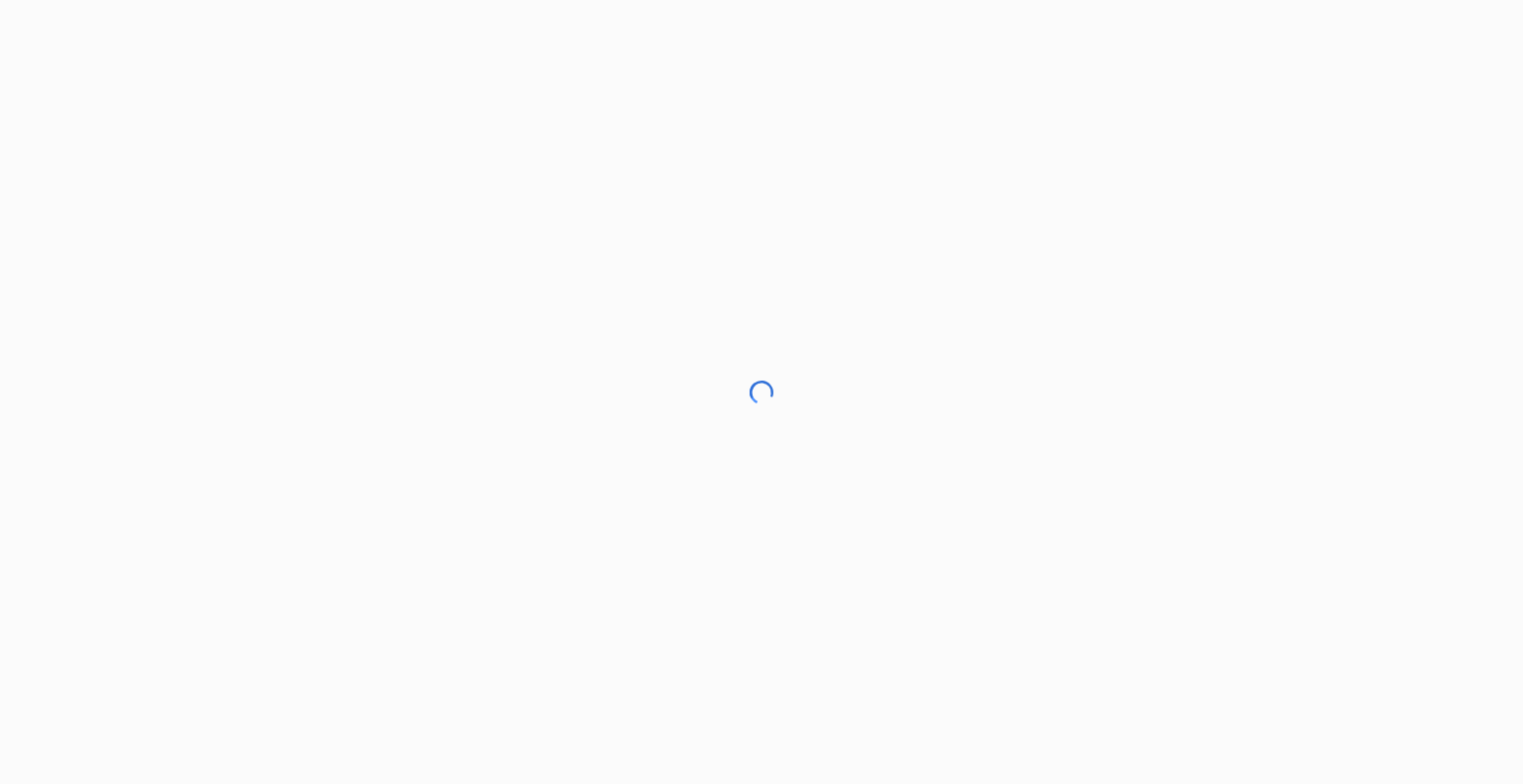 scroll, scrollTop: 0, scrollLeft: 0, axis: both 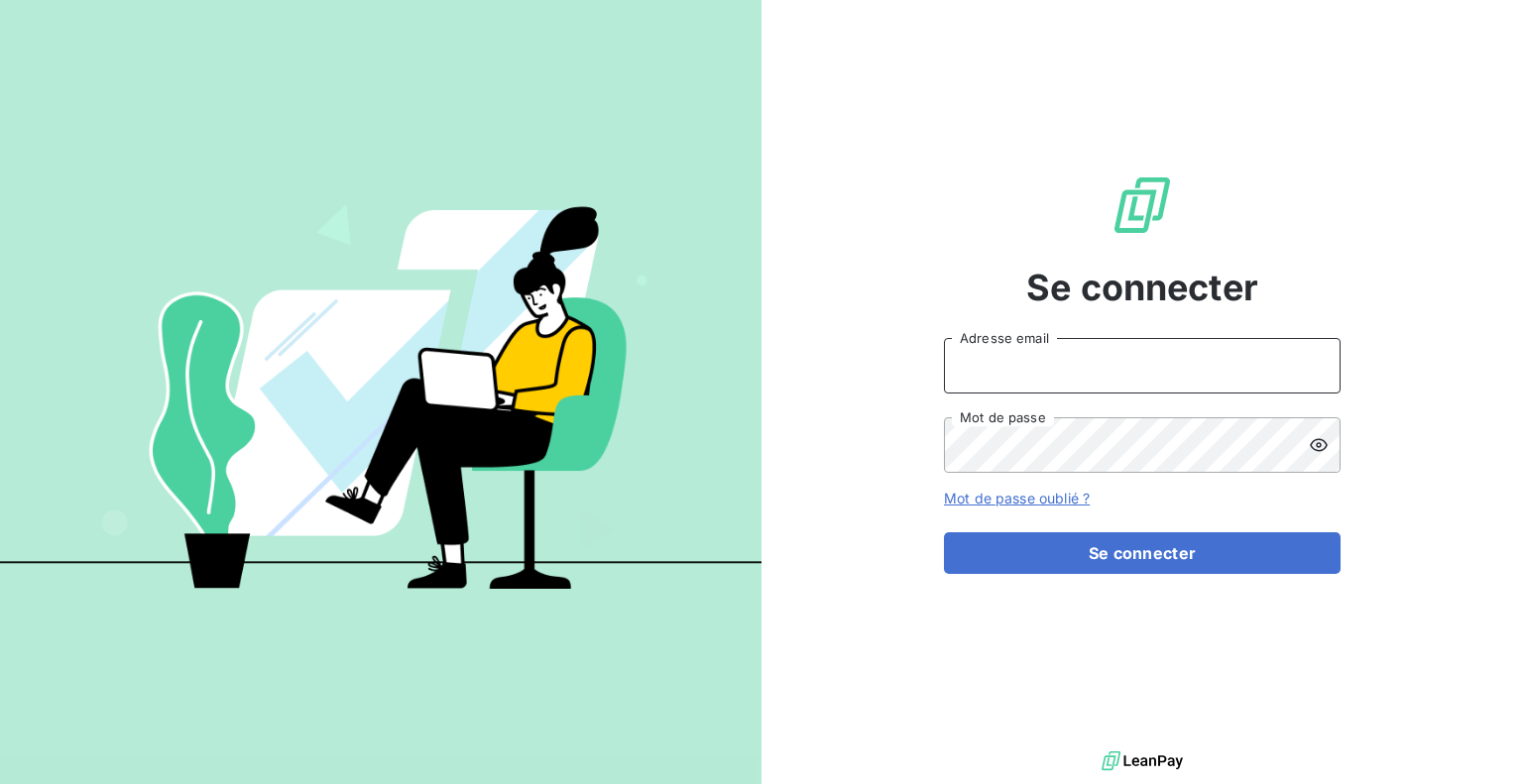 click on "Adresse email" at bounding box center (1142, 366) 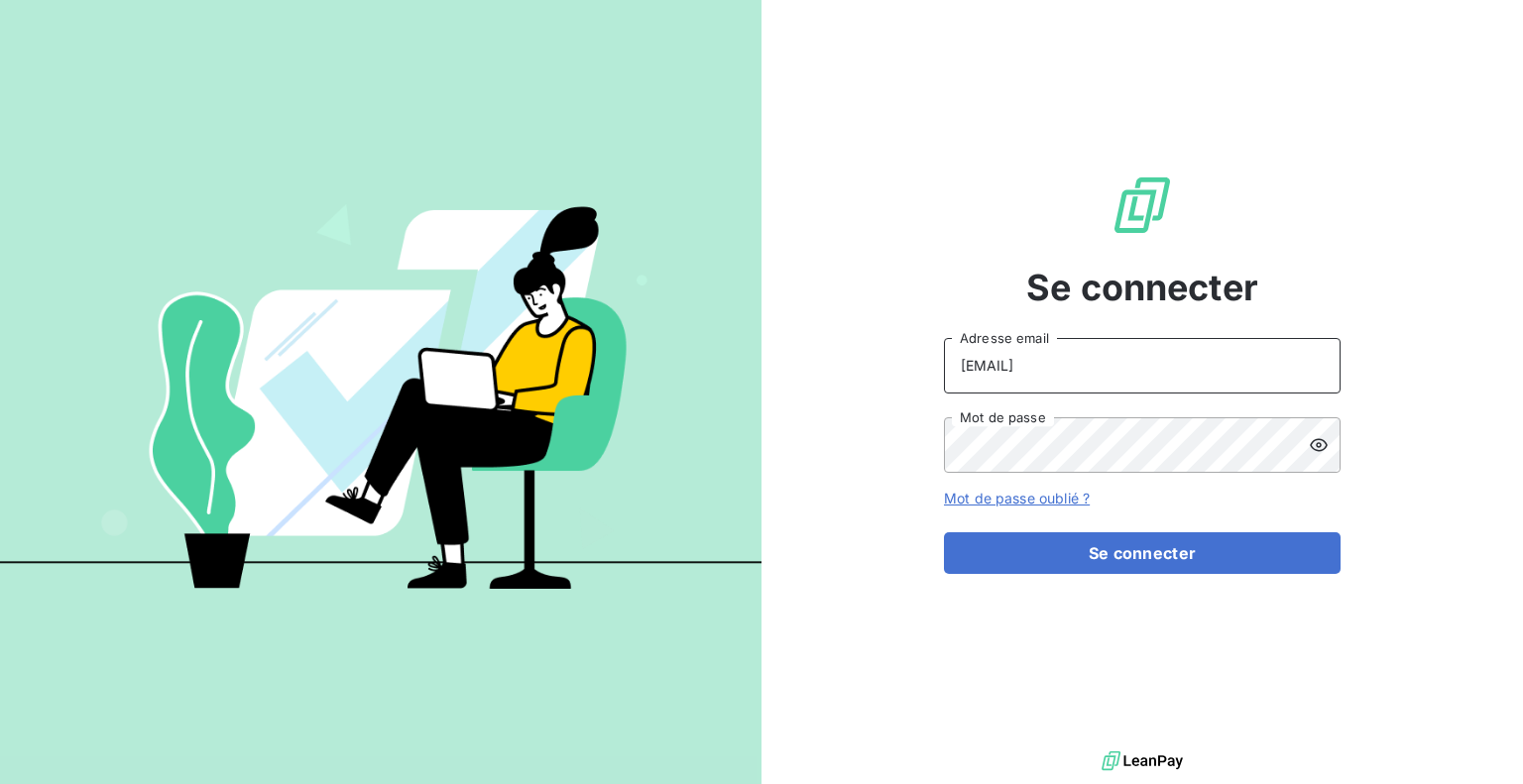 type on "[EMAIL]" 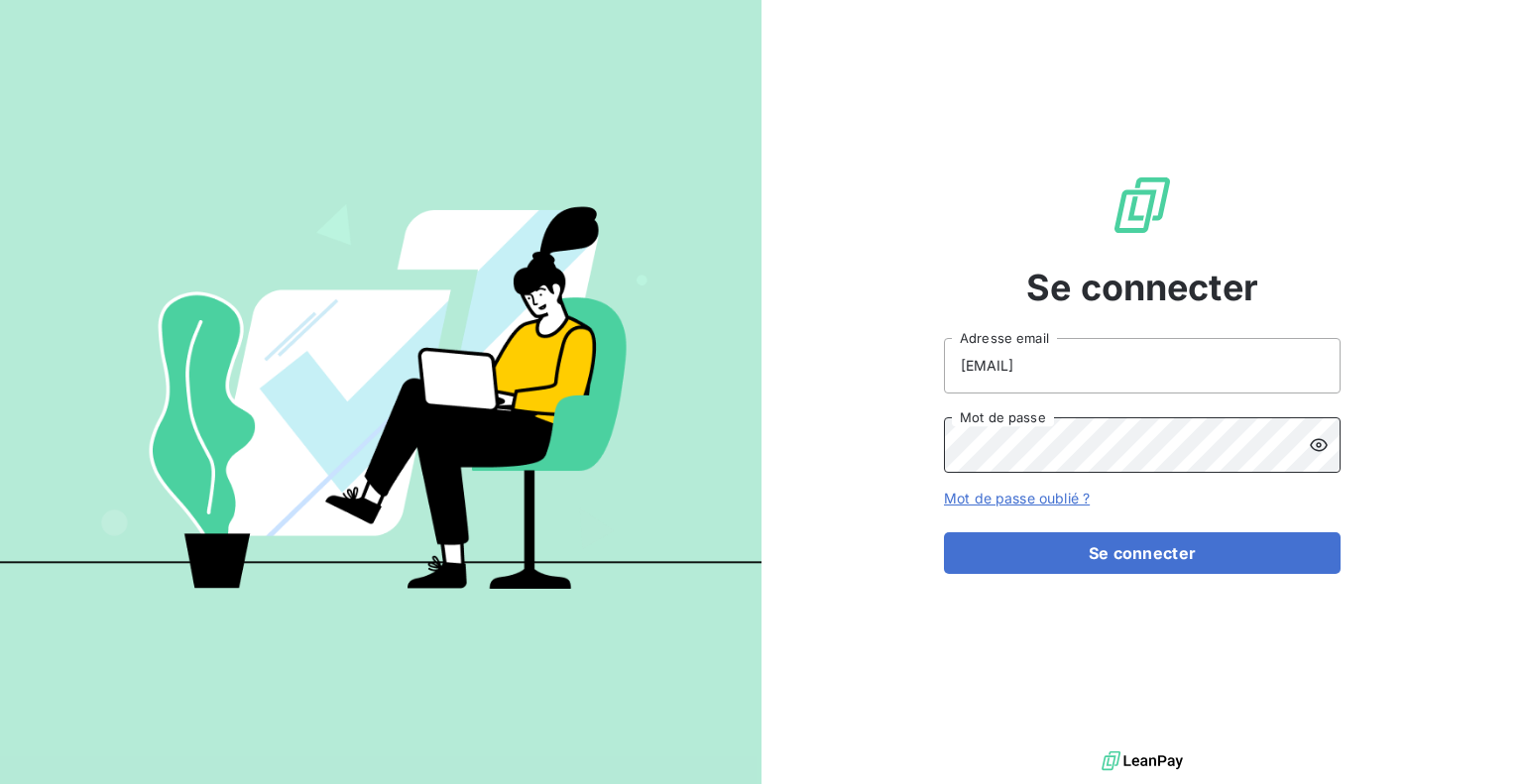 click on "Se connecter" at bounding box center (1142, 553) 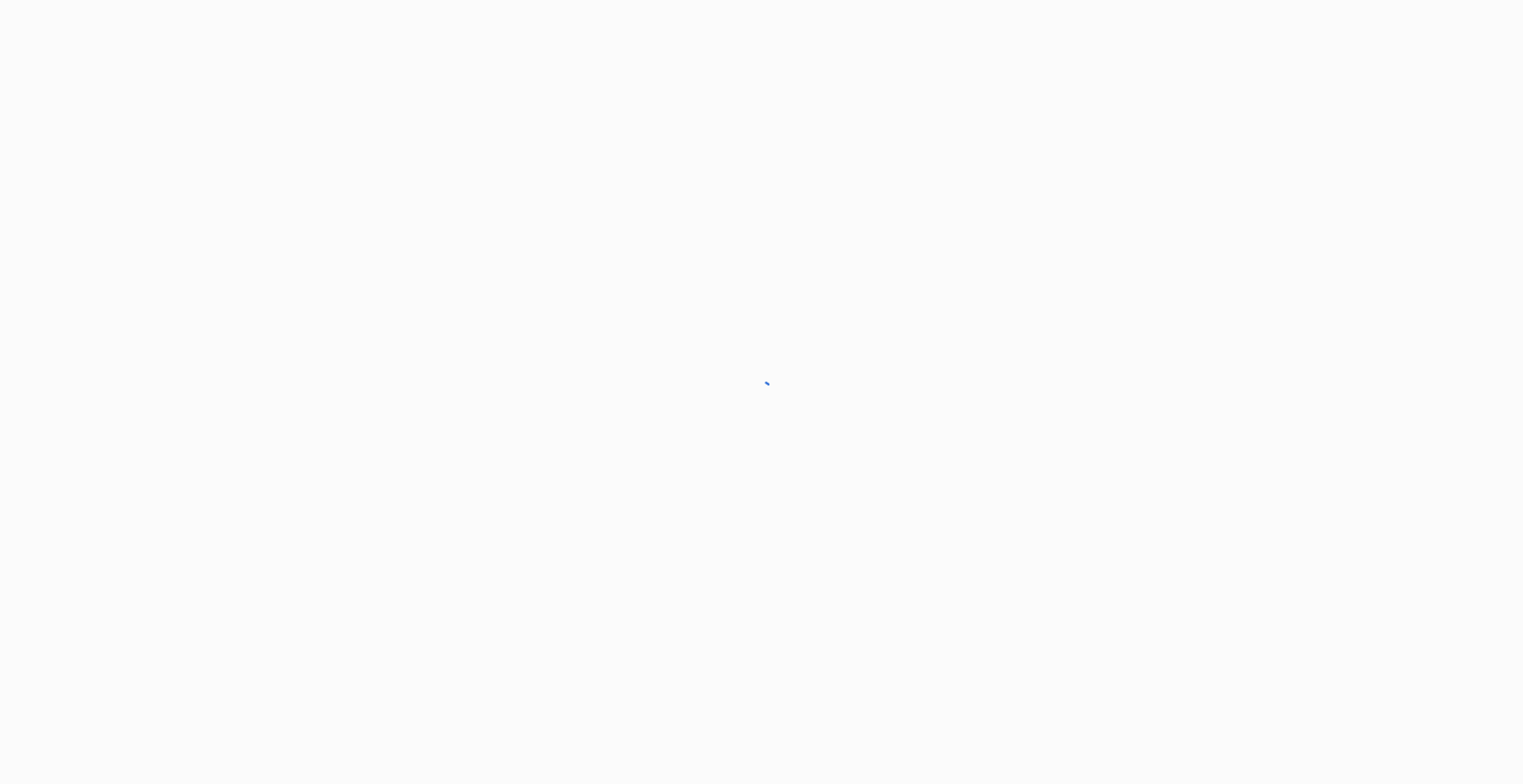 scroll, scrollTop: 0, scrollLeft: 0, axis: both 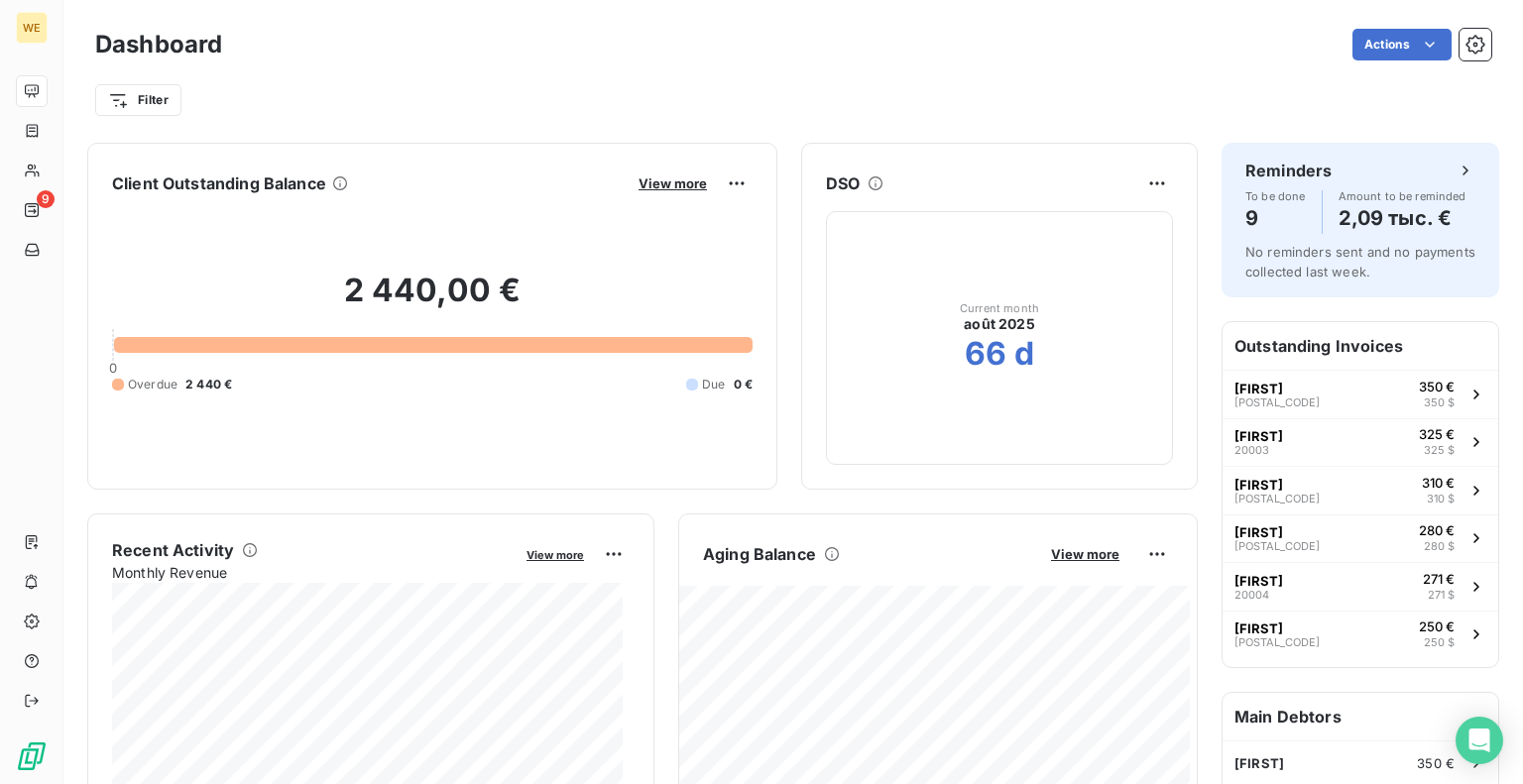click on "Filter" at bounding box center [793, 100] 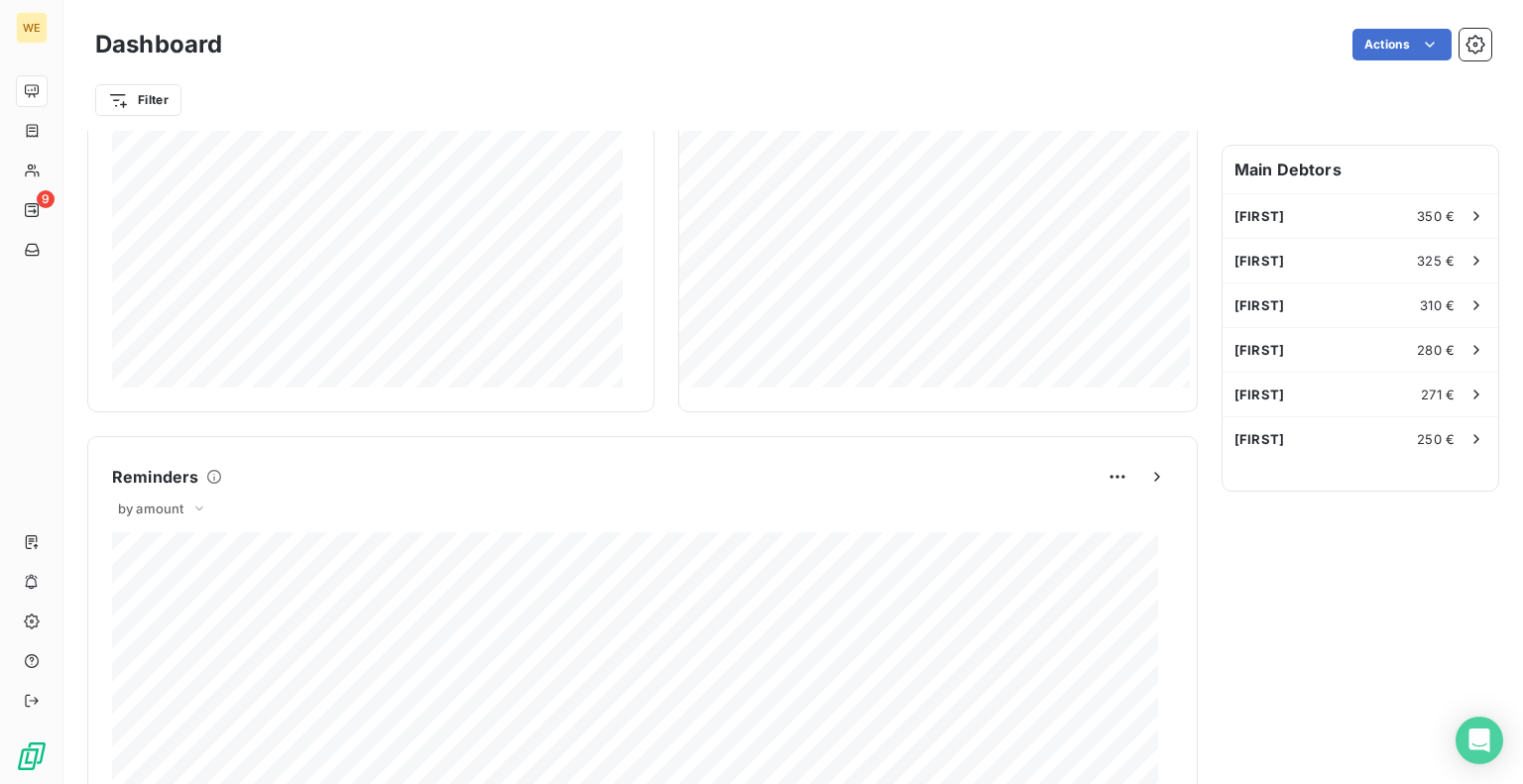scroll, scrollTop: 0, scrollLeft: 0, axis: both 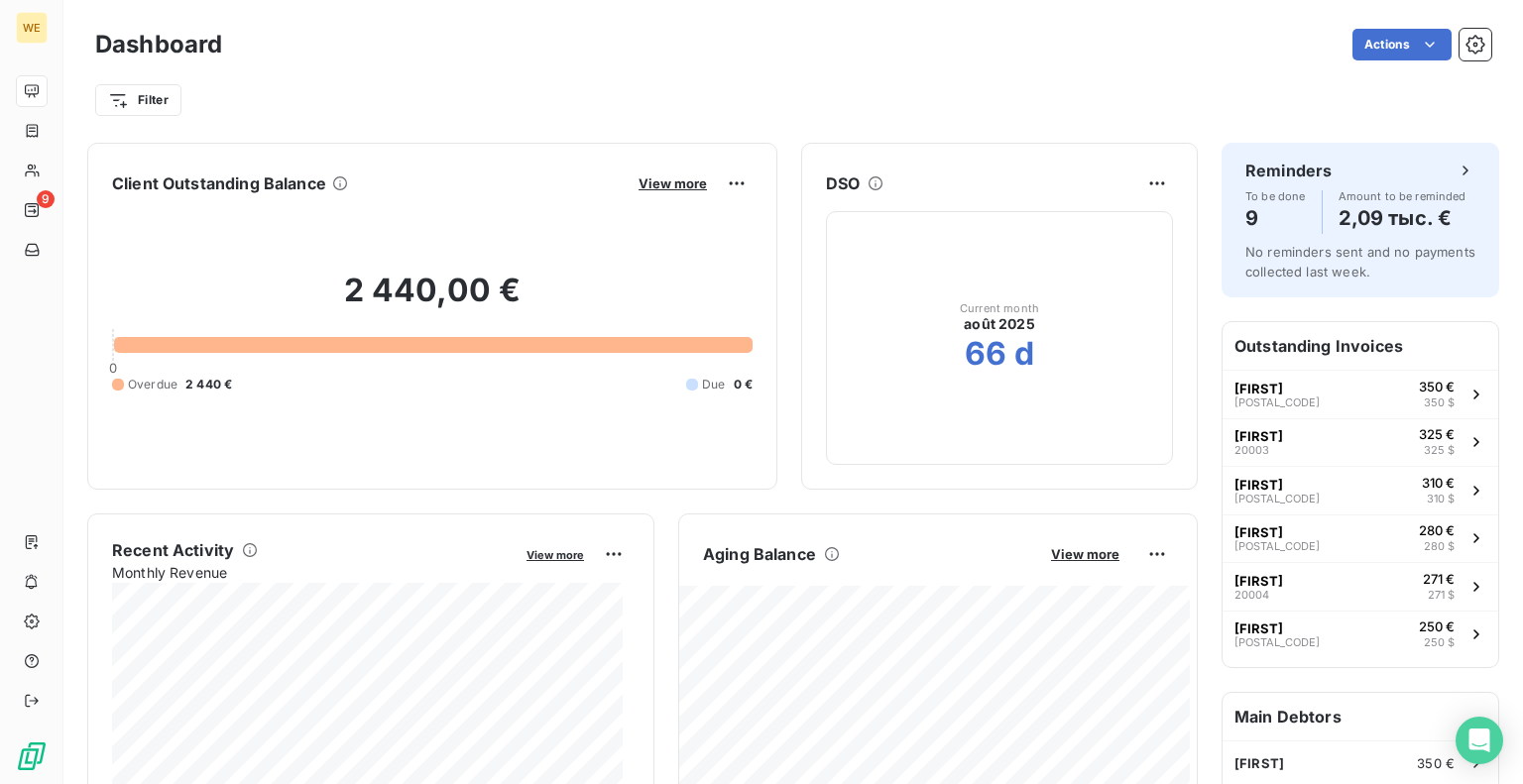 click on "Filter" at bounding box center [793, 92] 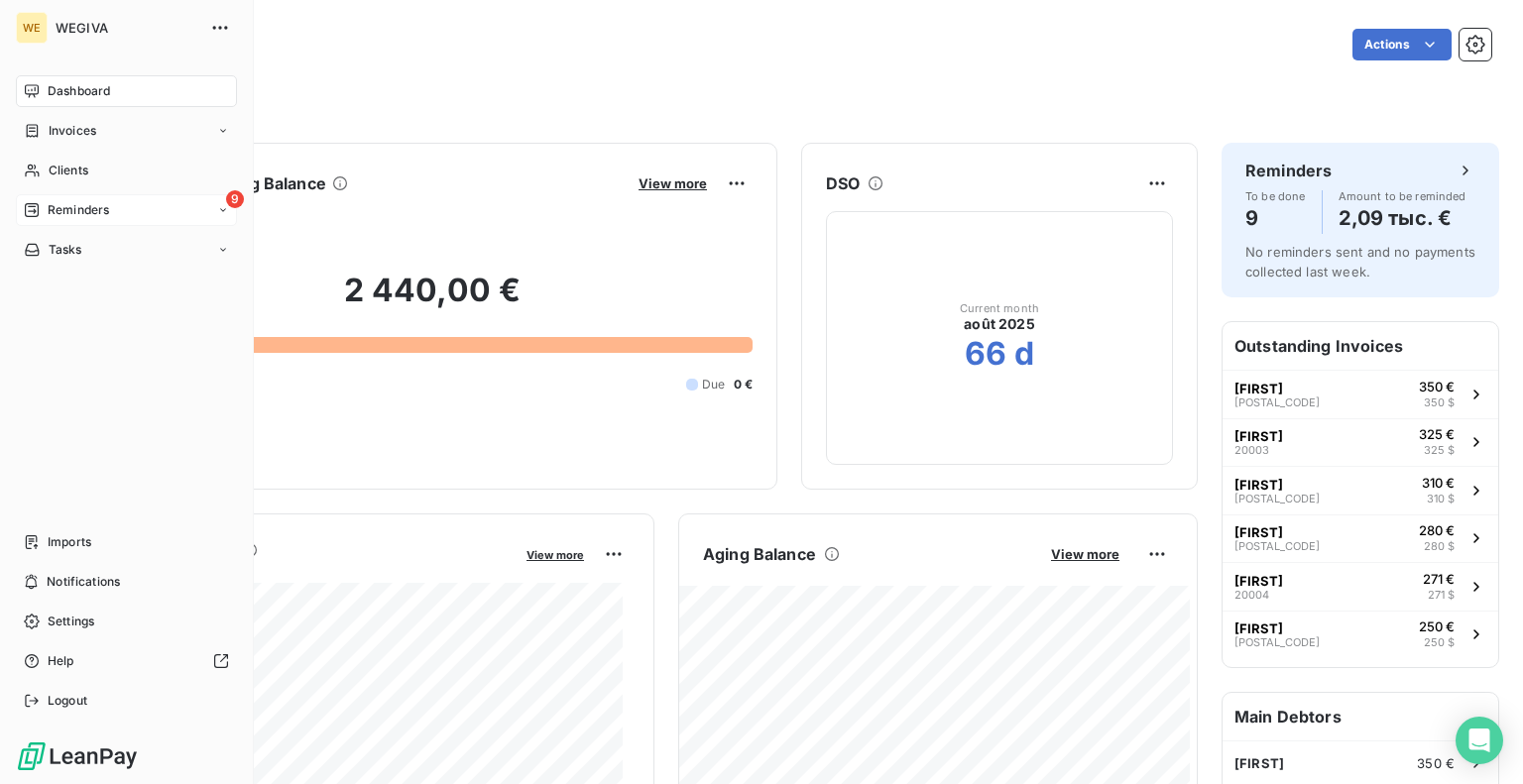 click on "Reminders" at bounding box center [78, 210] 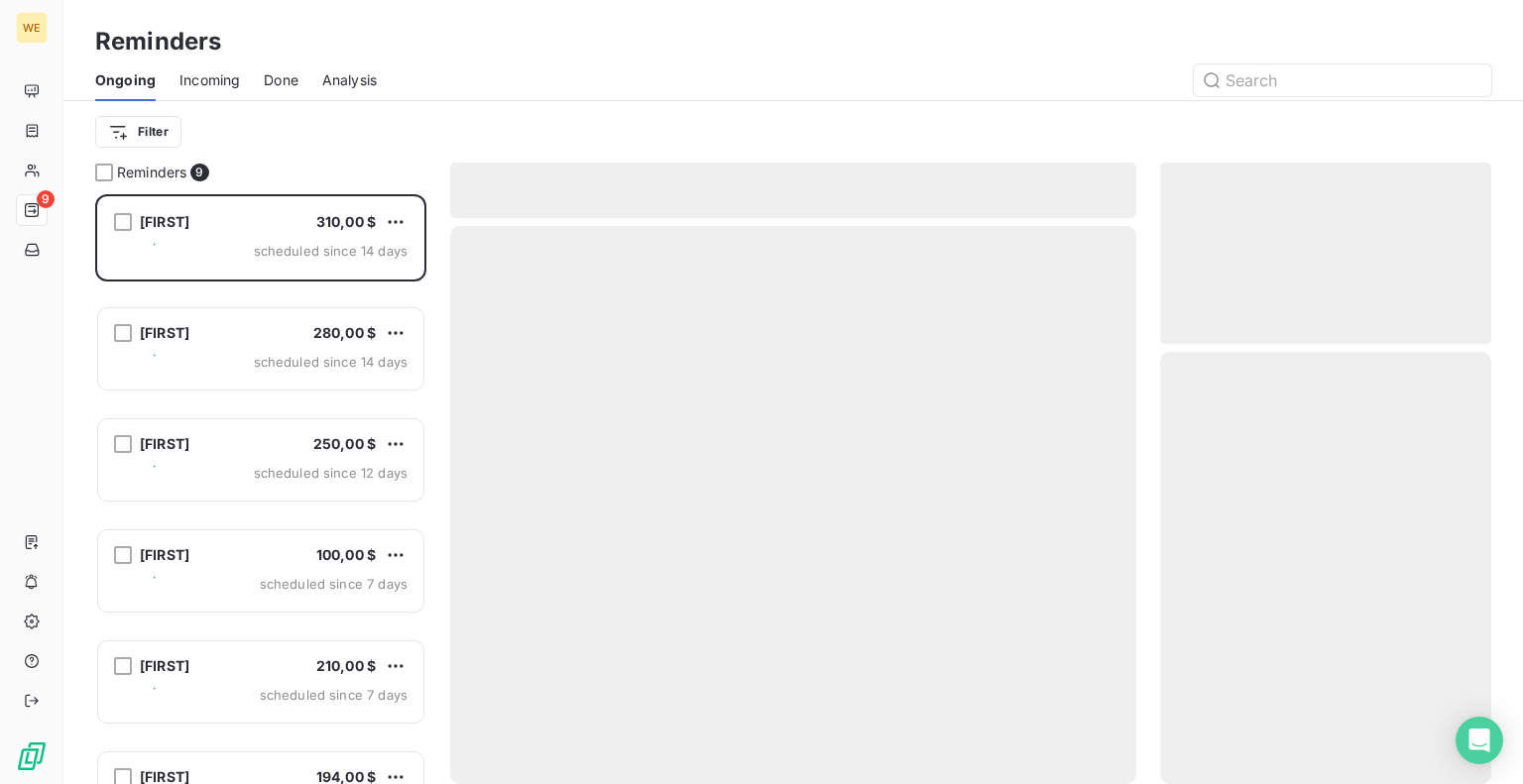 scroll, scrollTop: 16, scrollLeft: 16, axis: both 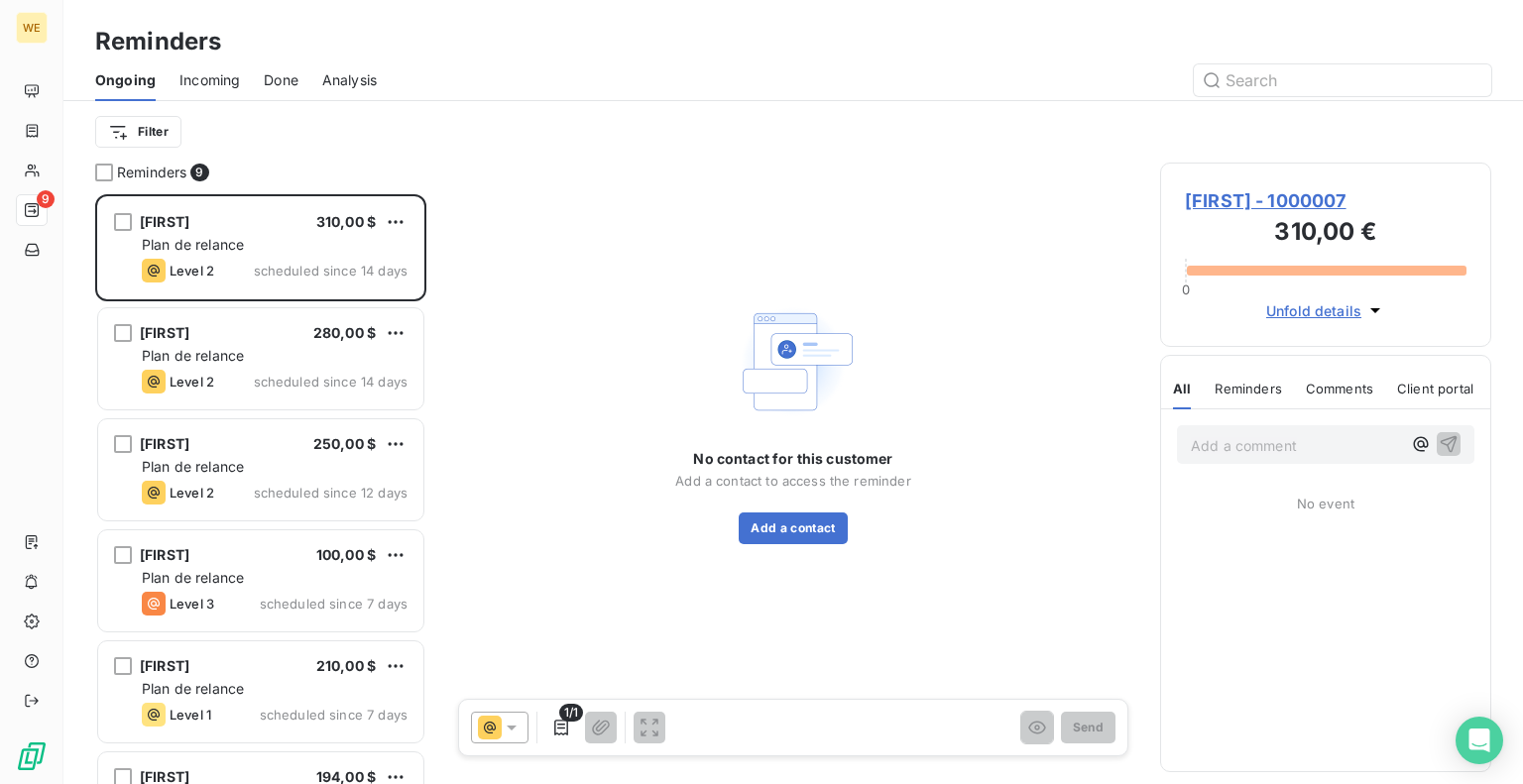 click on "Incoming" at bounding box center [209, 80] 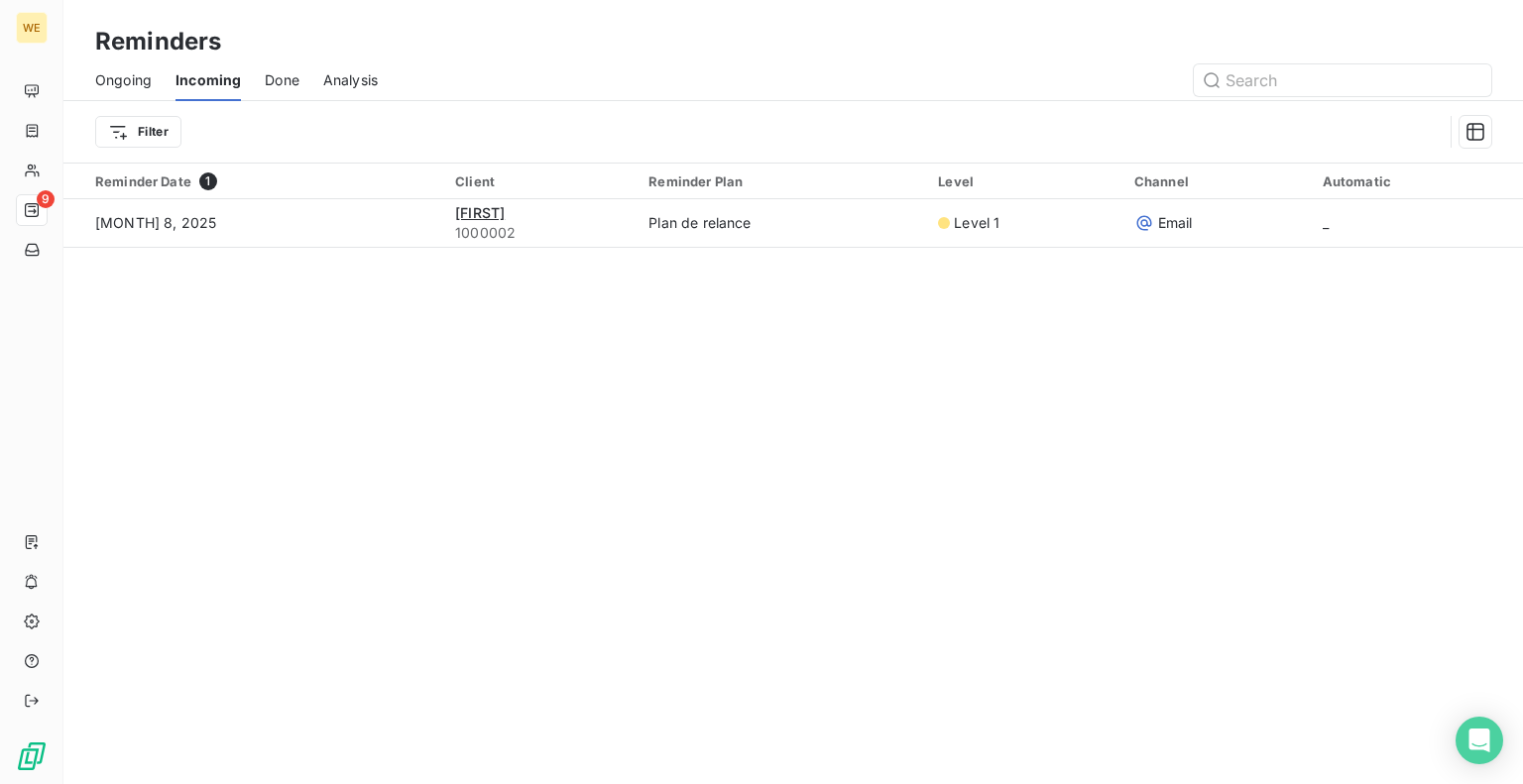 click on "Done" at bounding box center (282, 80) 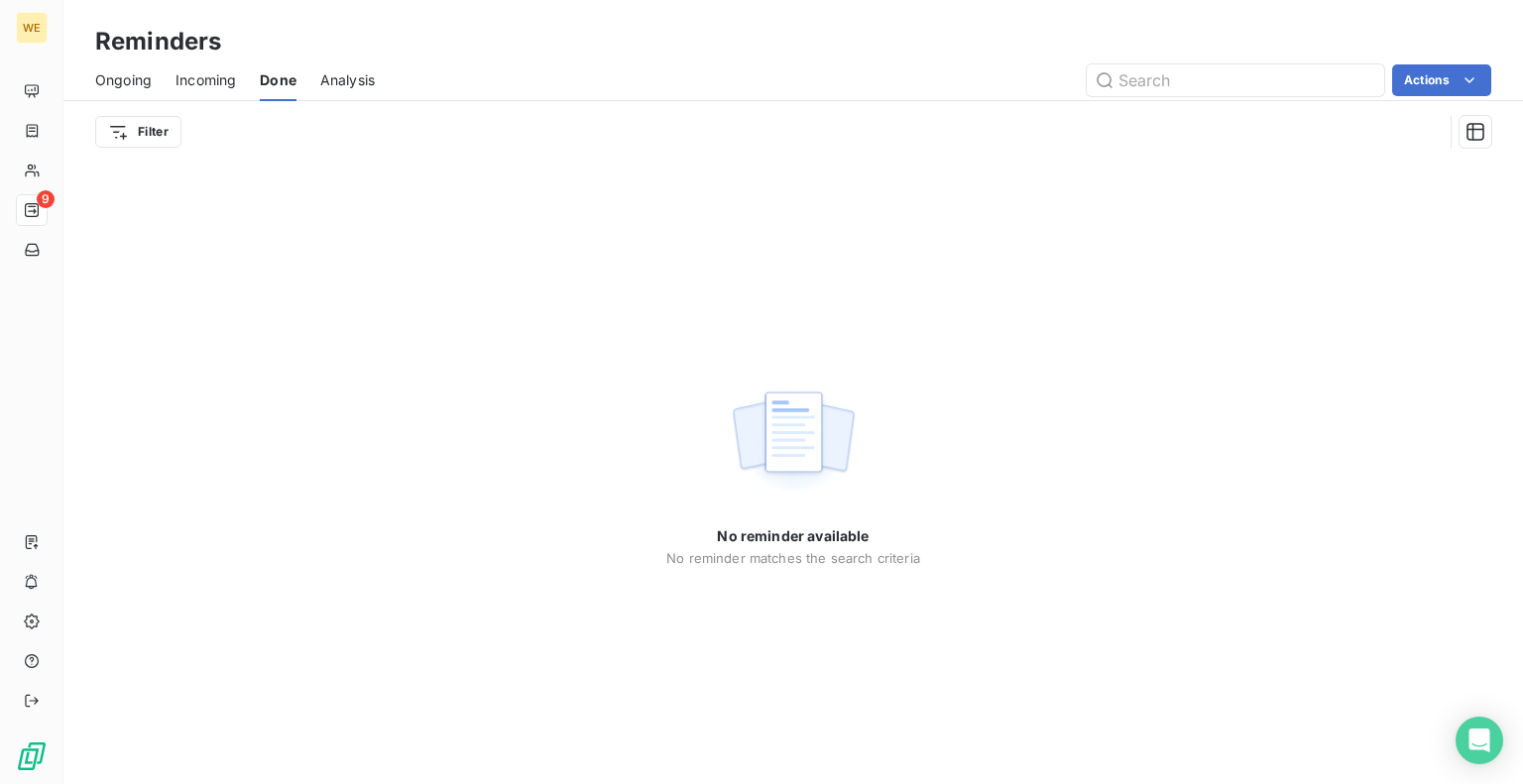 click on "Analysis" at bounding box center [347, 80] 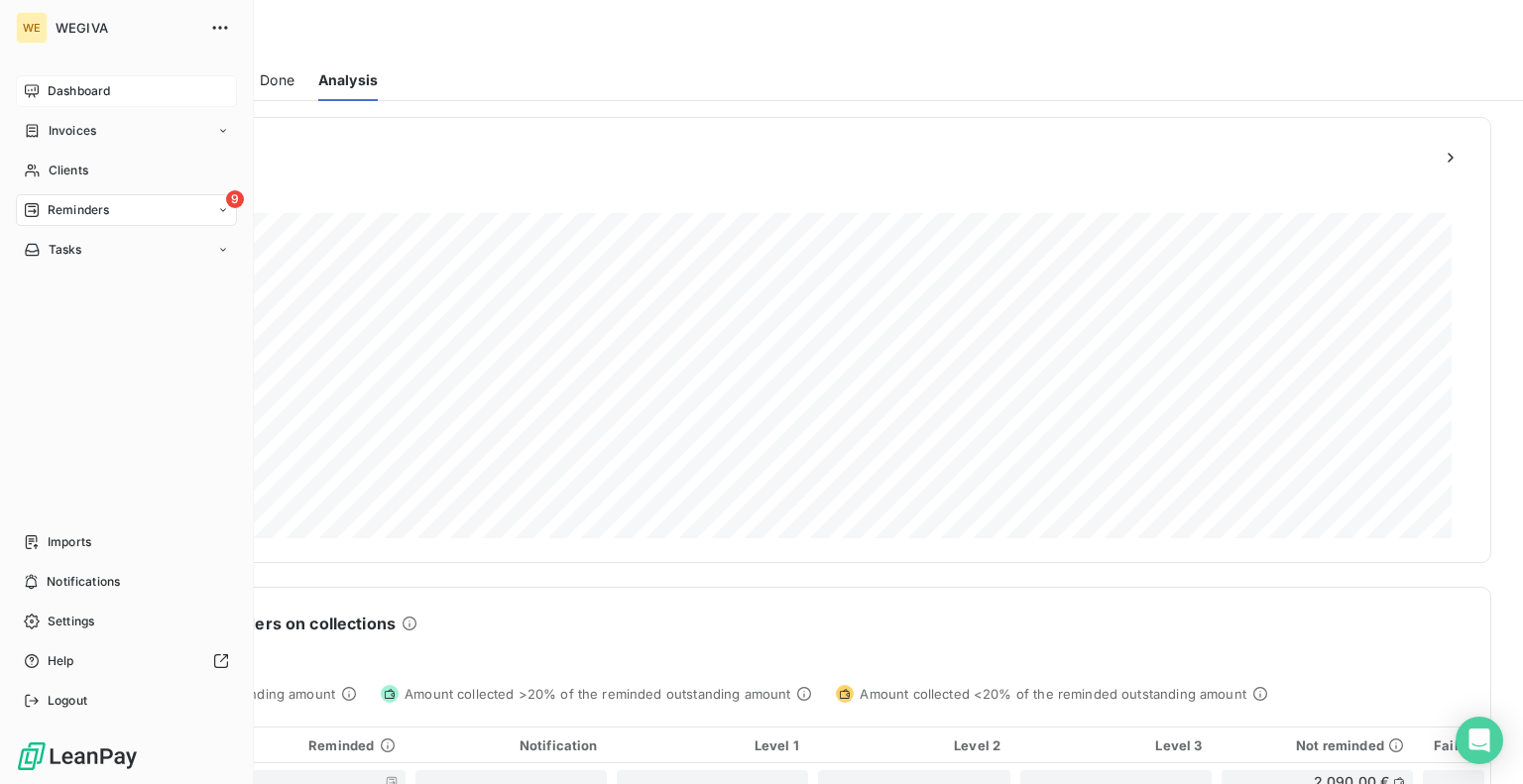 click on "Dashboard" at bounding box center (78, 91) 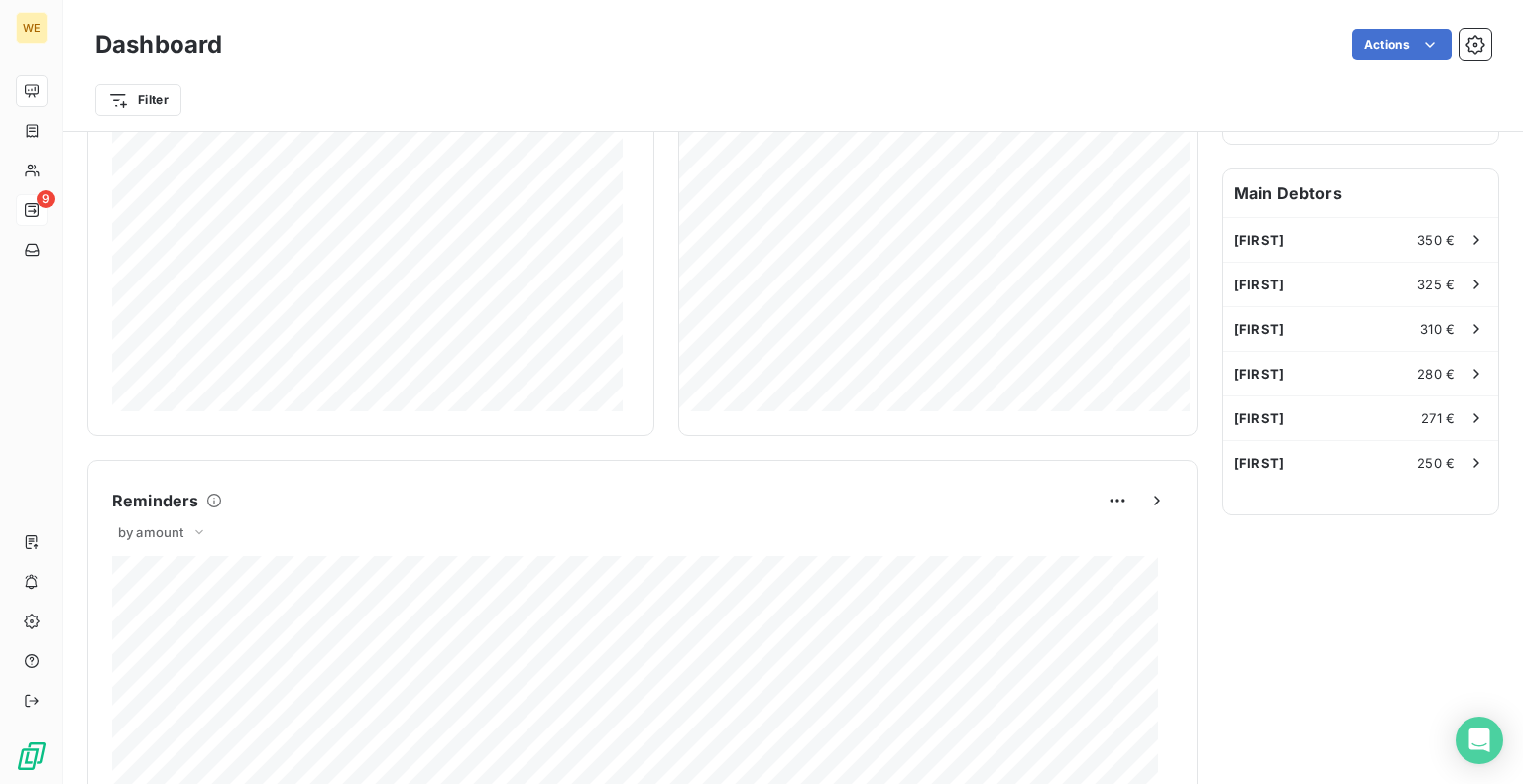 scroll, scrollTop: 0, scrollLeft: 0, axis: both 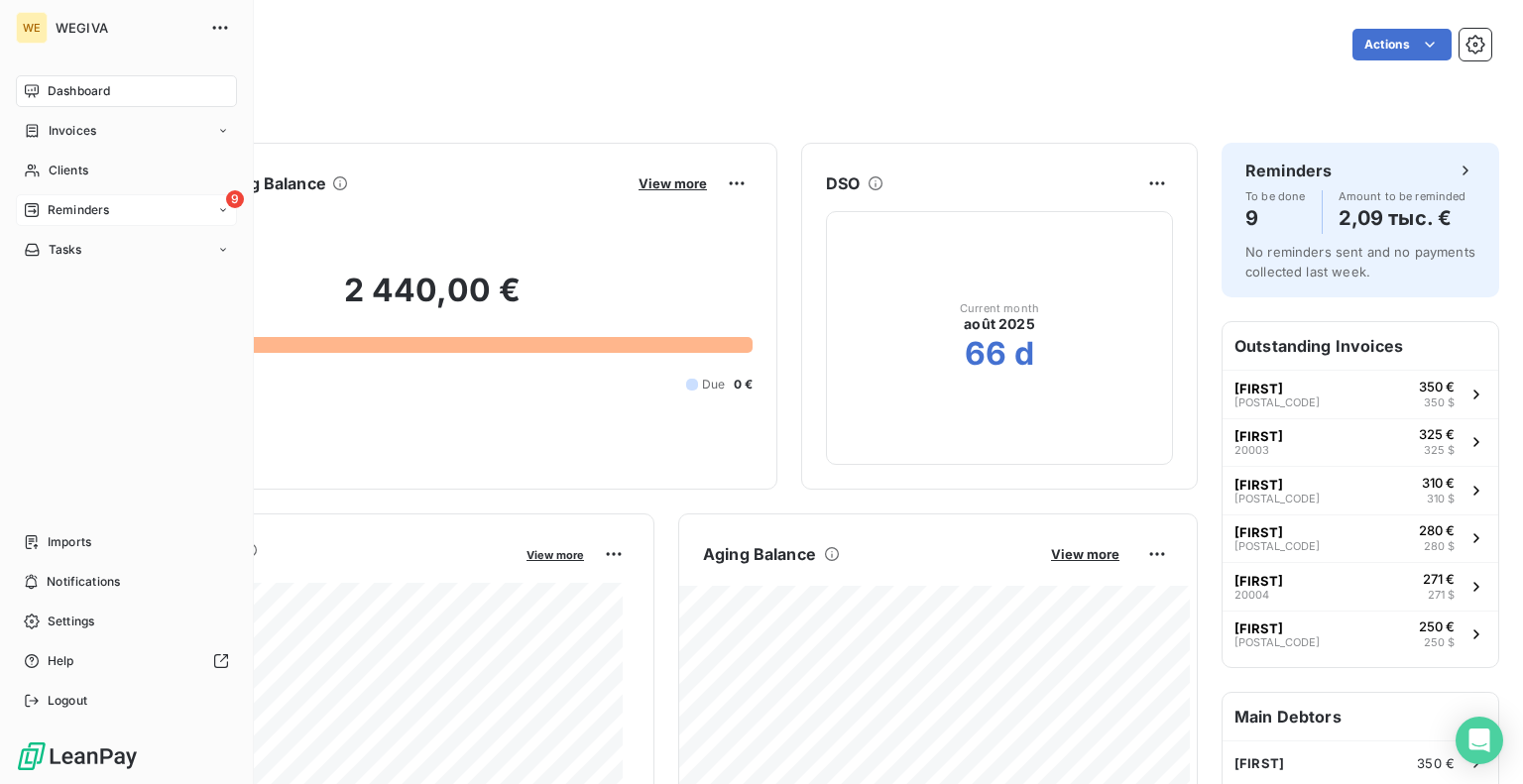 click on "Reminders" at bounding box center (78, 210) 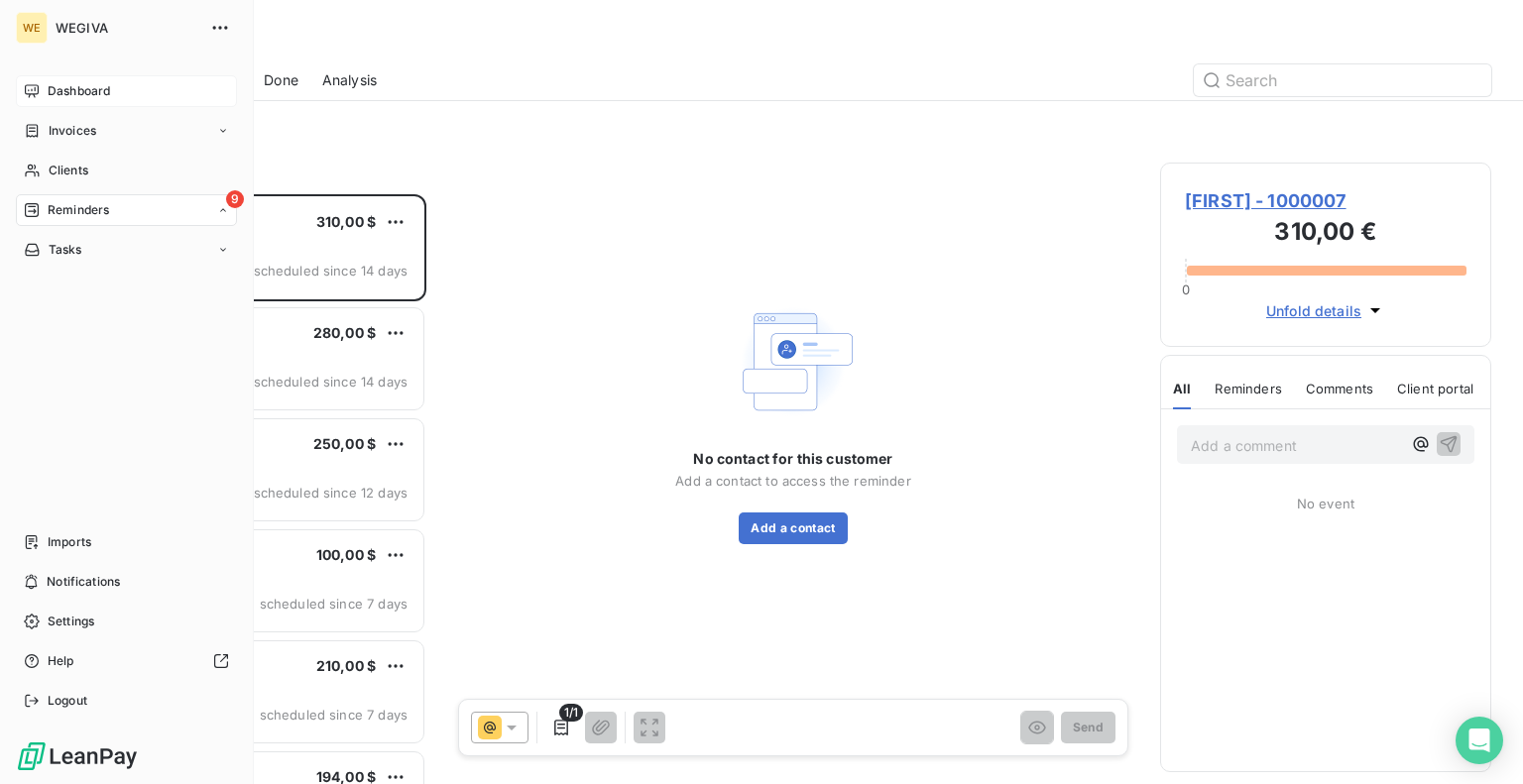 scroll, scrollTop: 16, scrollLeft: 16, axis: both 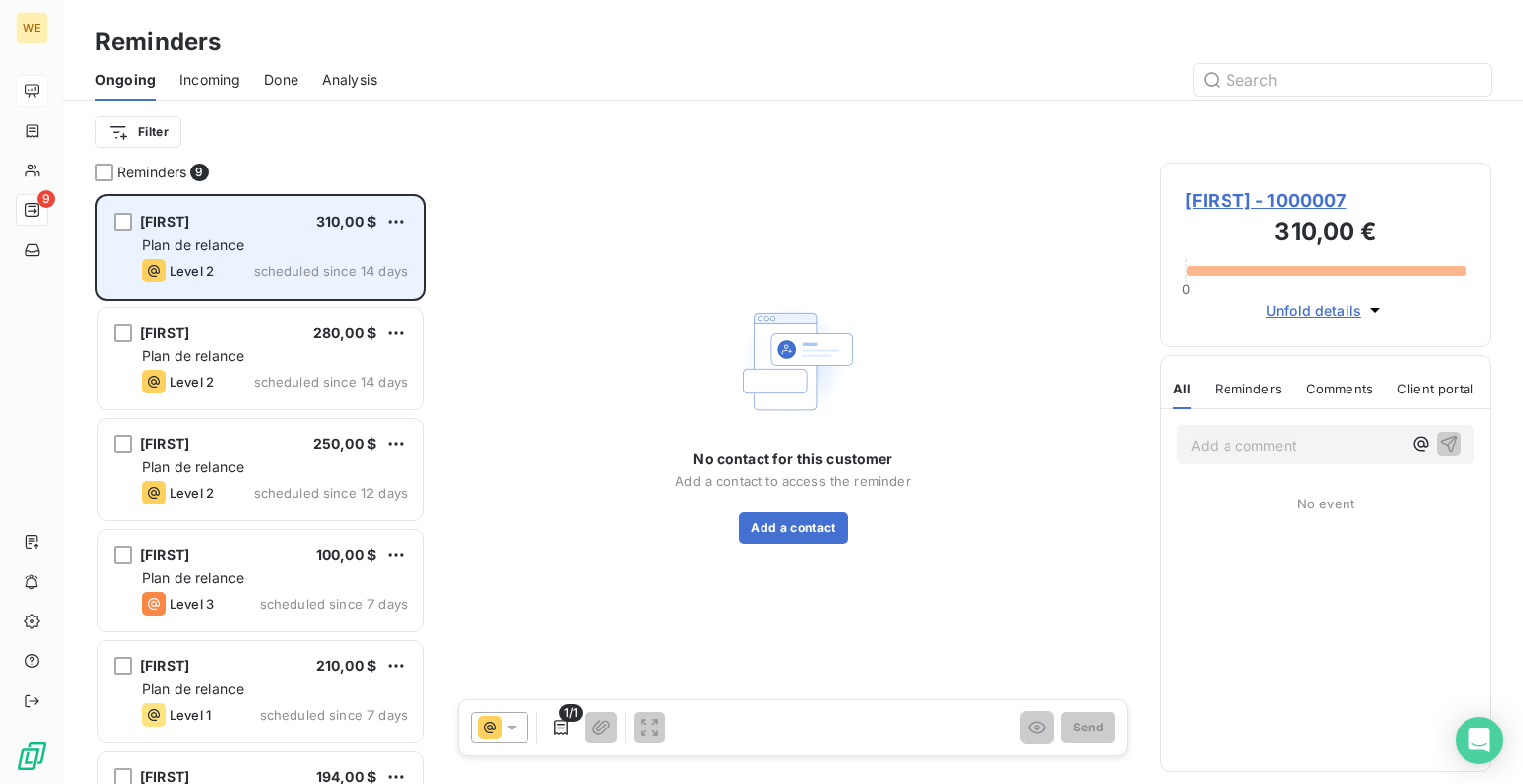 click on "Plan de relance" at bounding box center (275, 245) 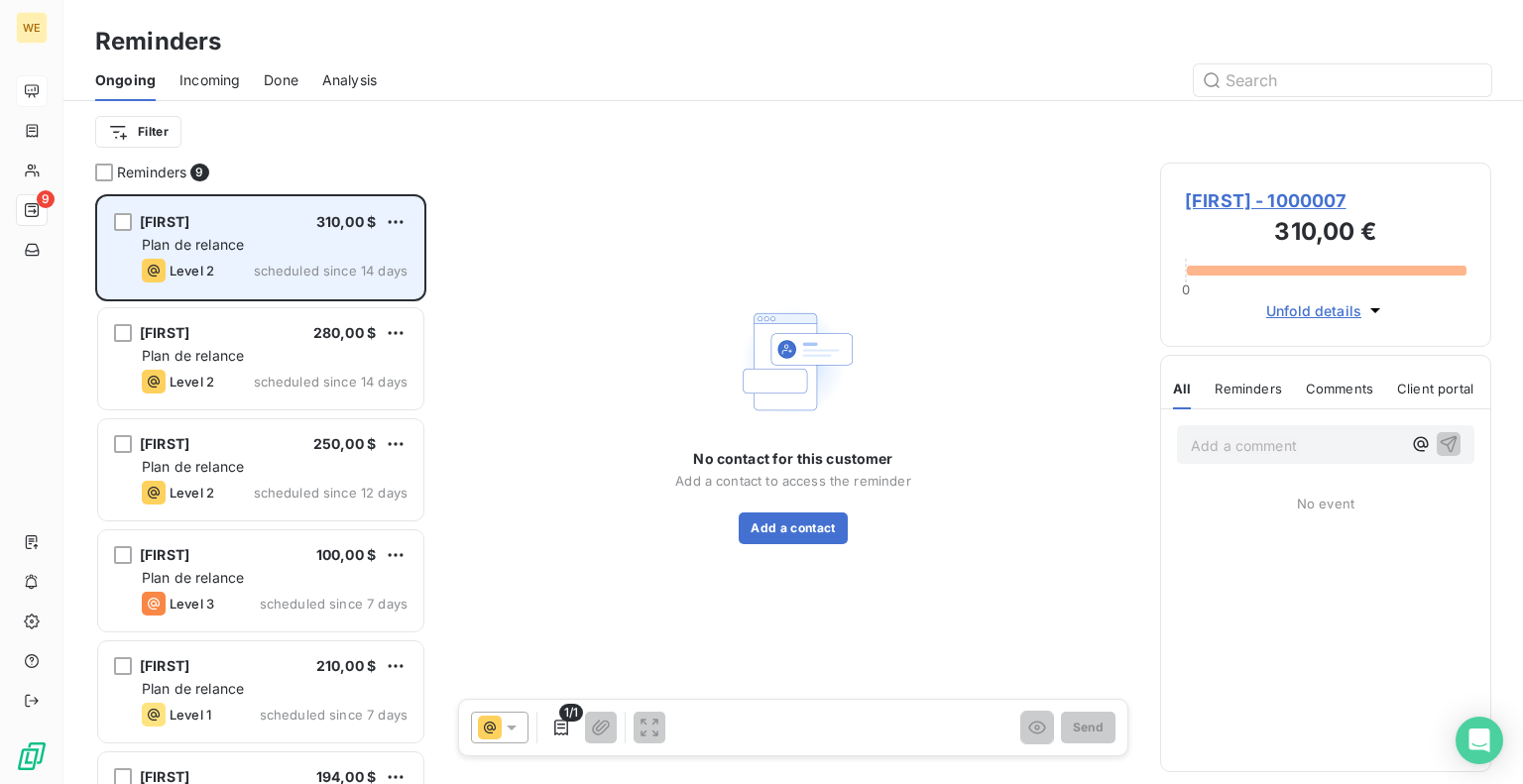 click on "Plan de relance" at bounding box center (275, 245) 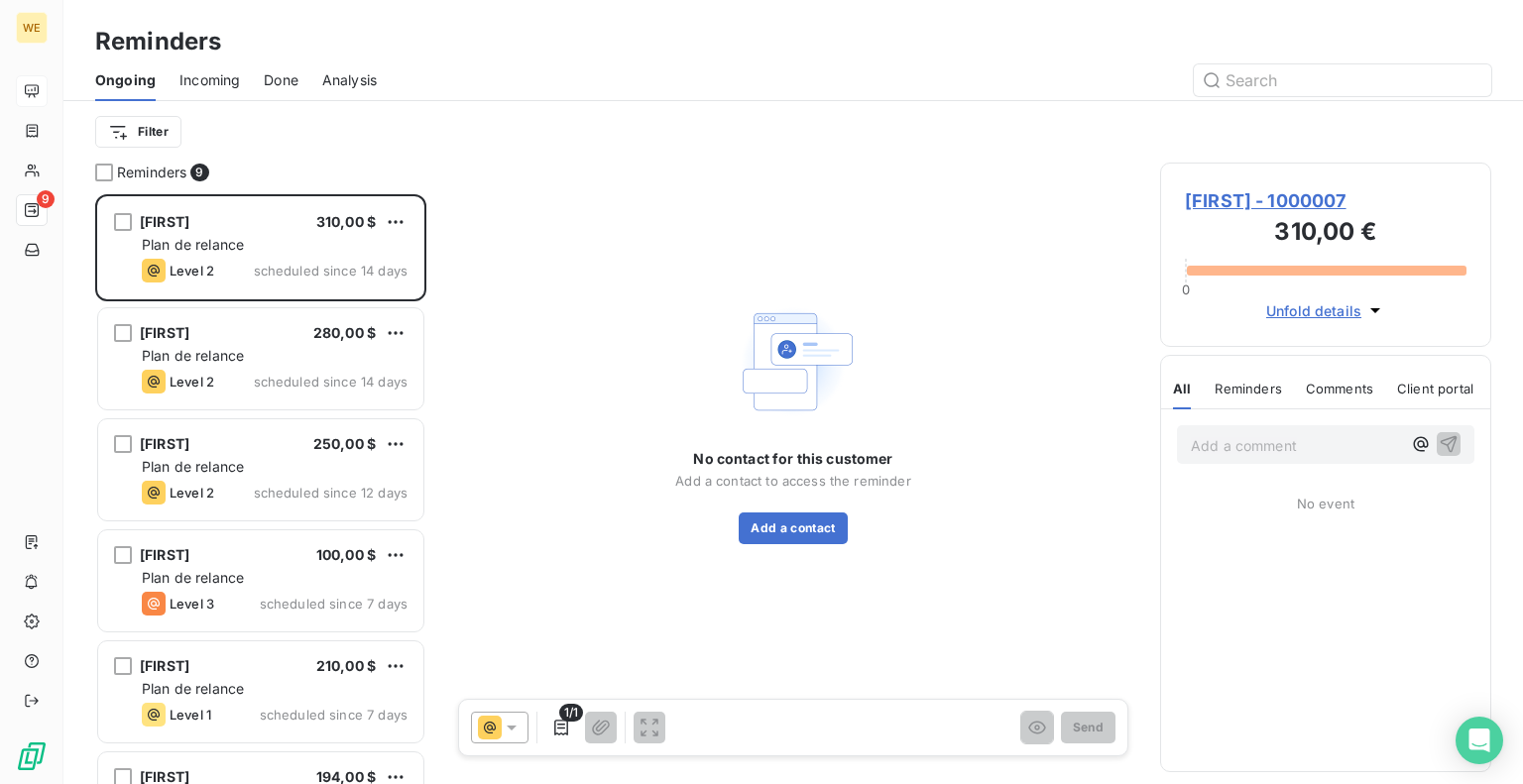 click on "[NAME] - 1000007" at bounding box center [1326, 200] 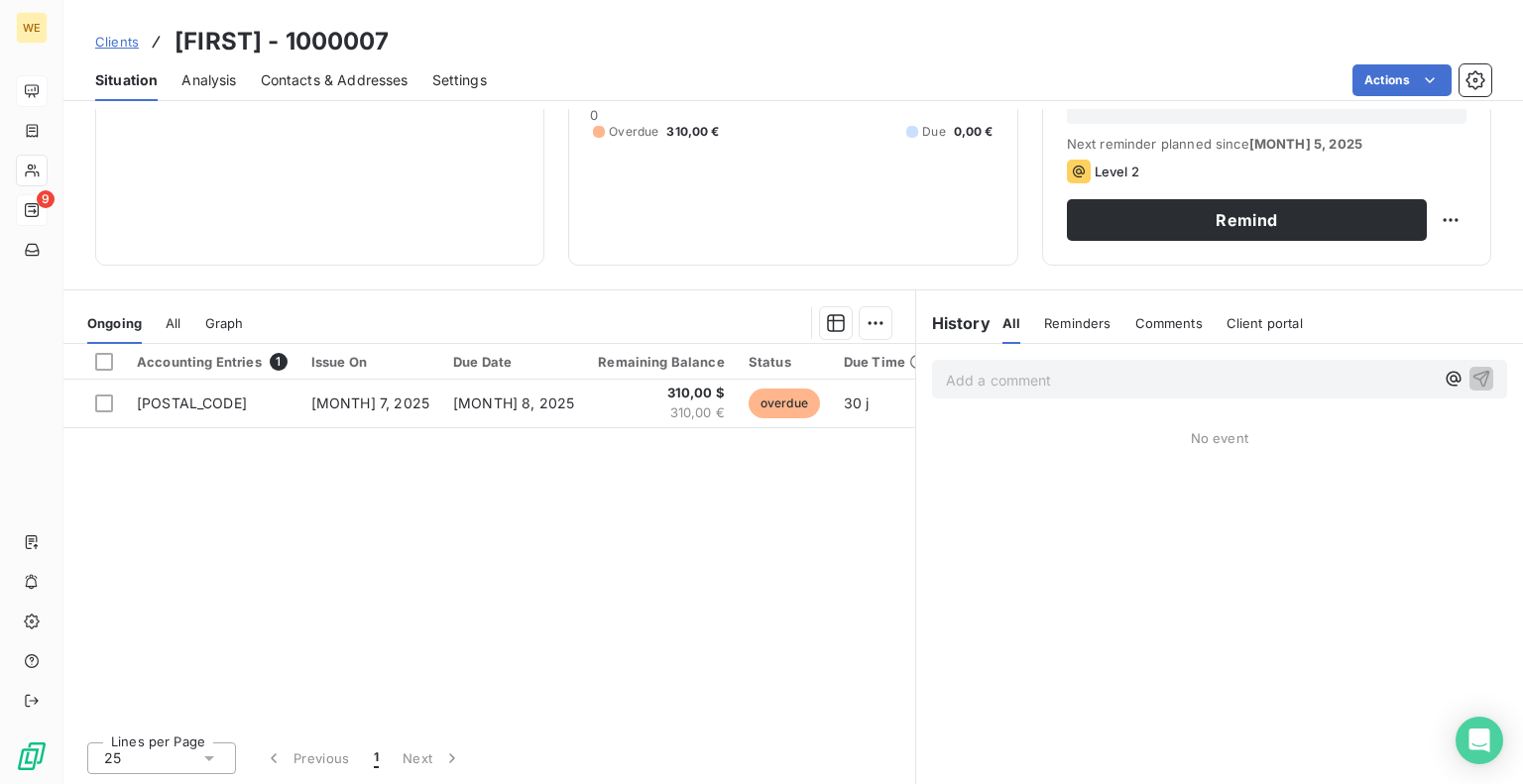 scroll, scrollTop: 0, scrollLeft: 0, axis: both 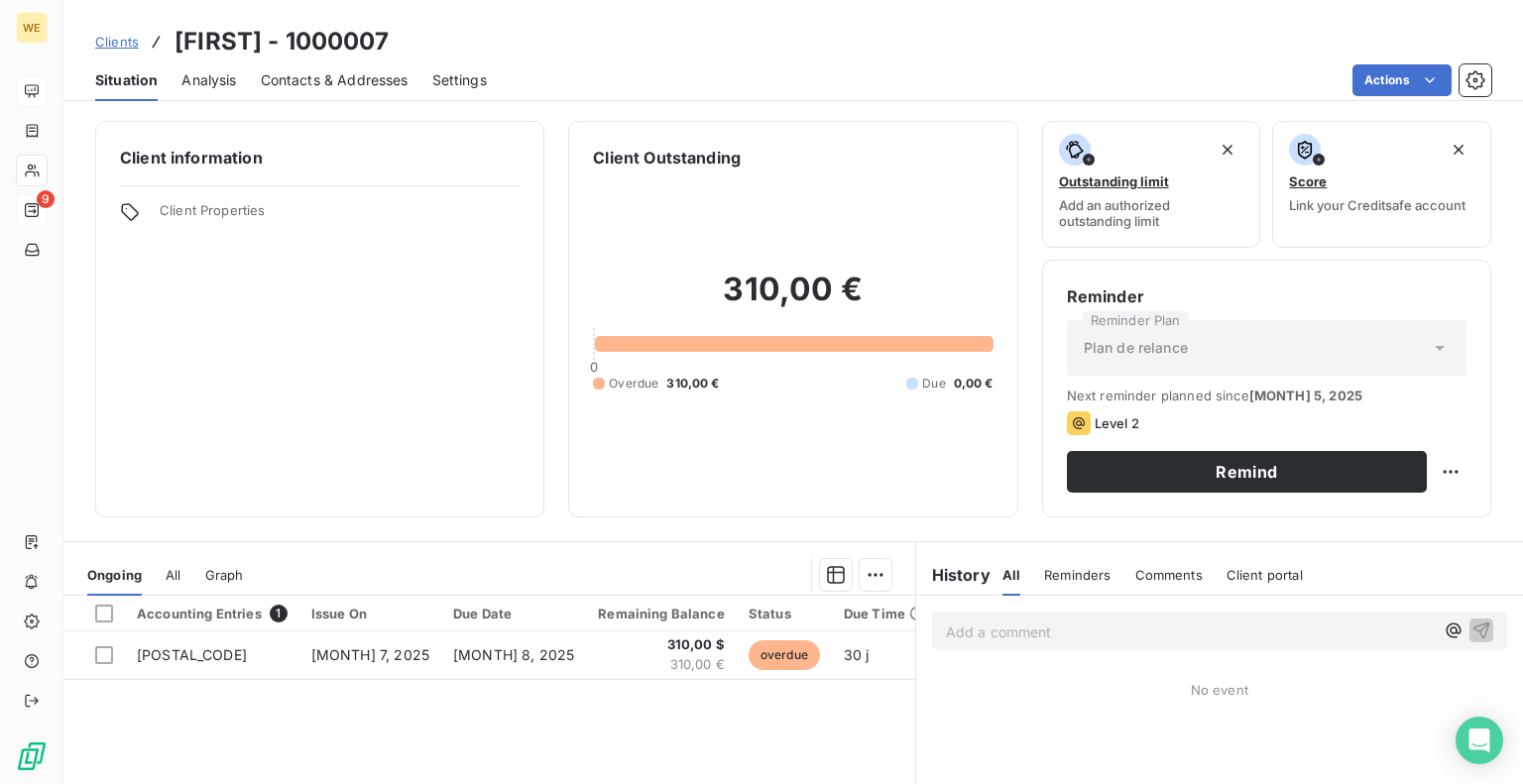 click on "Analysis" at bounding box center [208, 80] 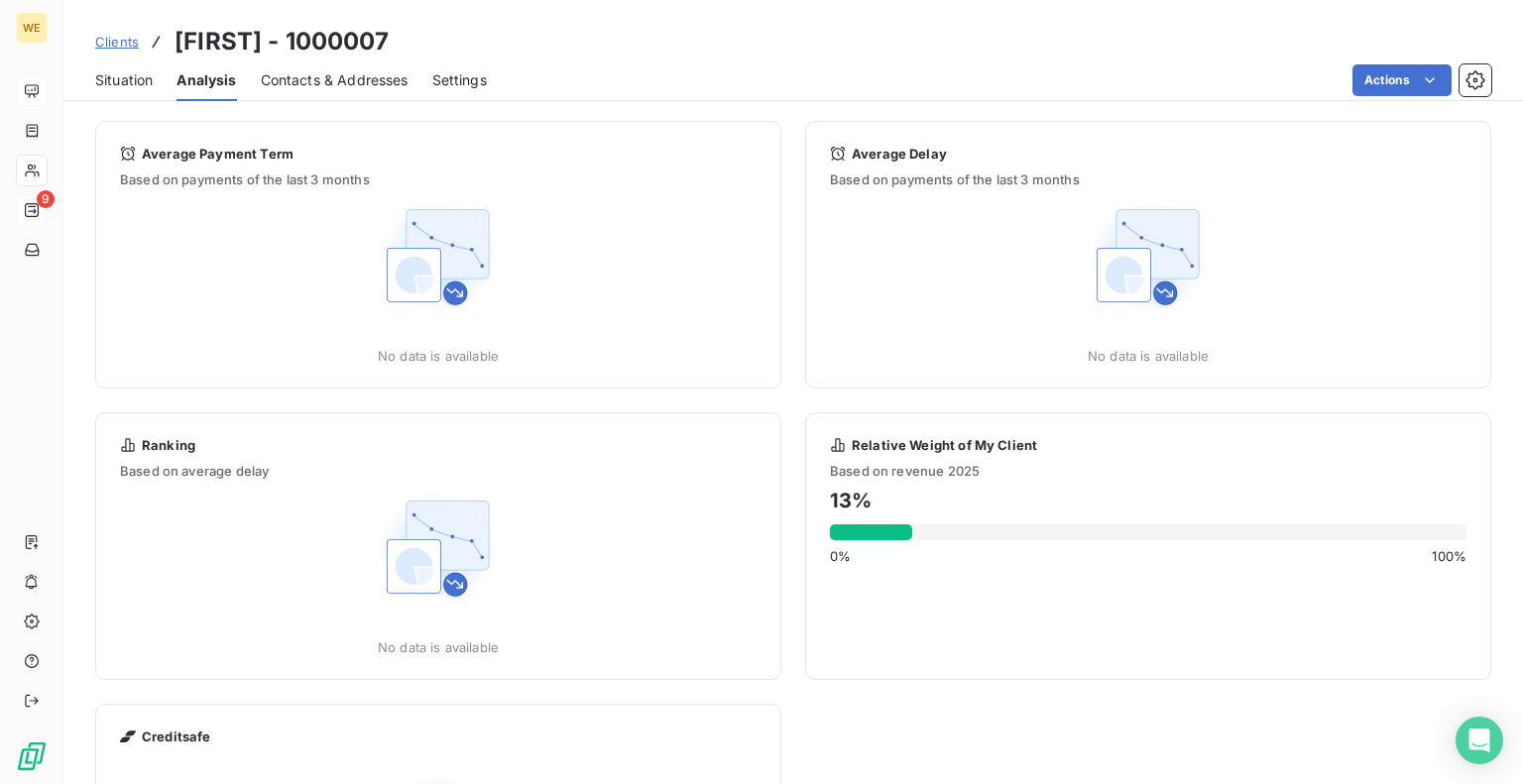 click on "Contacts & Addresses" at bounding box center [334, 80] 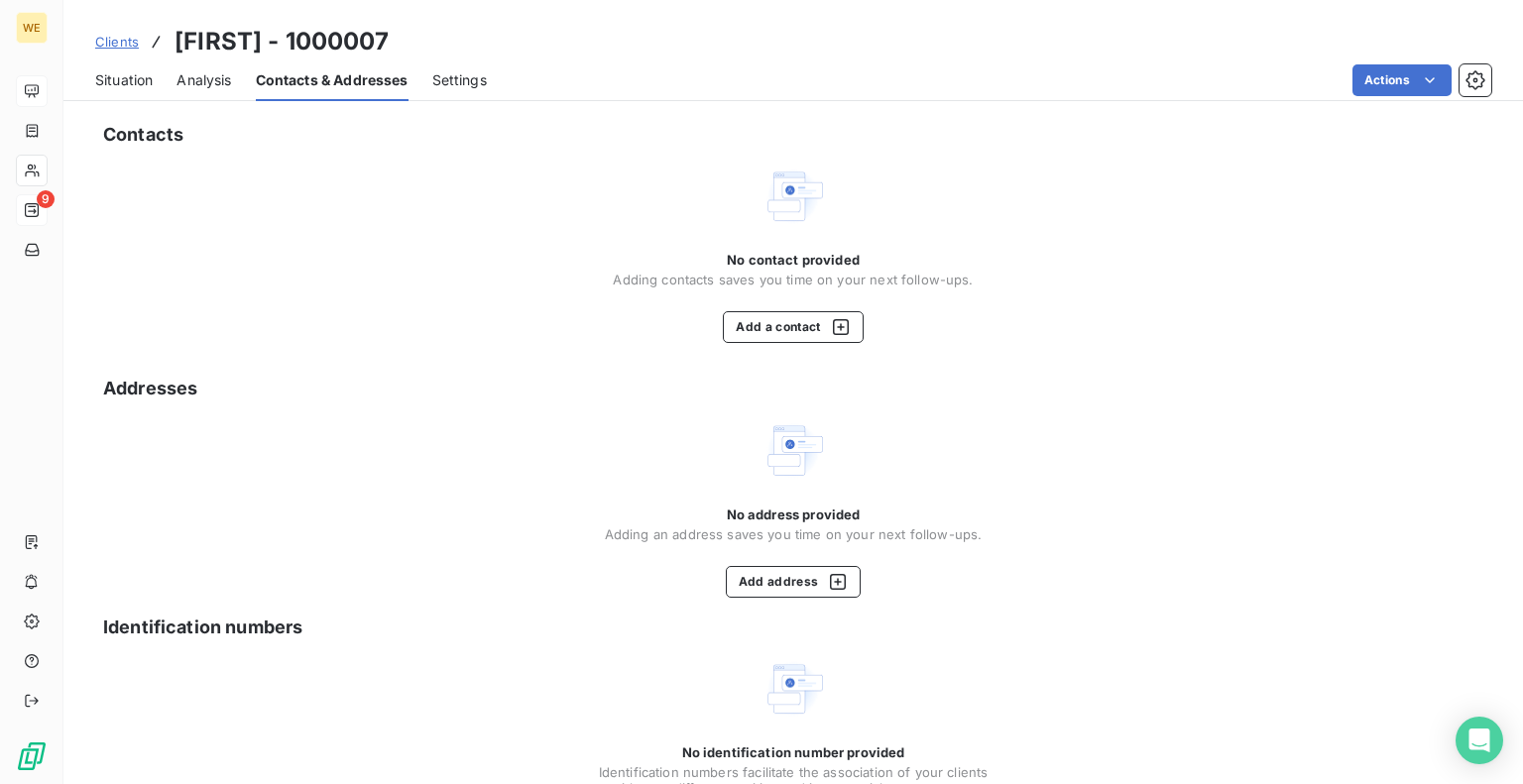 click on "Settings" at bounding box center (459, 80) 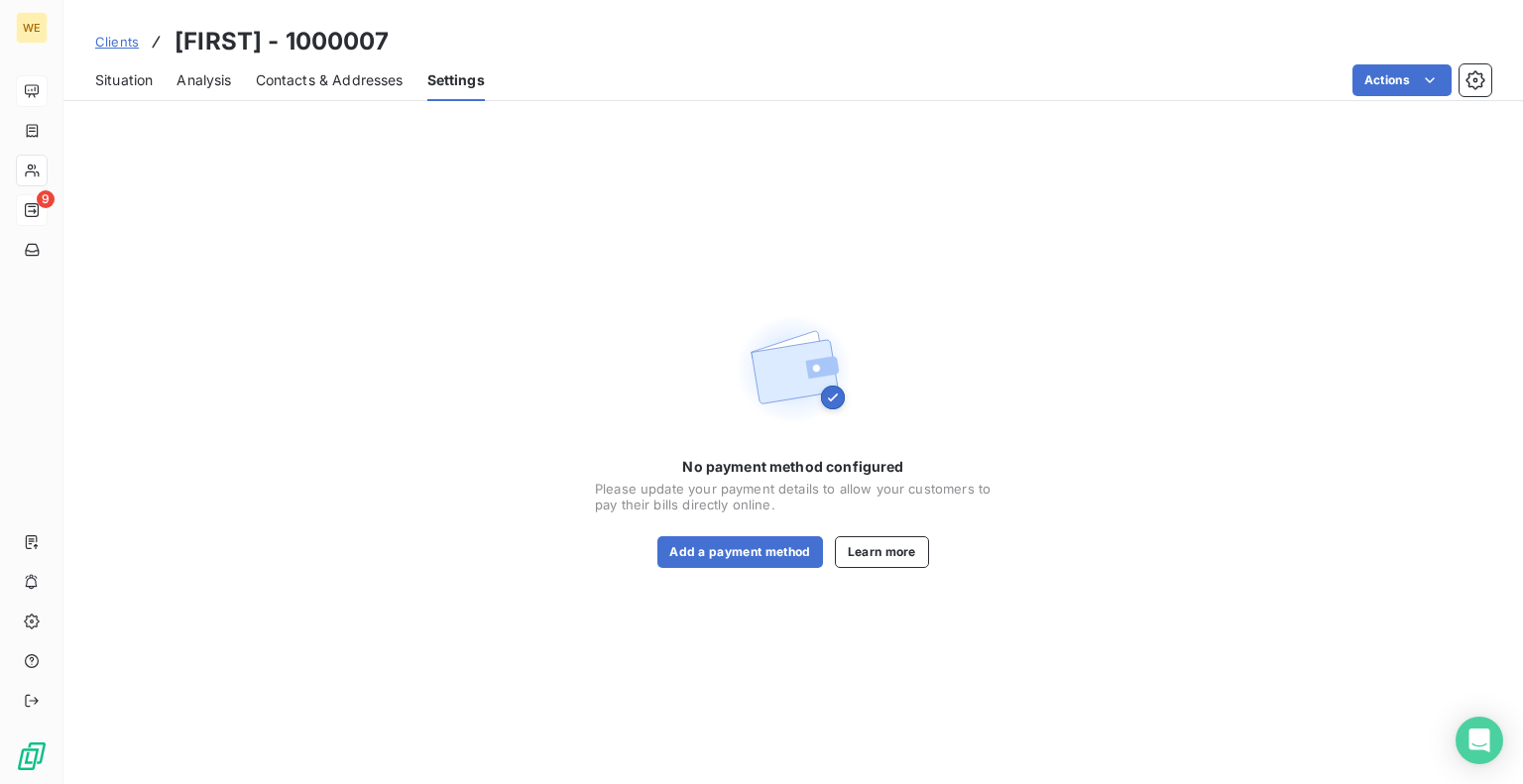 click on "Situation" at bounding box center (124, 80) 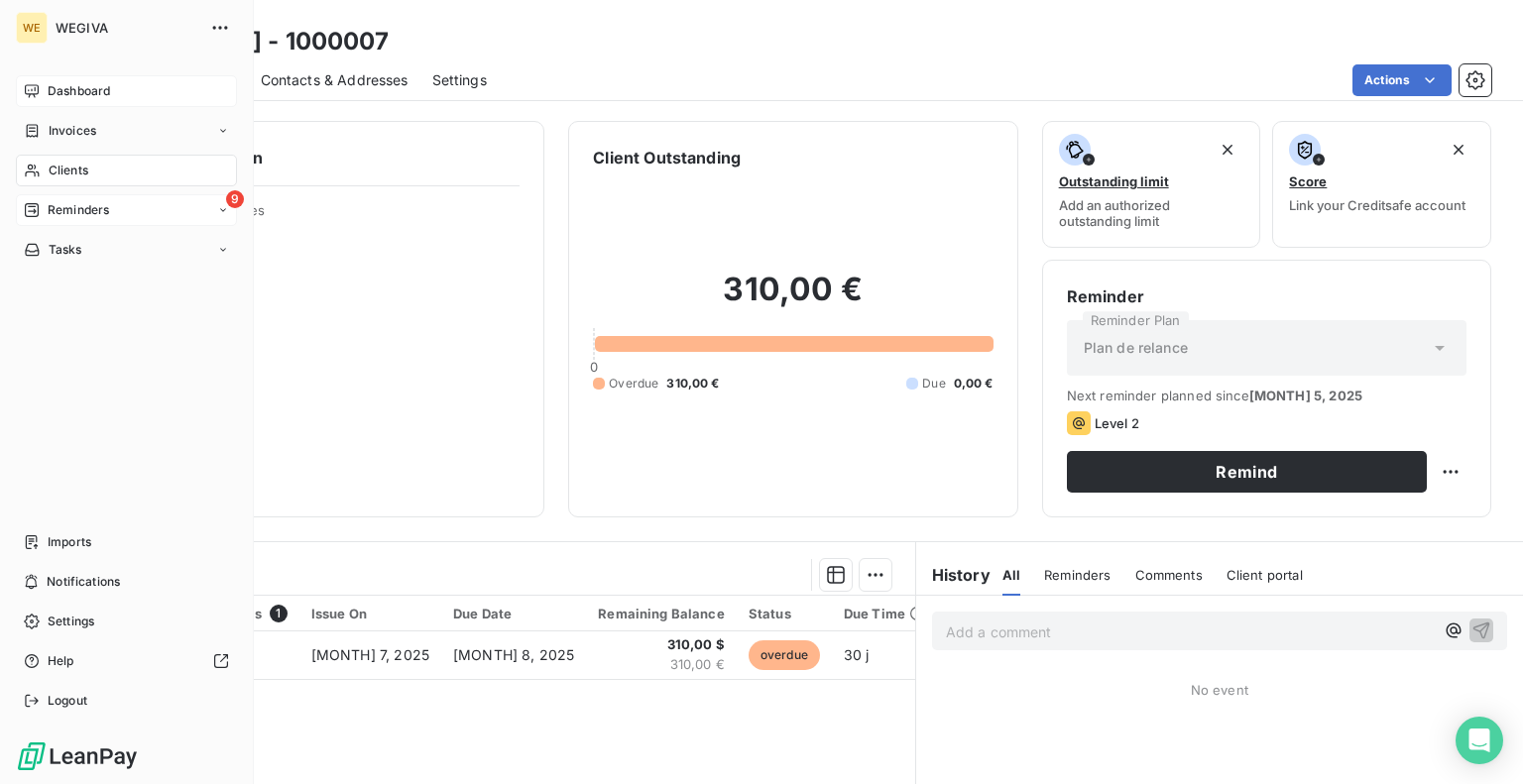 click on "Reminders" at bounding box center (78, 210) 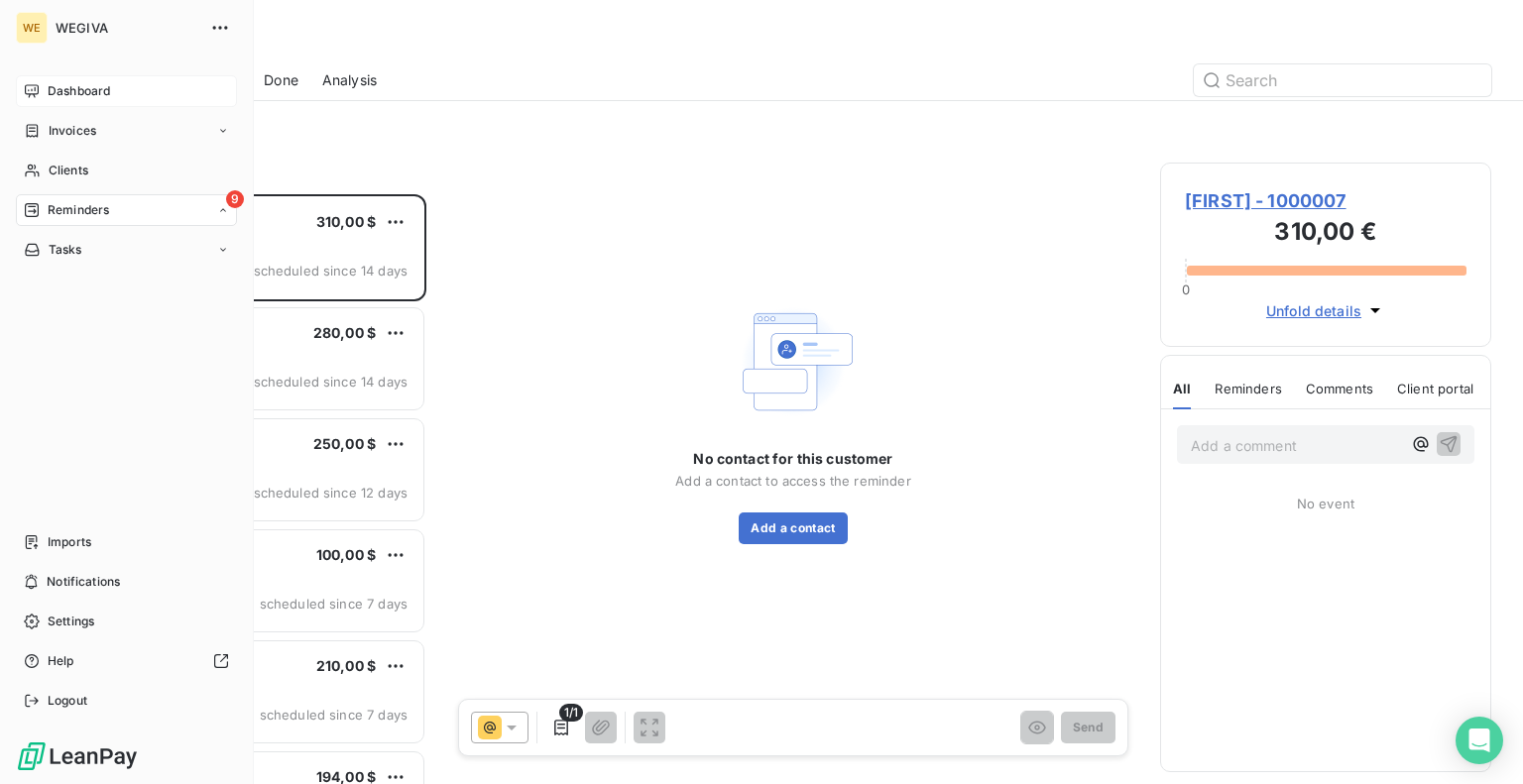 scroll, scrollTop: 16, scrollLeft: 16, axis: both 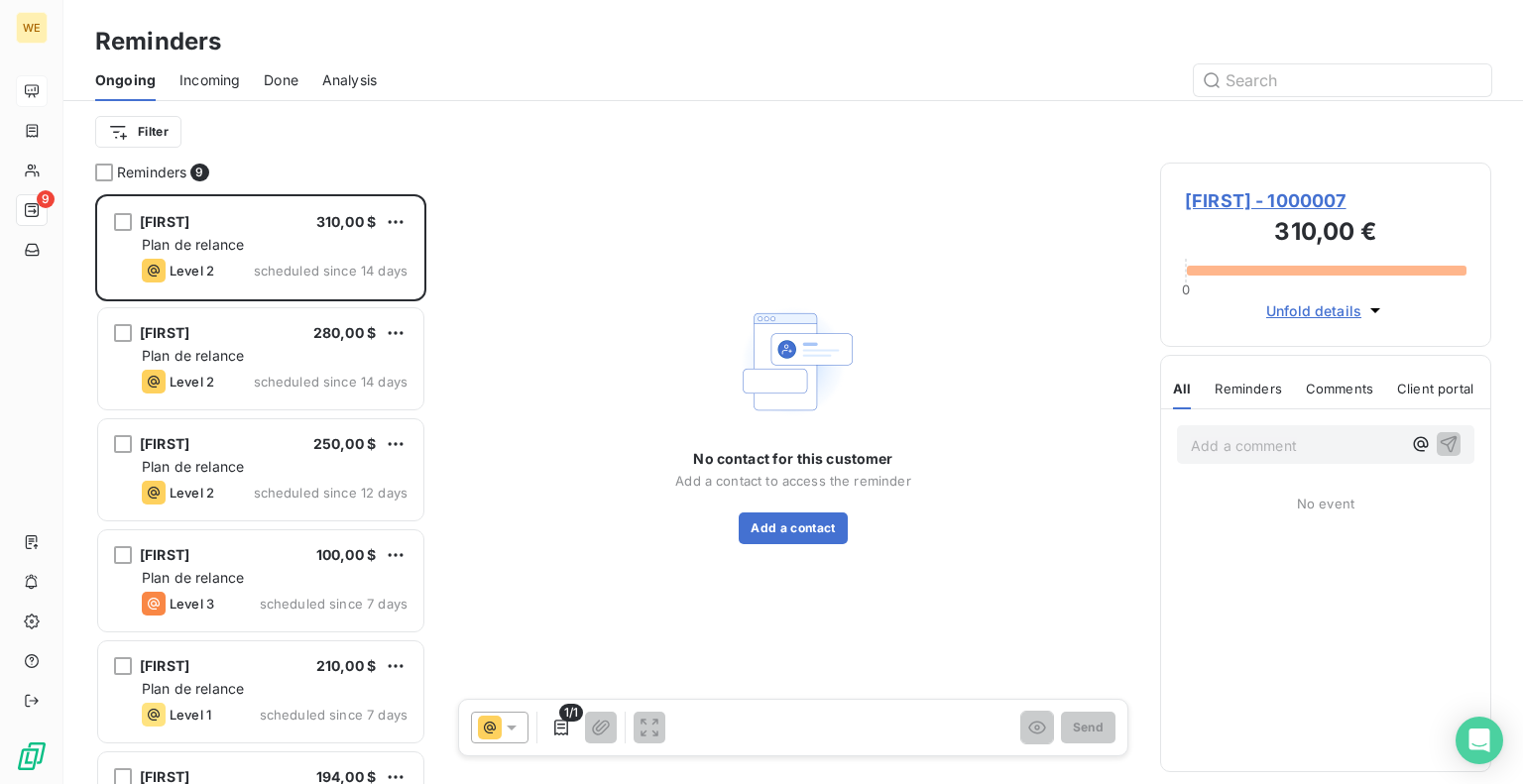 click on "Reminders" at bounding box center (152, 172) 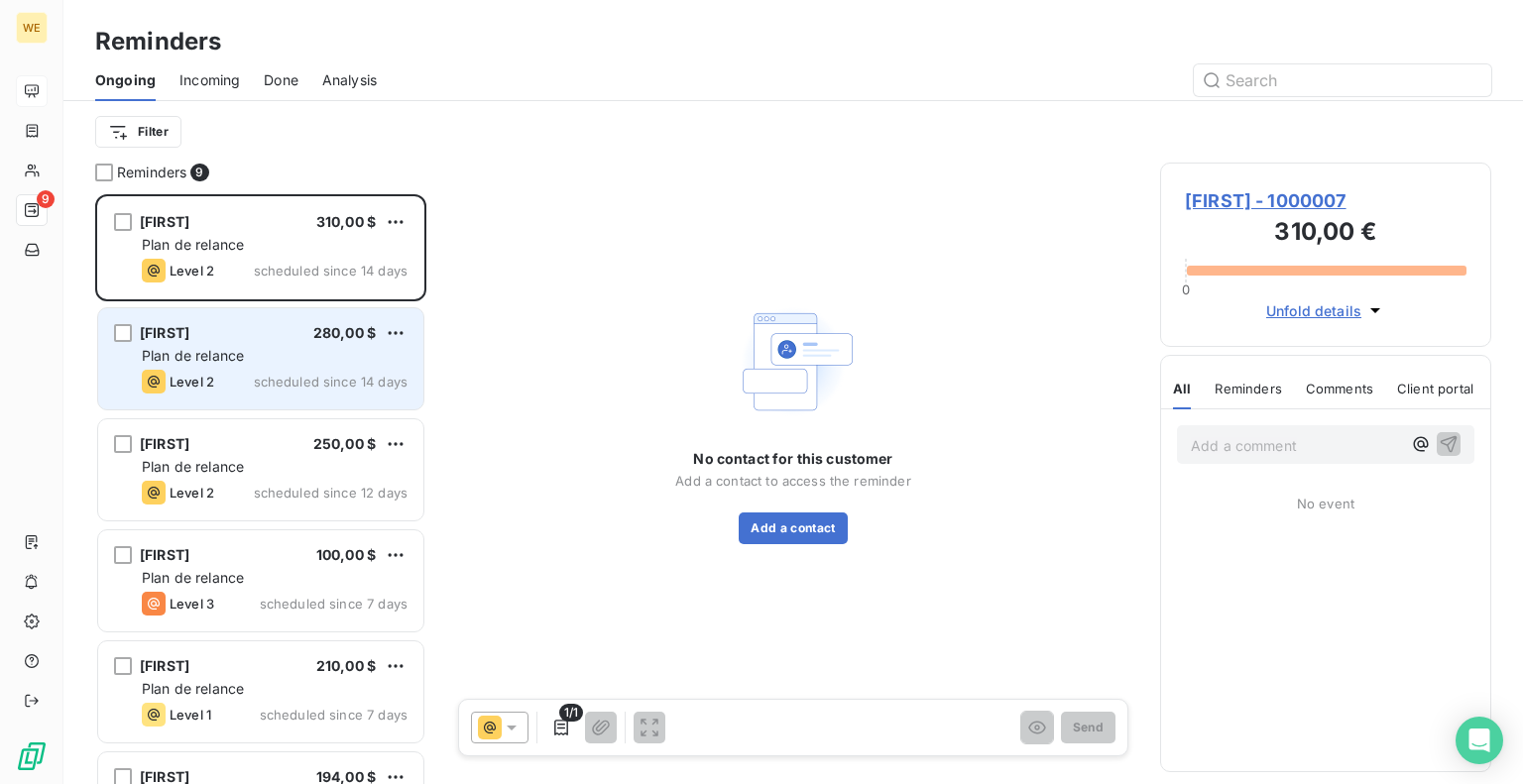 click on "Plan de relance" at bounding box center (192, 355) 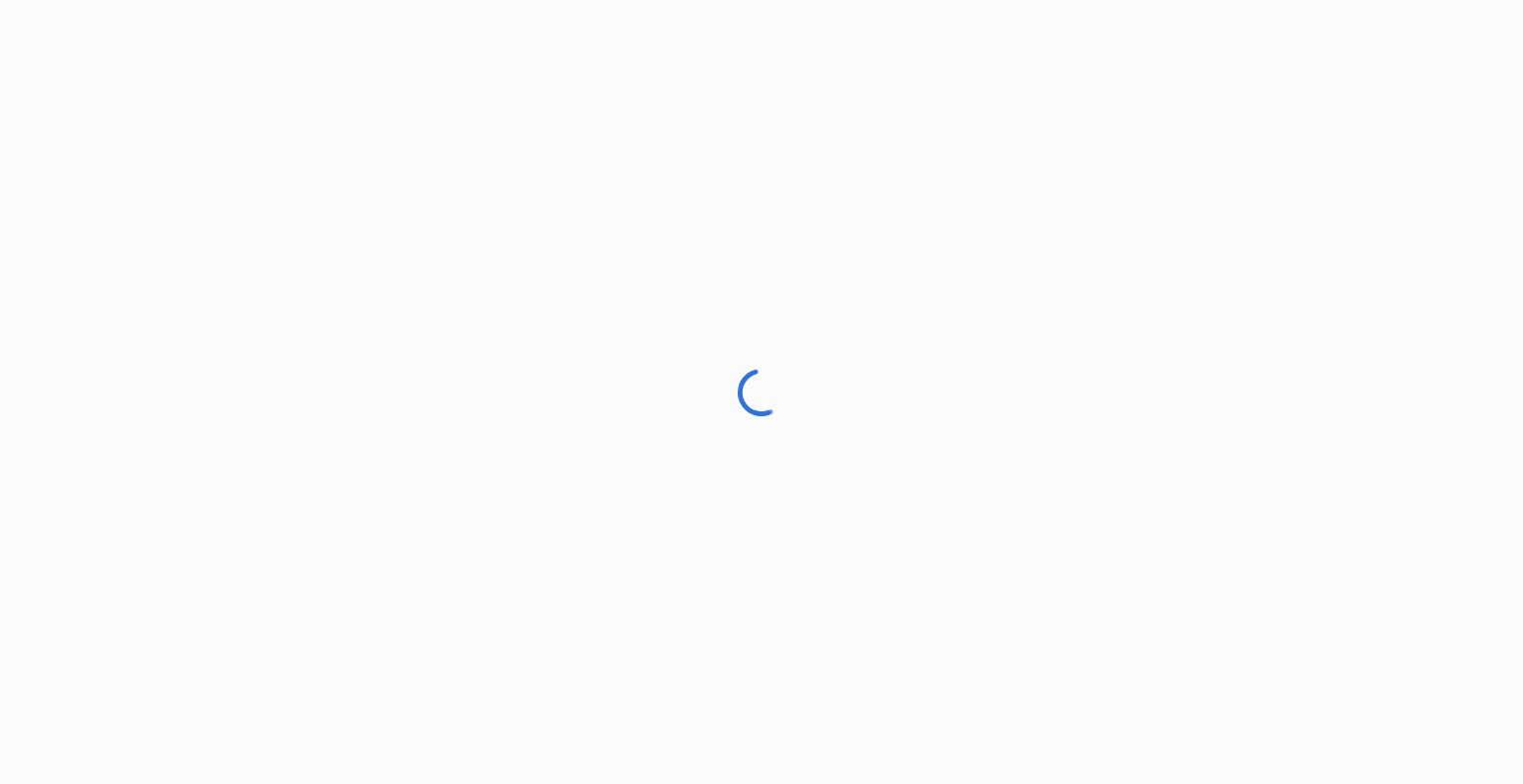 scroll, scrollTop: 0, scrollLeft: 0, axis: both 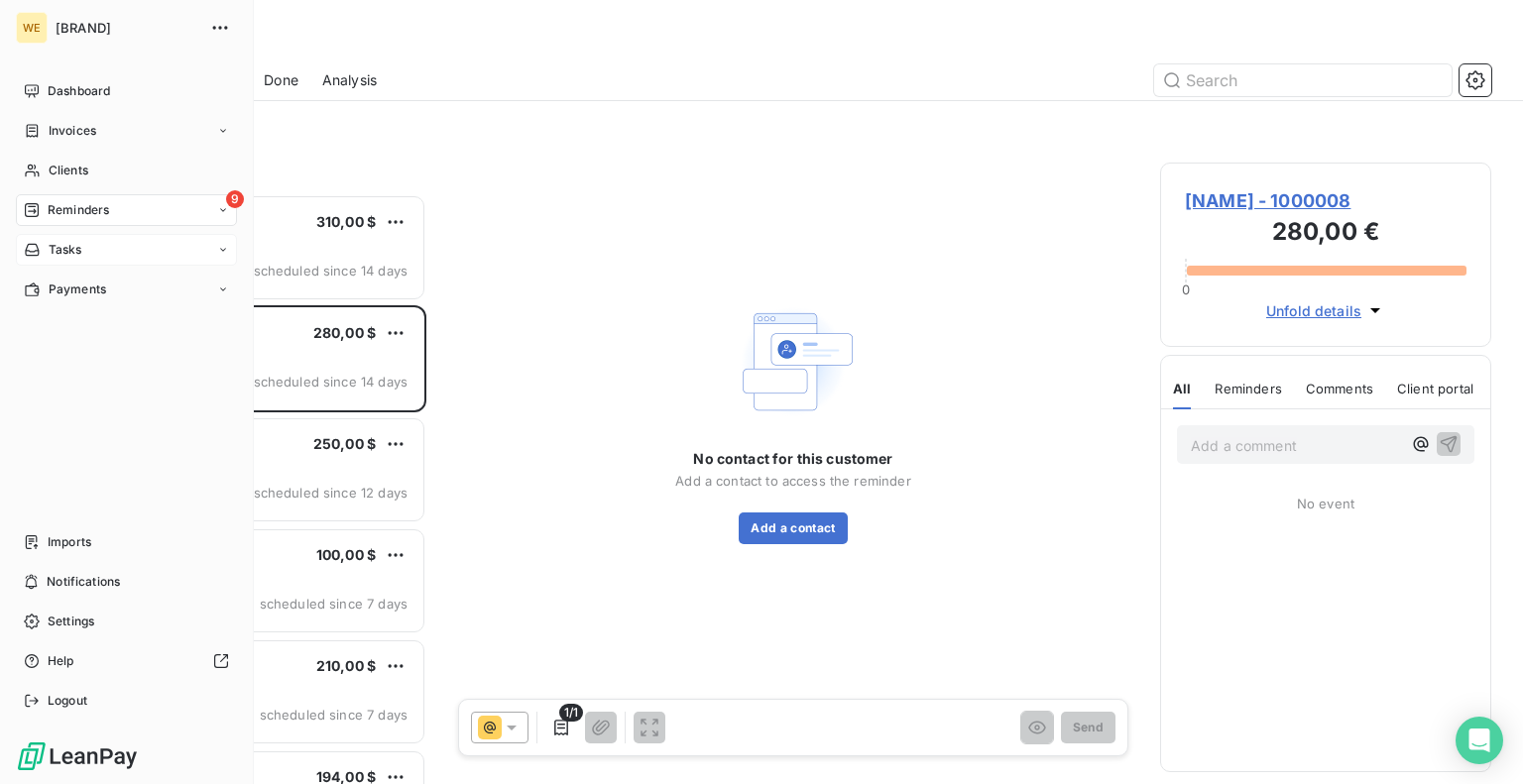 click on "Tasks" at bounding box center (126, 250) 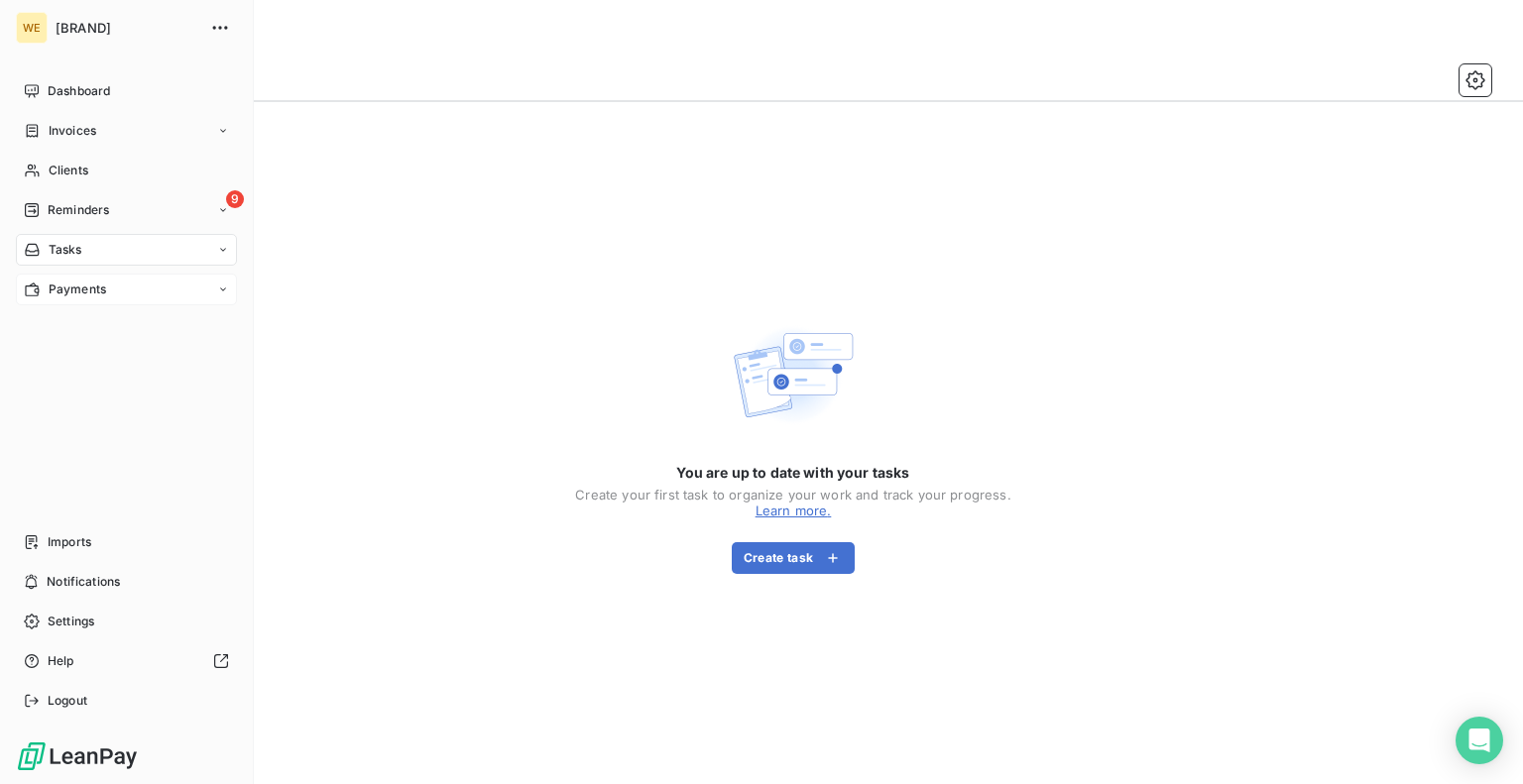 click on "Payments" at bounding box center [77, 289] 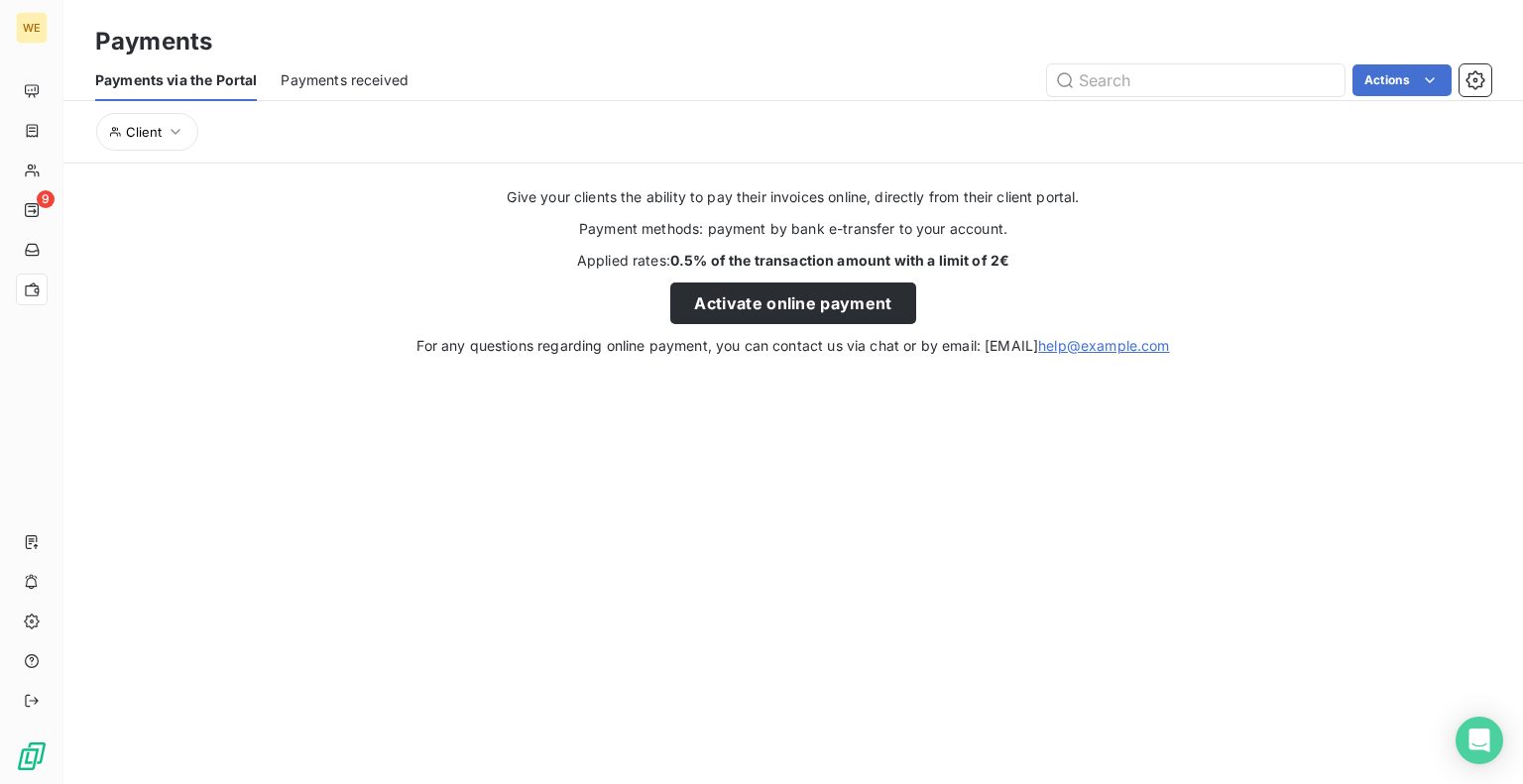 click on "Payments received" at bounding box center [344, 80] 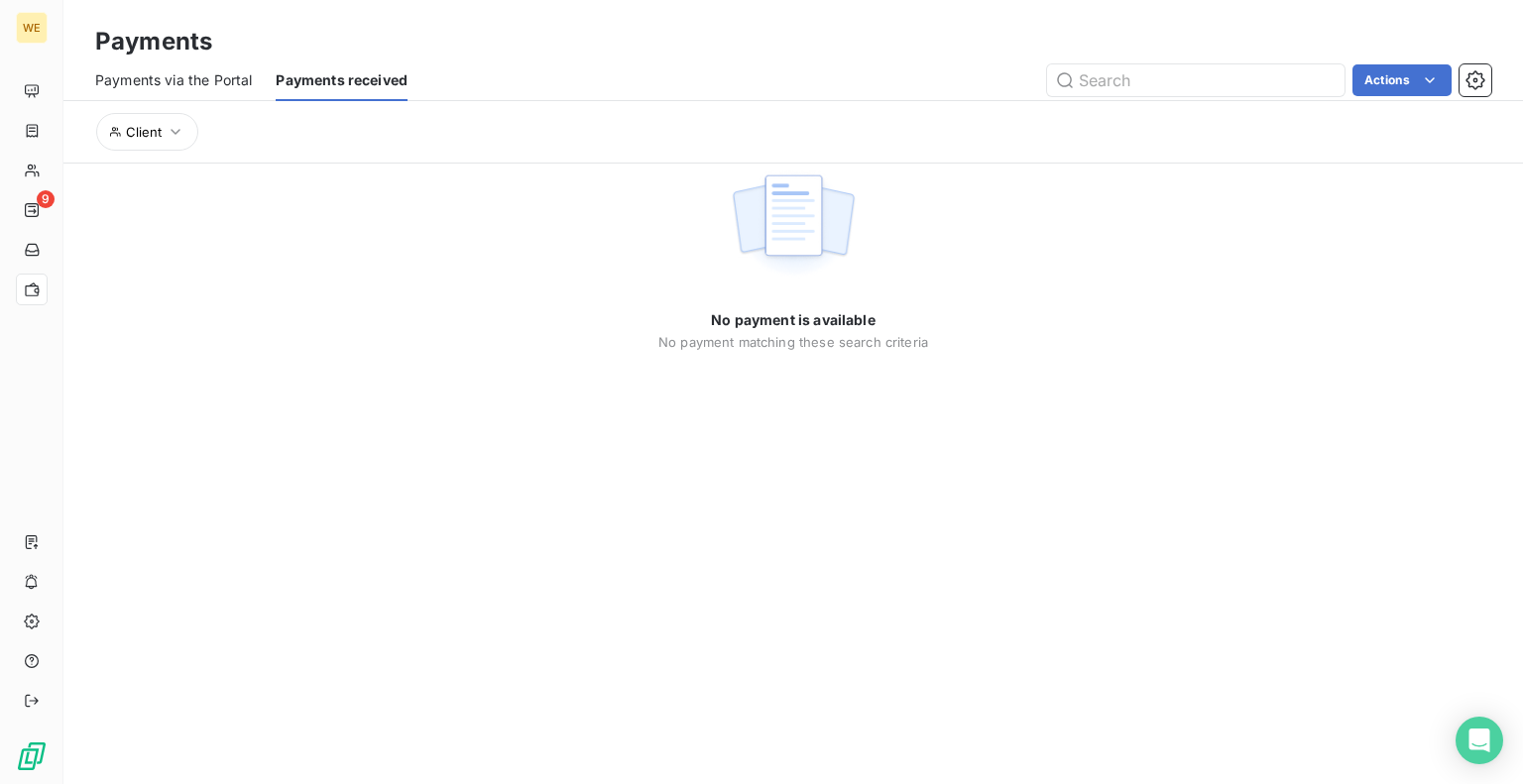 click on "Payments via the Portal" at bounding box center (174, 80) 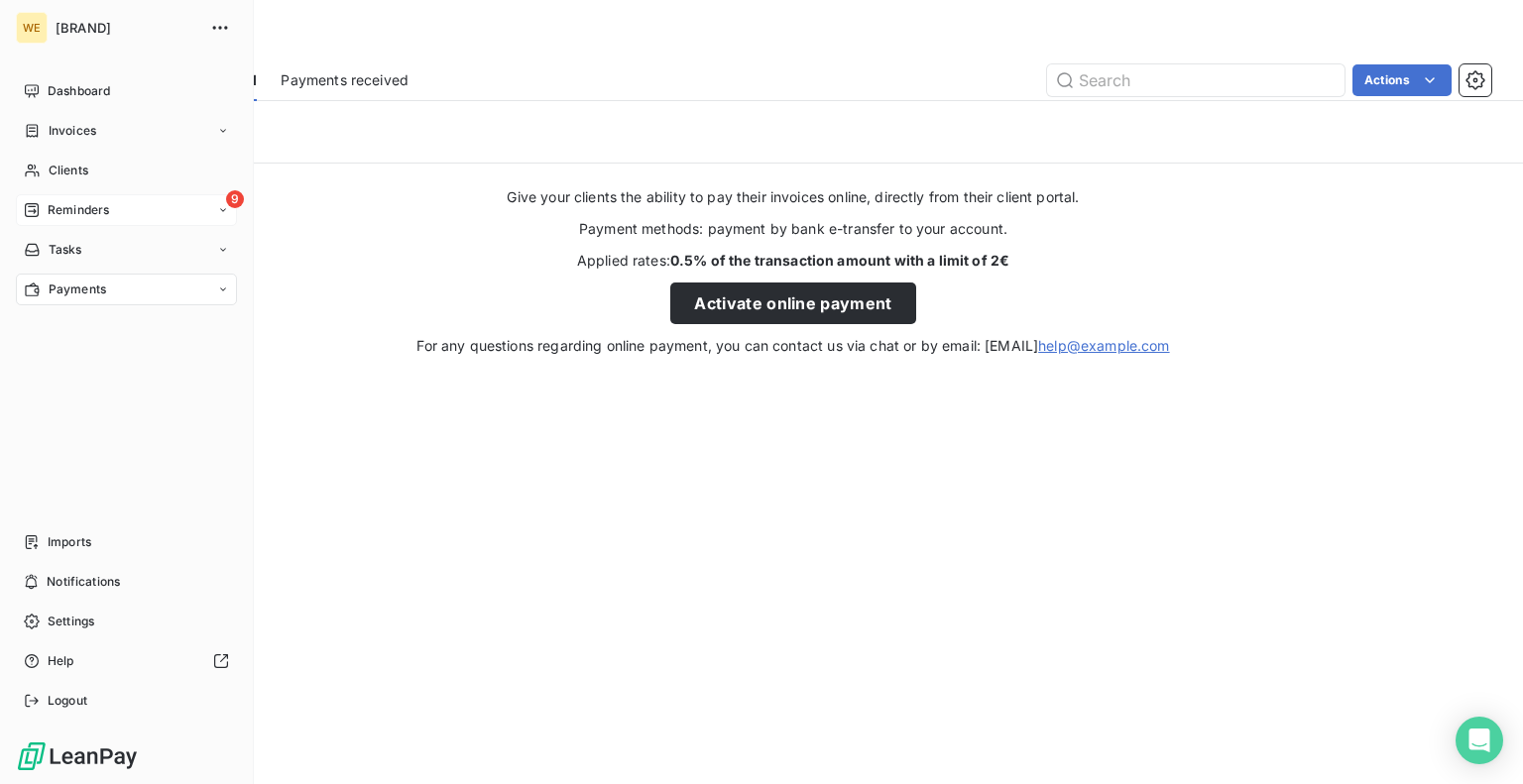 click on "Reminders" at bounding box center [78, 210] 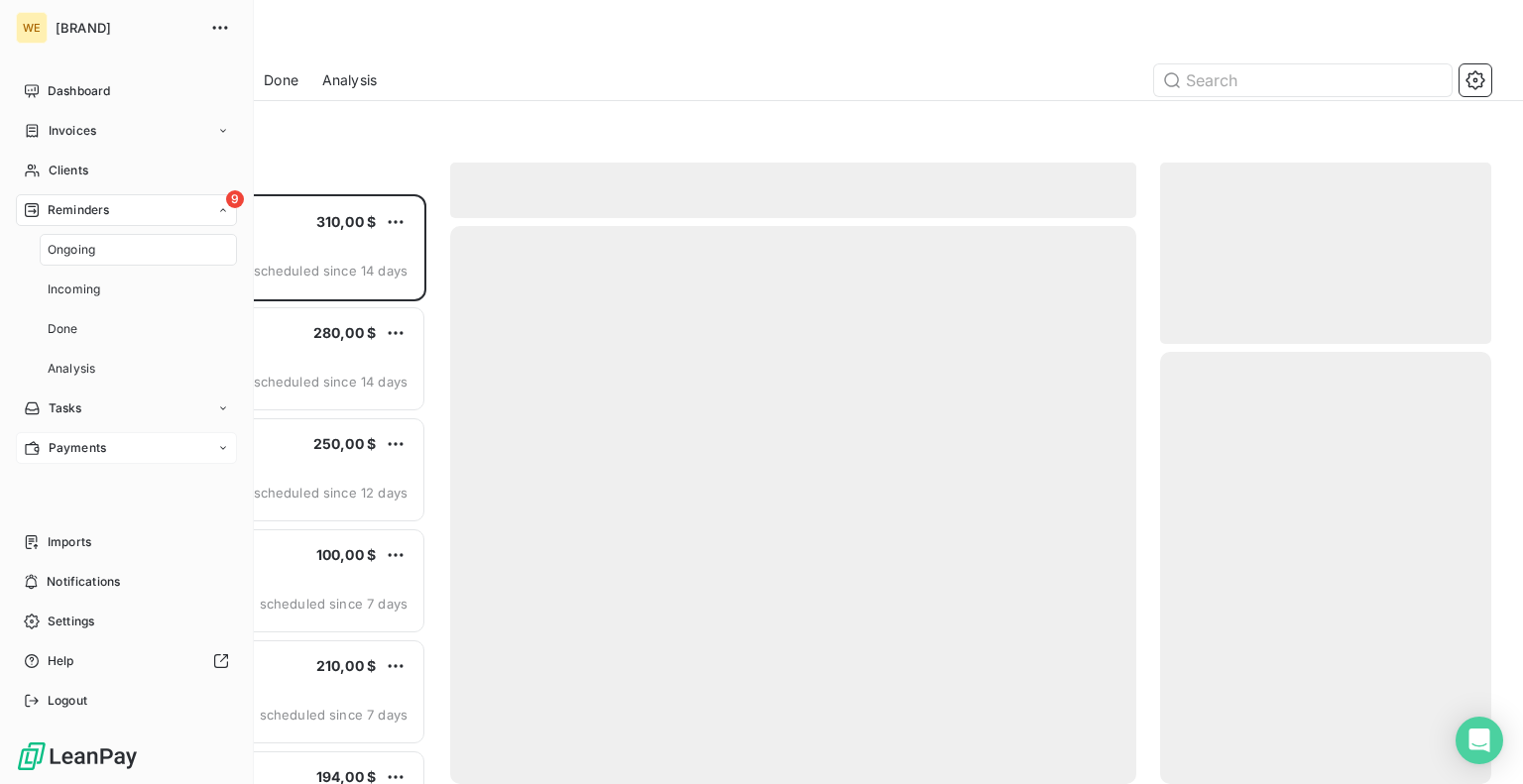 scroll, scrollTop: 16, scrollLeft: 16, axis: both 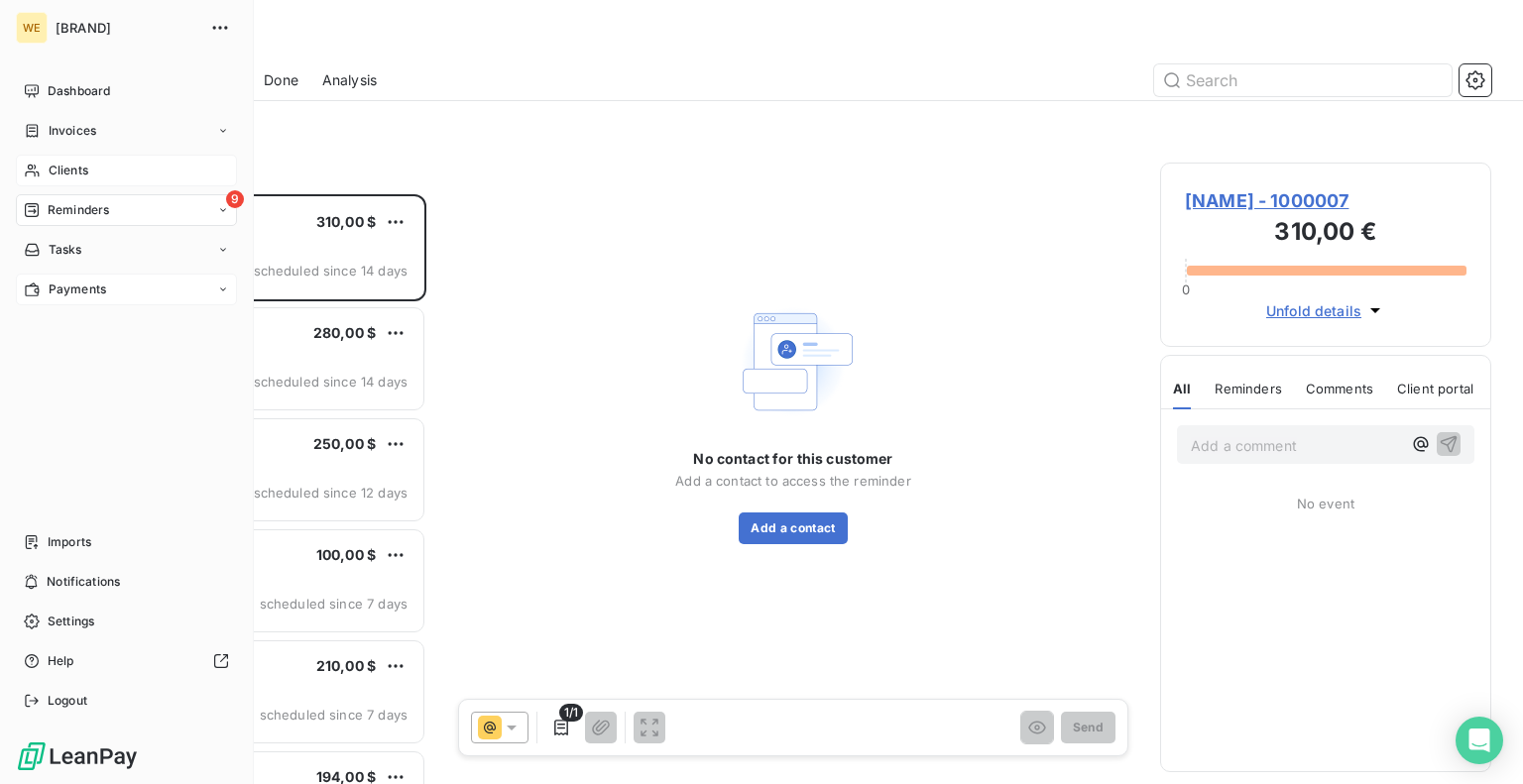 click on "Clients" at bounding box center (126, 170) 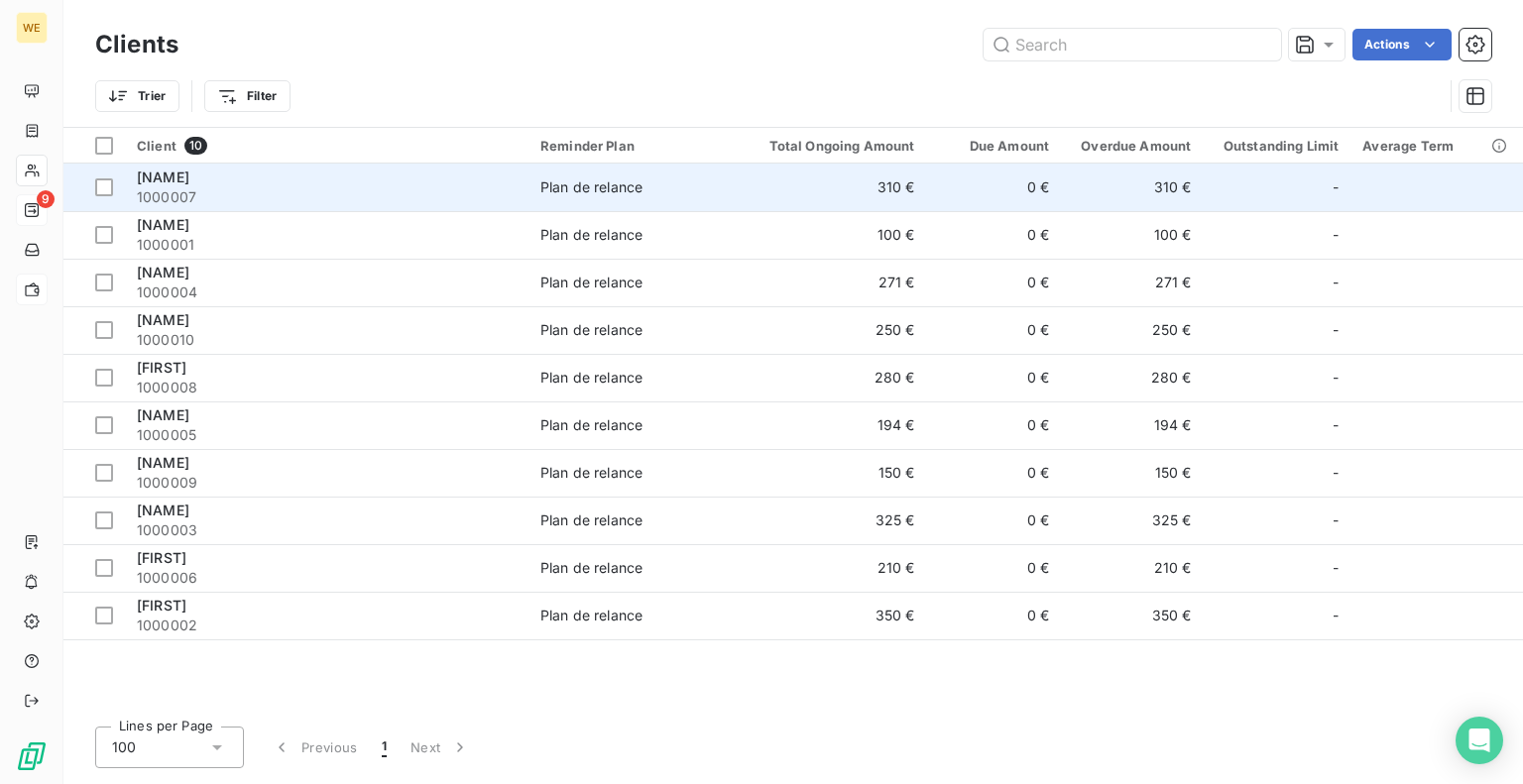 click on "[NAME]" at bounding box center [326, 177] 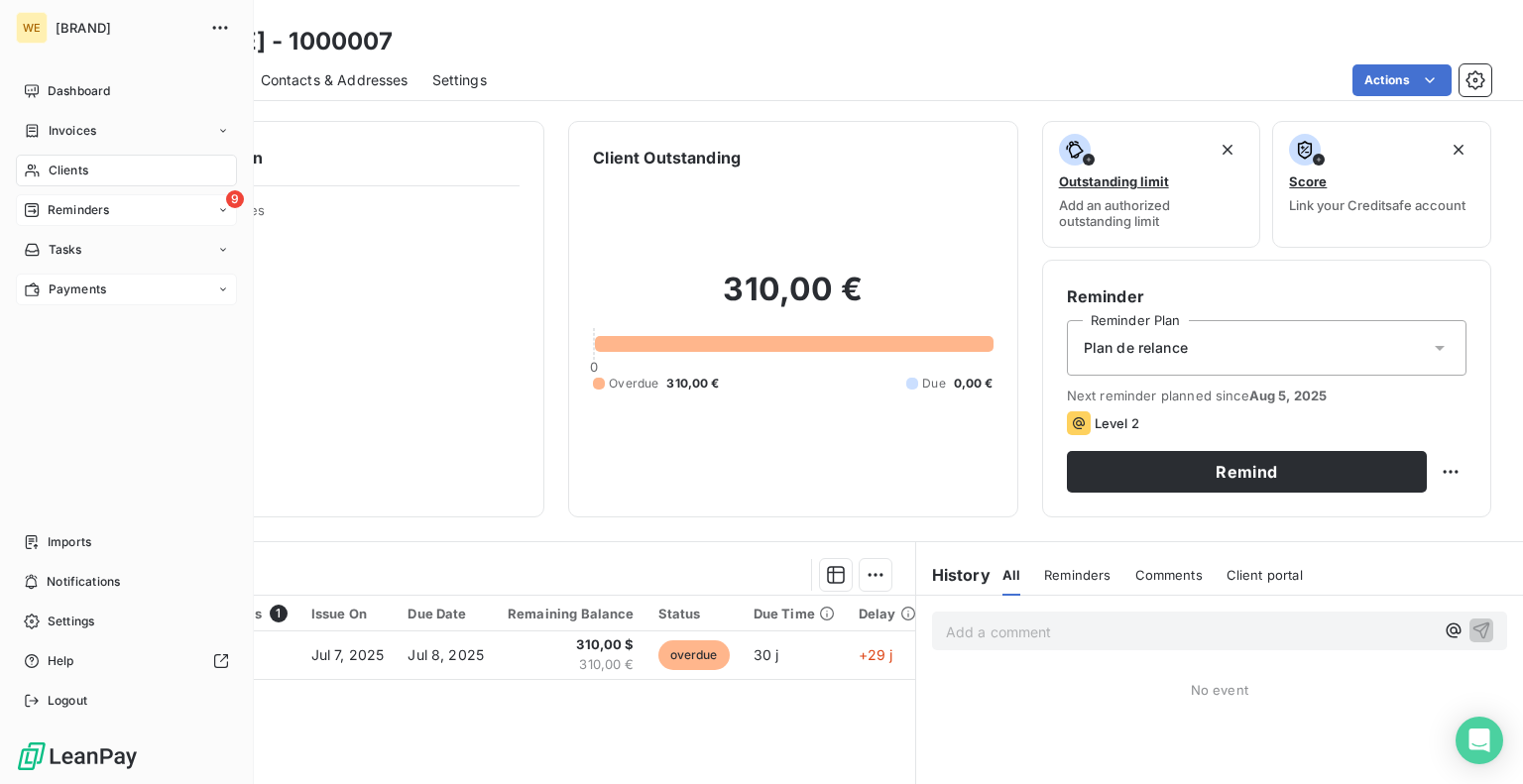 click on "Reminders" at bounding box center [78, 210] 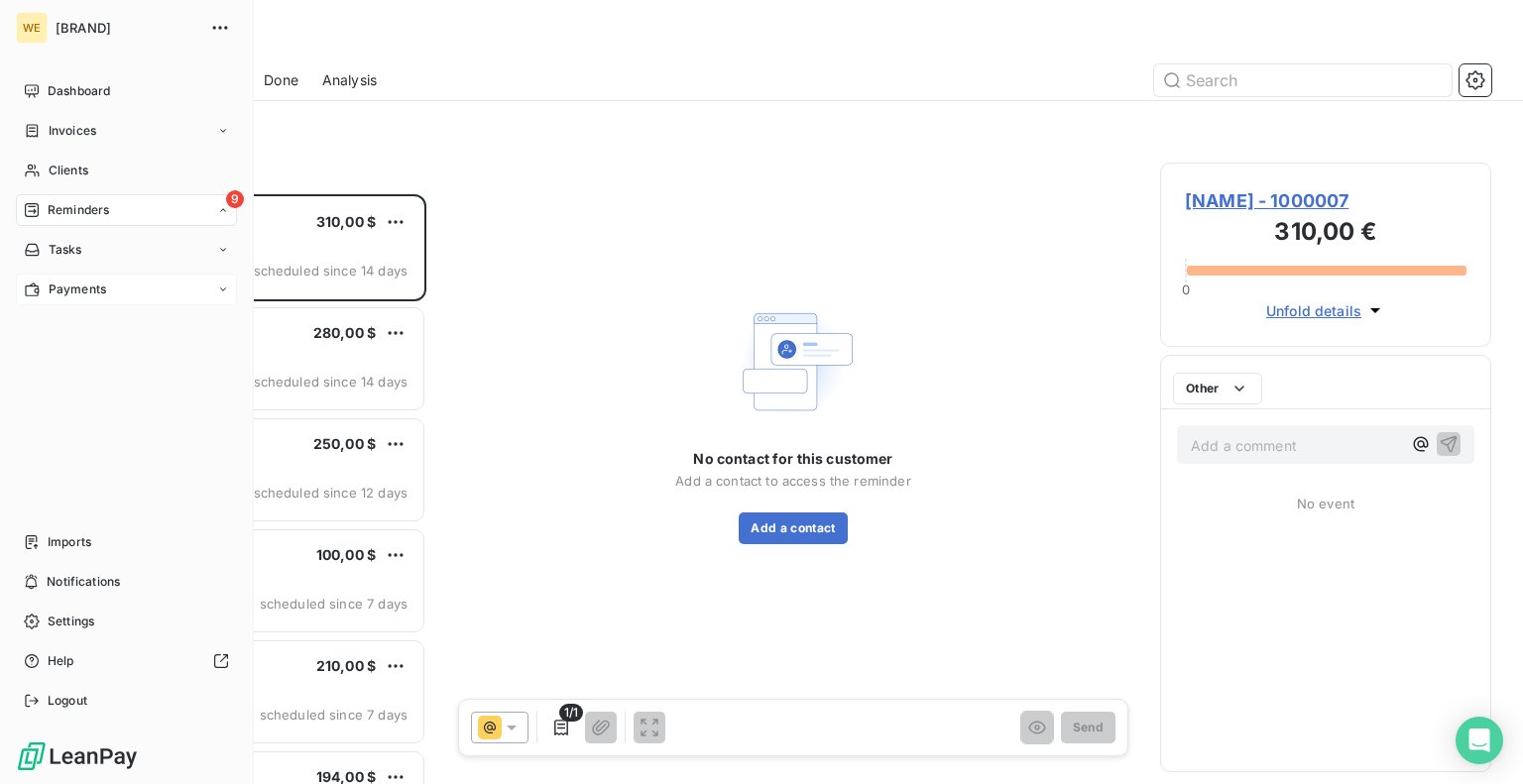 scroll, scrollTop: 16, scrollLeft: 16, axis: both 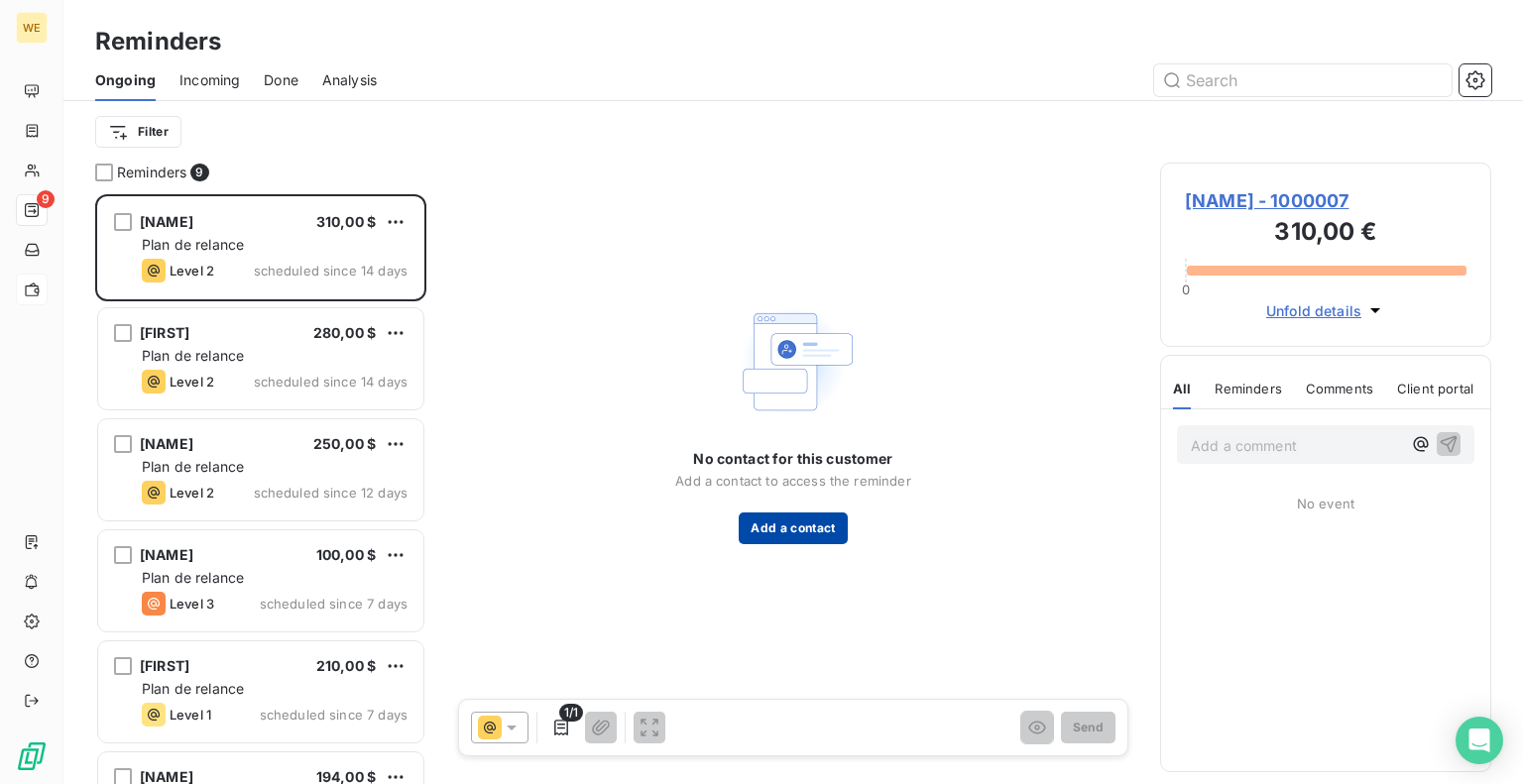 click on "Add a contact" at bounding box center [792, 528] 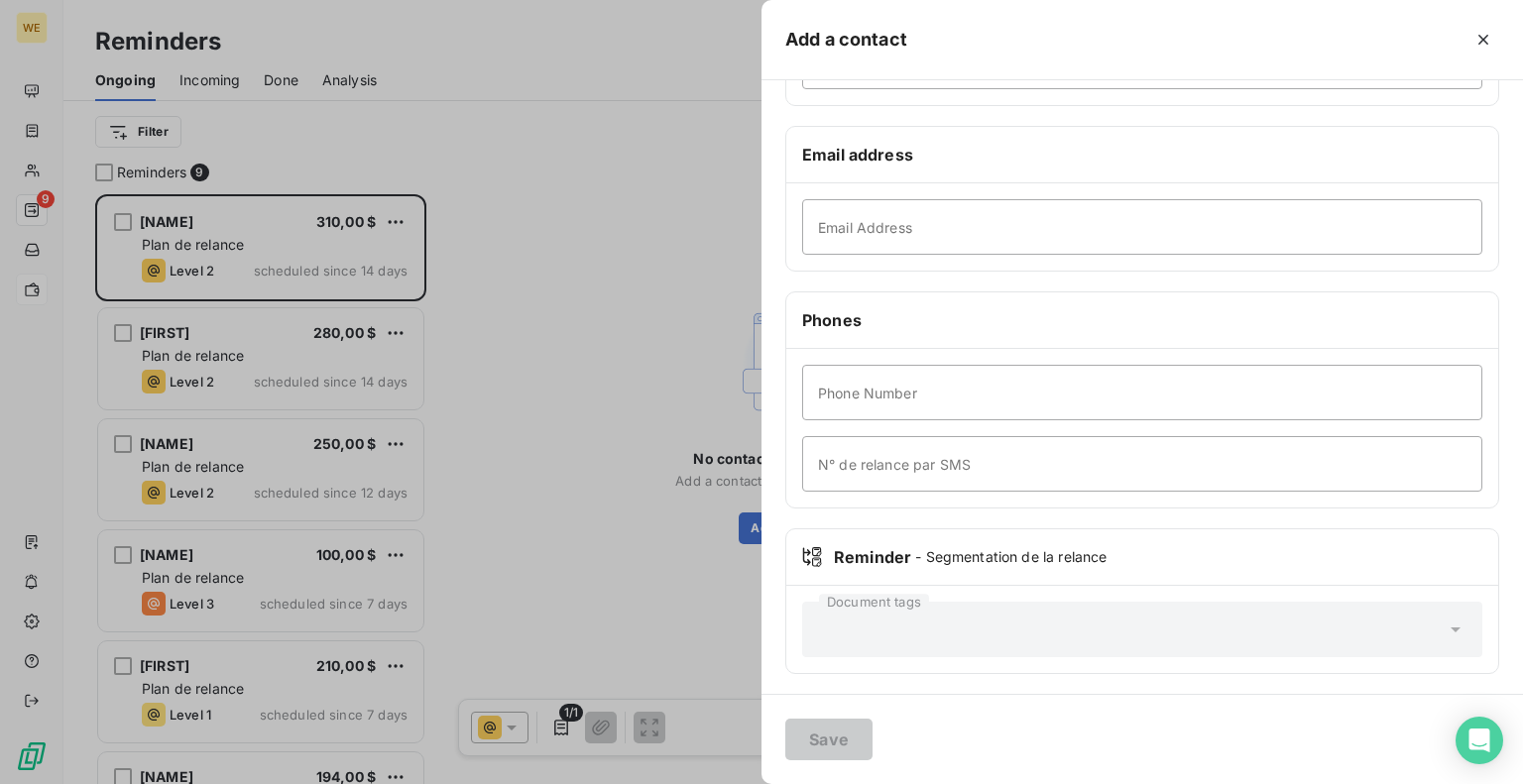 scroll, scrollTop: 0, scrollLeft: 0, axis: both 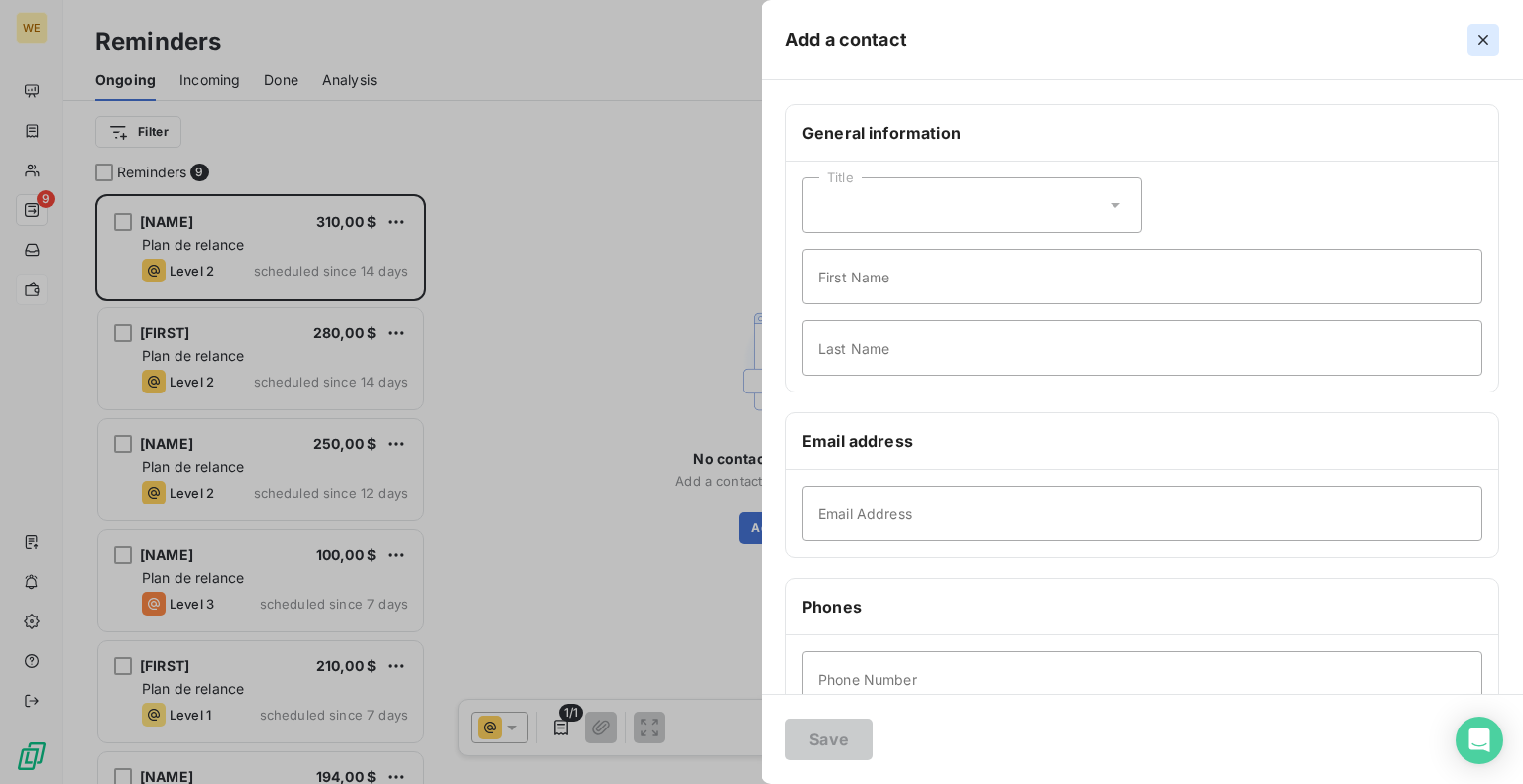 click 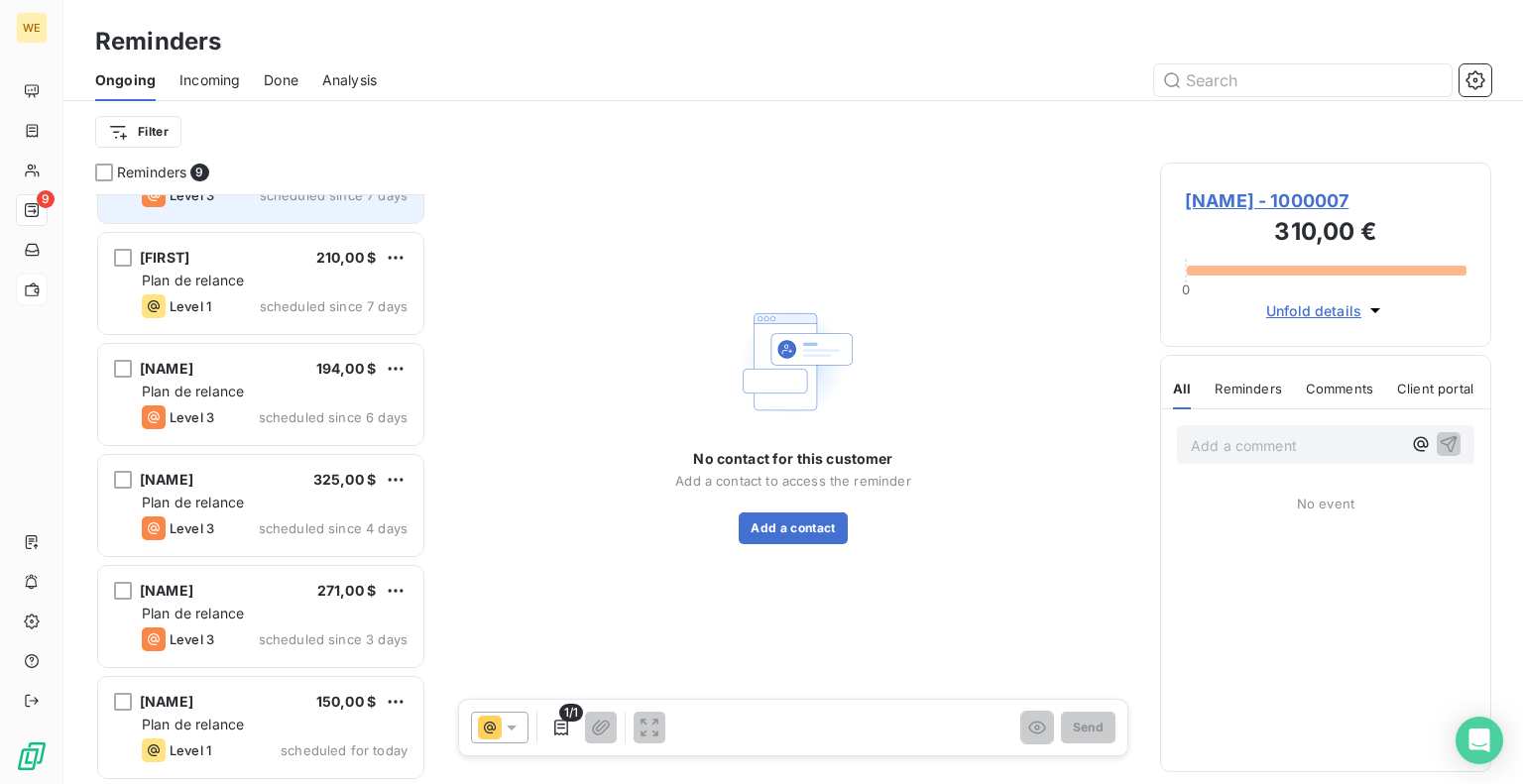 scroll, scrollTop: 0, scrollLeft: 0, axis: both 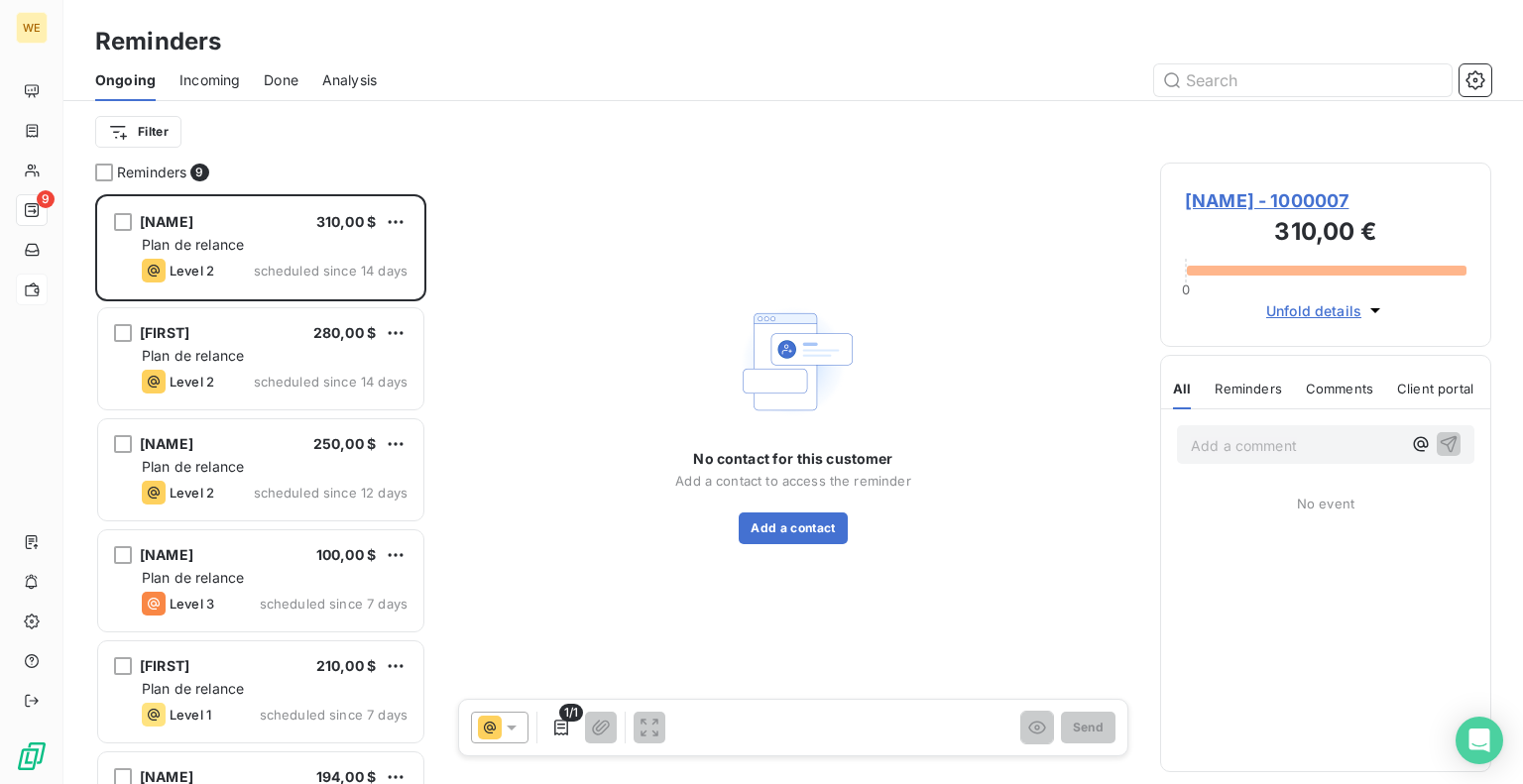 click at bounding box center (500, 728) 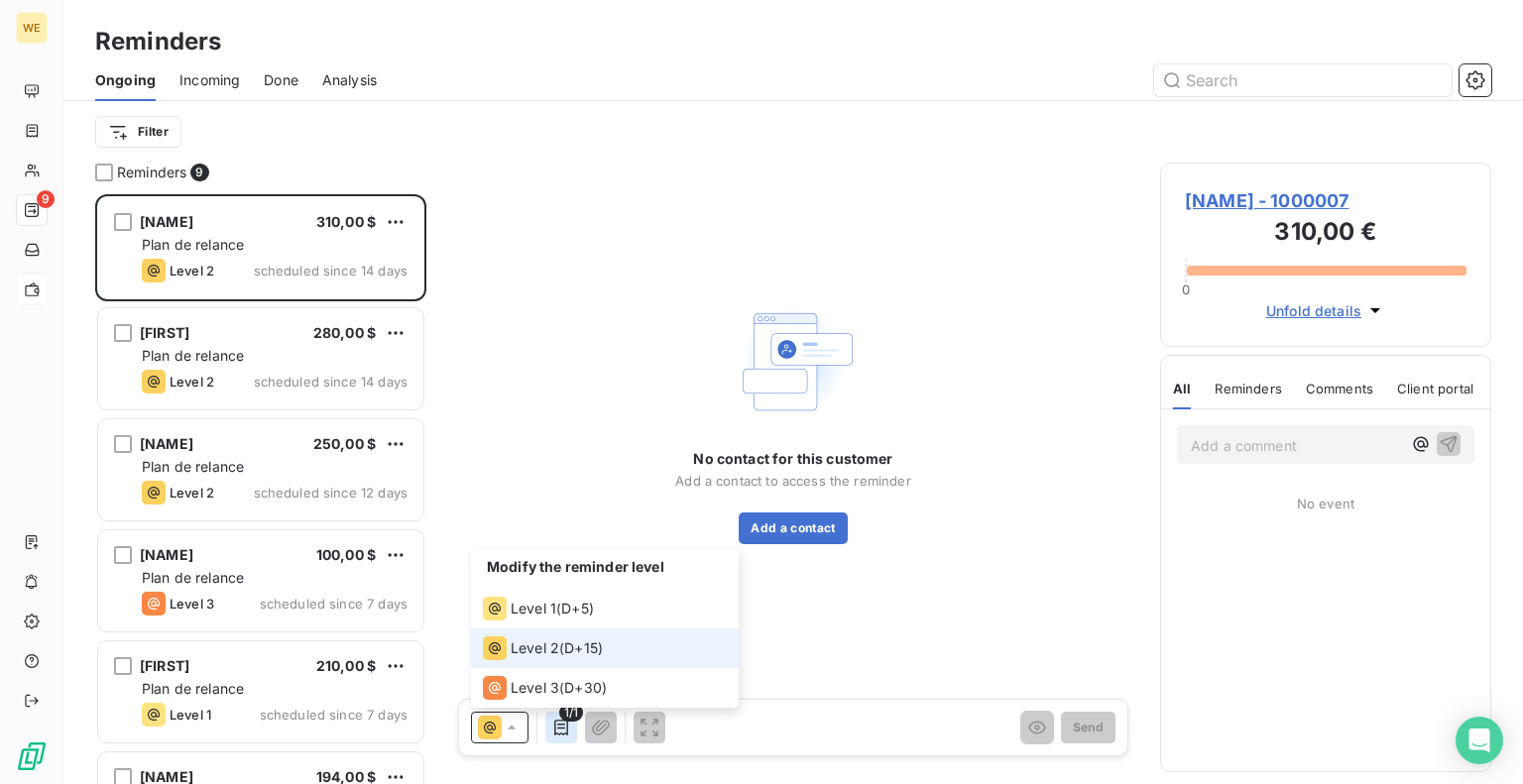 click 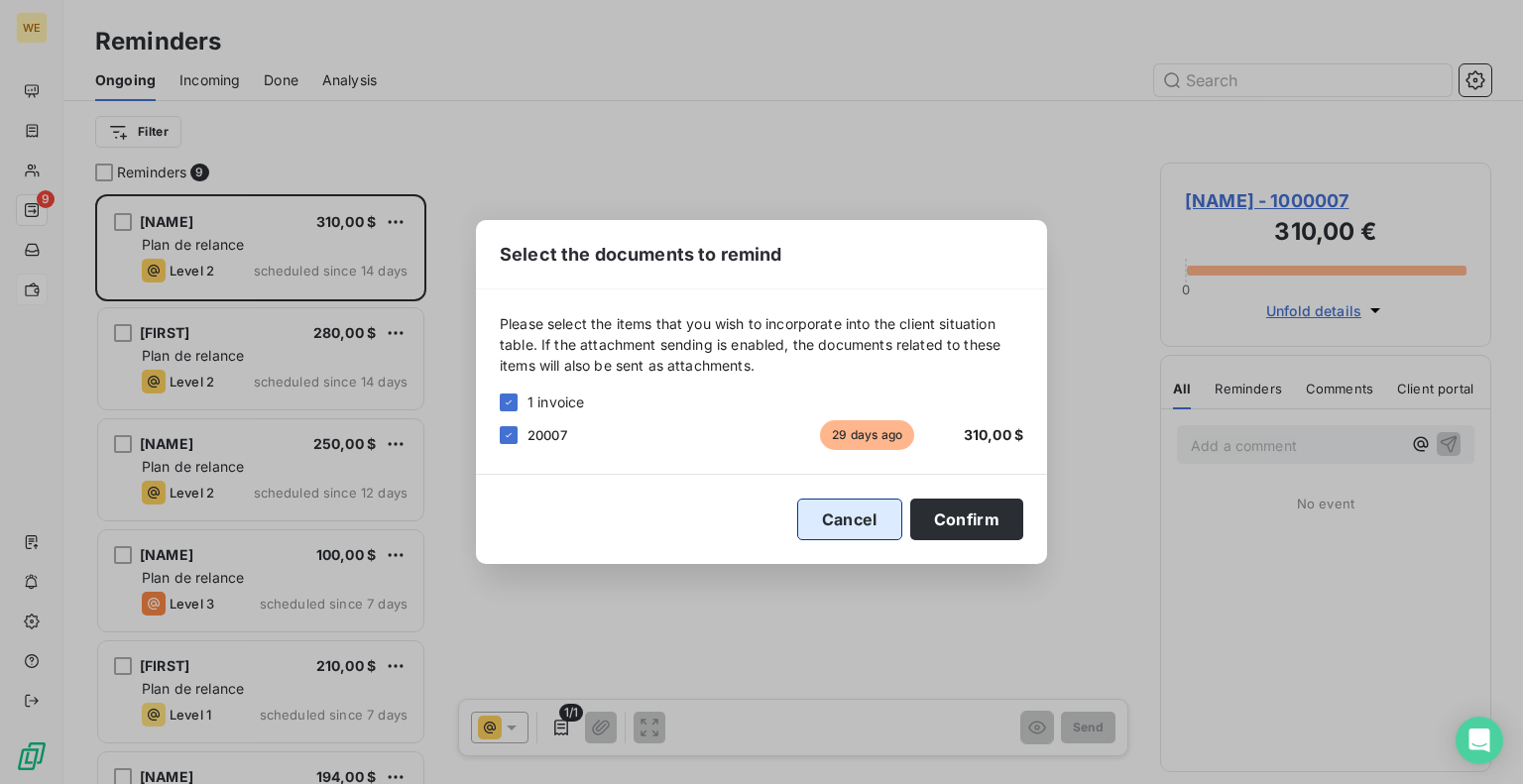 click on "Cancel" at bounding box center [850, 519] 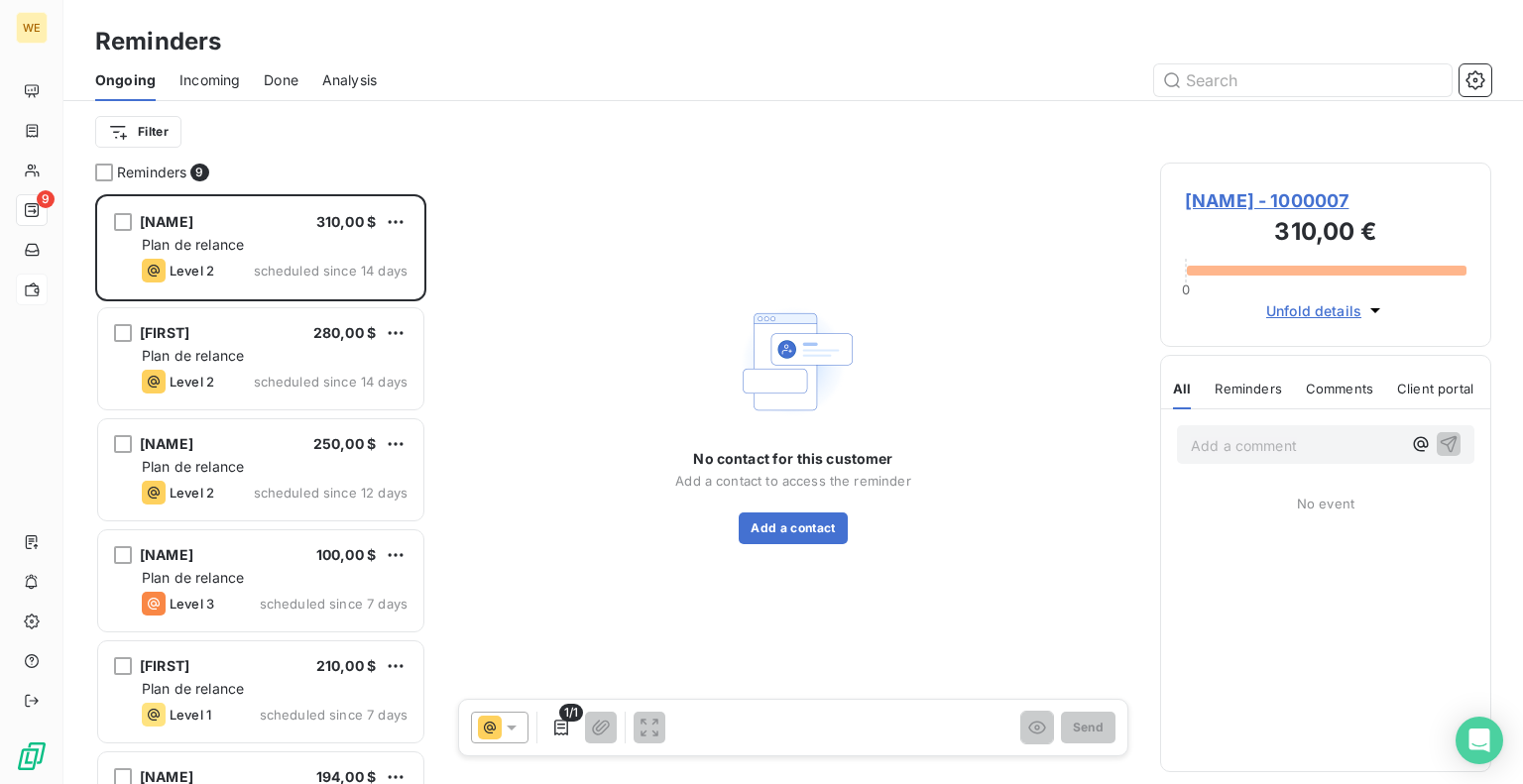 click on "No contact for this customer Add a contact to access the reminder Add a contact" at bounding box center (793, 420) 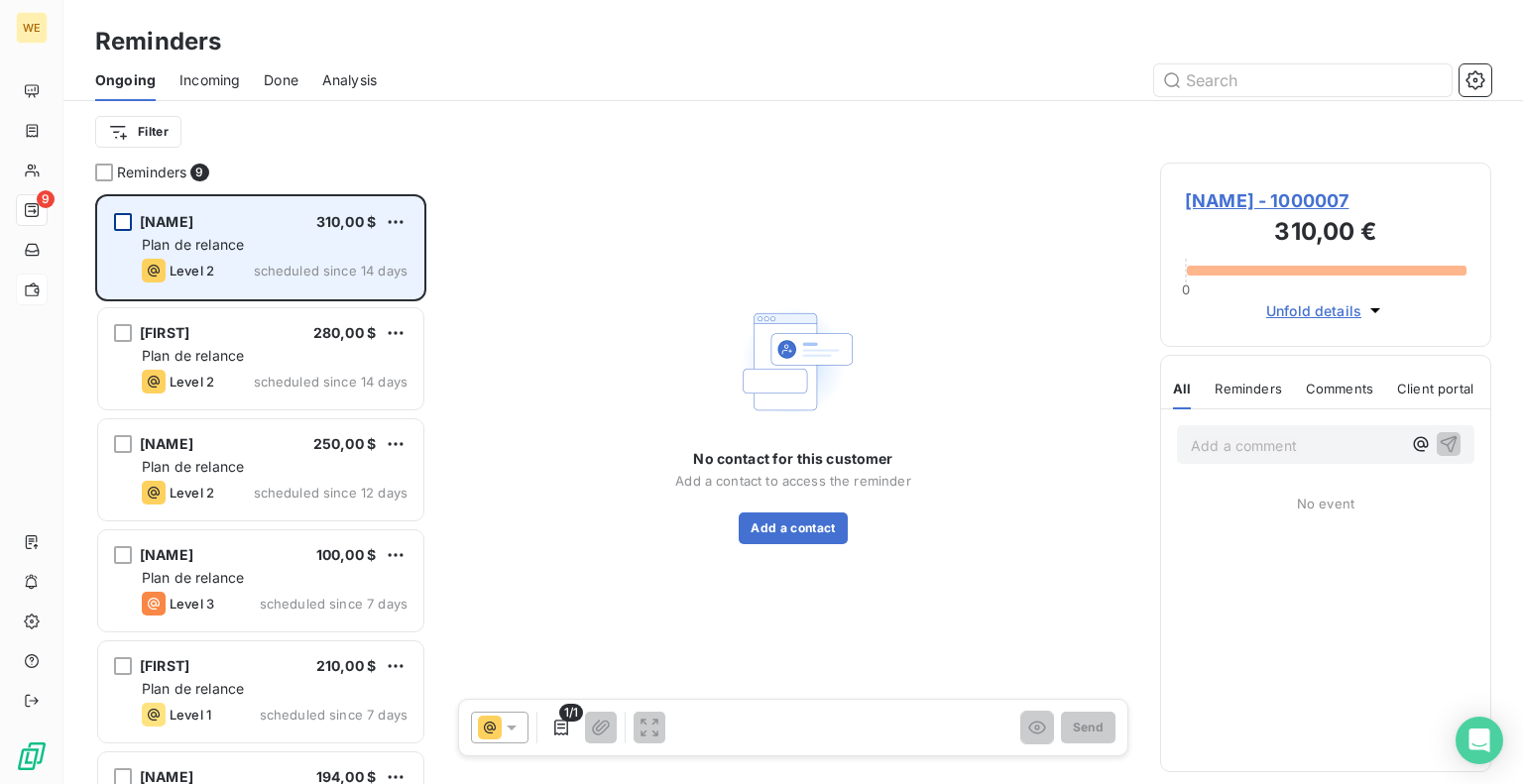 click at bounding box center (123, 222) 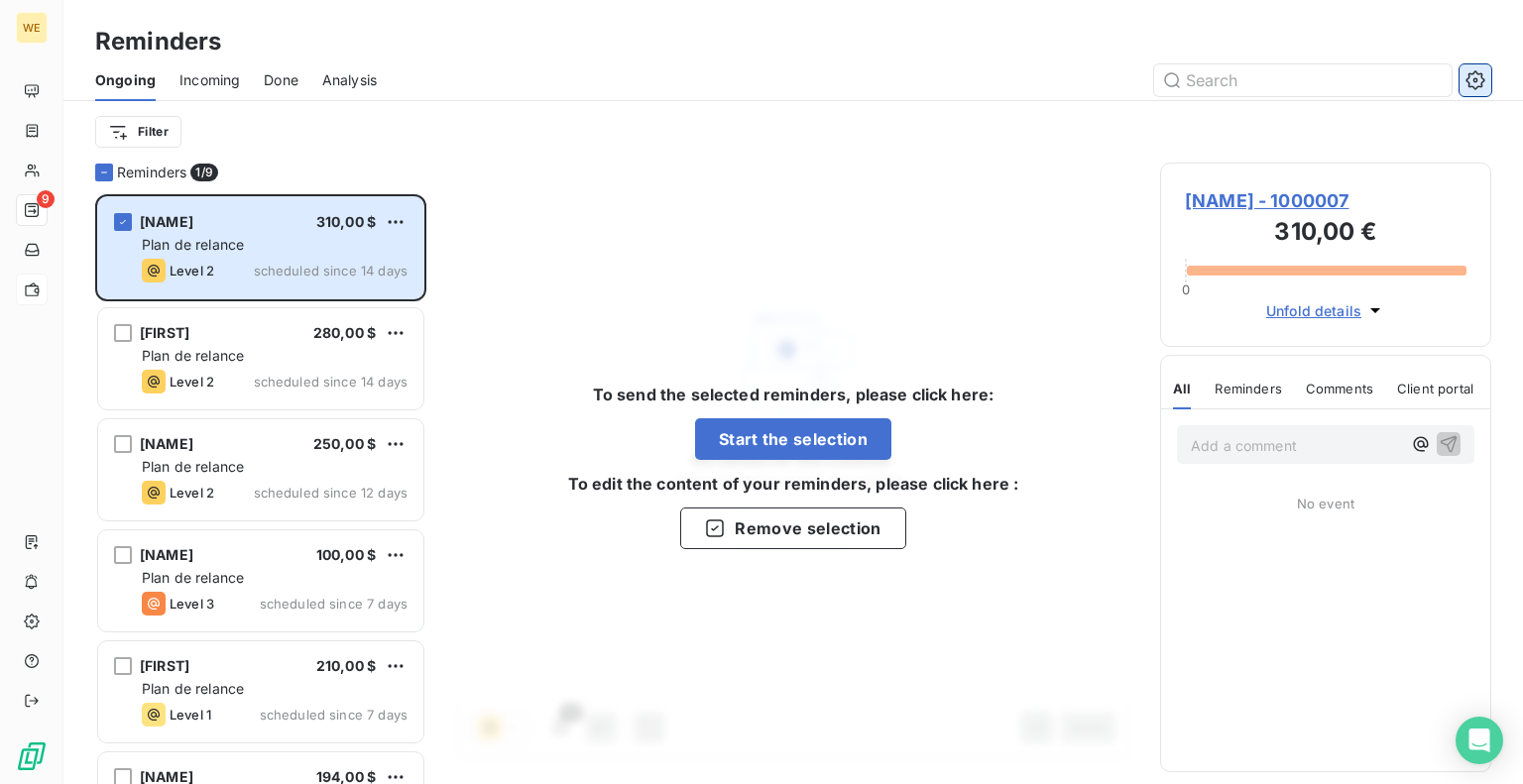click 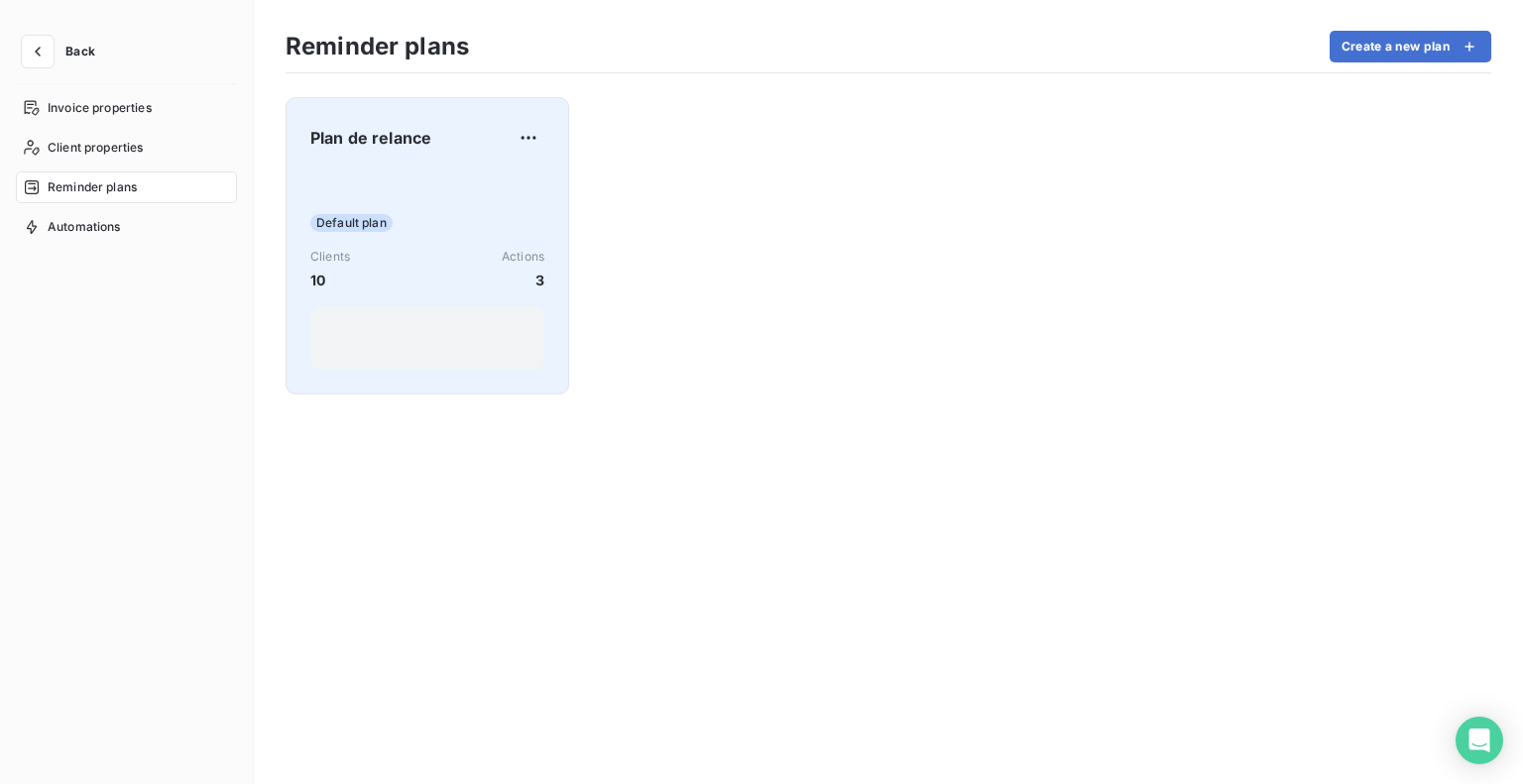 click on "Default plan" at bounding box center [427, 223] 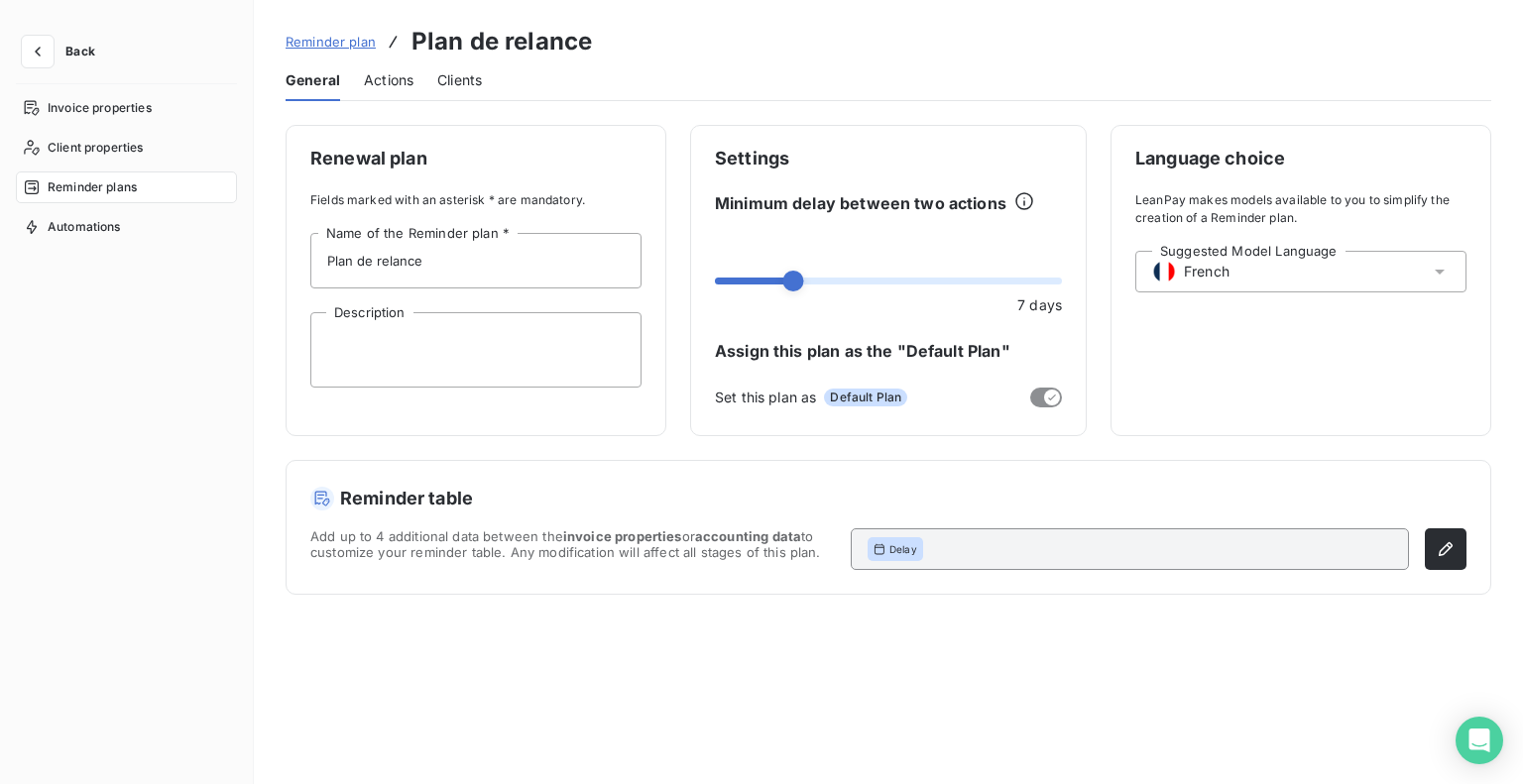 click on "Suggested Model Language   French" at bounding box center [1301, 272] 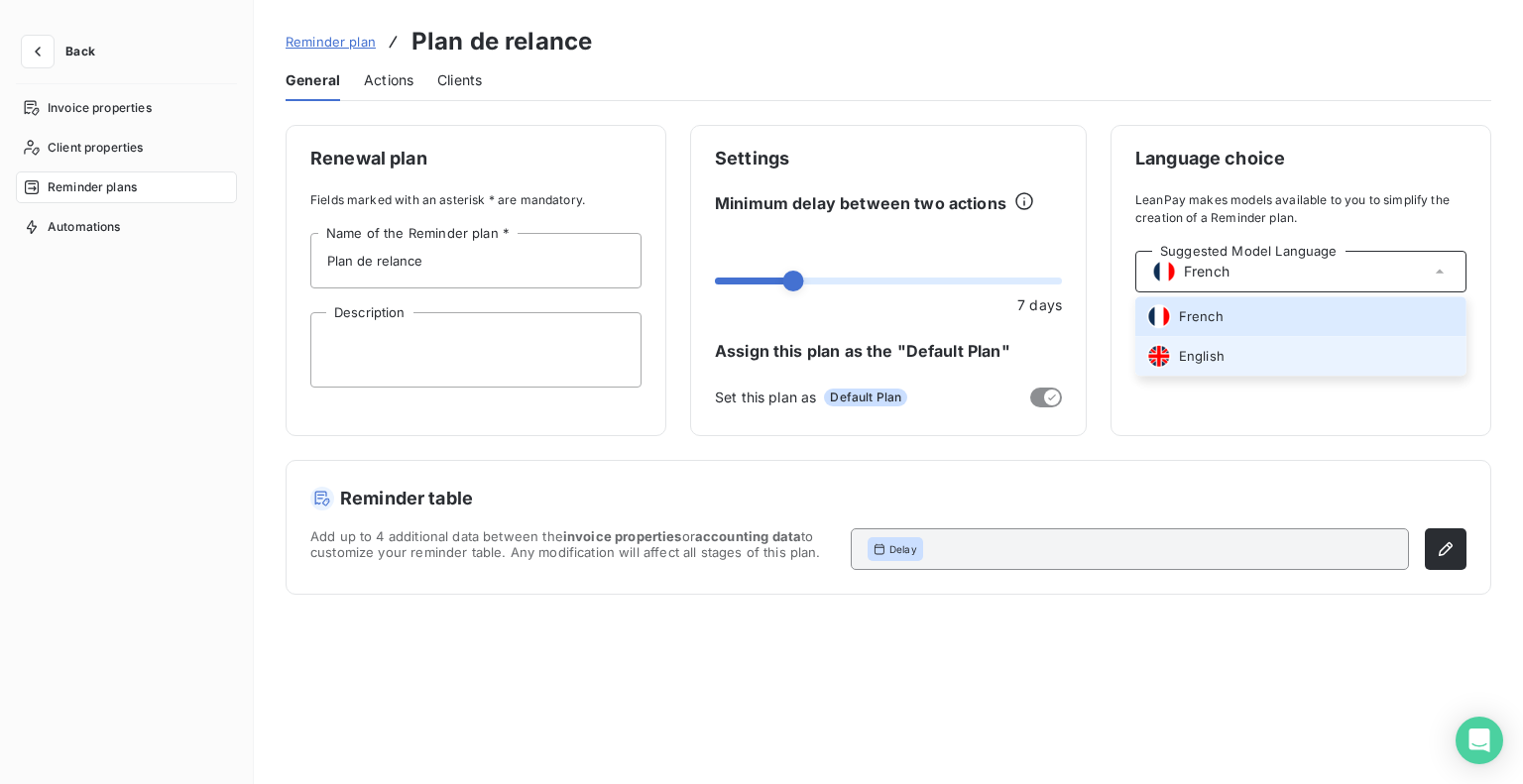 click on "English" at bounding box center [1301, 356] 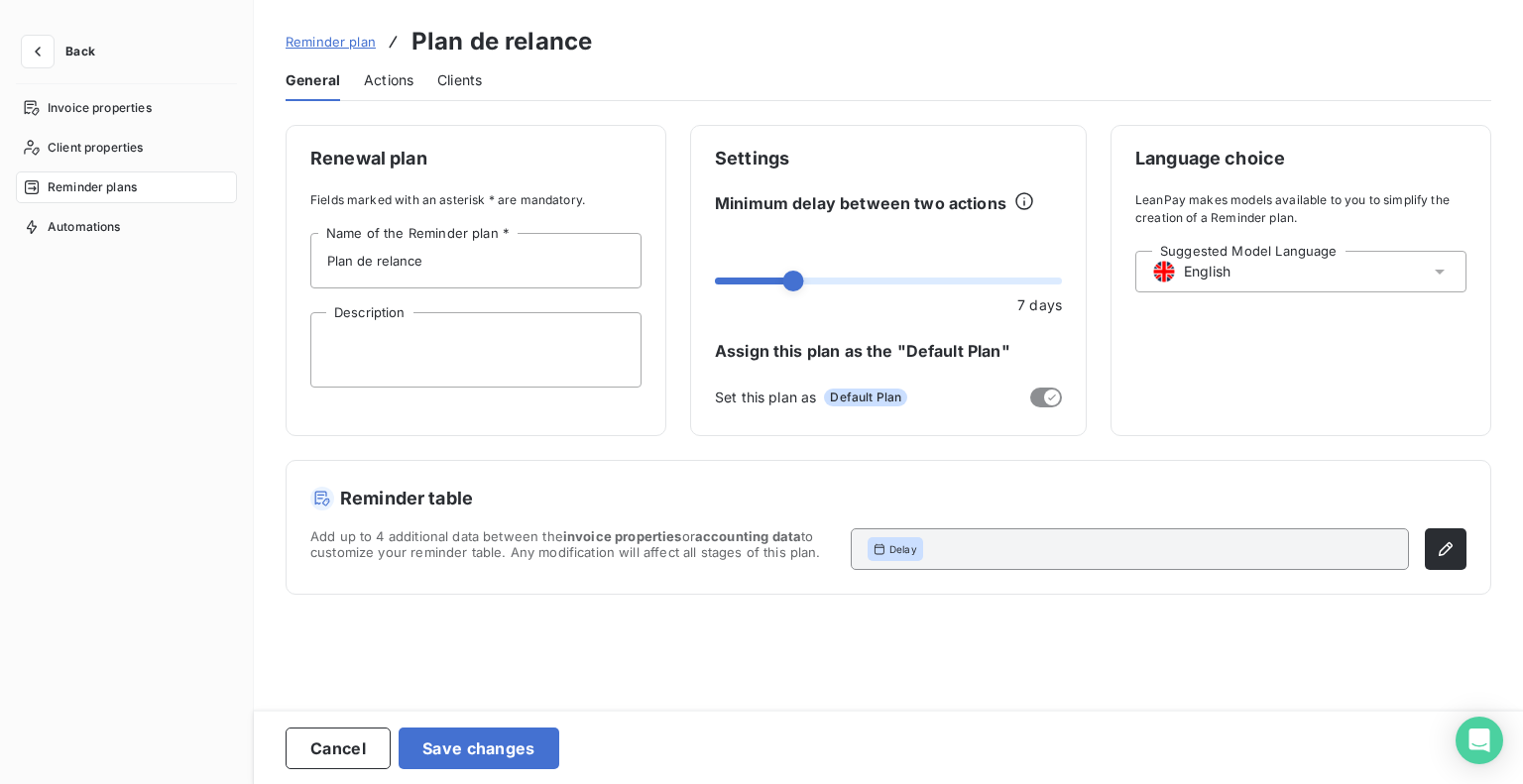 click on "Actions" at bounding box center (389, 80) 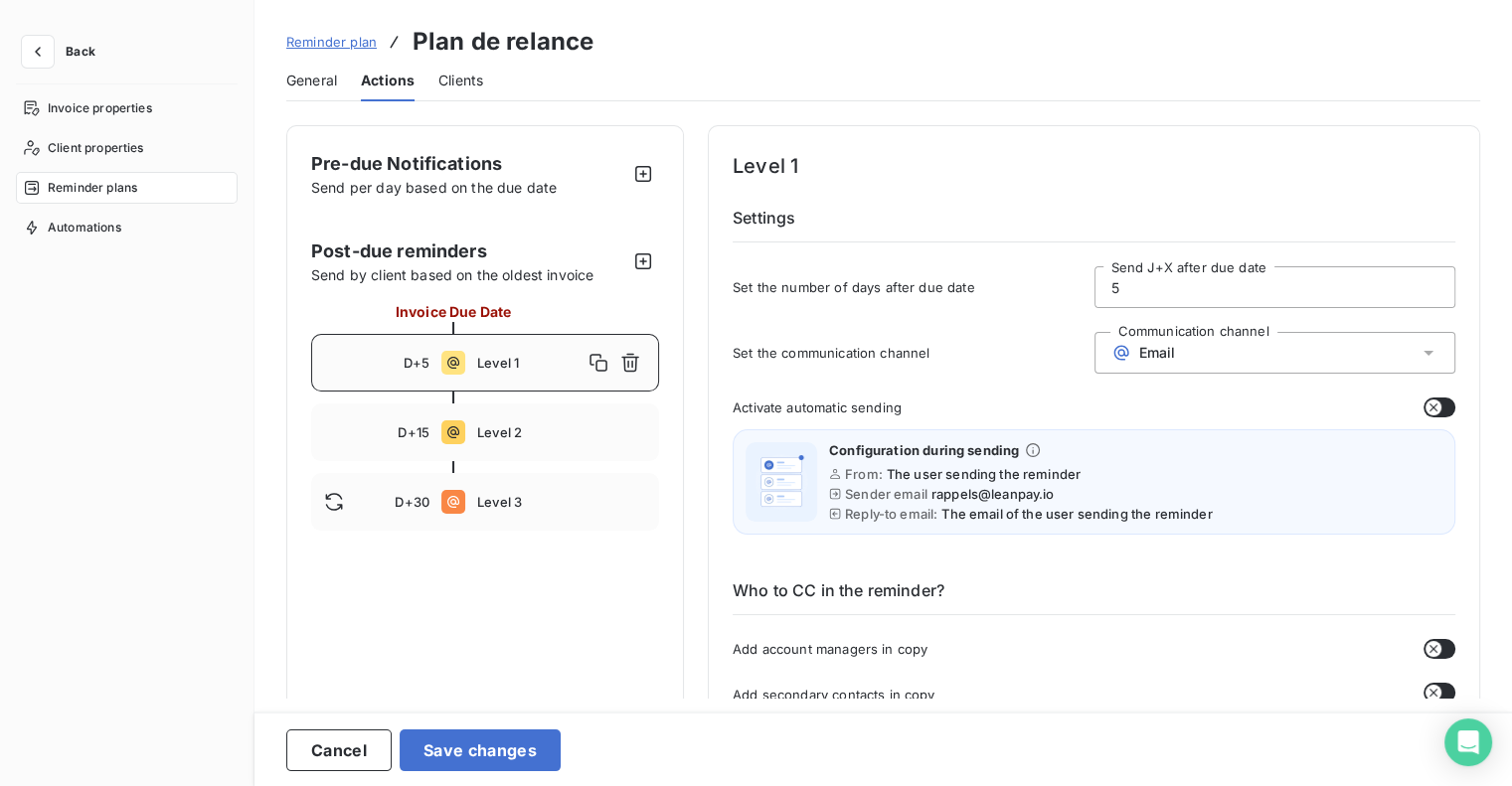 click 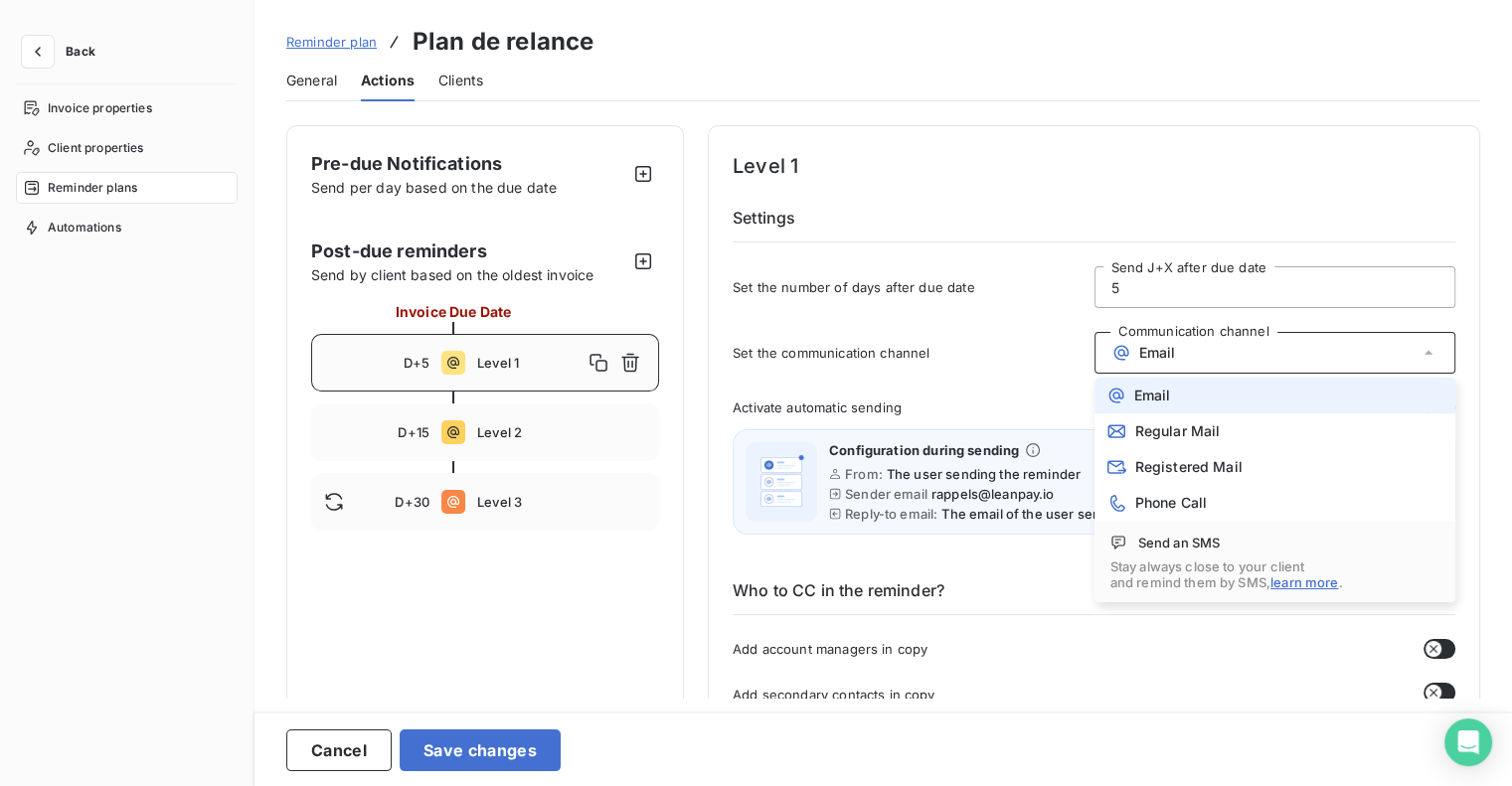 click on "Clients" at bounding box center (460, 80) 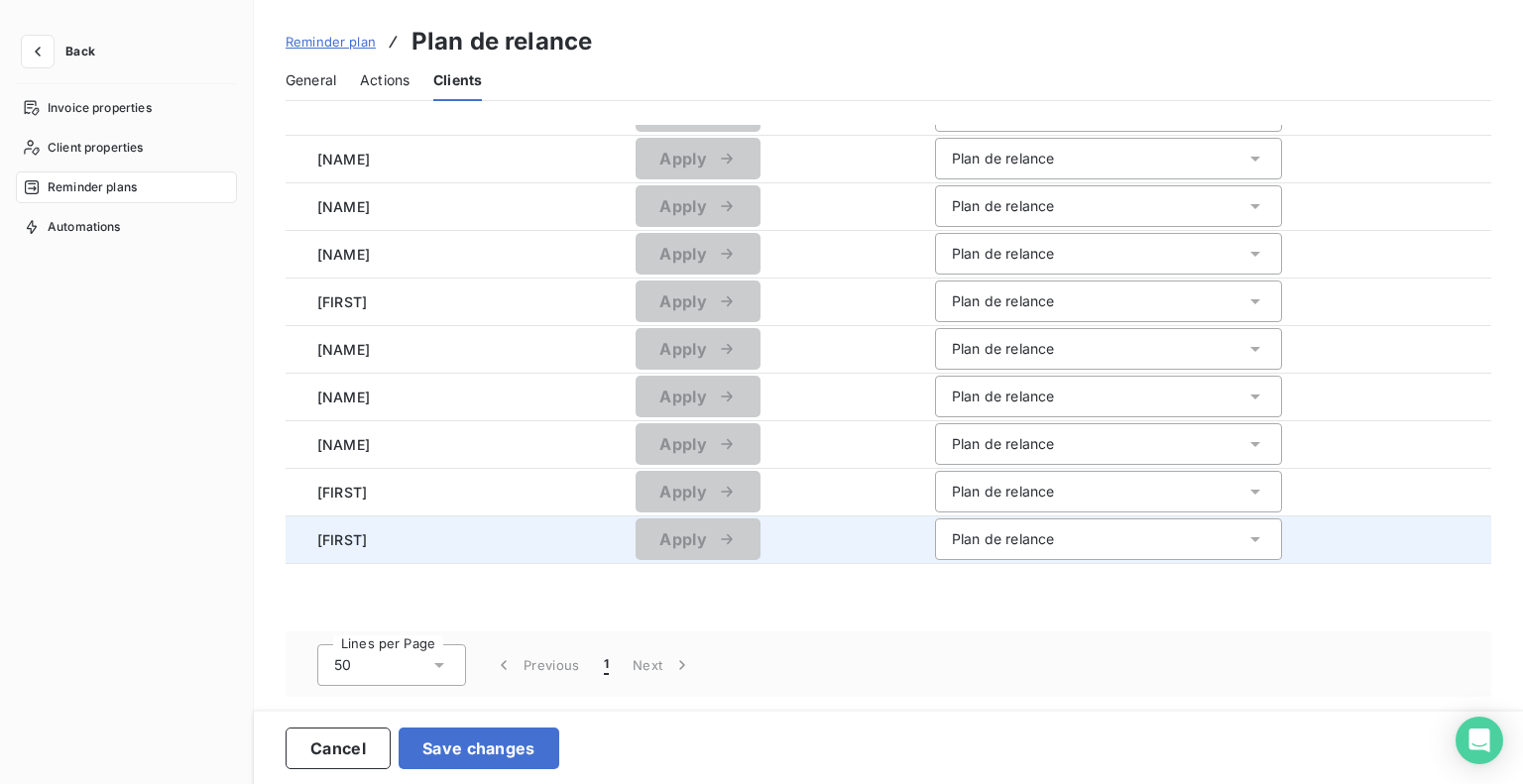 scroll, scrollTop: 0, scrollLeft: 0, axis: both 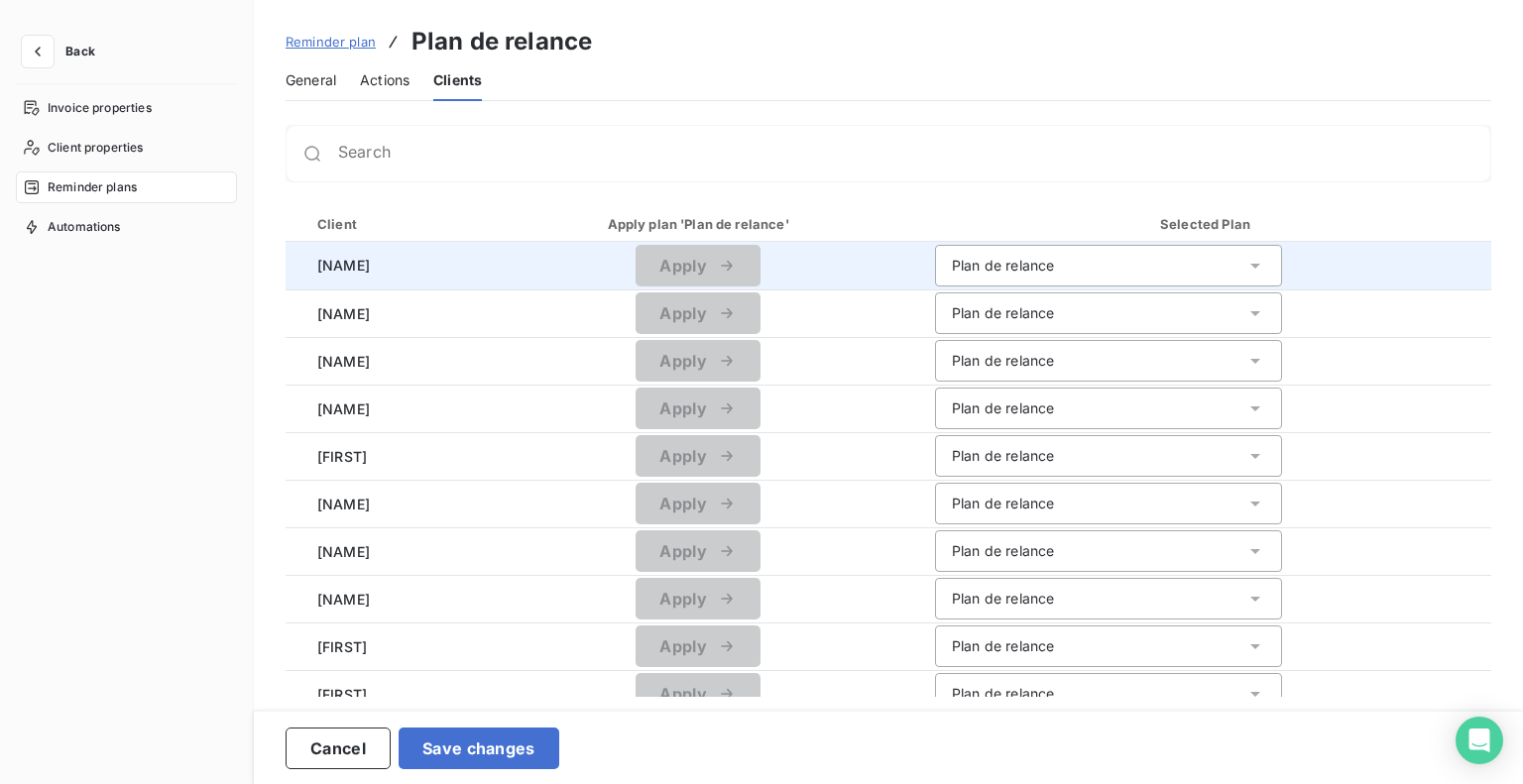 click on "[NAME]" at bounding box center [381, 265] 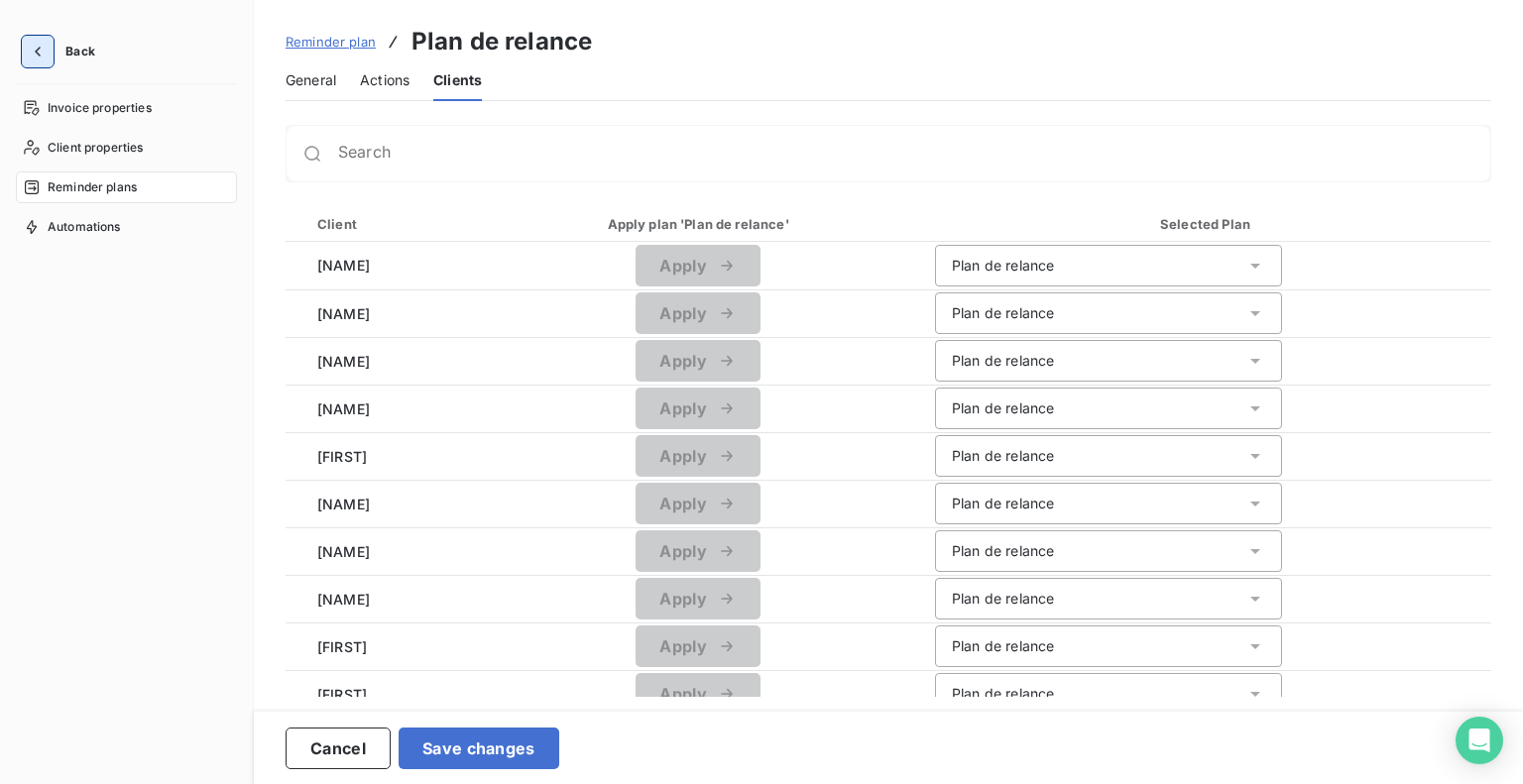 click 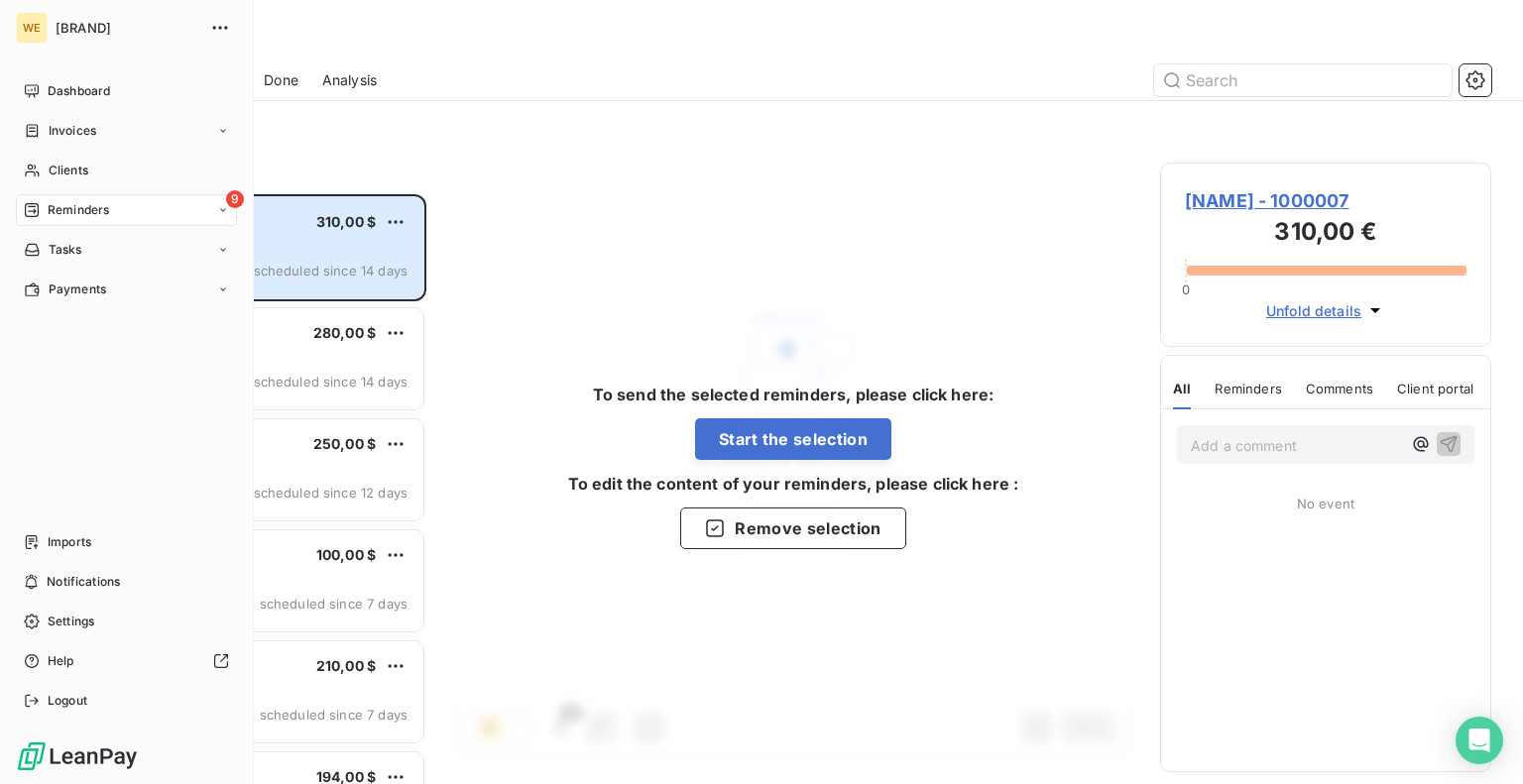 scroll, scrollTop: 16, scrollLeft: 16, axis: both 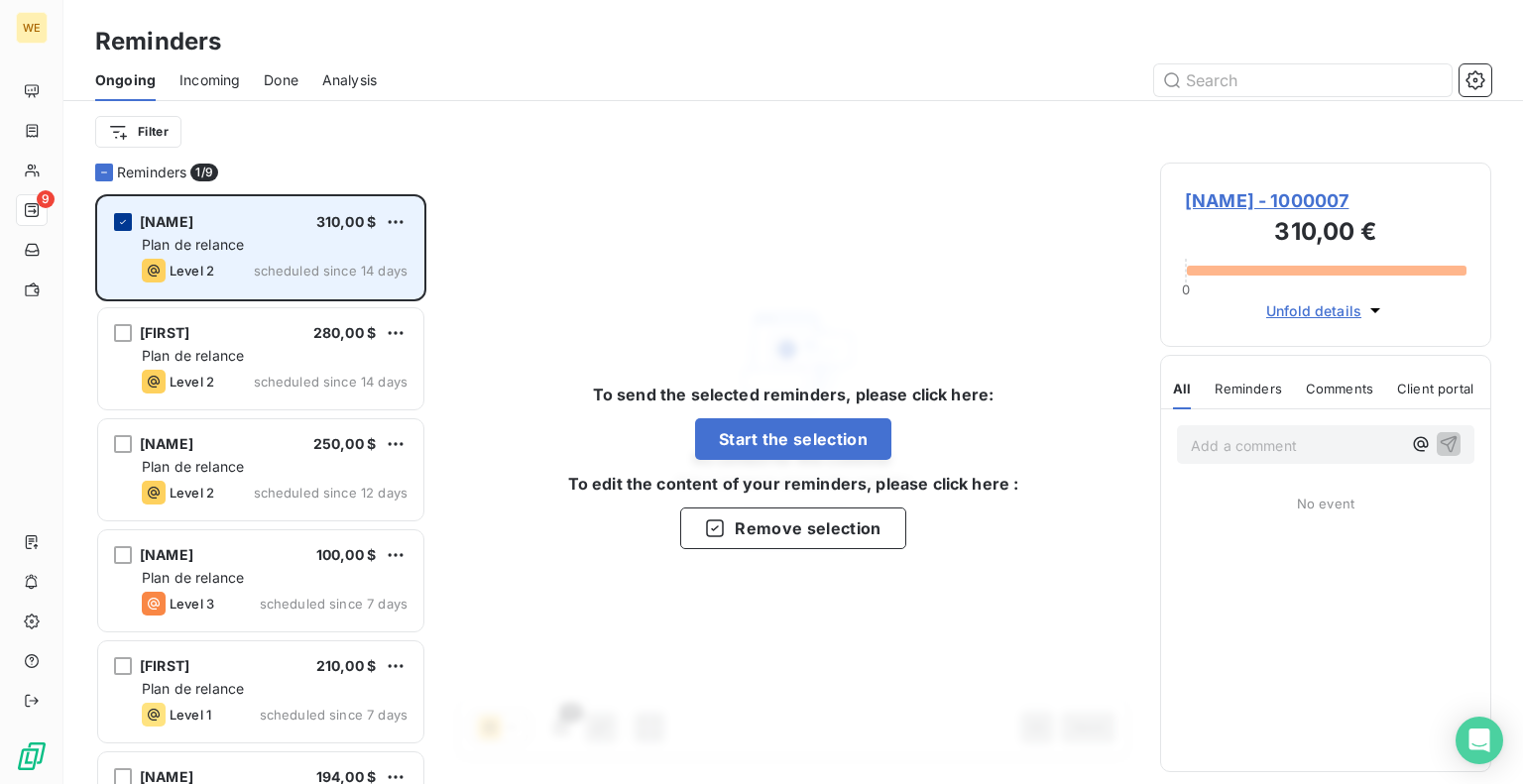 click 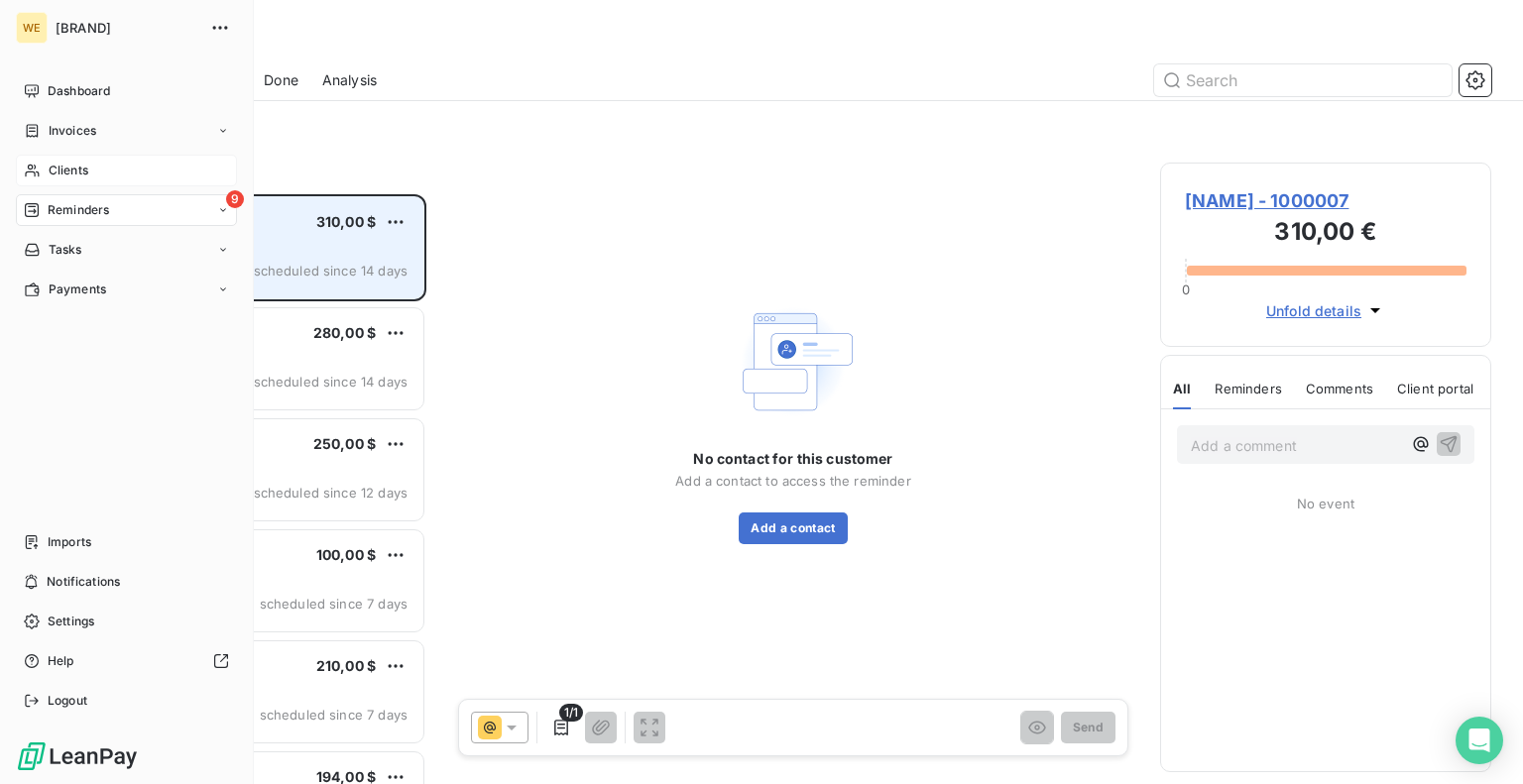 click on "Clients" at bounding box center (68, 170) 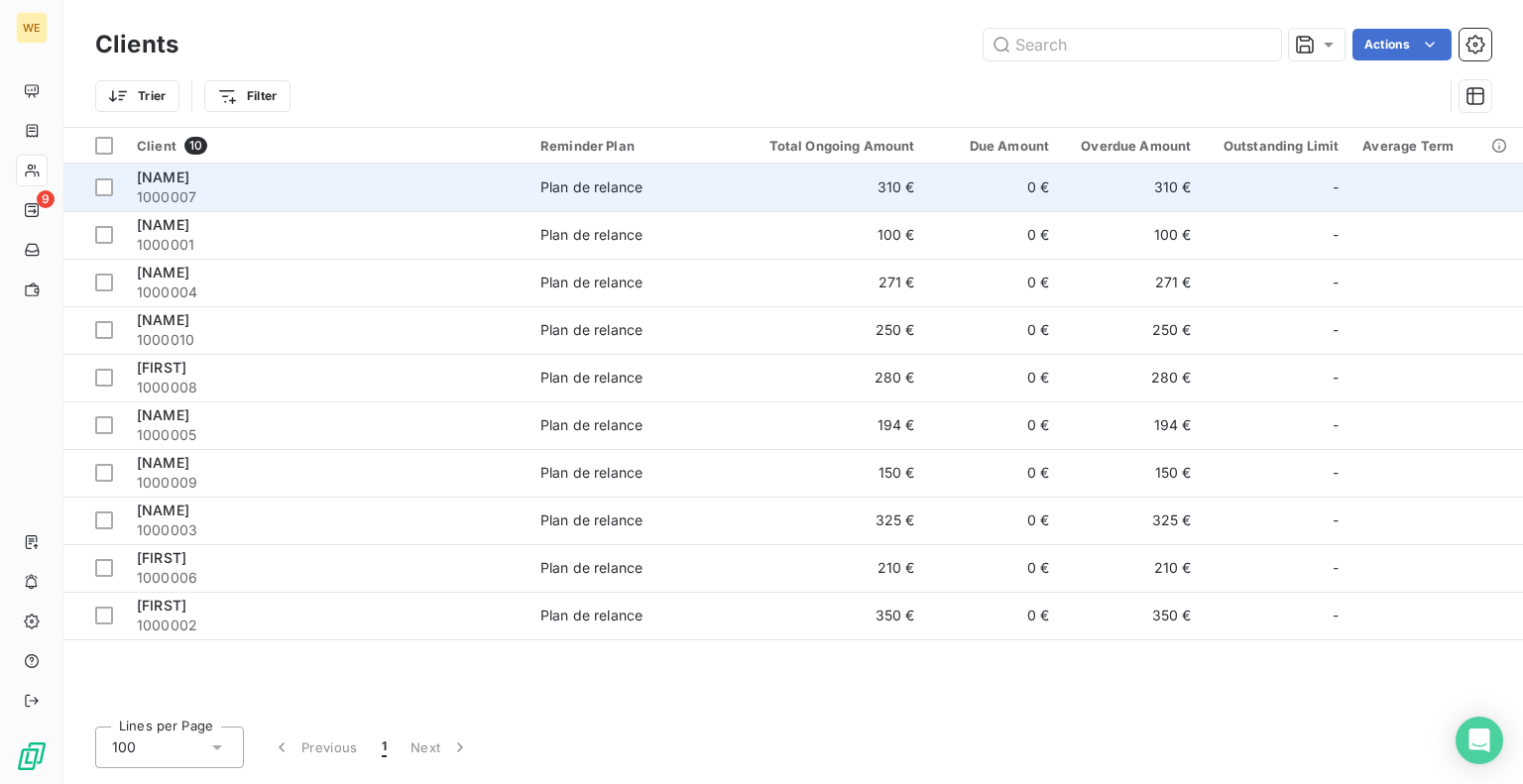 click on "[NAME]" at bounding box center (326, 177) 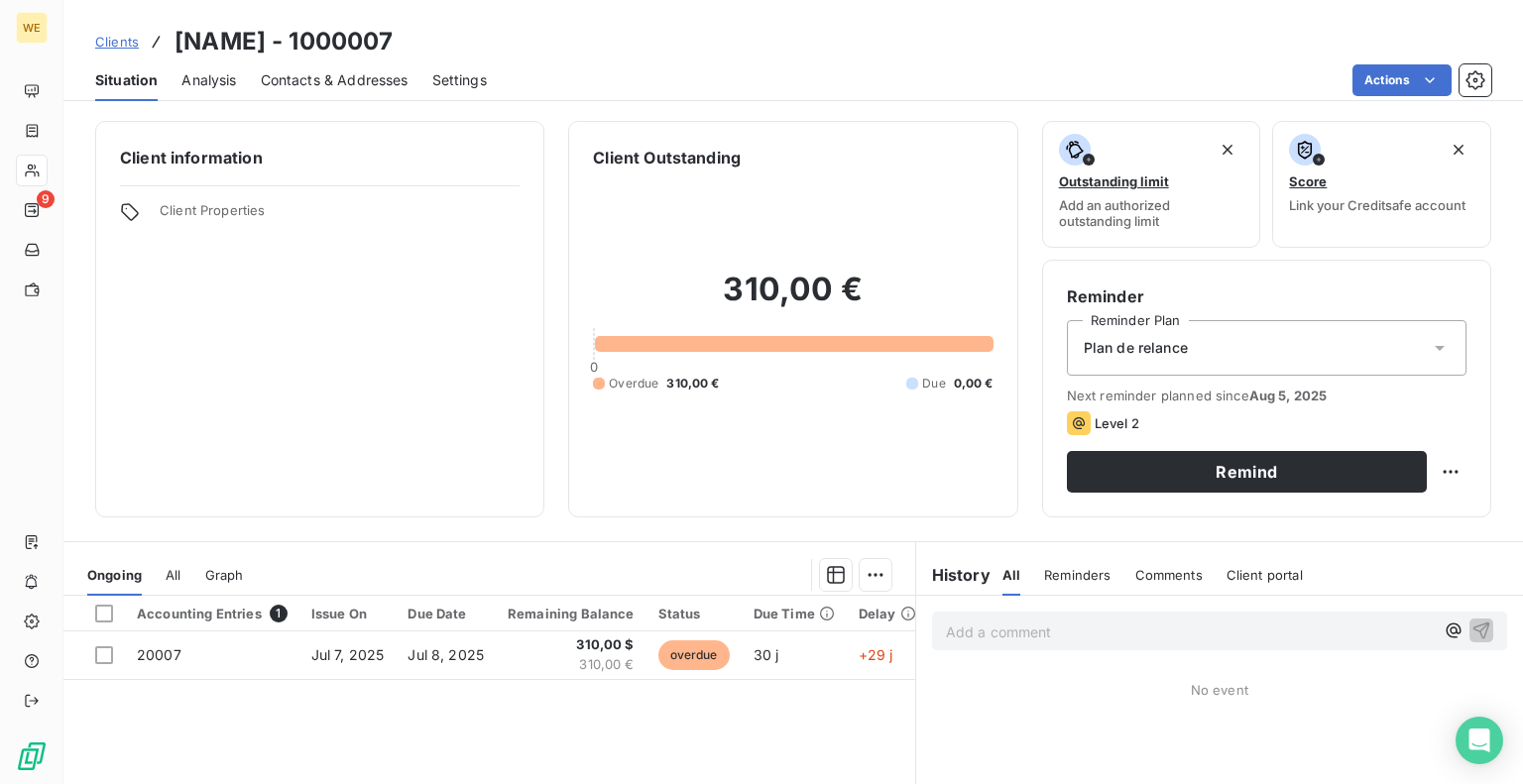 click on "Client information Client Properties" at bounding box center (319, 319) 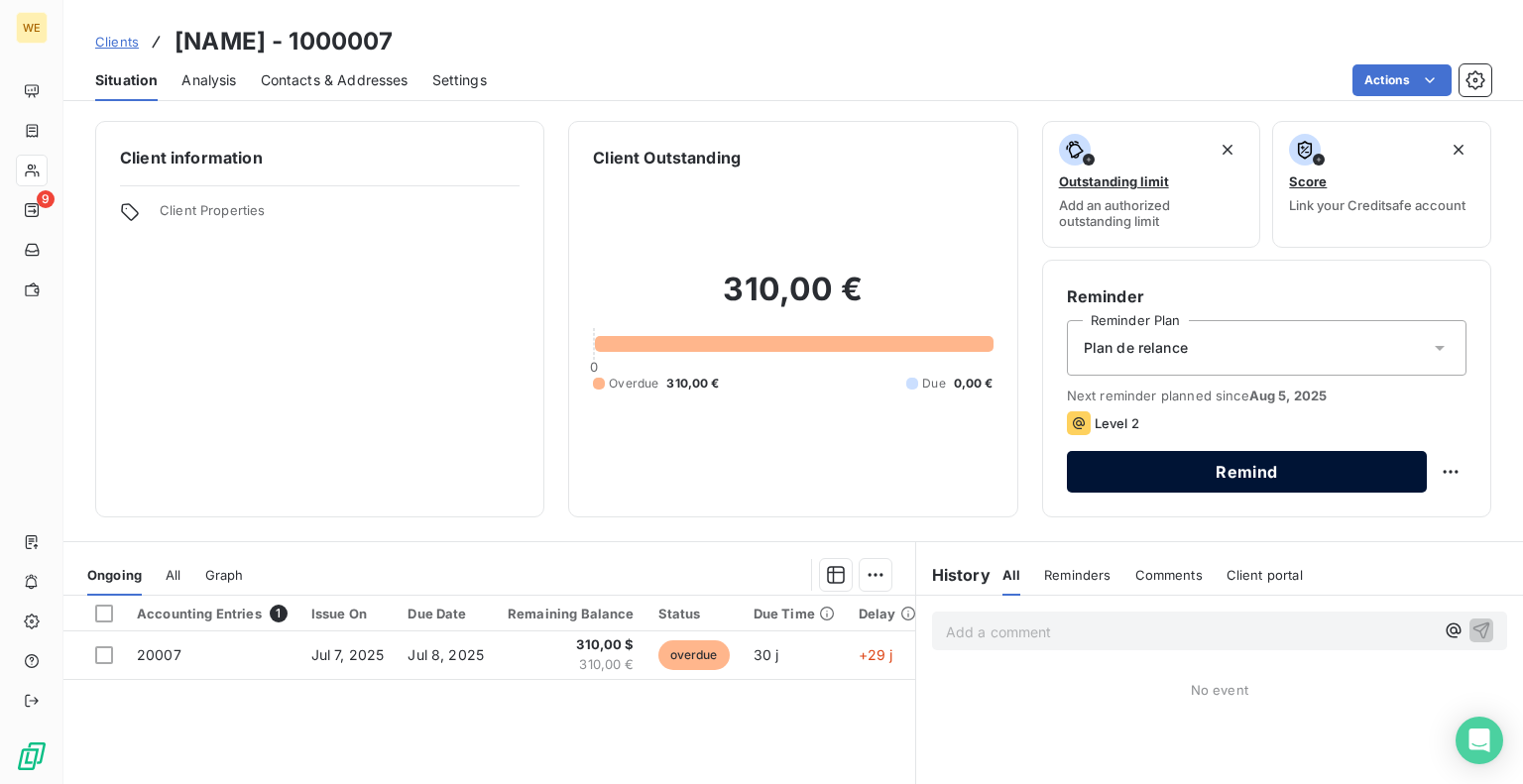 click on "Remind" at bounding box center (1246, 472) 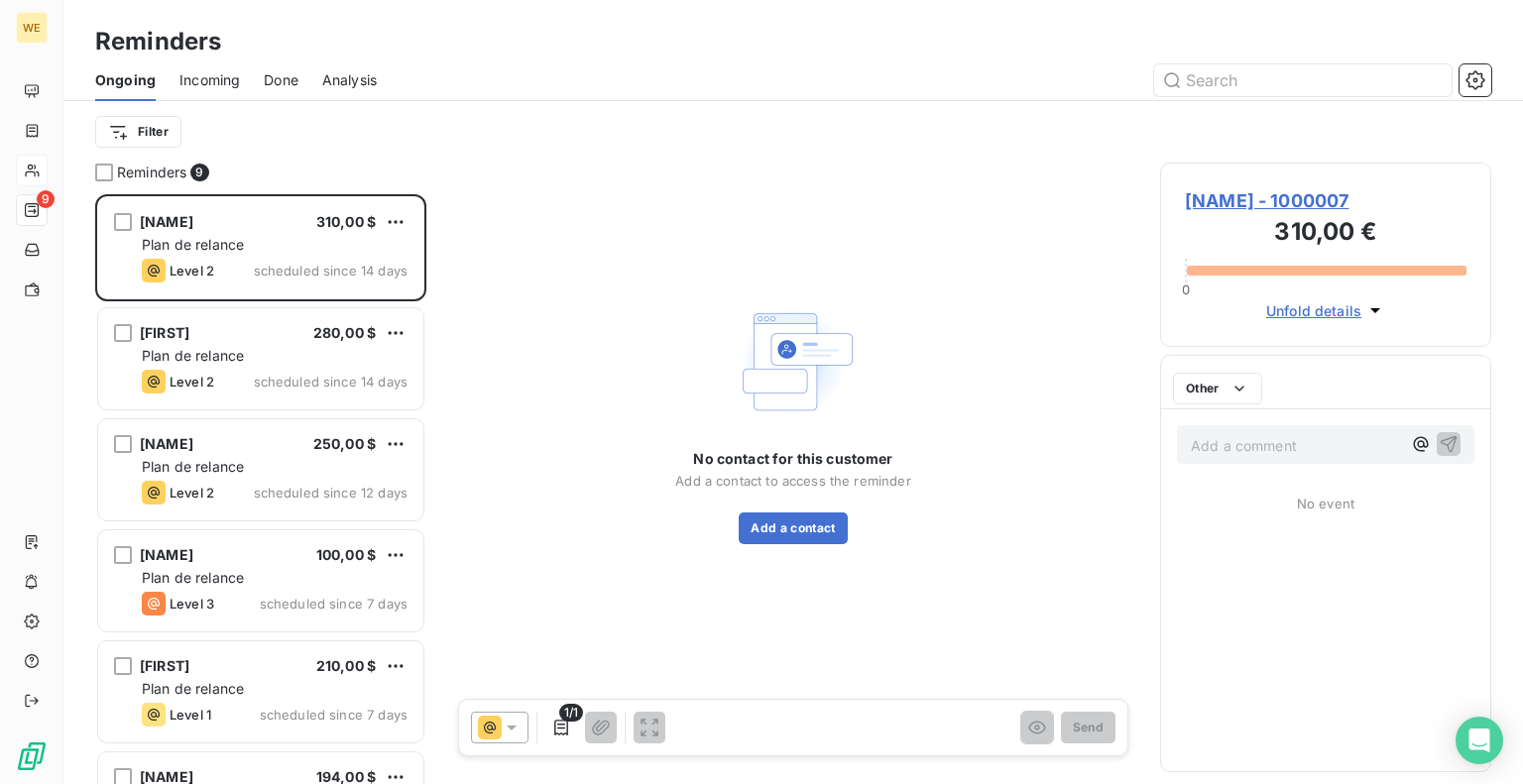 scroll, scrollTop: 16, scrollLeft: 16, axis: both 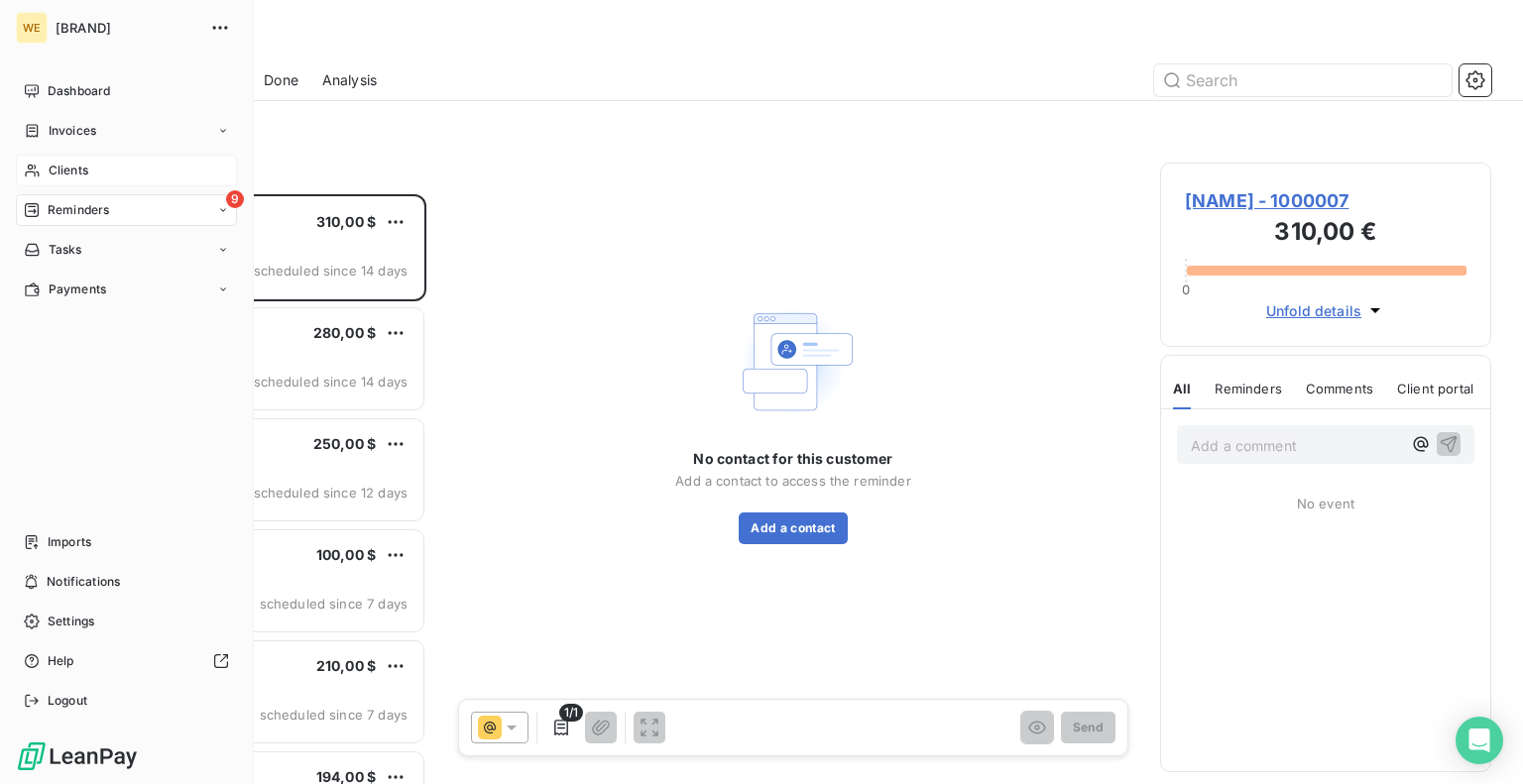 click on "Clients" at bounding box center (68, 170) 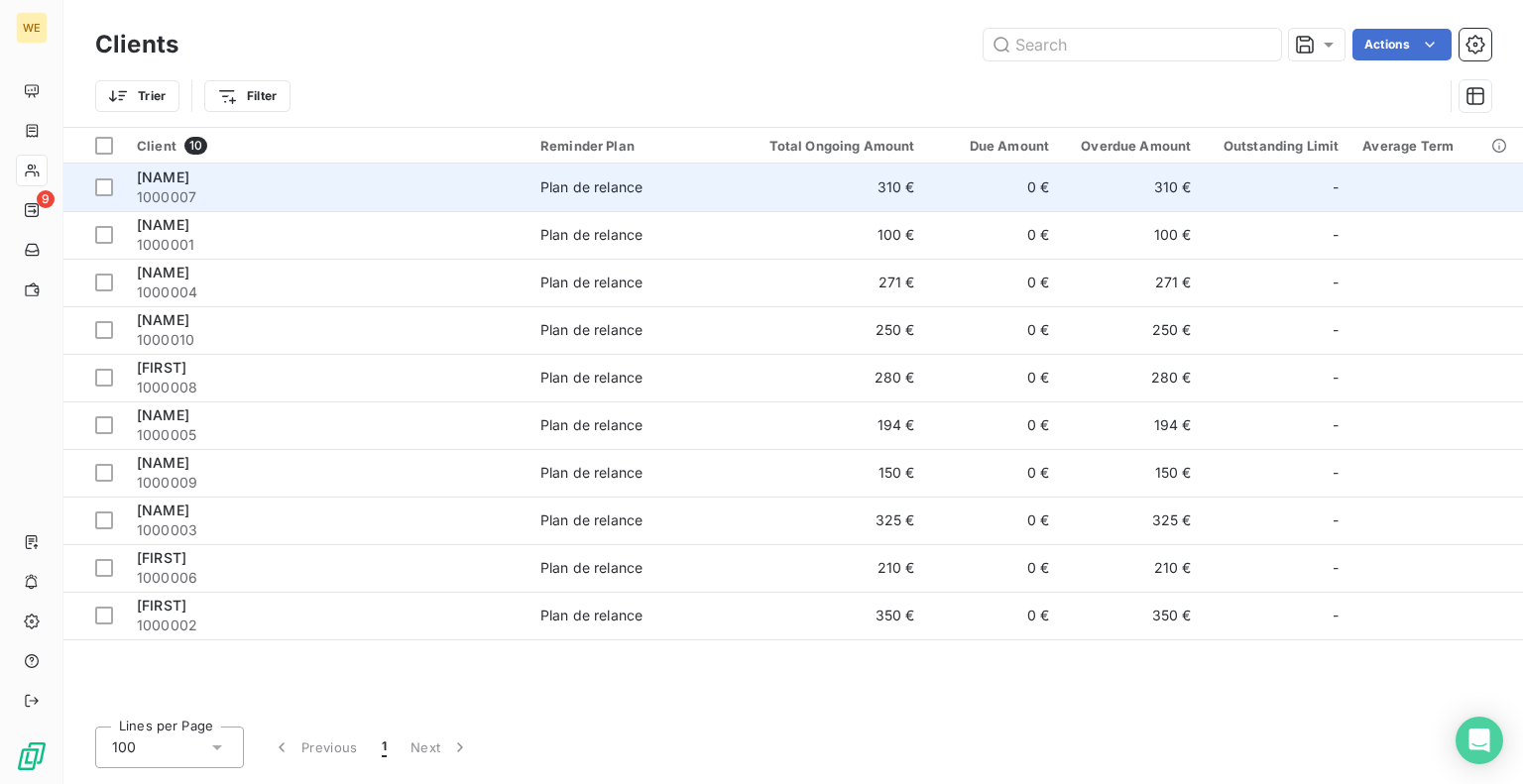click on "1000007" at bounding box center (326, 197) 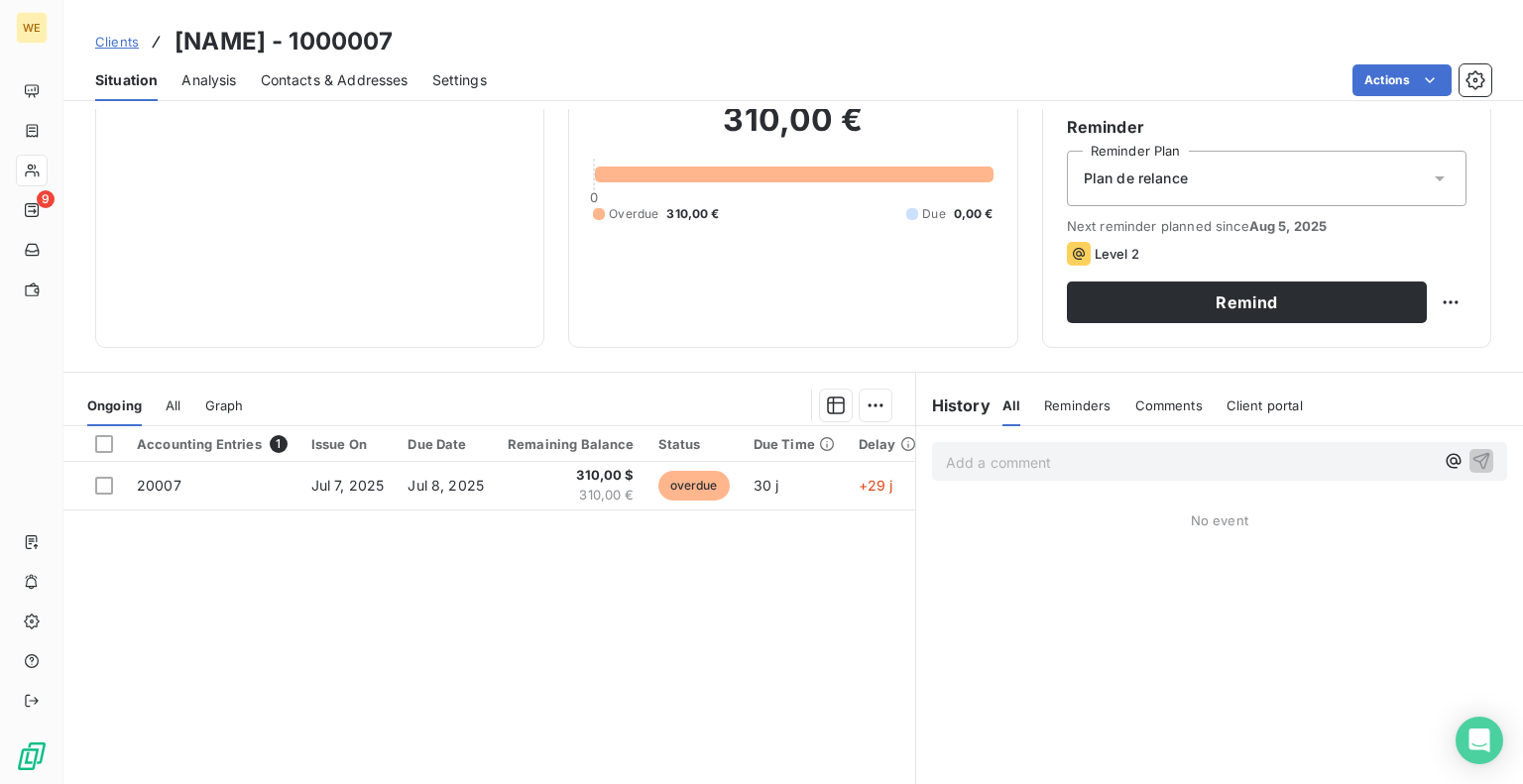 scroll, scrollTop: 0, scrollLeft: 0, axis: both 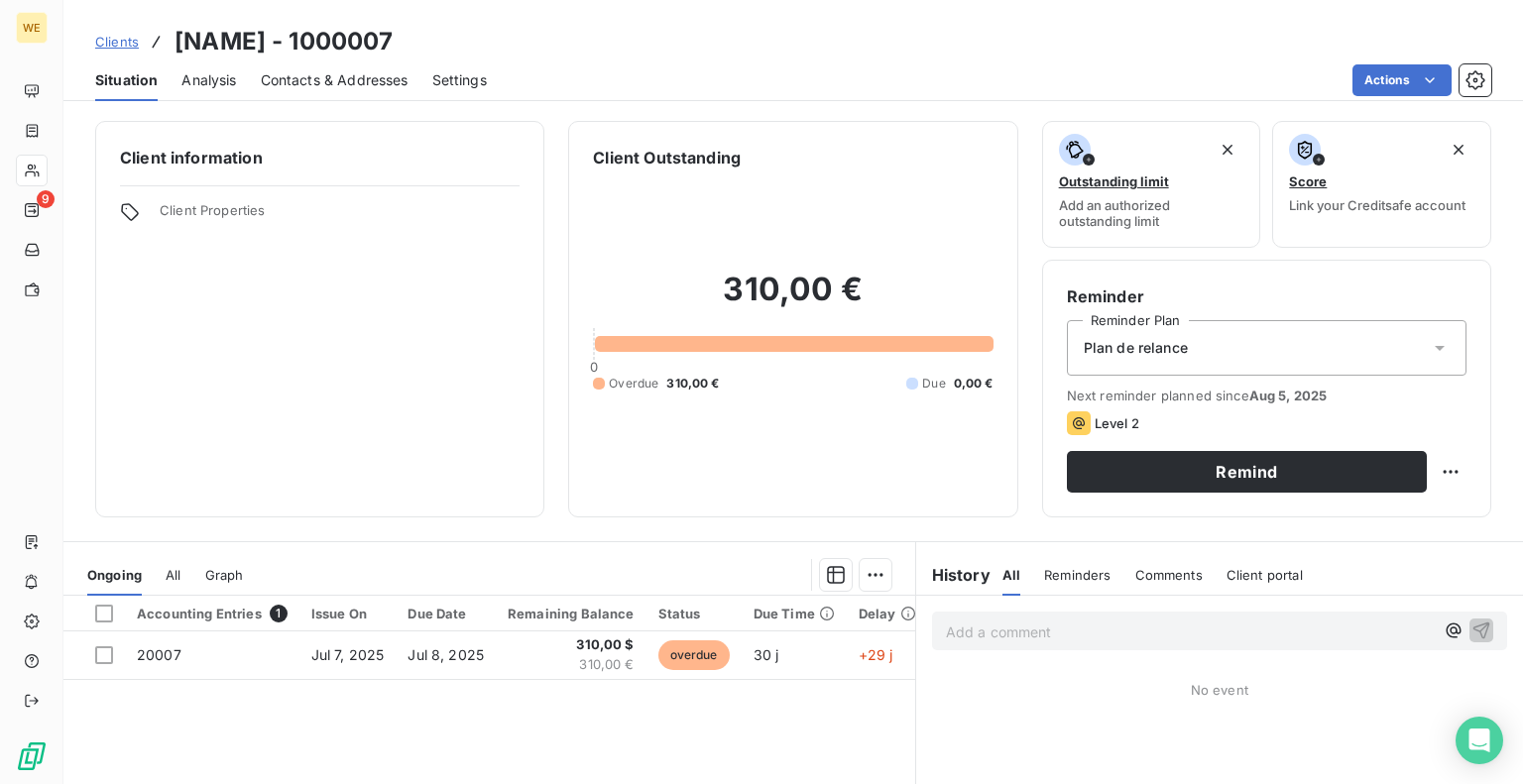 click on "Comments" at bounding box center [1169, 575] 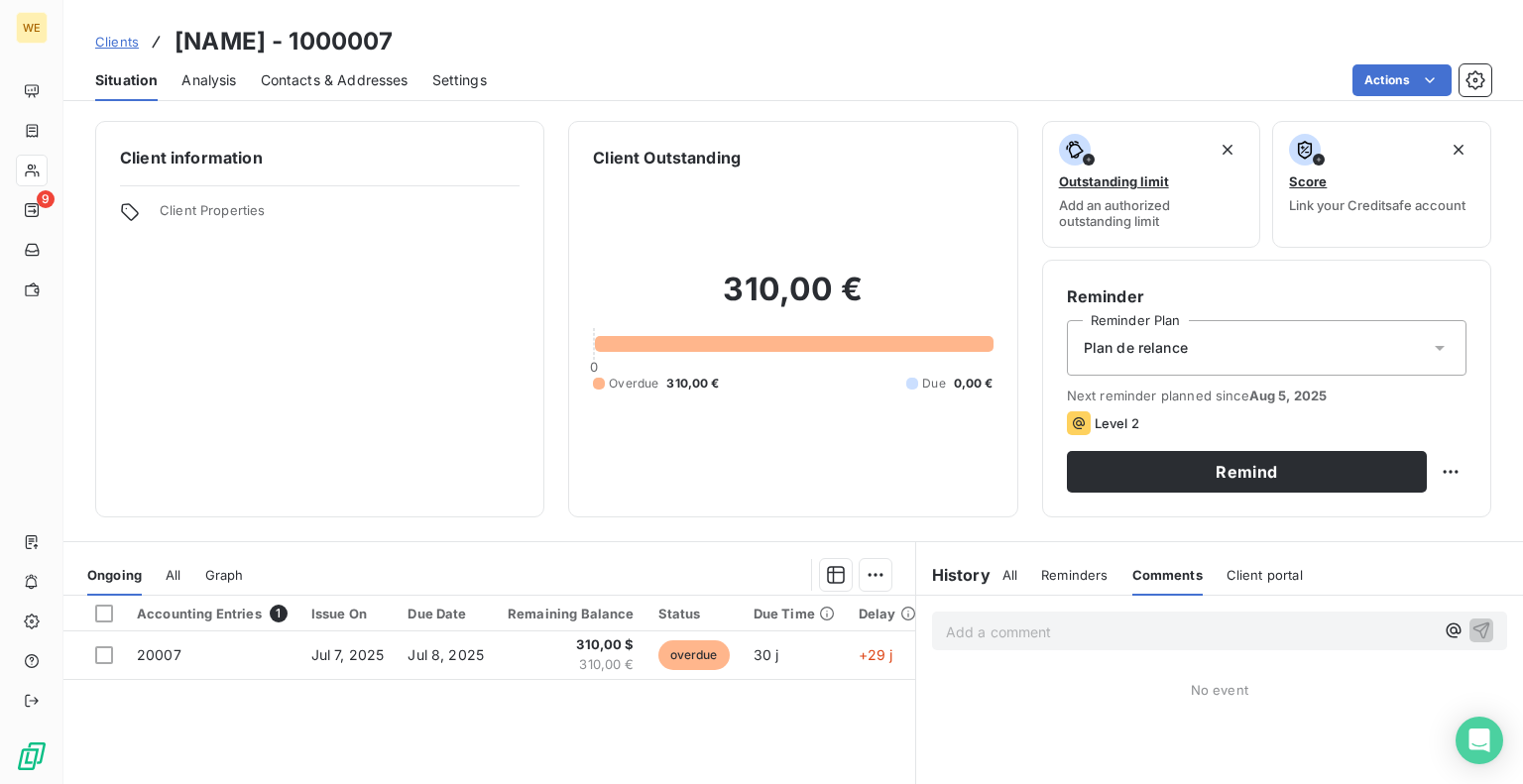 click on "Reminders" at bounding box center [1074, 575] 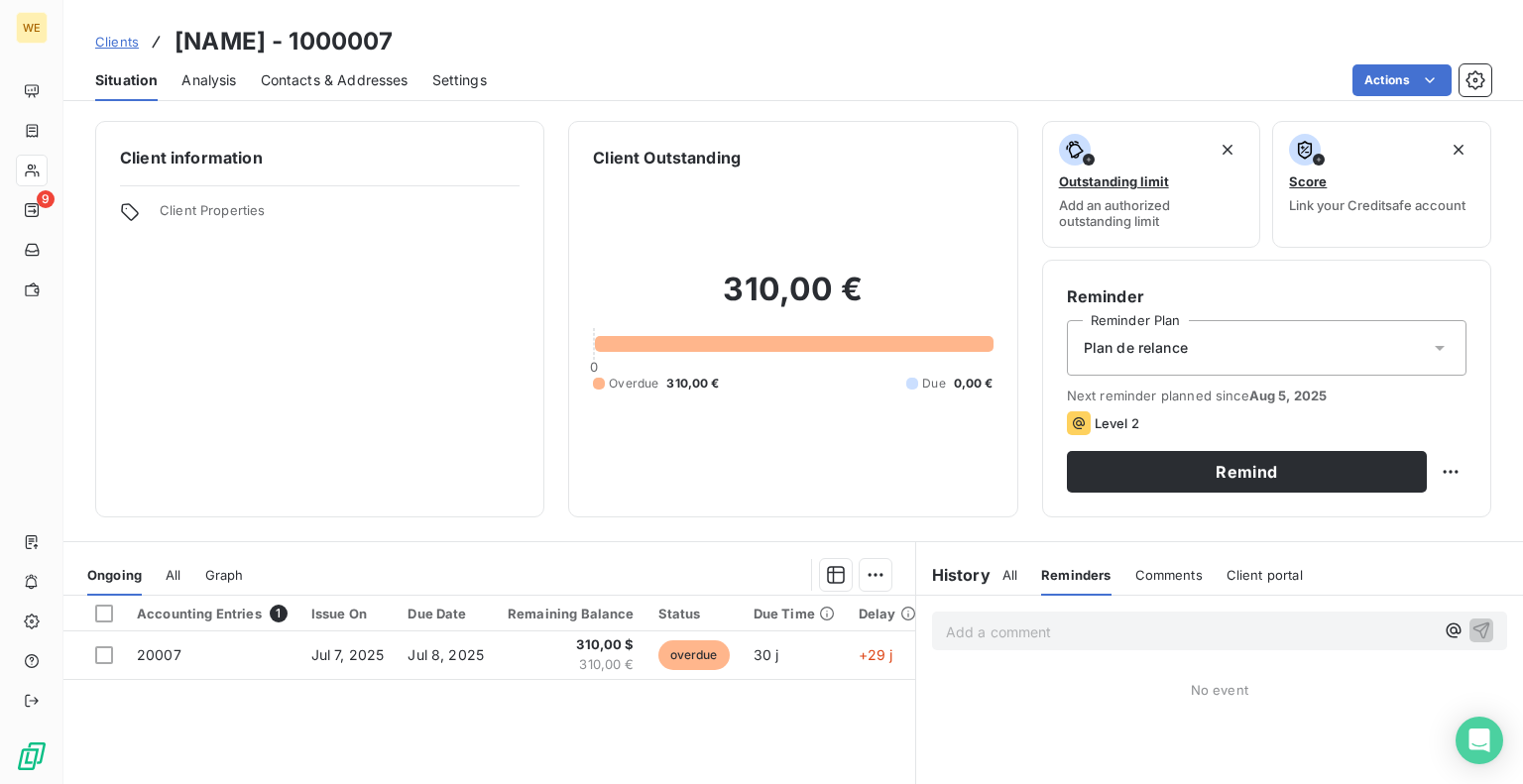 click on "History" at bounding box center [953, 575] 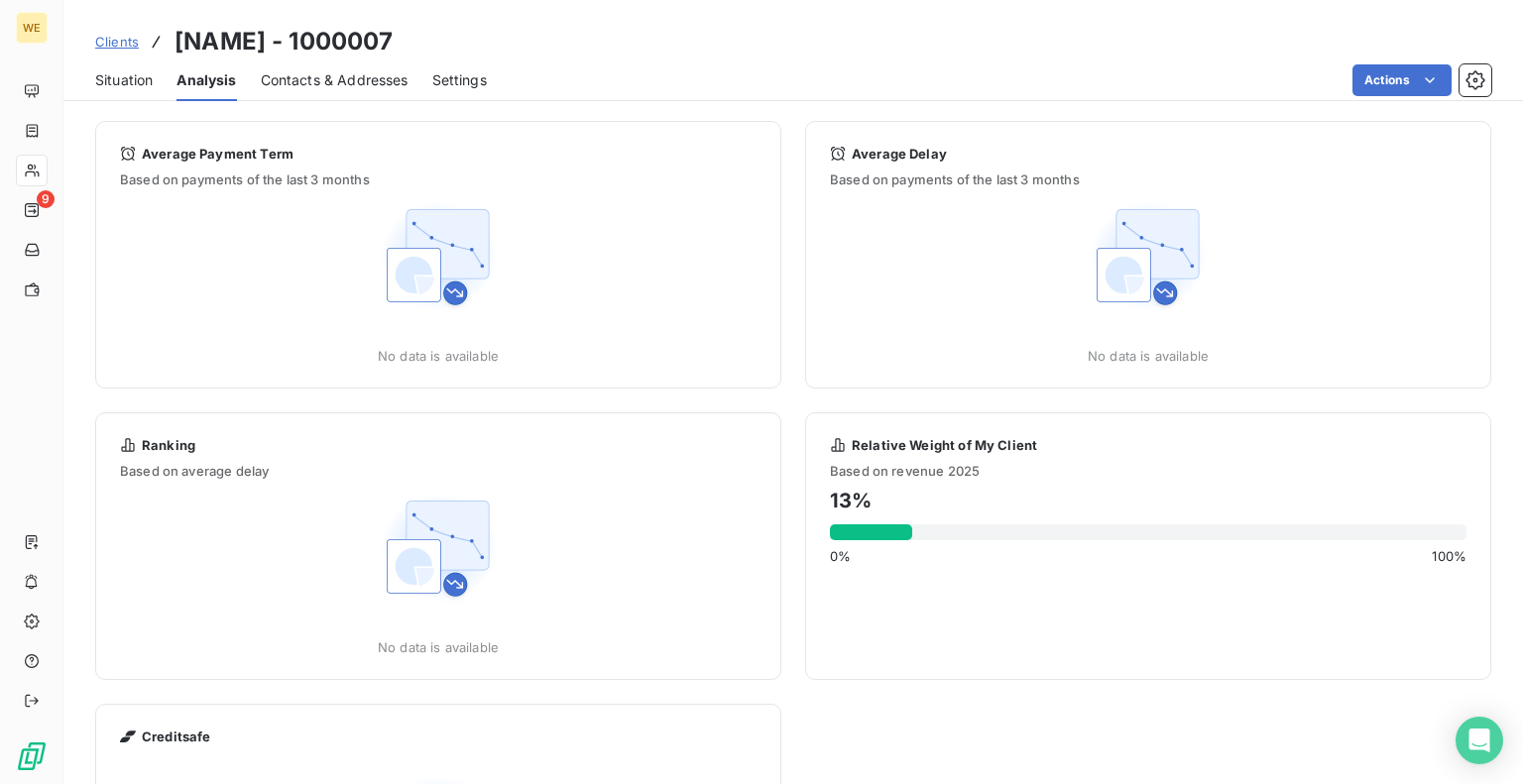 click on "Situation" at bounding box center [124, 80] 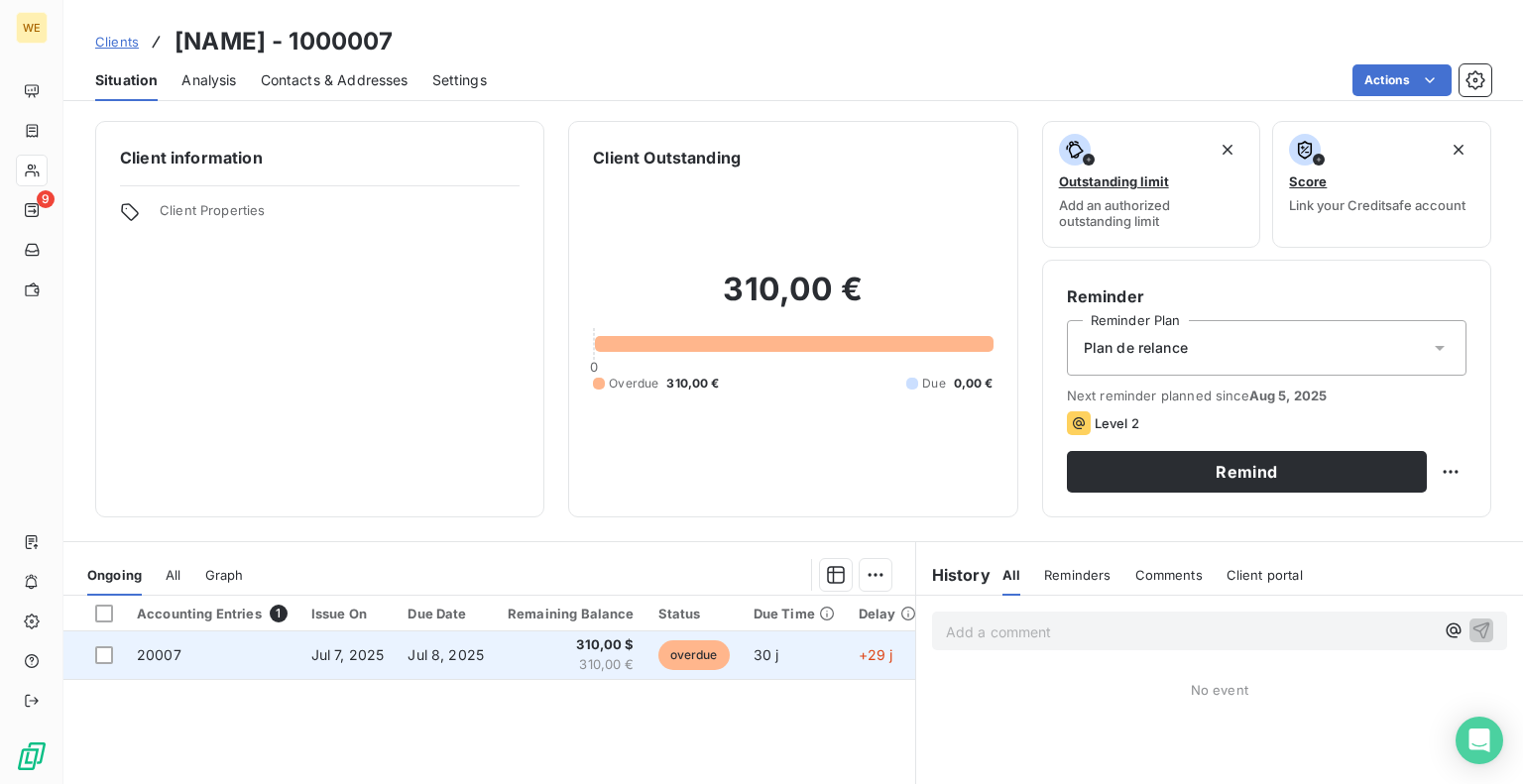 click on "Jul 7, 2025" at bounding box center [348, 654] 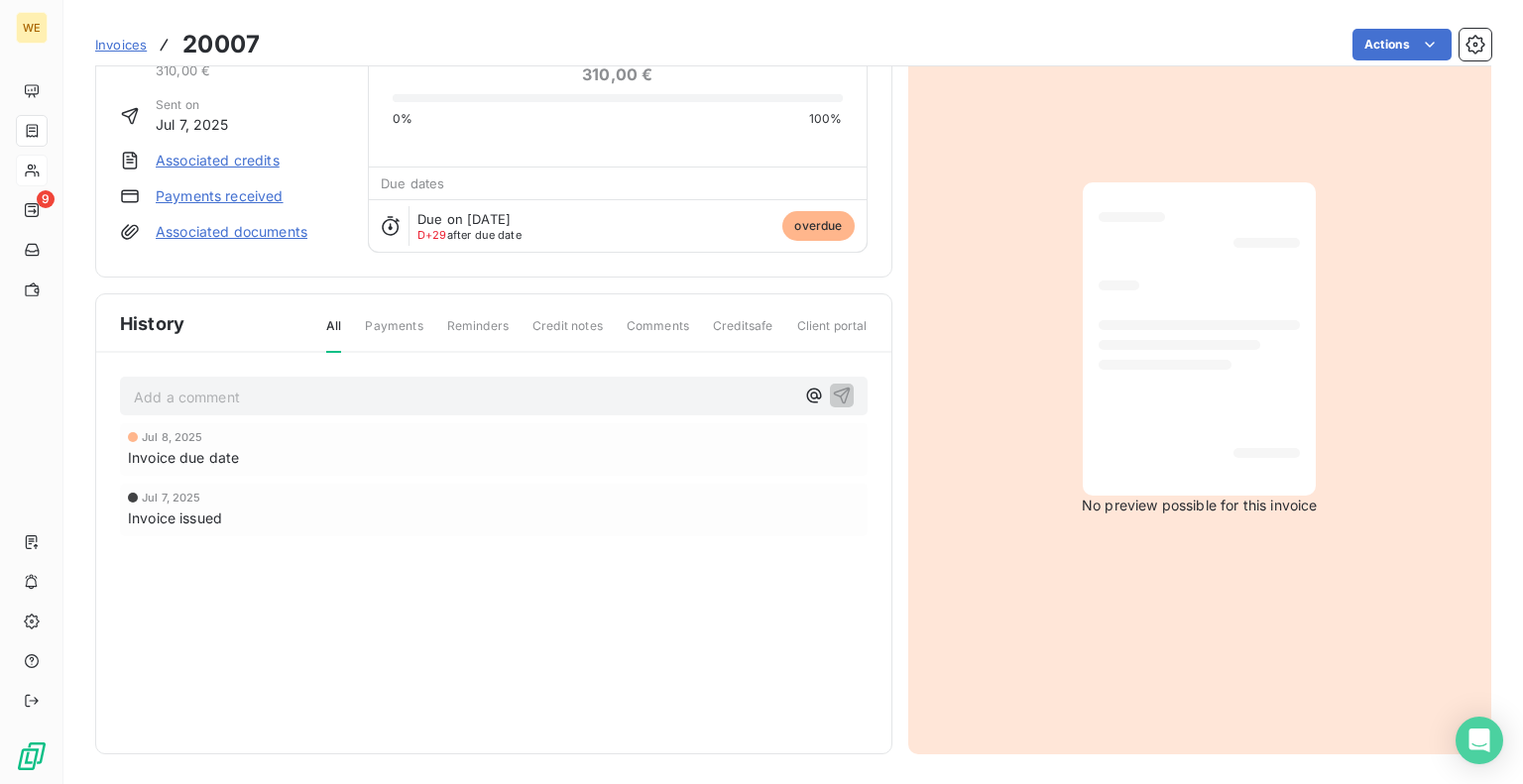 scroll, scrollTop: 0, scrollLeft: 0, axis: both 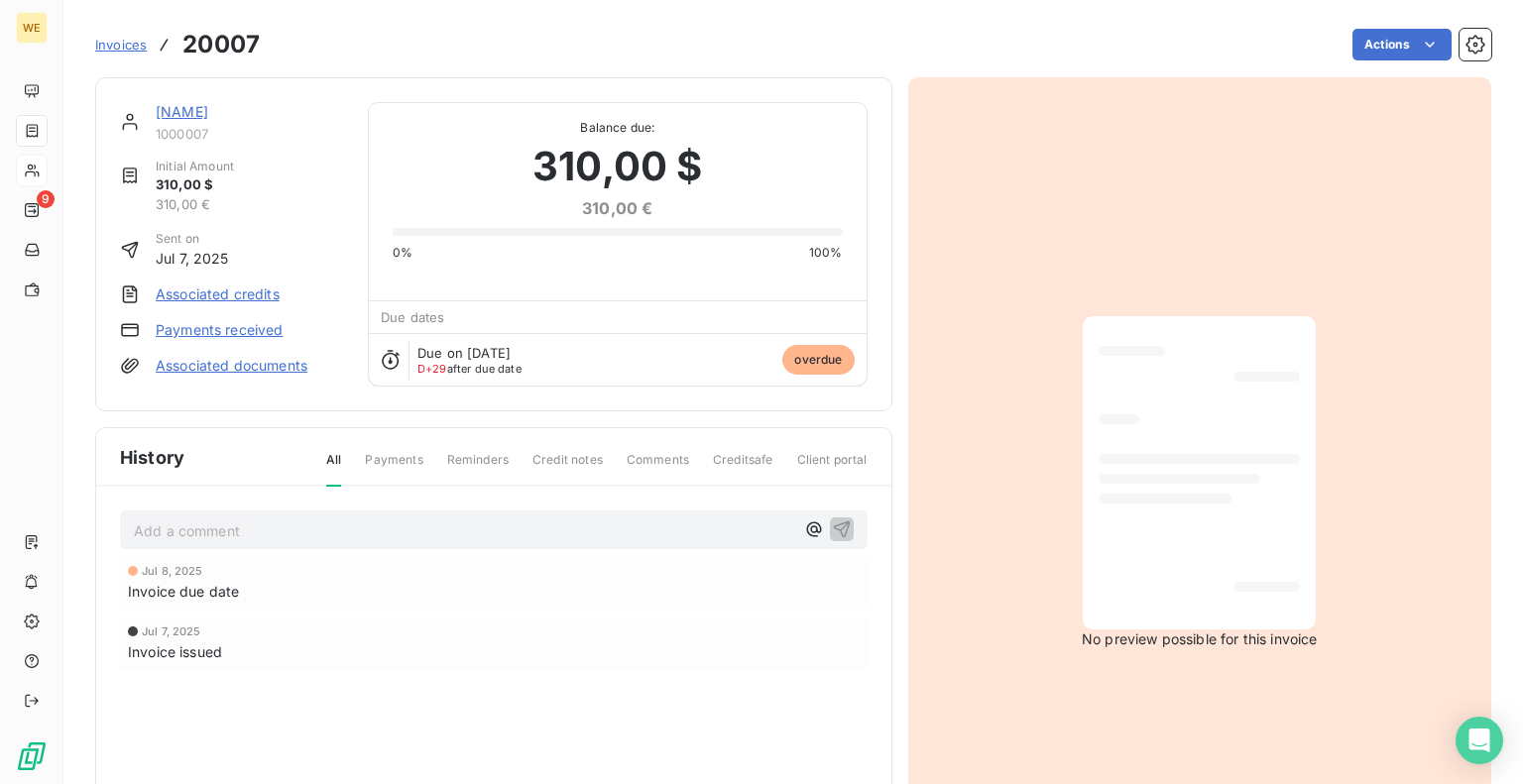 click on "WE 9 Invoices 20007 Actions [NAME] 1000007 Initial Amount 310,00 $ 310,00 € Sent on Jul 7, 2025 Associated credits Payments received Associated documents Balance due: 310,00 $ 310,00 € 0% 100% Due dates Due on 8 июл. 2025 г. D+29  after due date overdue History All Payments Reminders Credit notes Comments Creditsafe Client portal Add a comment ﻿ Jul 8, 2025 Invoice due date Jul 7, 2025 Invoice issued No preview possible for this invoice" at bounding box center [762, 392] 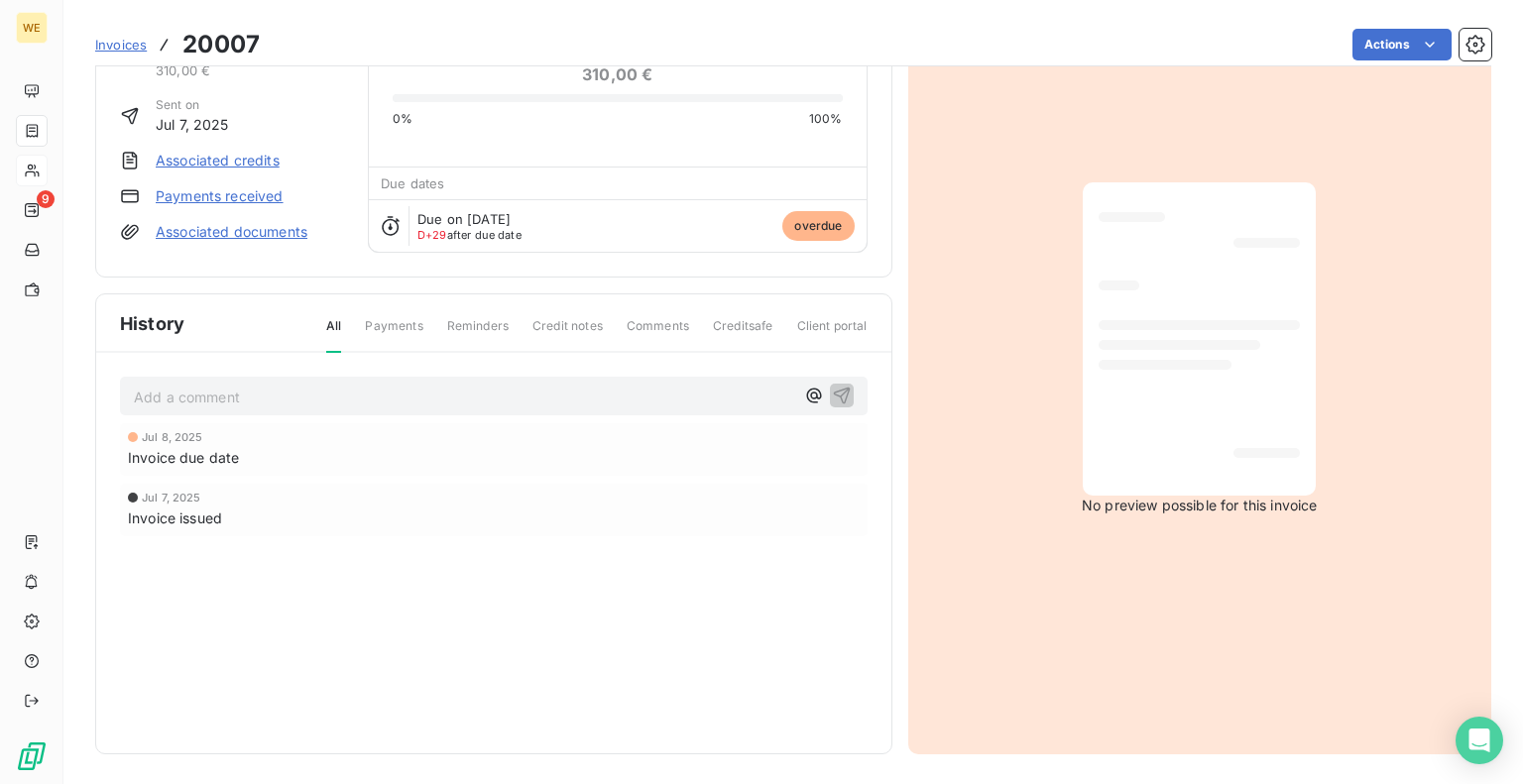 scroll, scrollTop: 0, scrollLeft: 0, axis: both 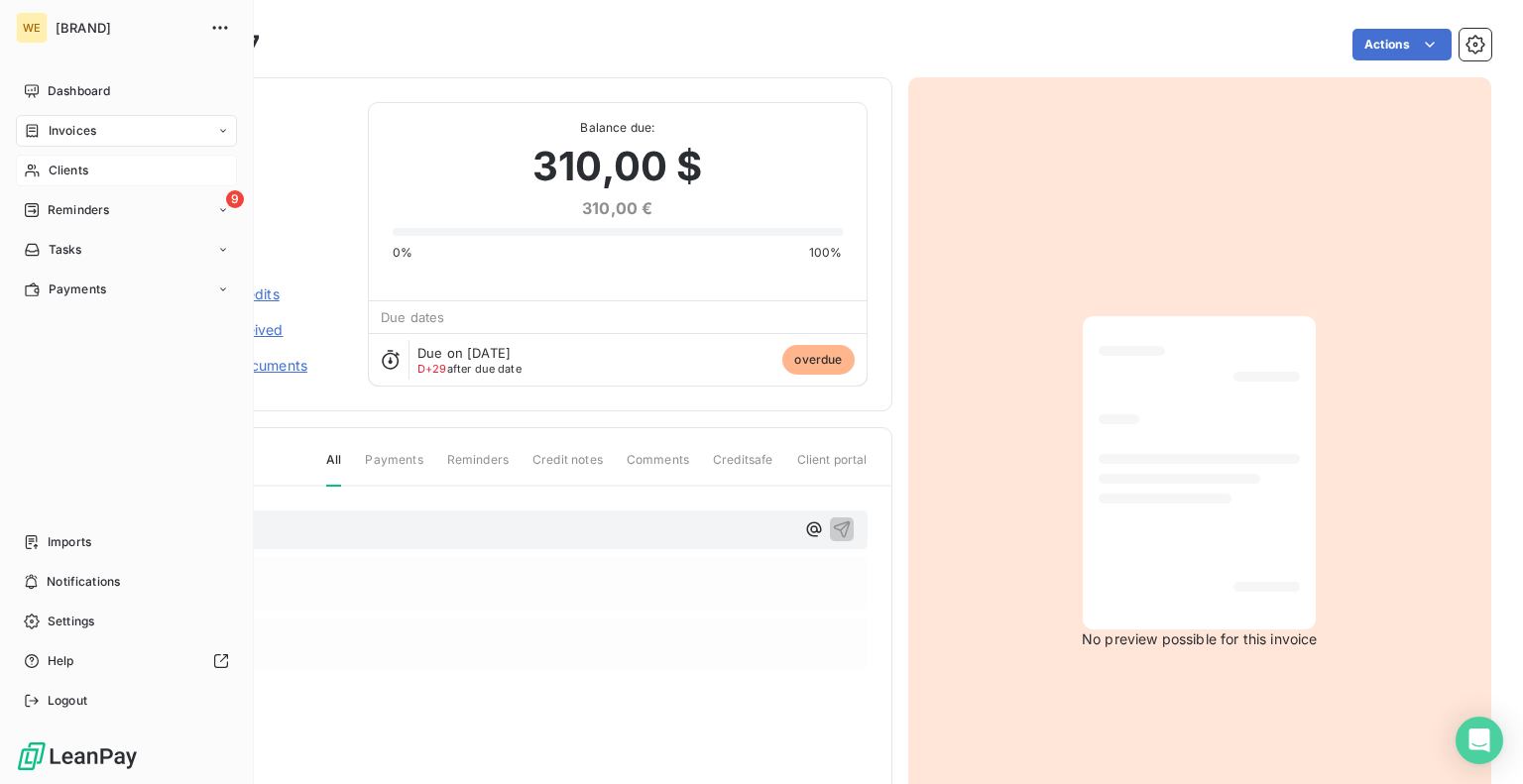 click on "Clients" at bounding box center [126, 170] 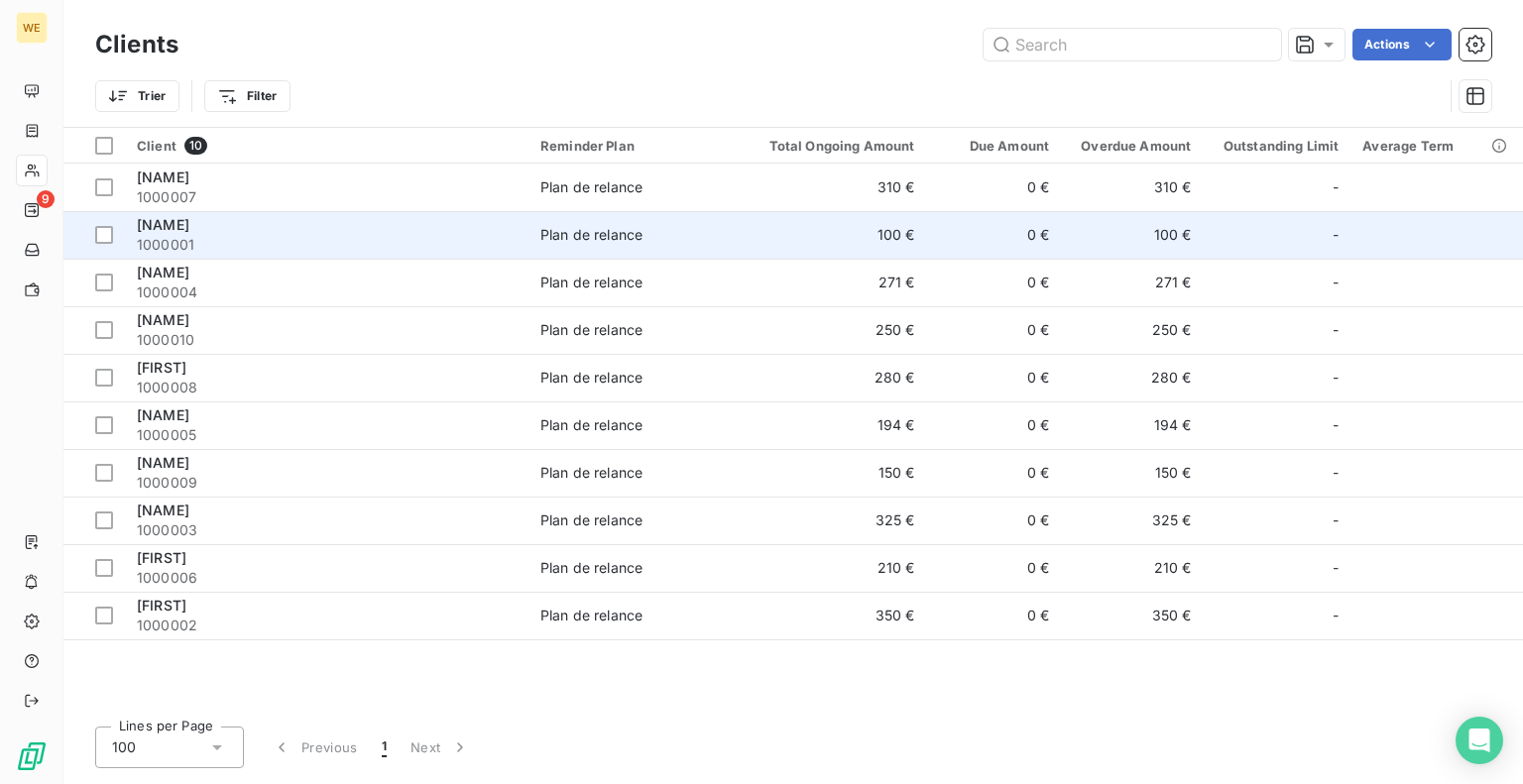 click on "1000001" at bounding box center [326, 245] 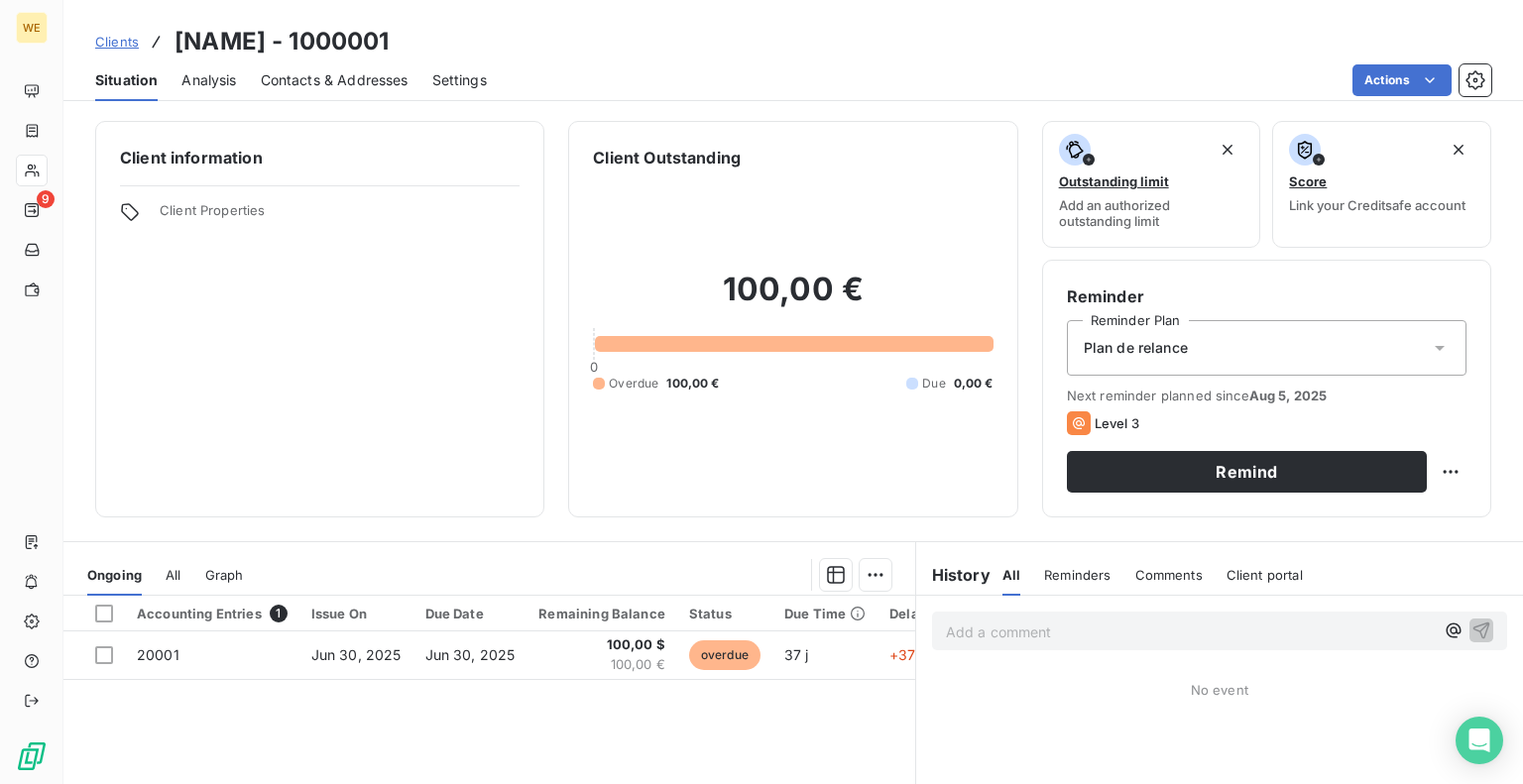 click on "Comments" at bounding box center [1169, 575] 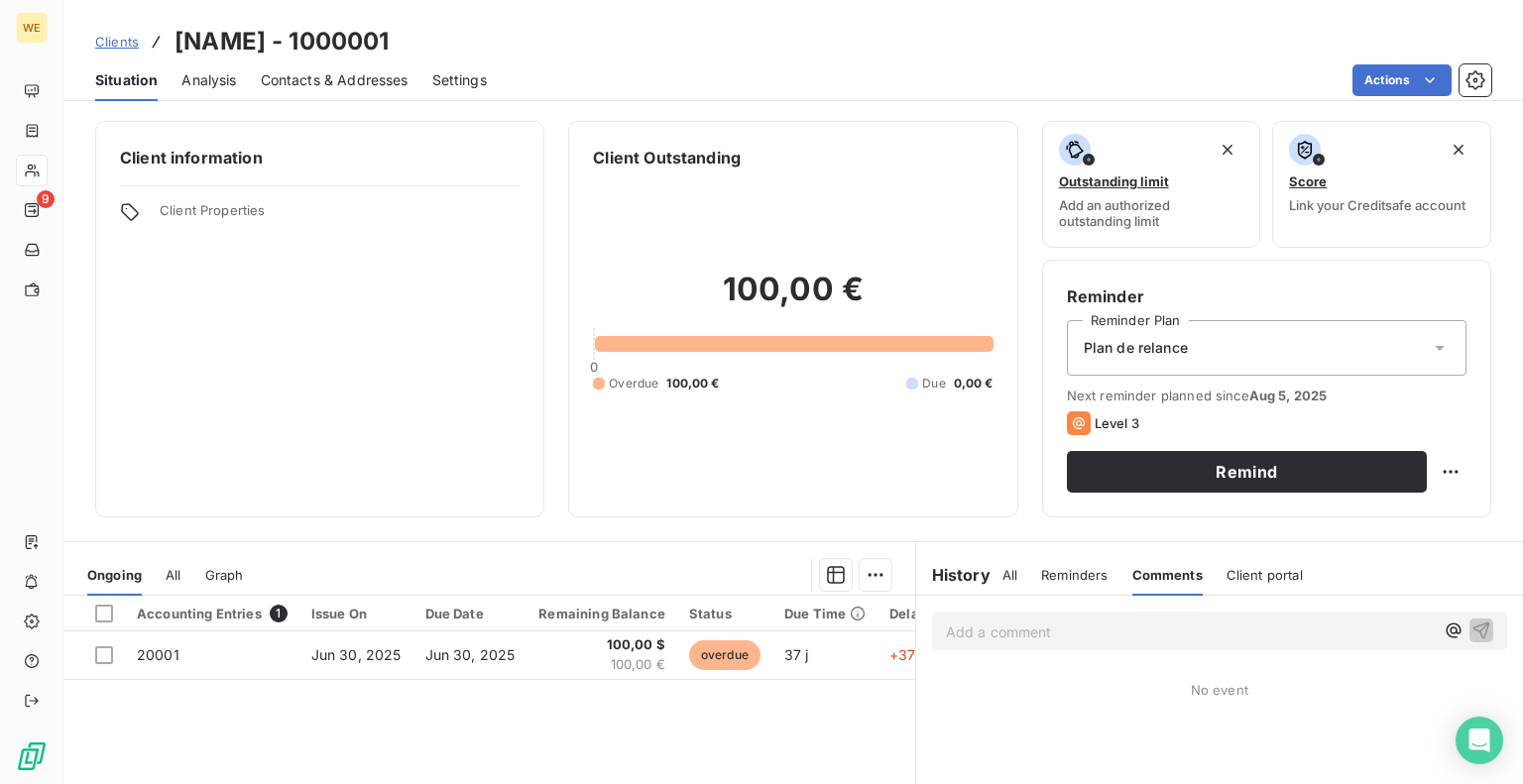 click on "Reminders" at bounding box center [1074, 575] 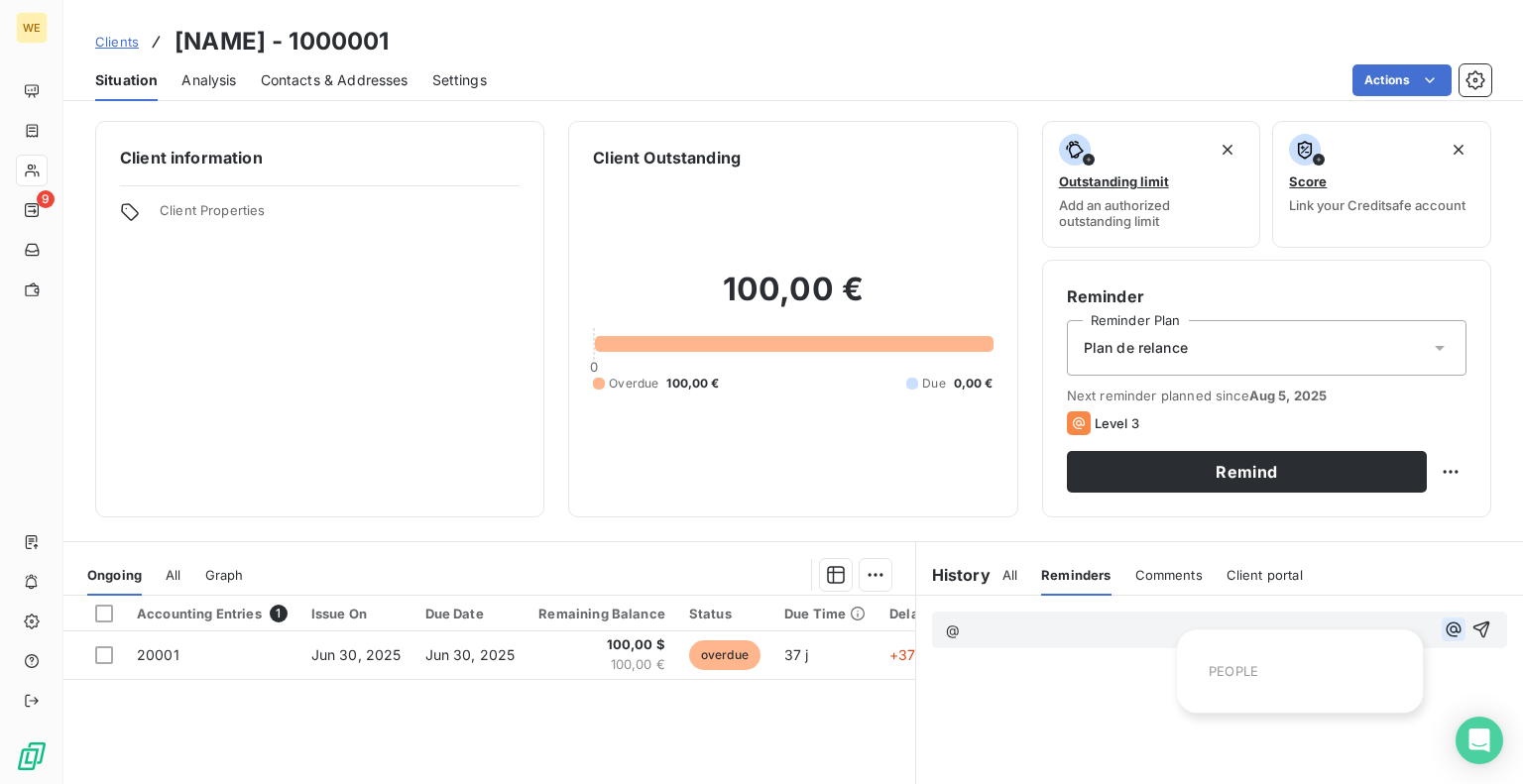 click 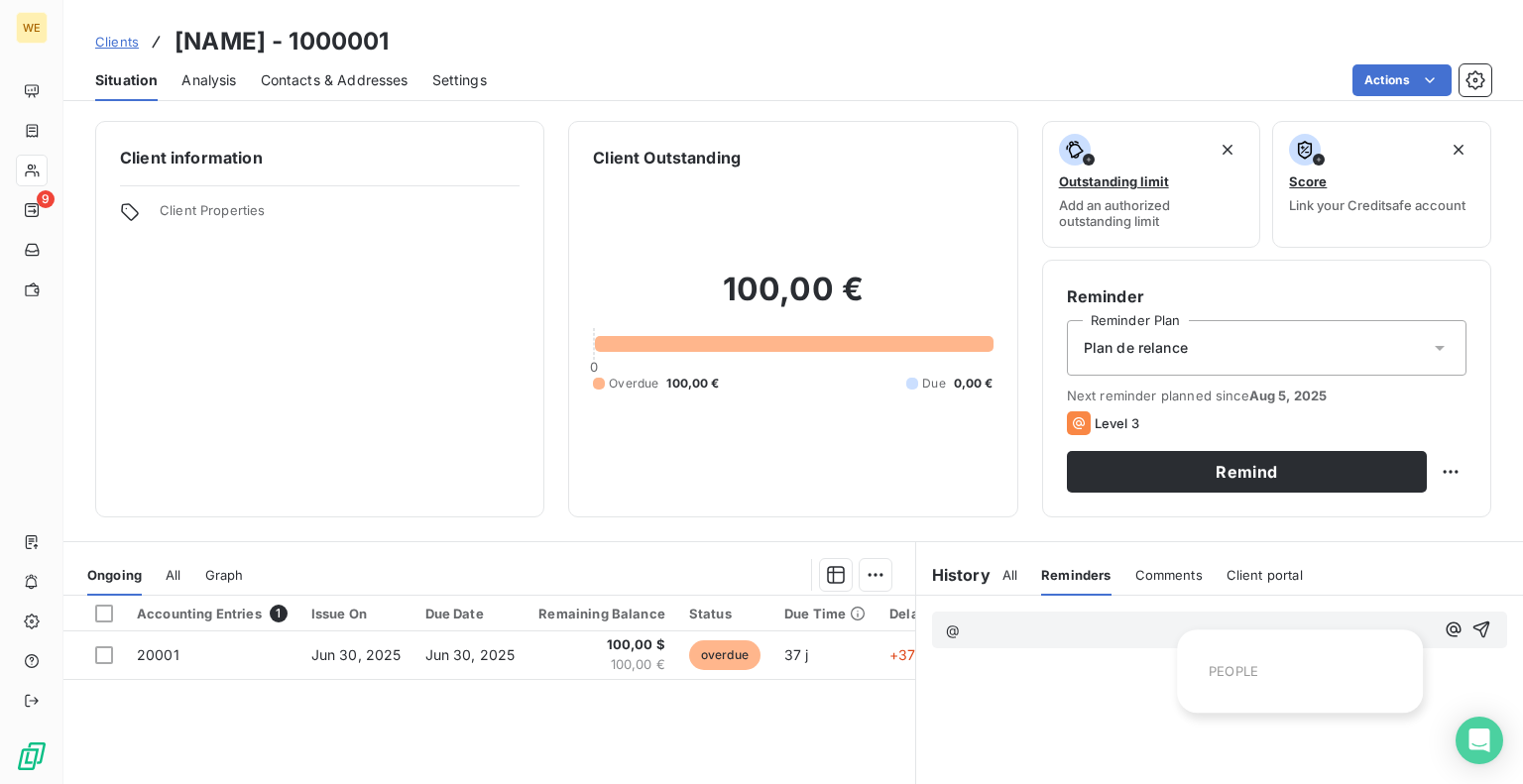 click on "@ No event" at bounding box center (1220, 816) 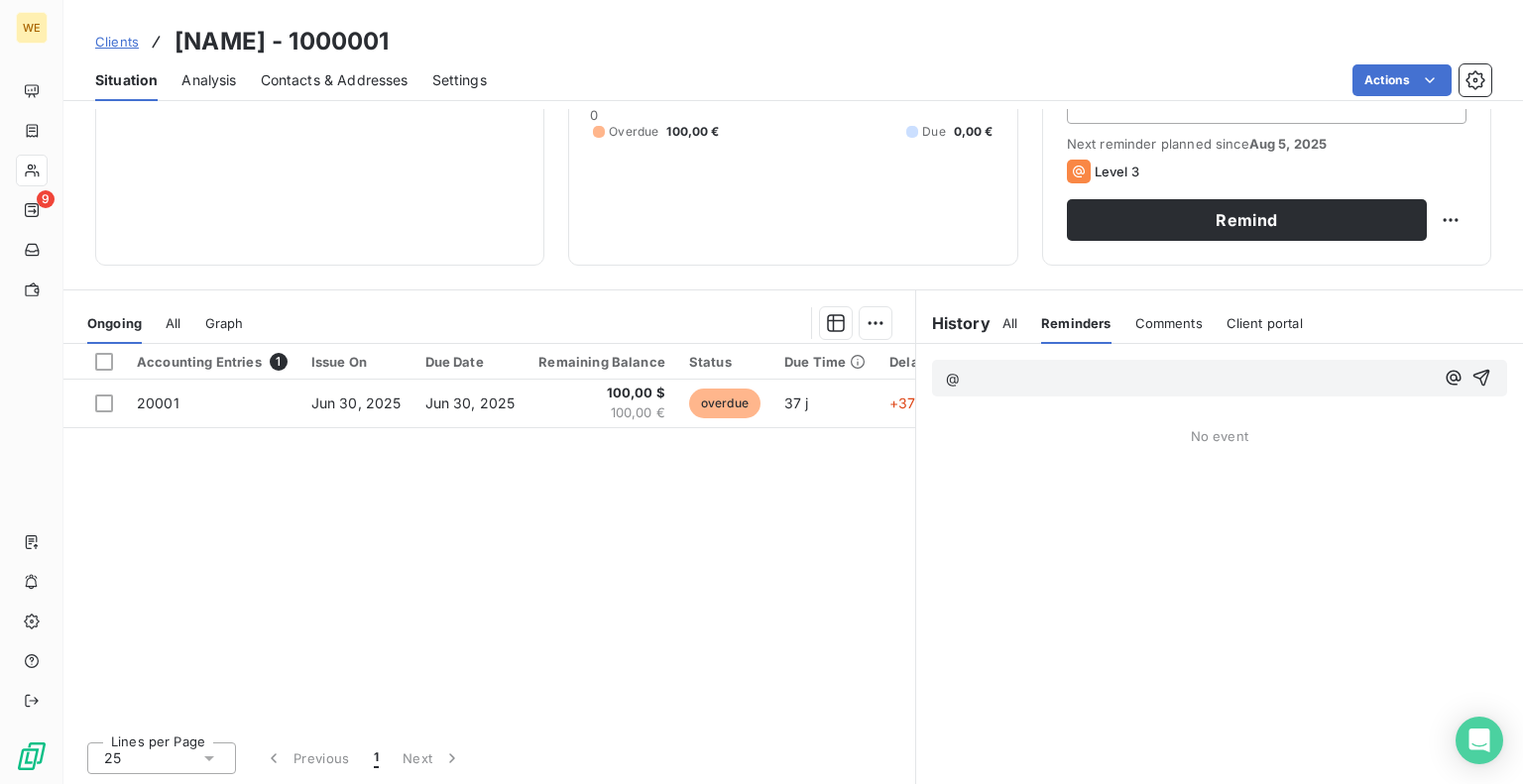 scroll, scrollTop: 0, scrollLeft: 0, axis: both 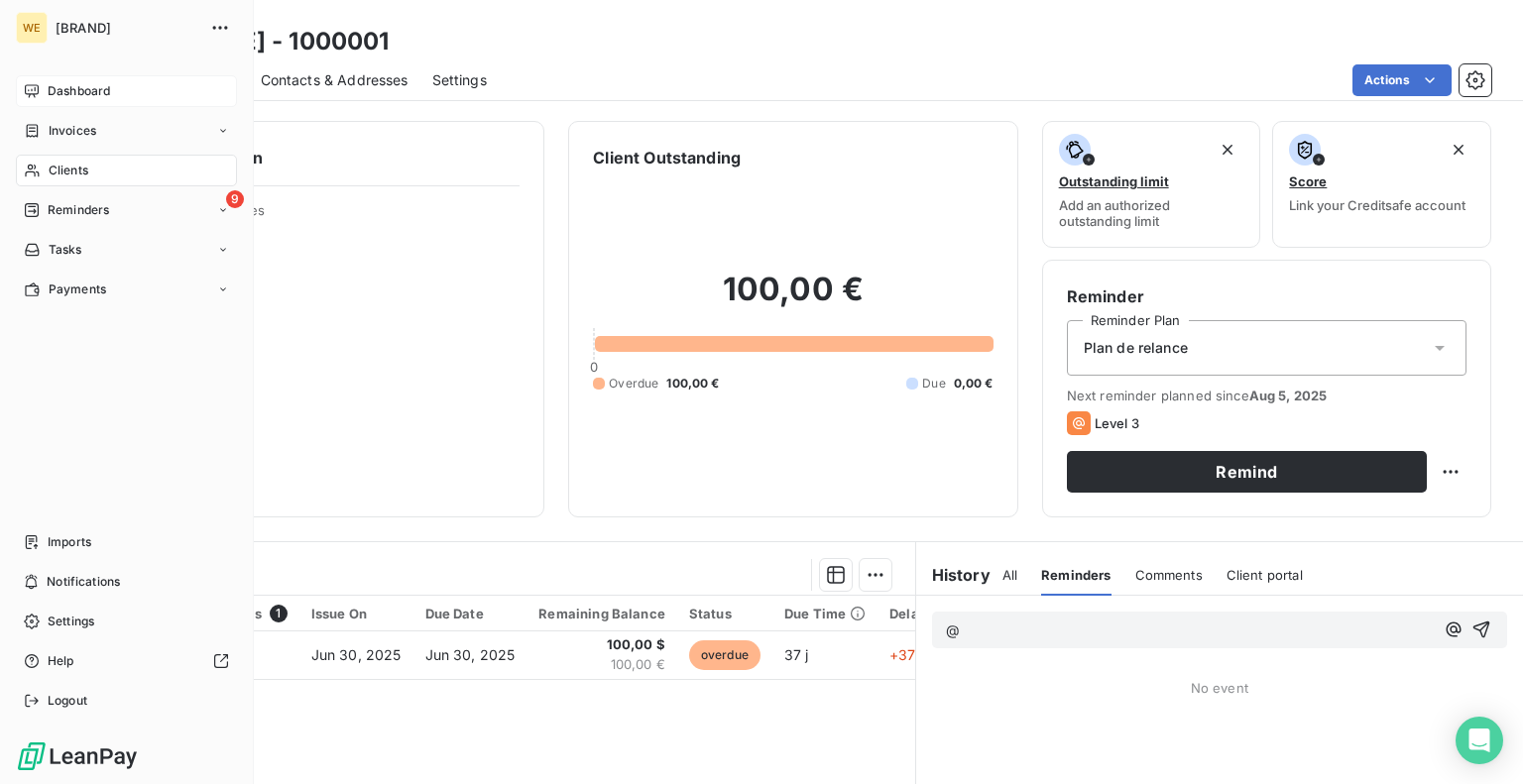 click on "Dashboard" at bounding box center [78, 91] 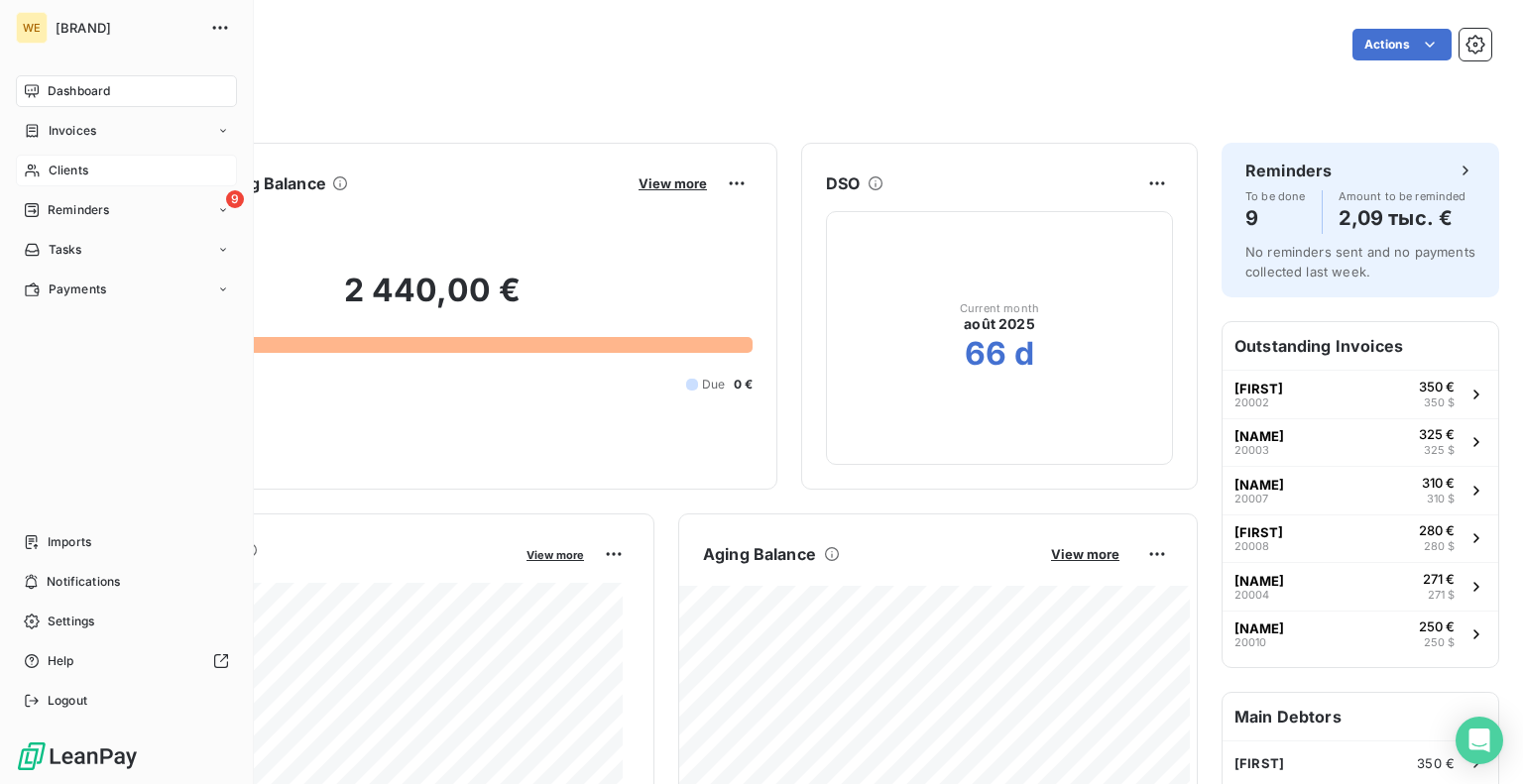 click 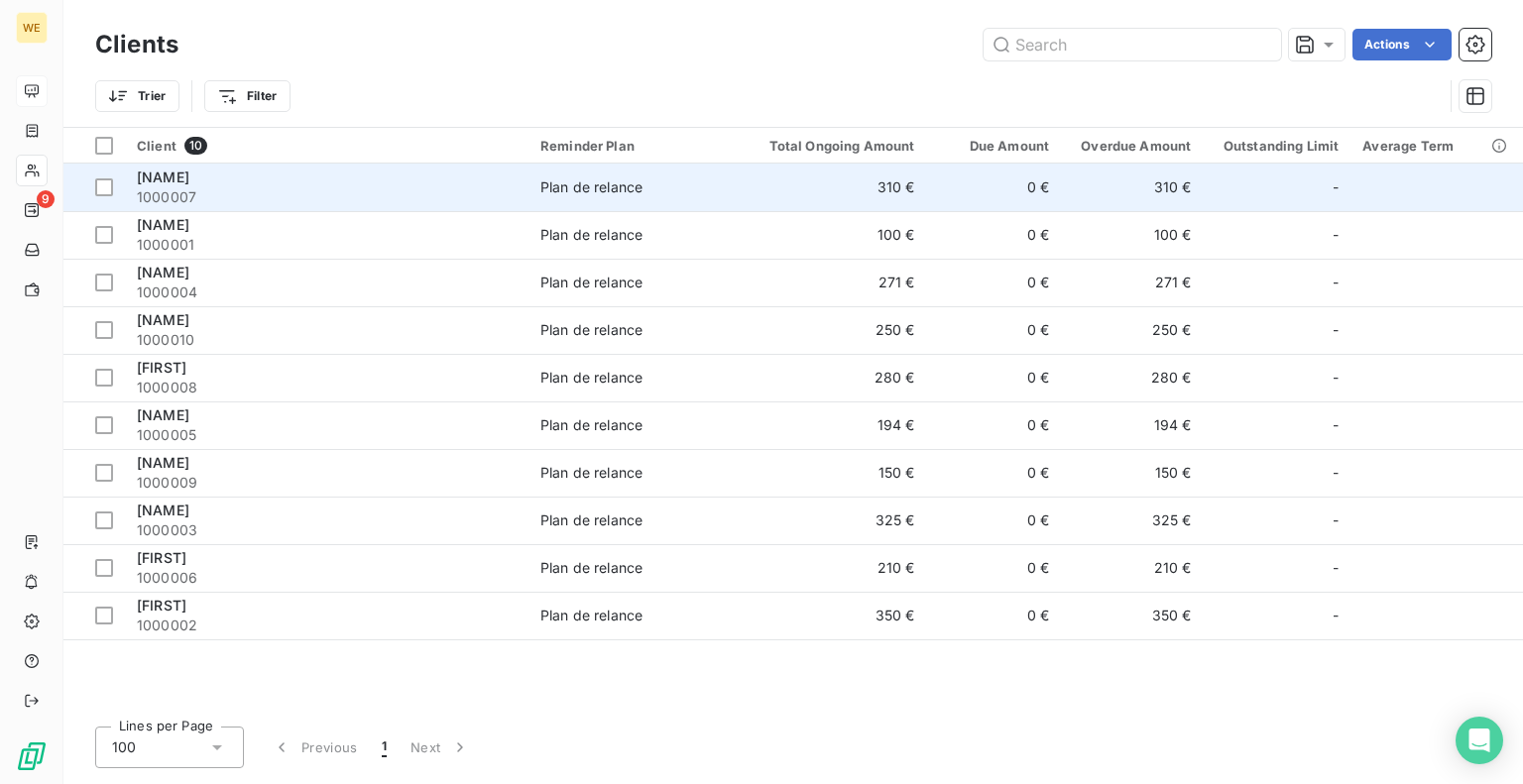 click on "1000007" at bounding box center (326, 197) 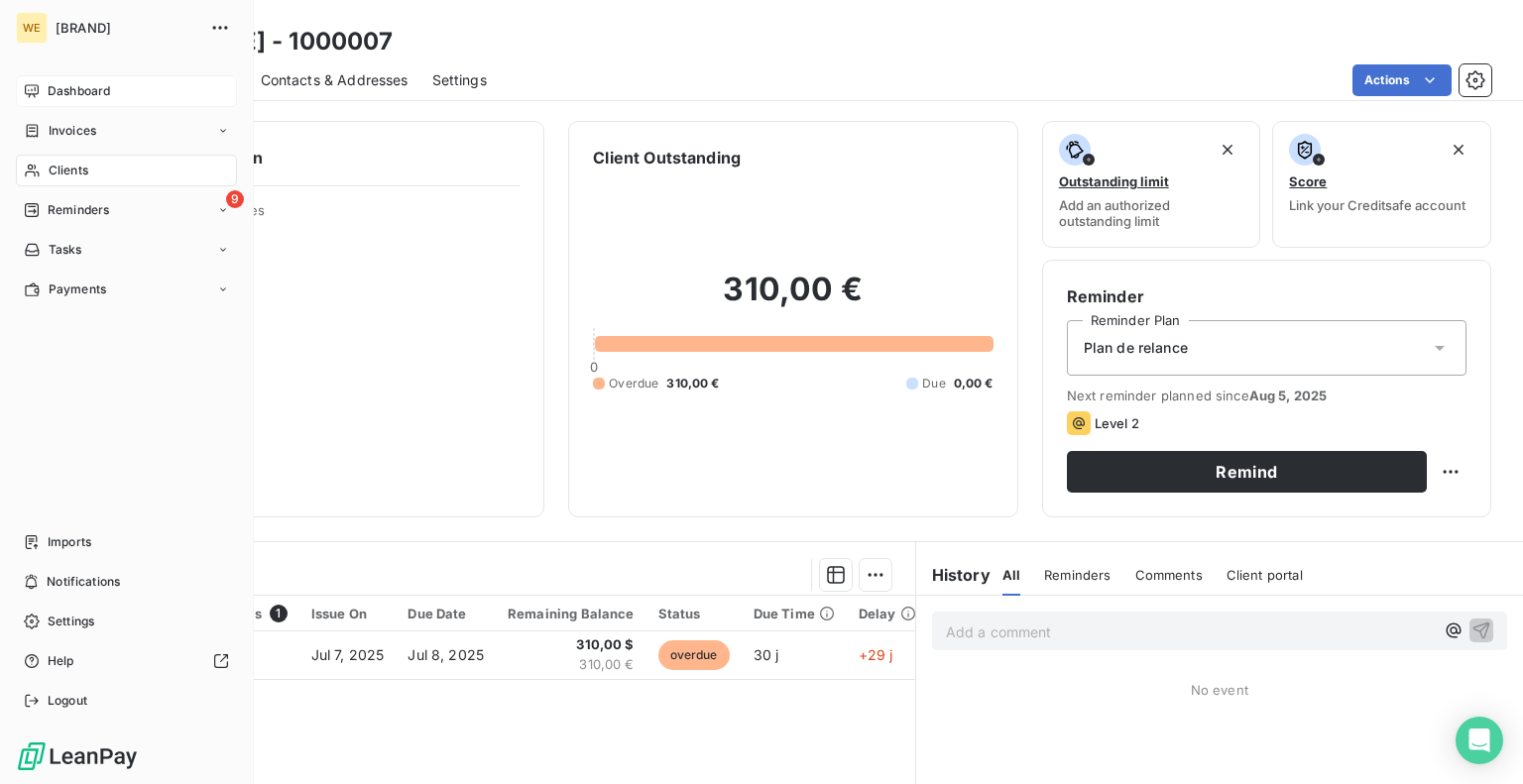 click on "Clients" at bounding box center [126, 170] 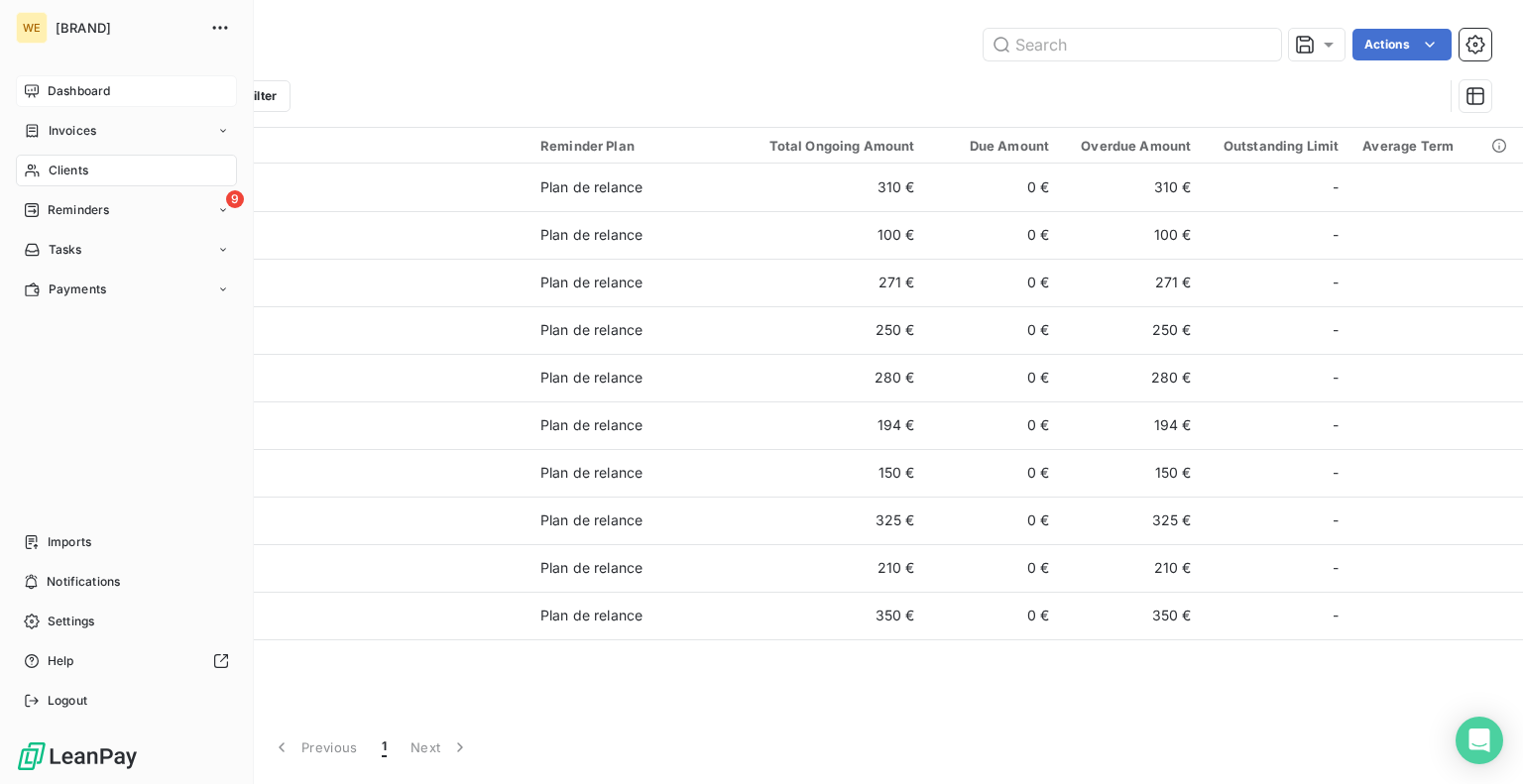click on "Dashboard" at bounding box center (126, 91) 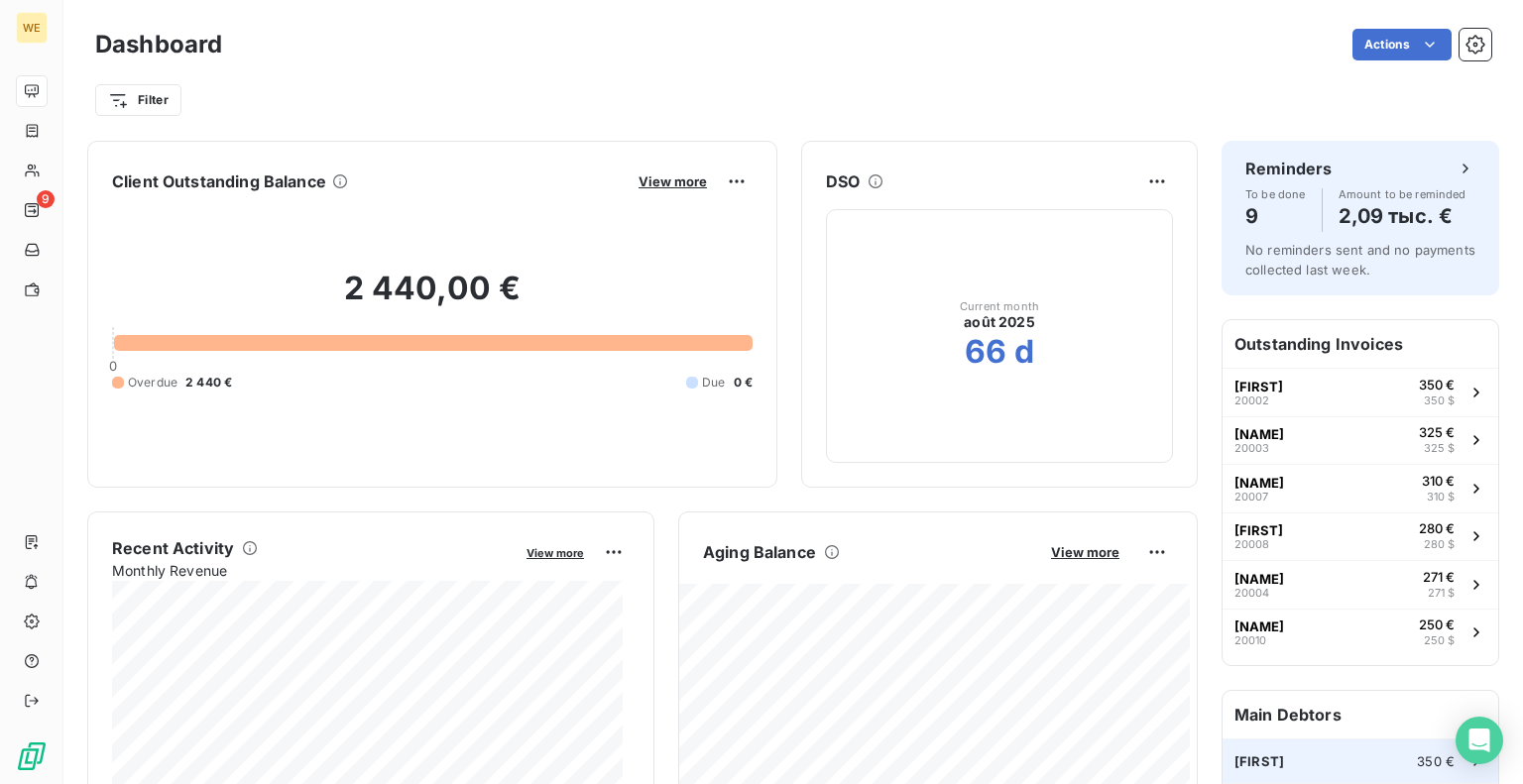 scroll, scrollTop: 0, scrollLeft: 0, axis: both 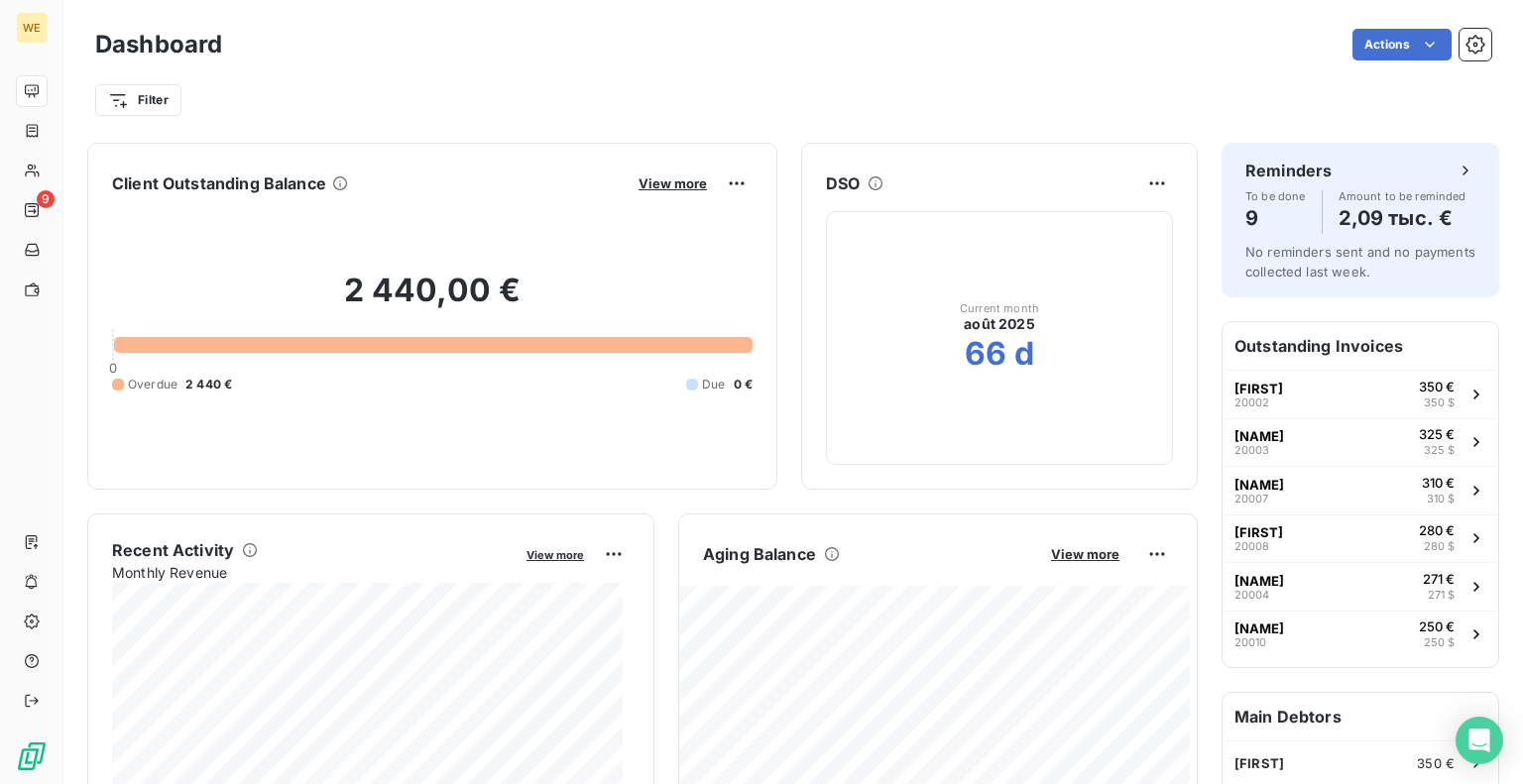 click 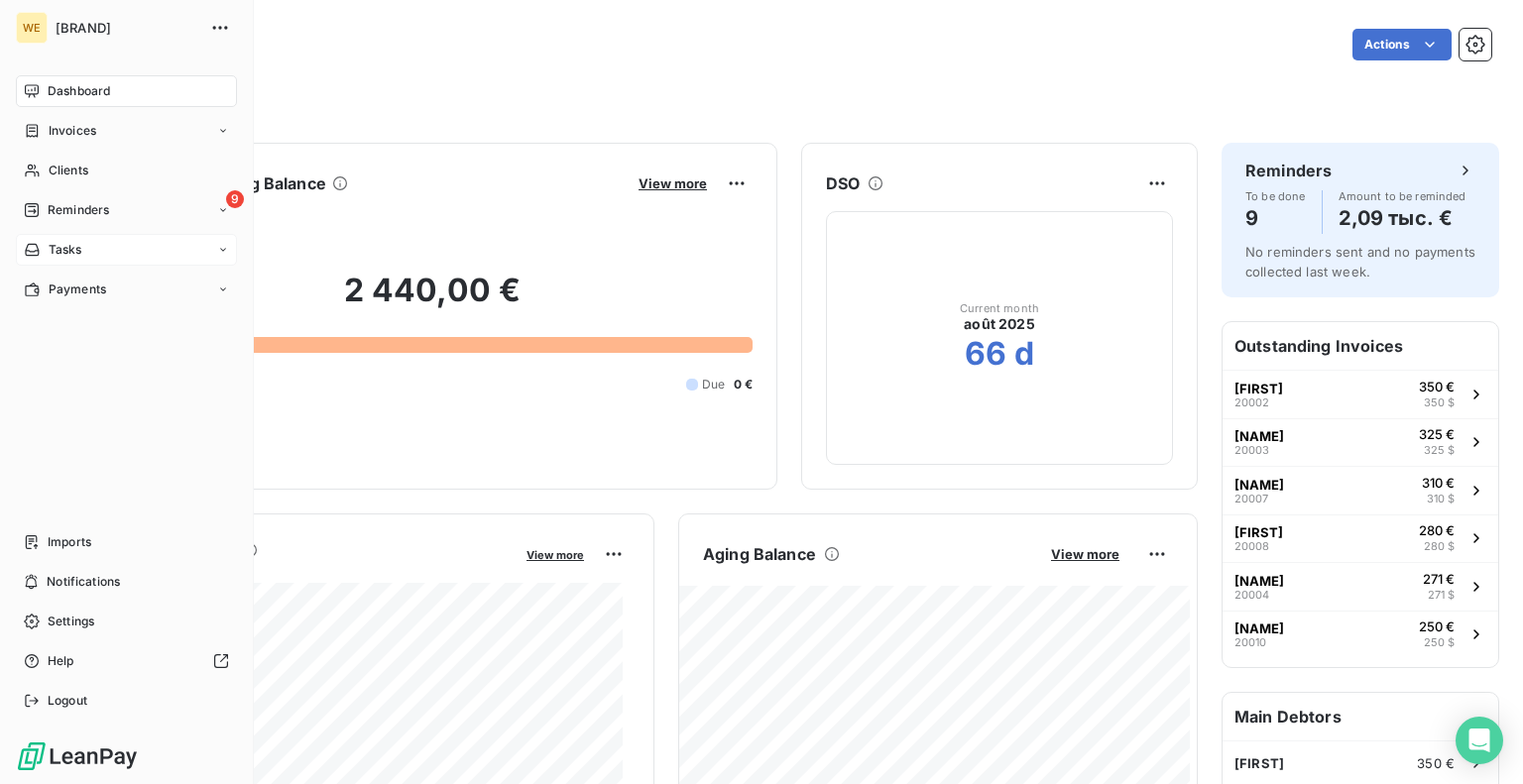 click on "Tasks" at bounding box center [65, 250] 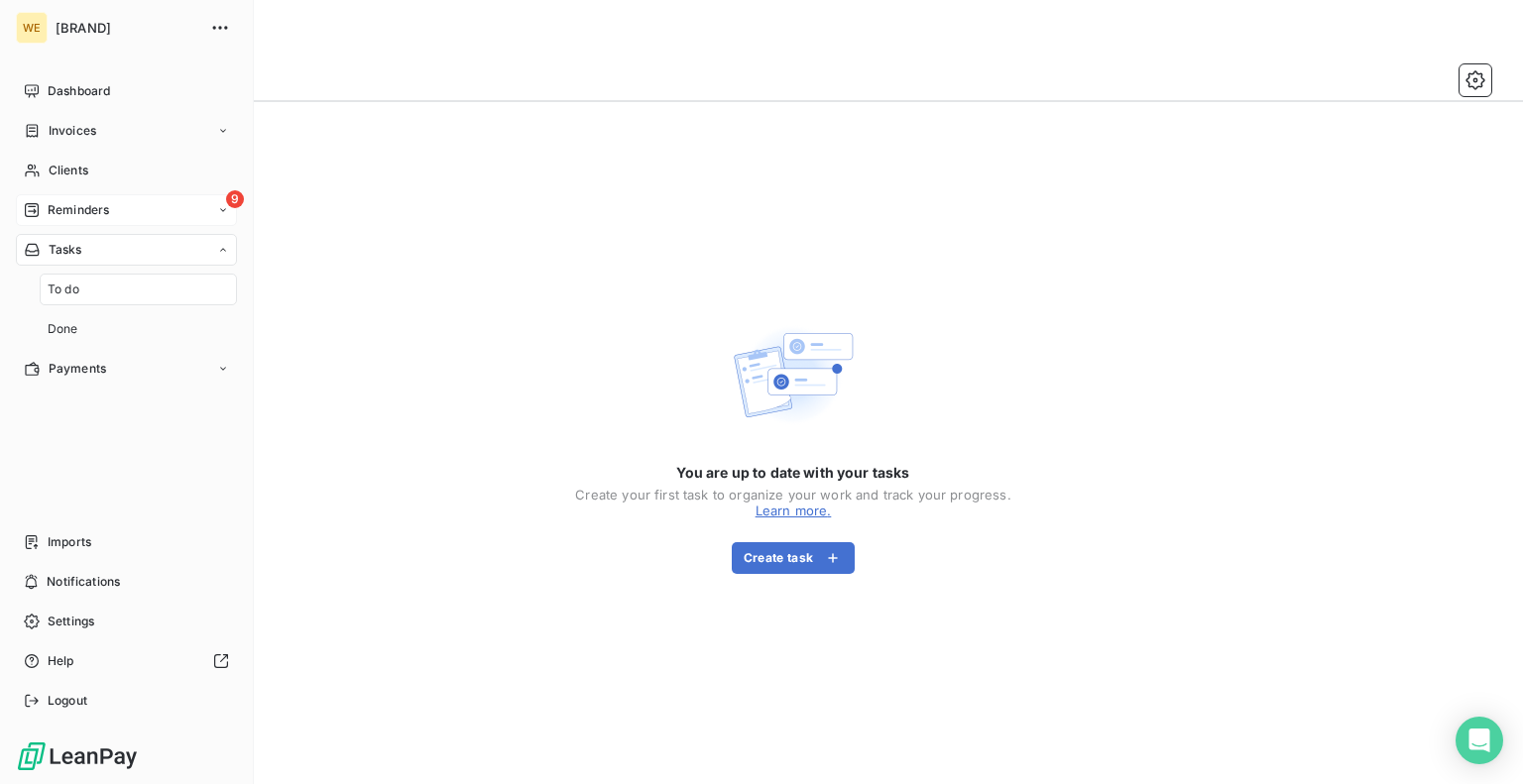click on "9 Reminders" at bounding box center [126, 210] 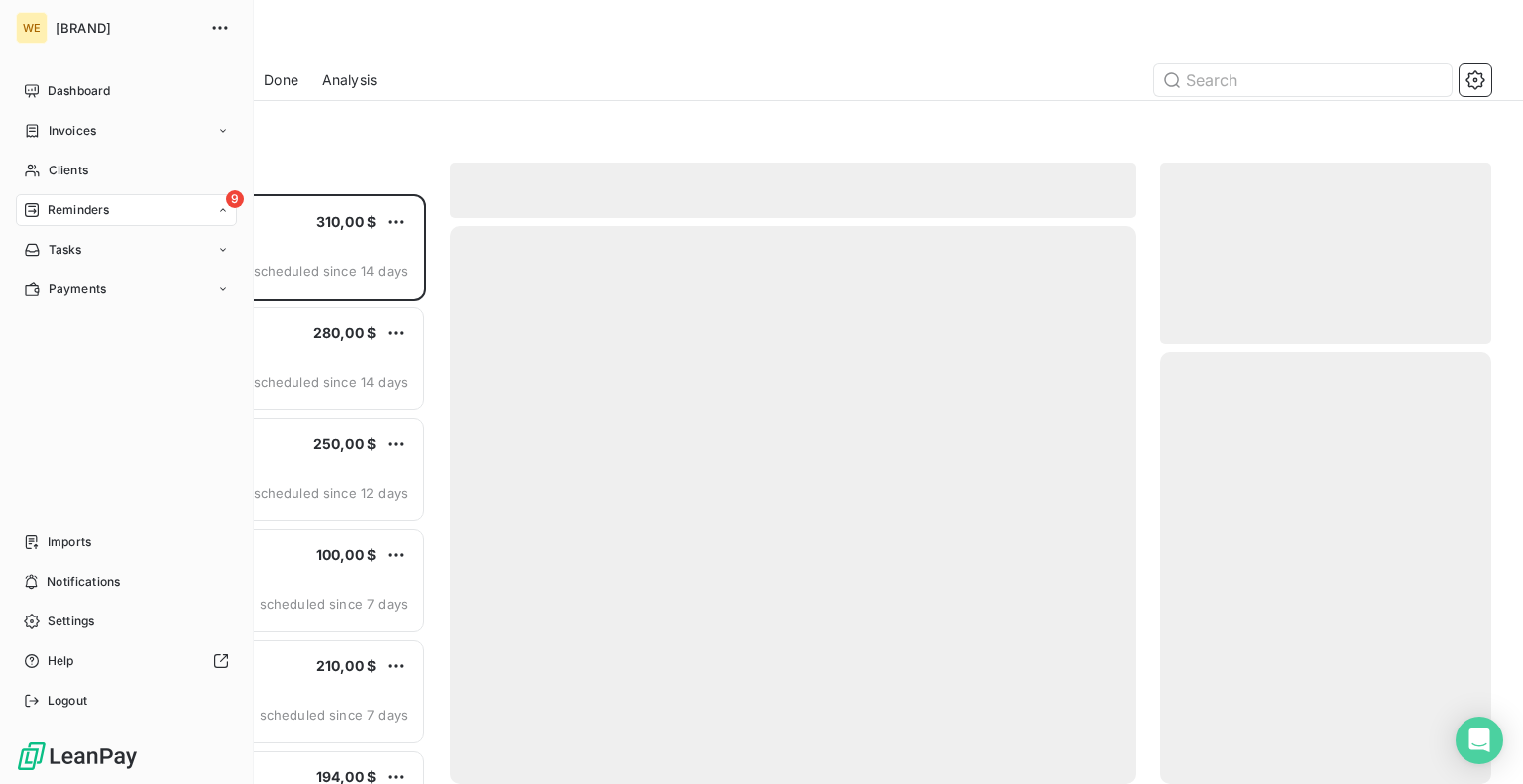 scroll, scrollTop: 16, scrollLeft: 16, axis: both 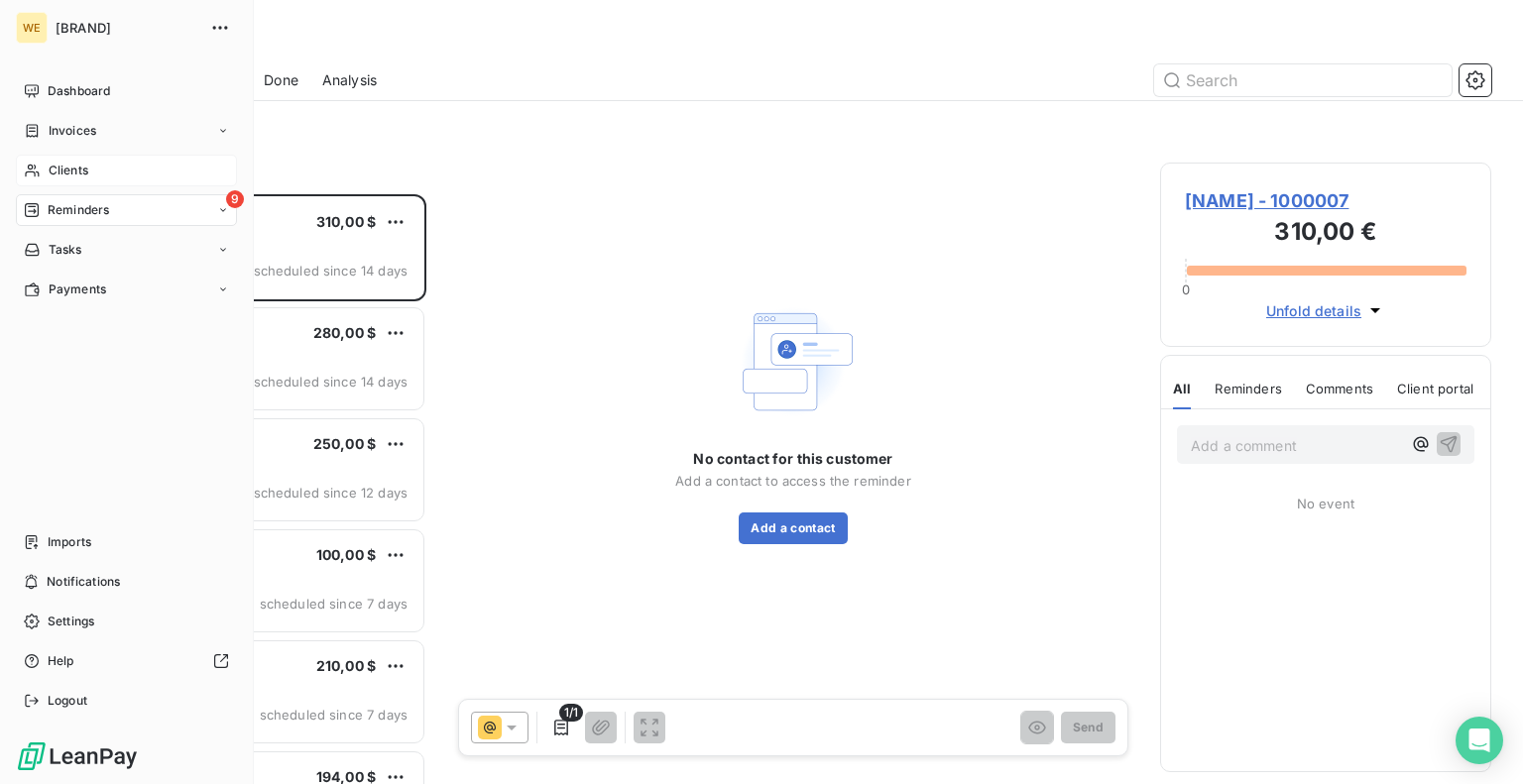 click on "Clients" at bounding box center (68, 170) 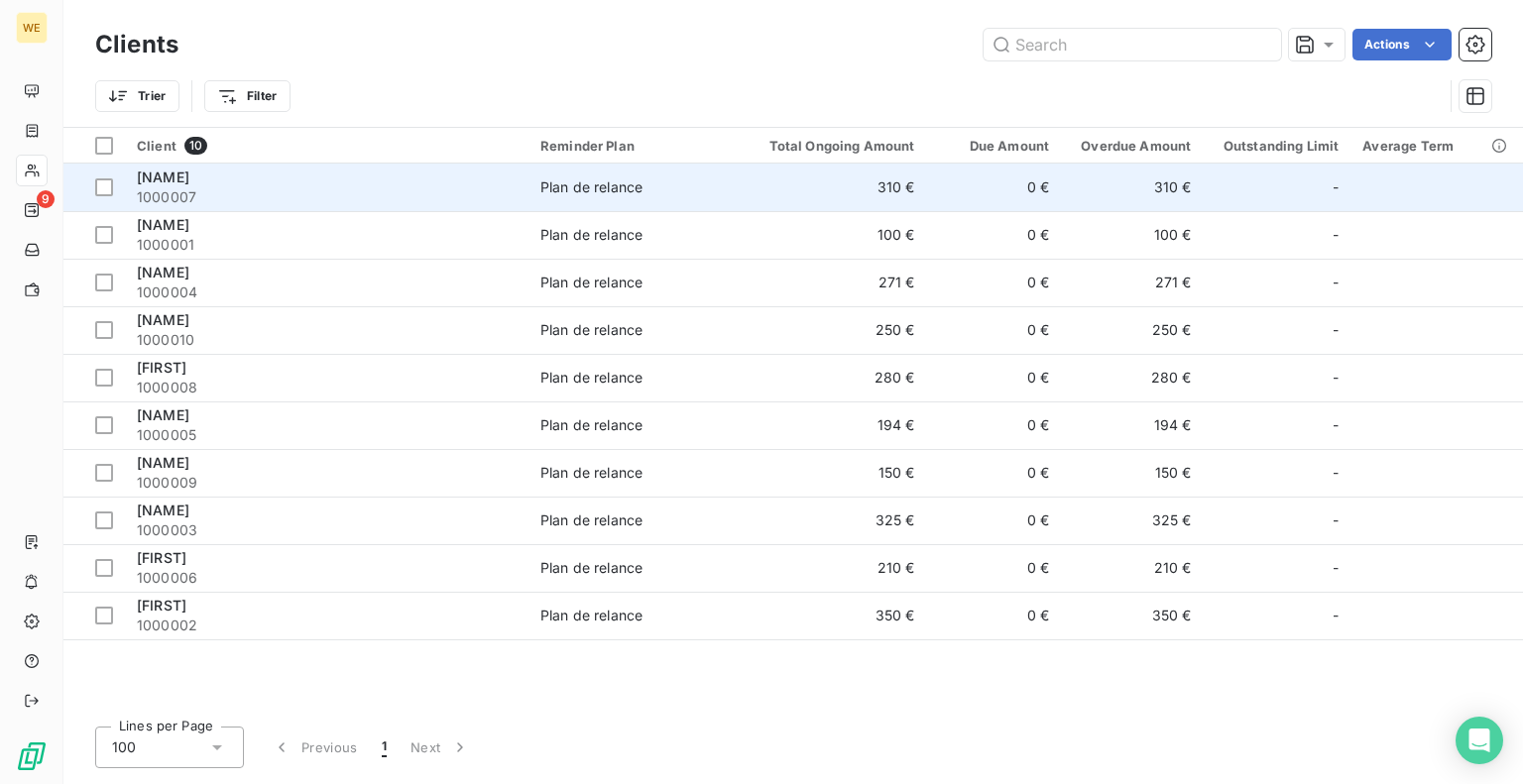 click on "[NAME]" at bounding box center [326, 177] 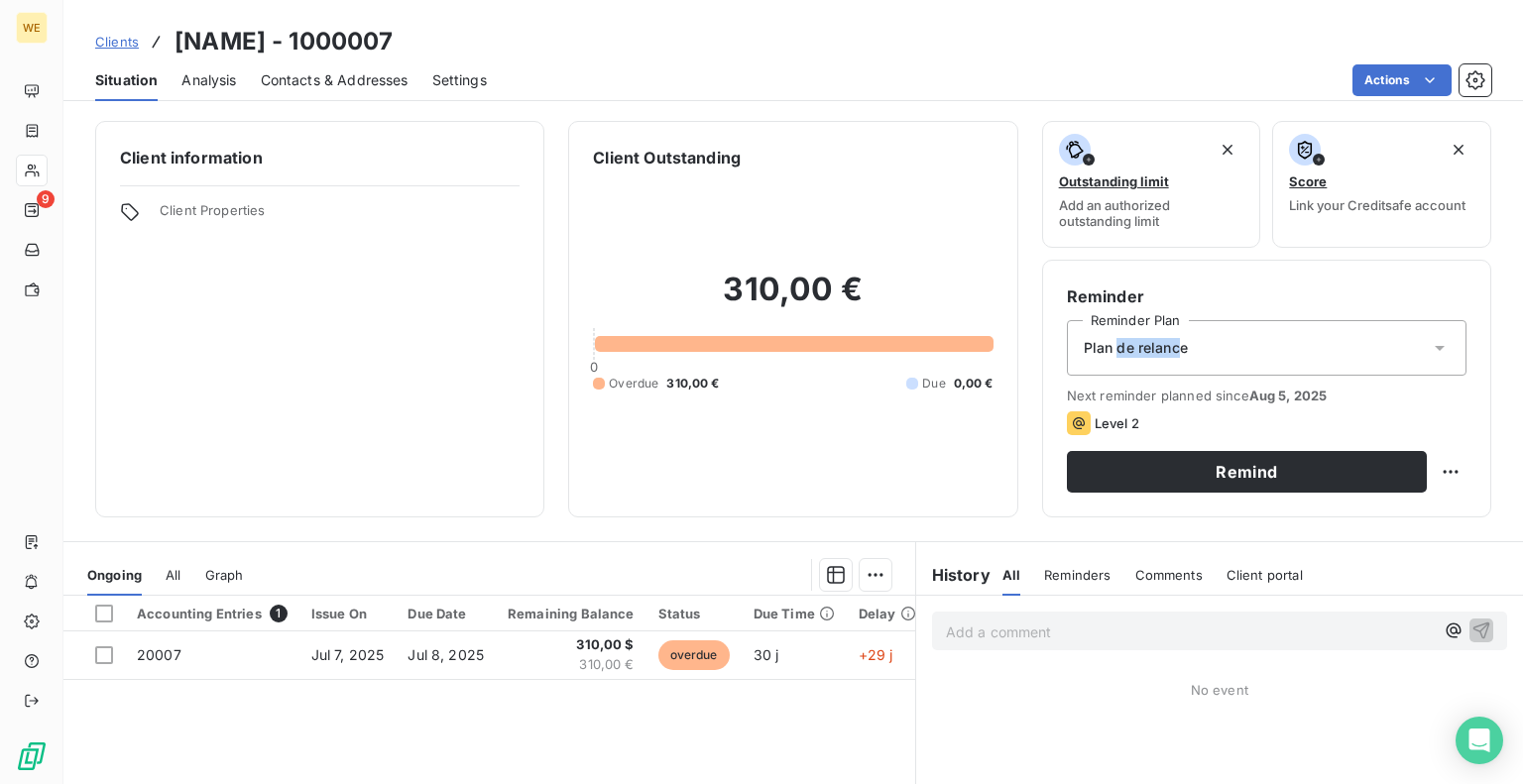 drag, startPoint x: 1108, startPoint y: 353, endPoint x: 1237, endPoint y: 304, distance: 137.99275 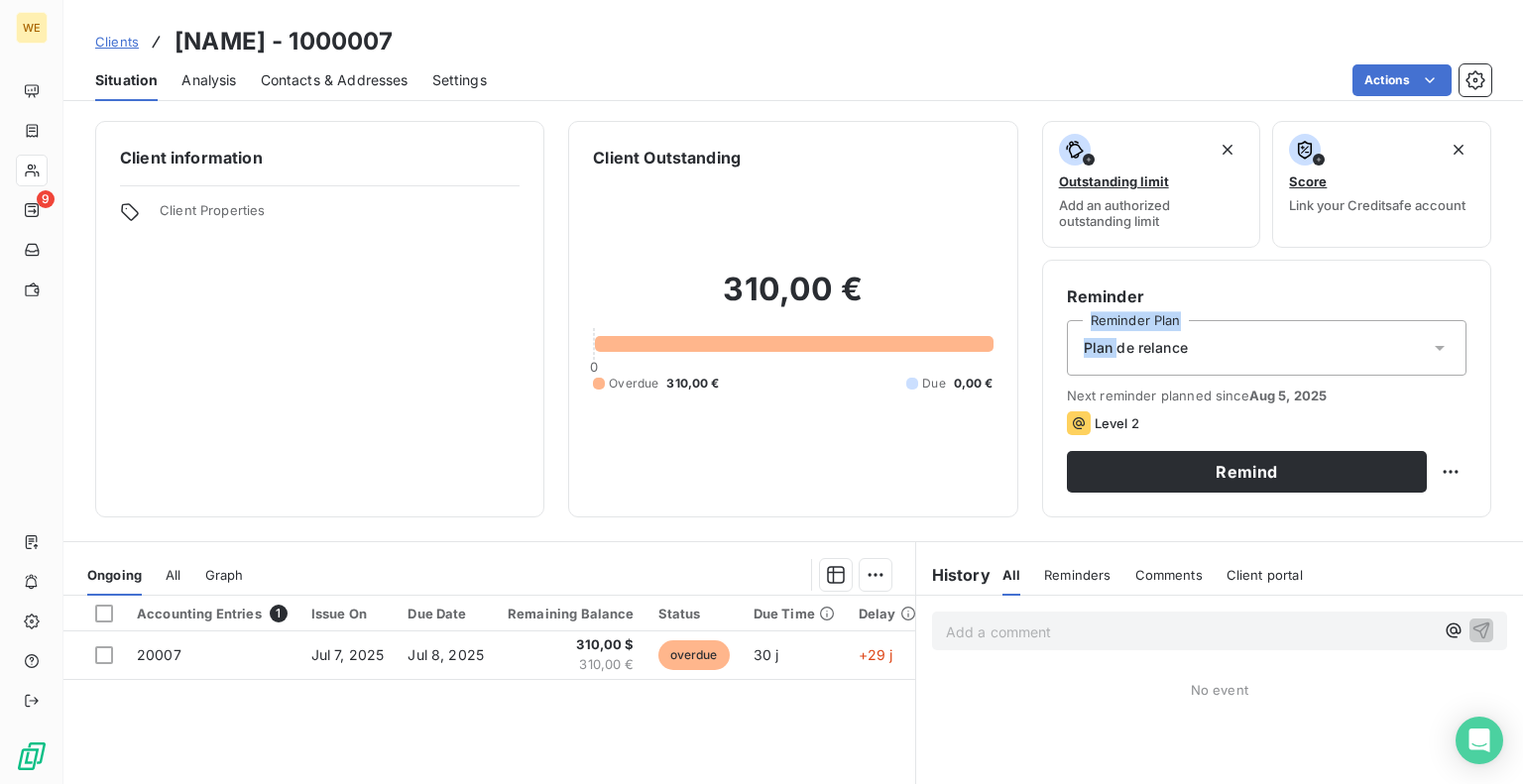 click on "Contacts & Addresses" at bounding box center (334, 80) 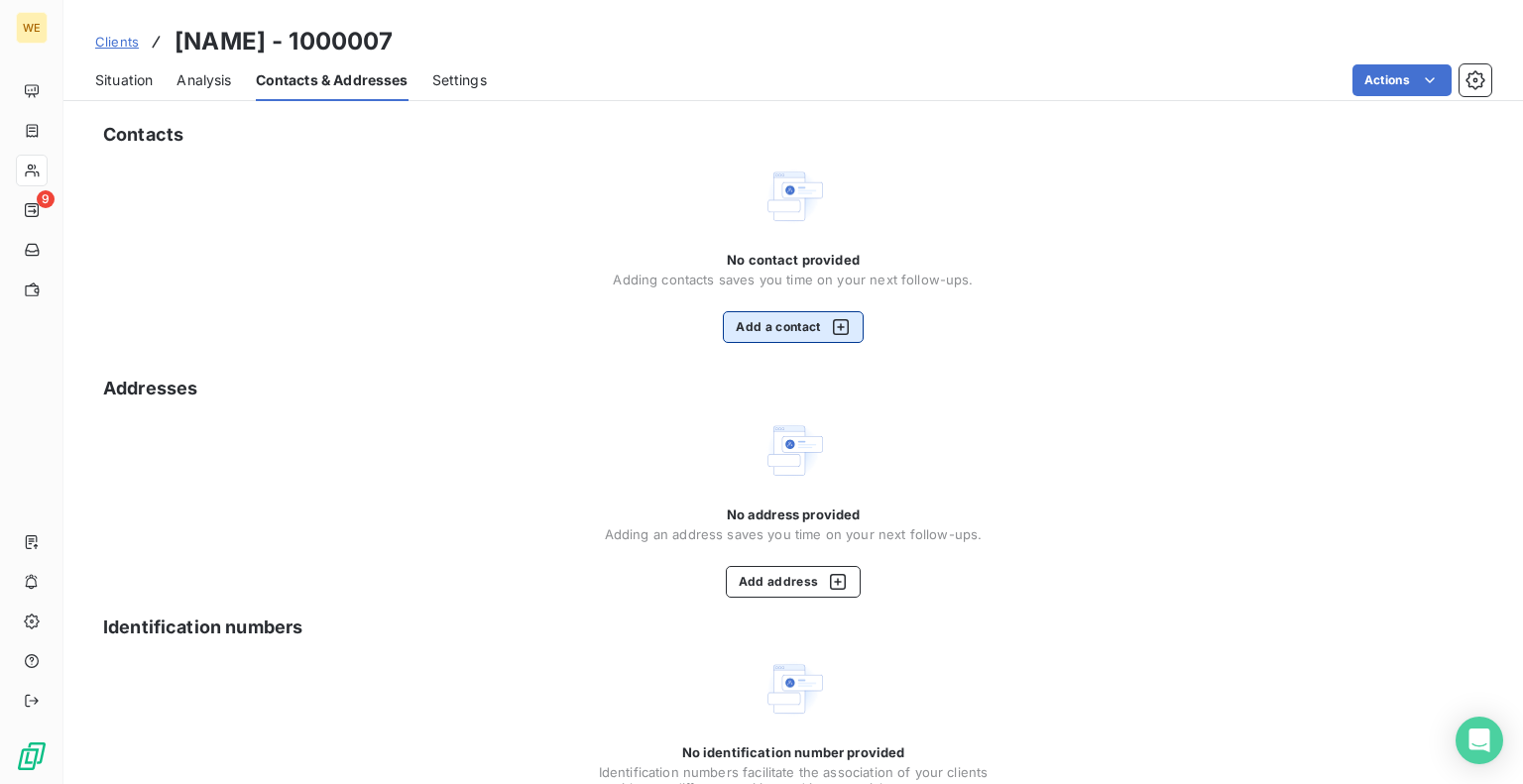 click 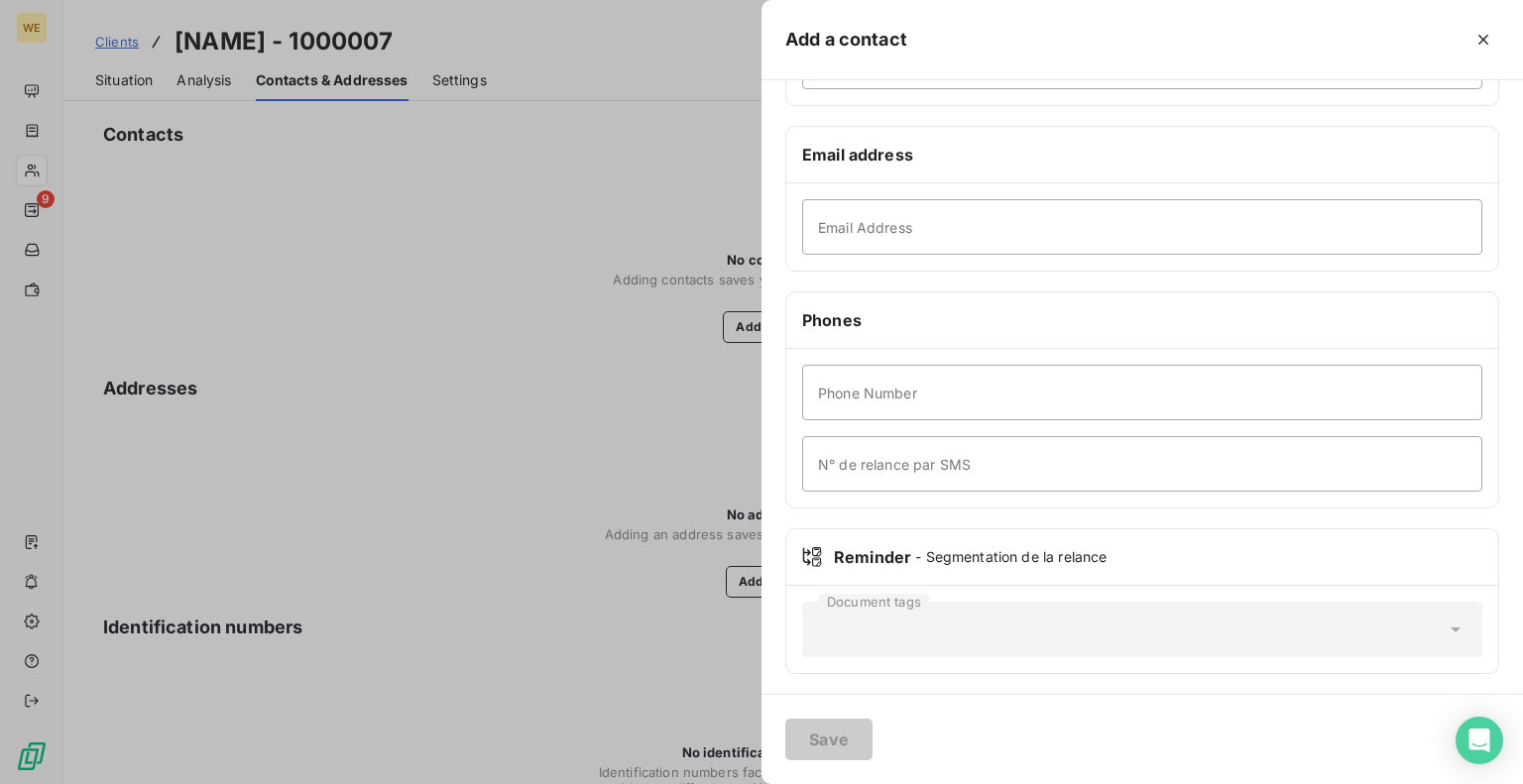 scroll, scrollTop: 0, scrollLeft: 0, axis: both 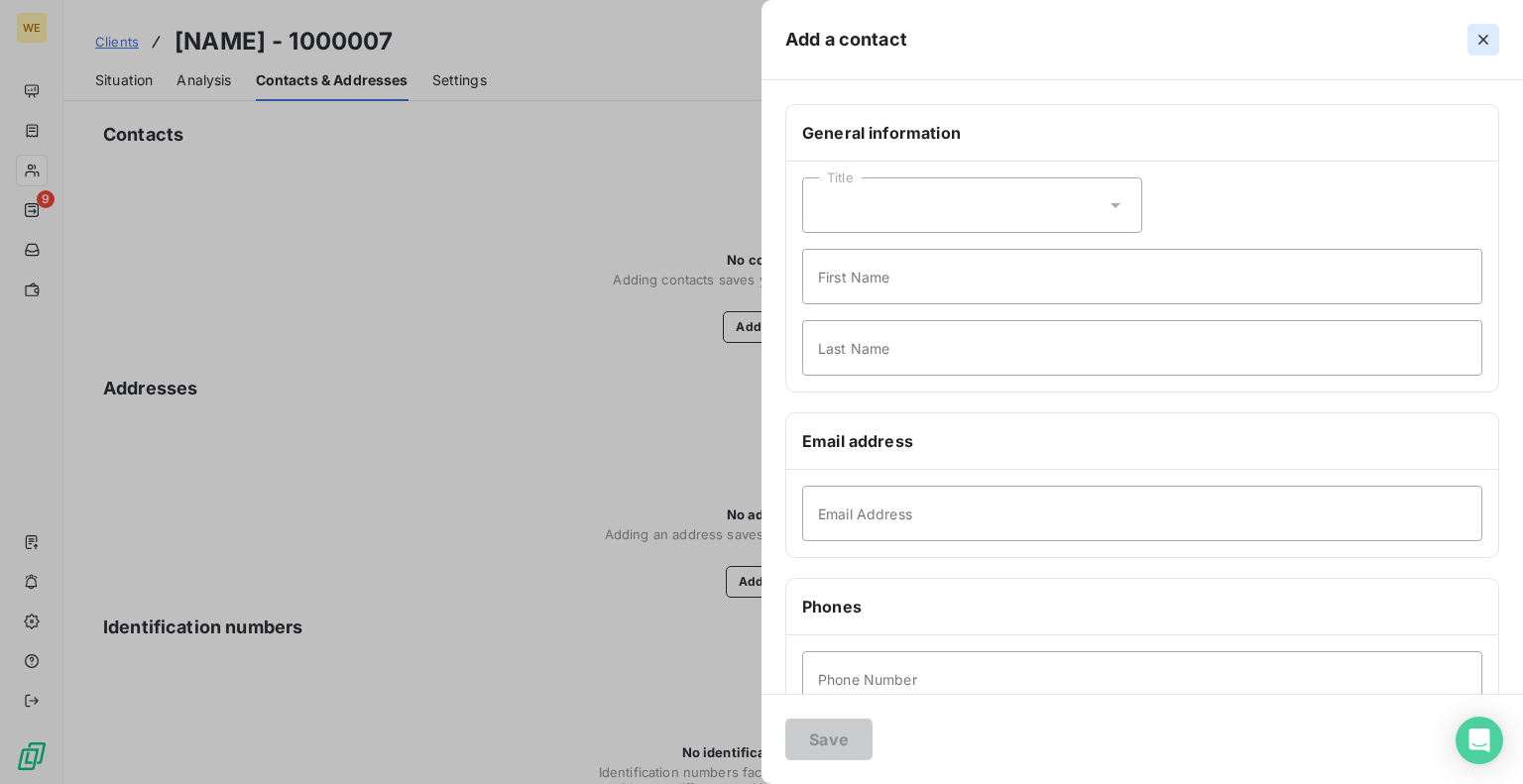 click 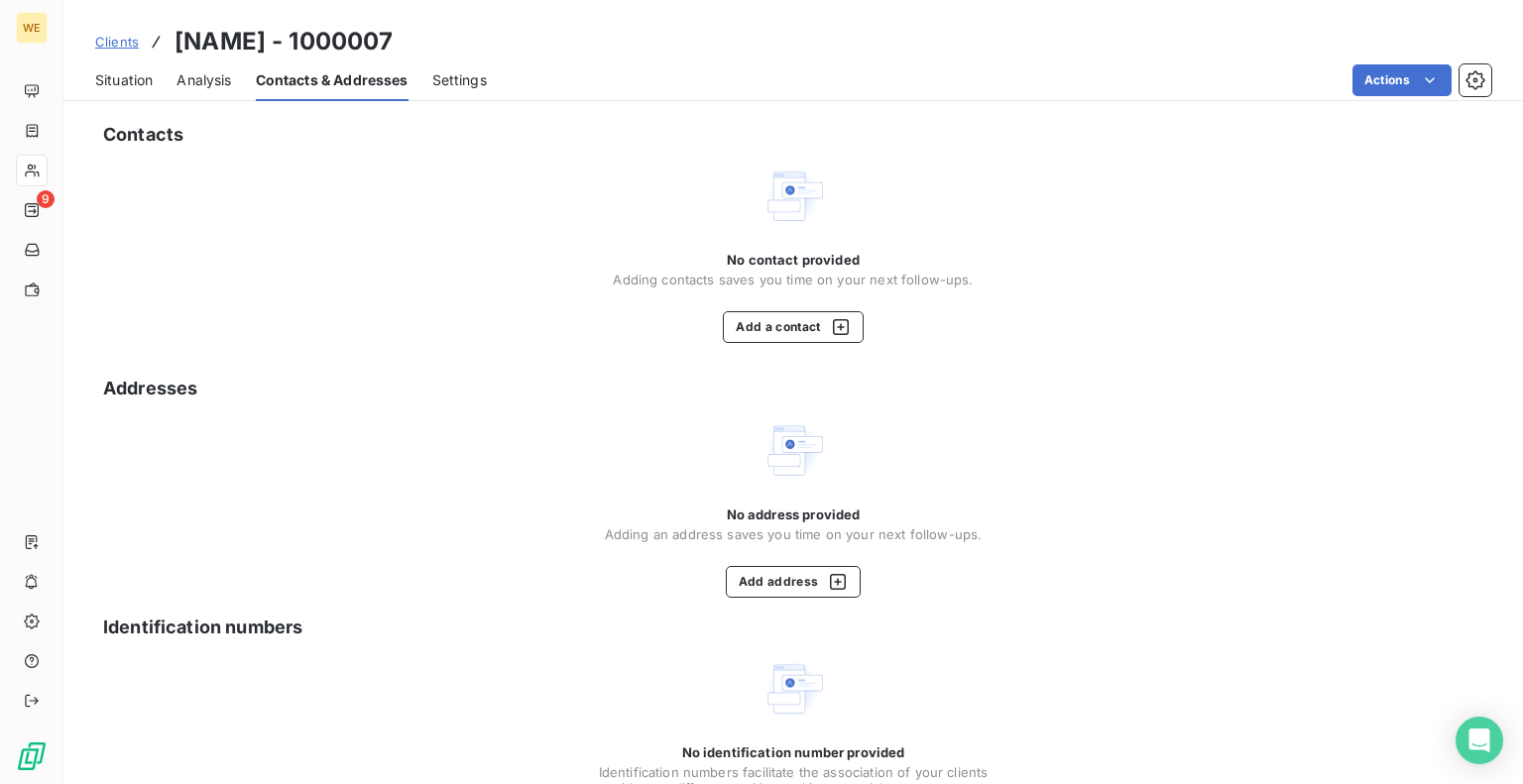 scroll, scrollTop: 0, scrollLeft: 0, axis: both 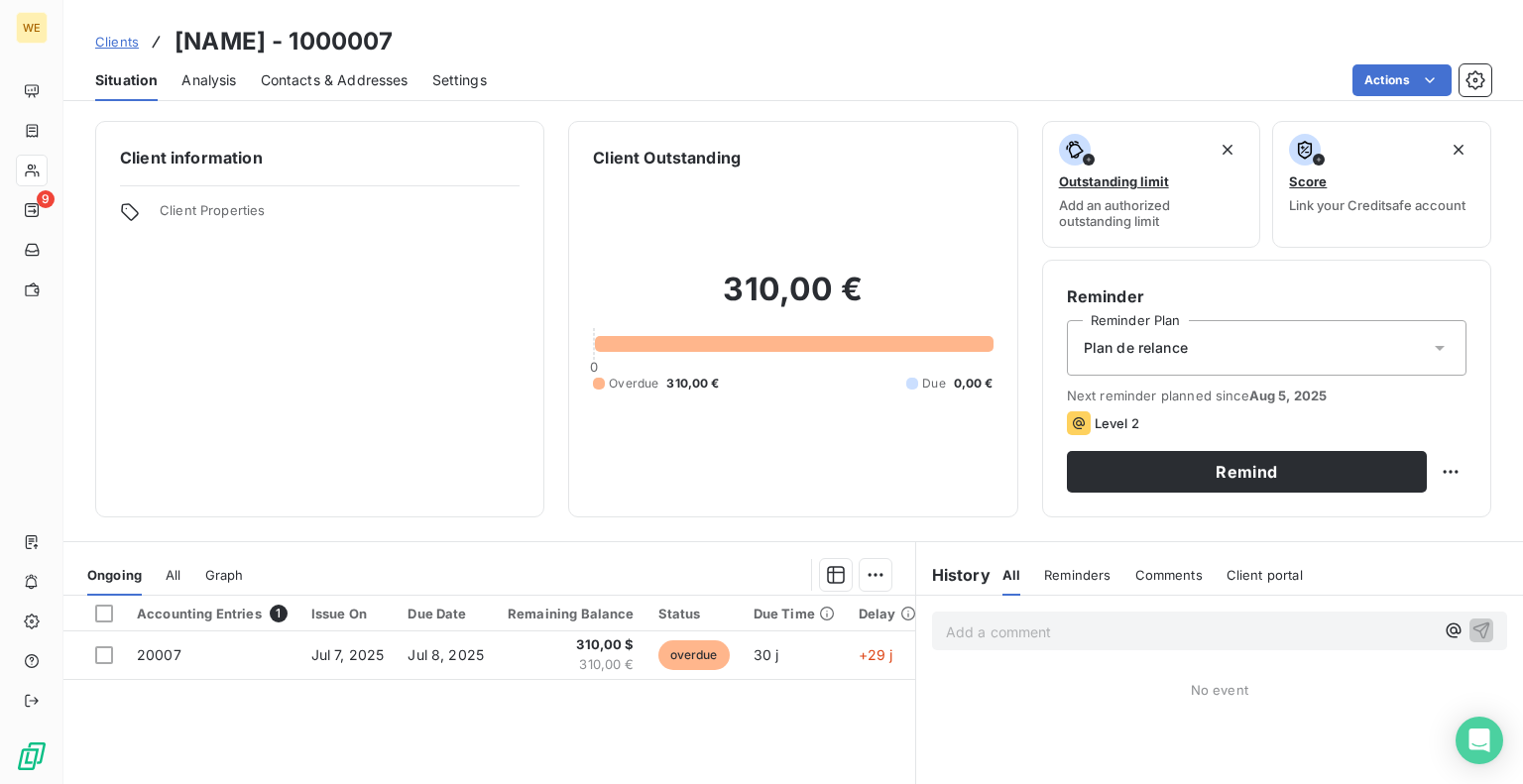 click on "Contacts & Addresses" at bounding box center (334, 80) 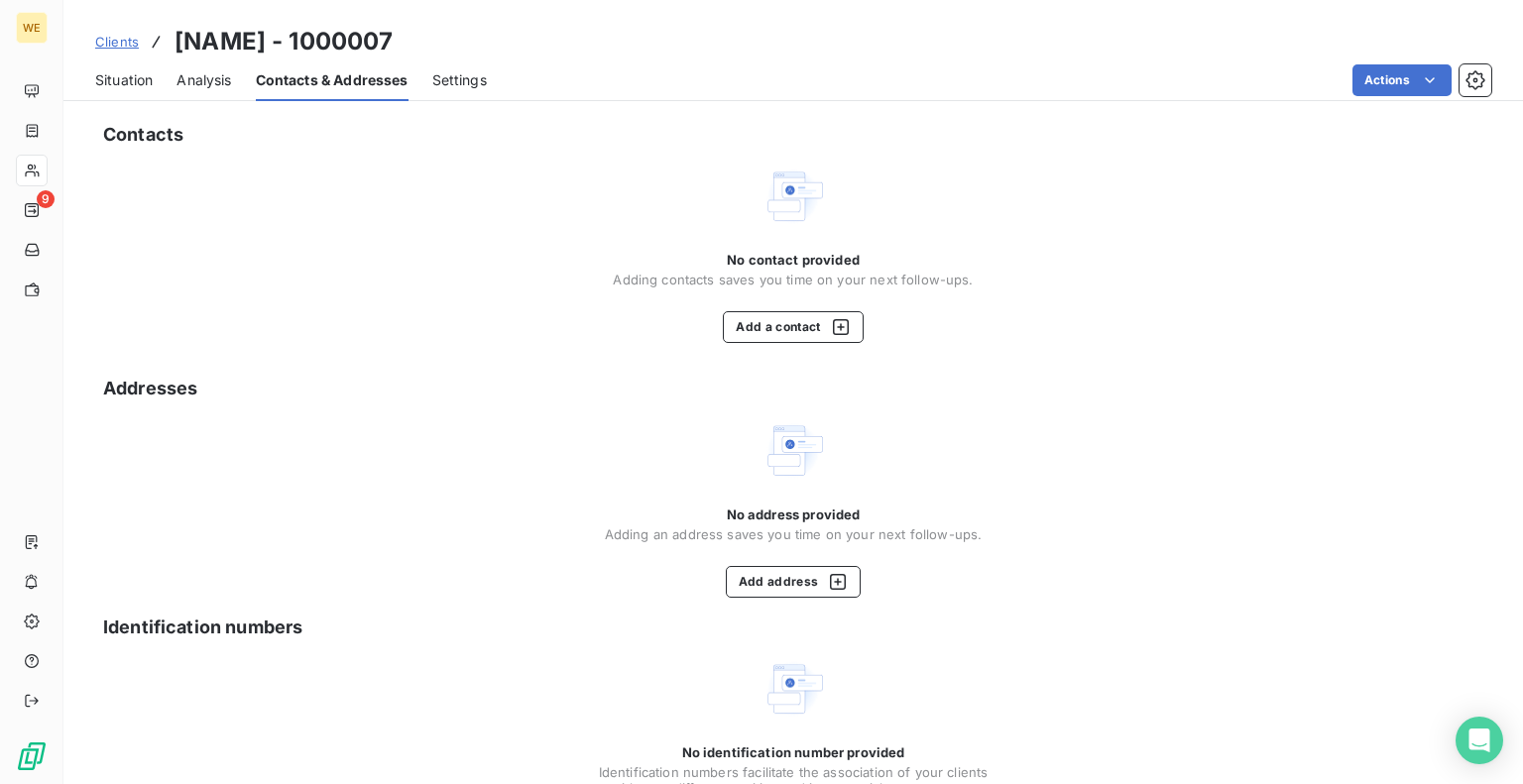 click on "Situation" at bounding box center (124, 80) 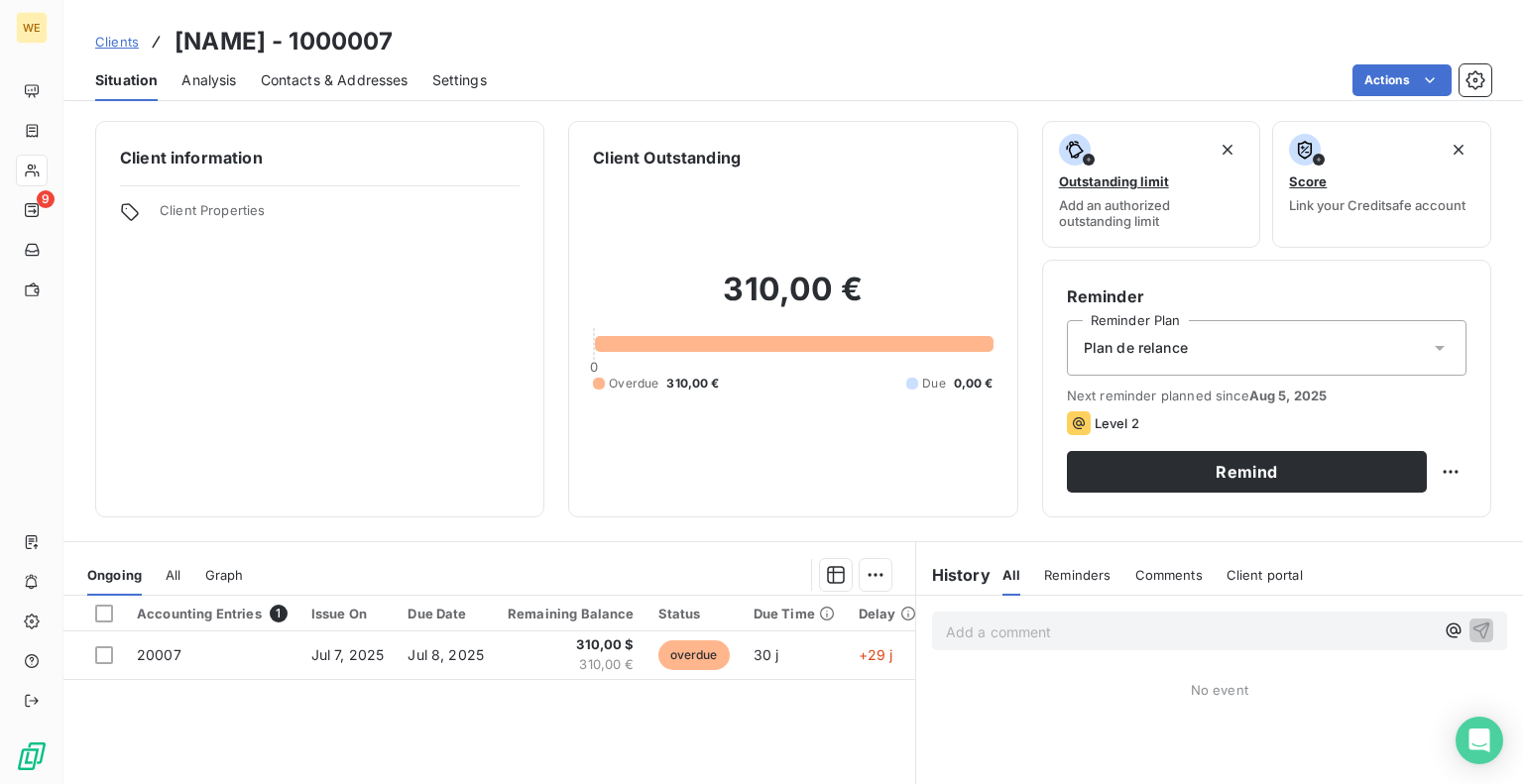 click on "Settings" at bounding box center [459, 80] 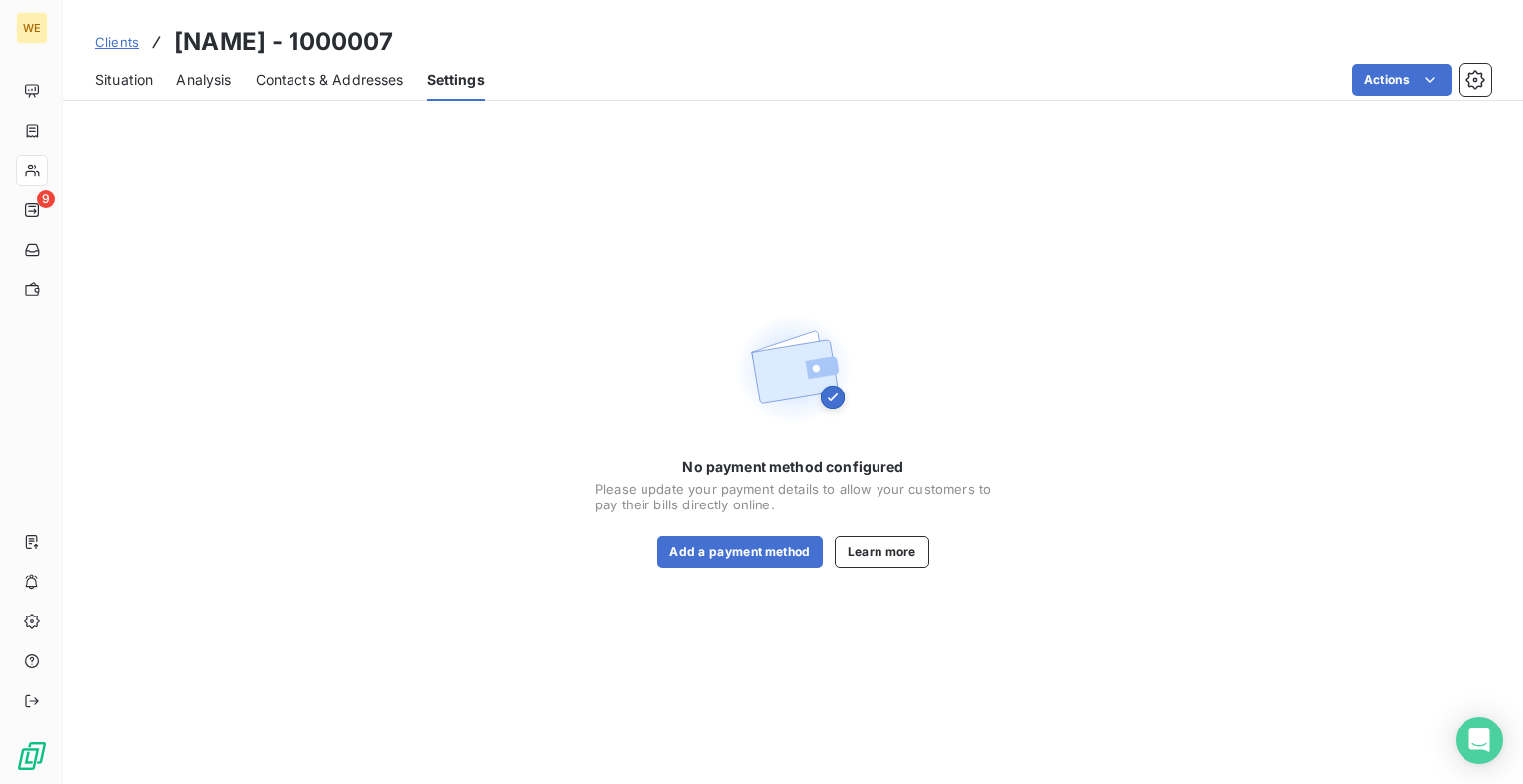 click on "Situation" at bounding box center [124, 80] 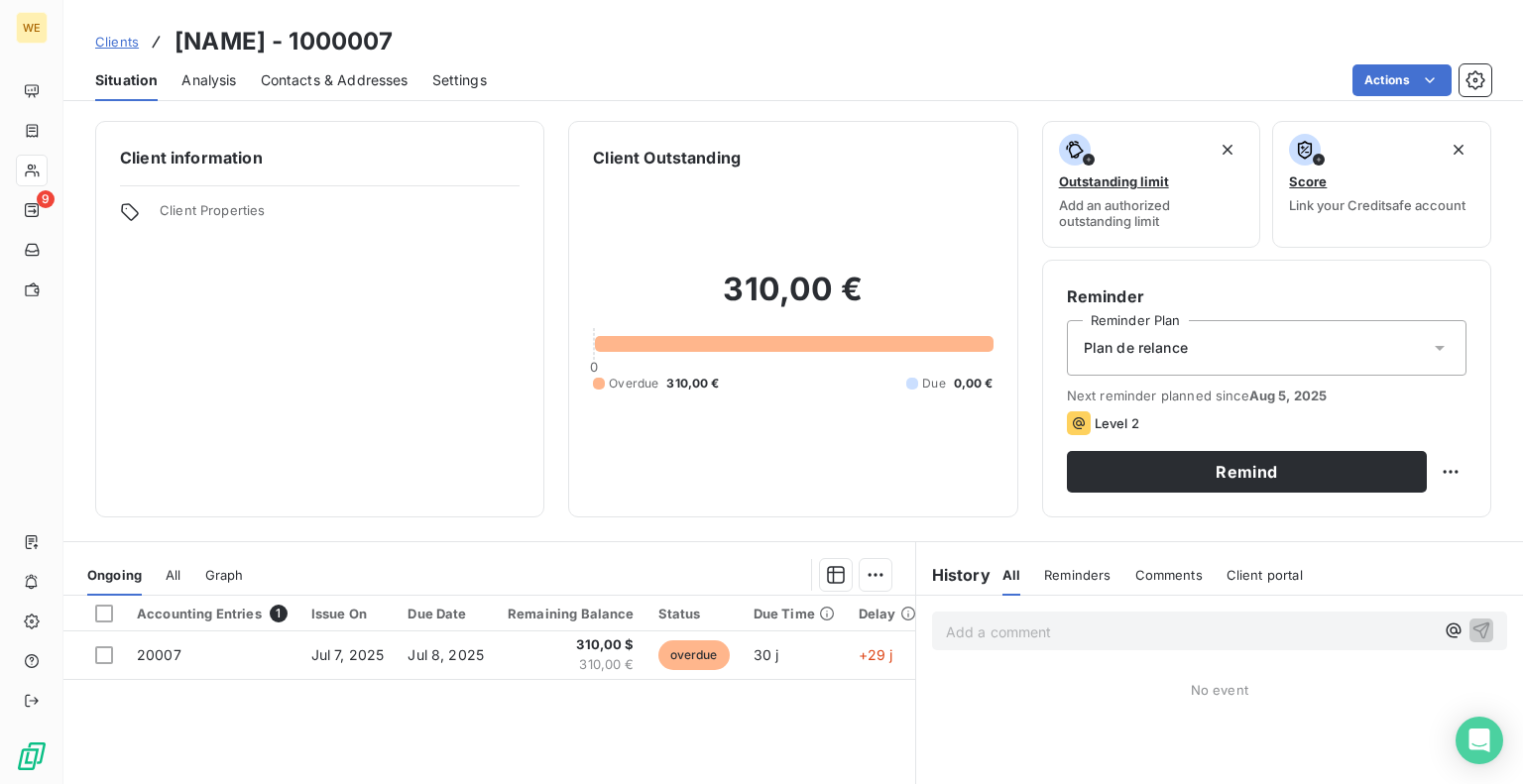 click 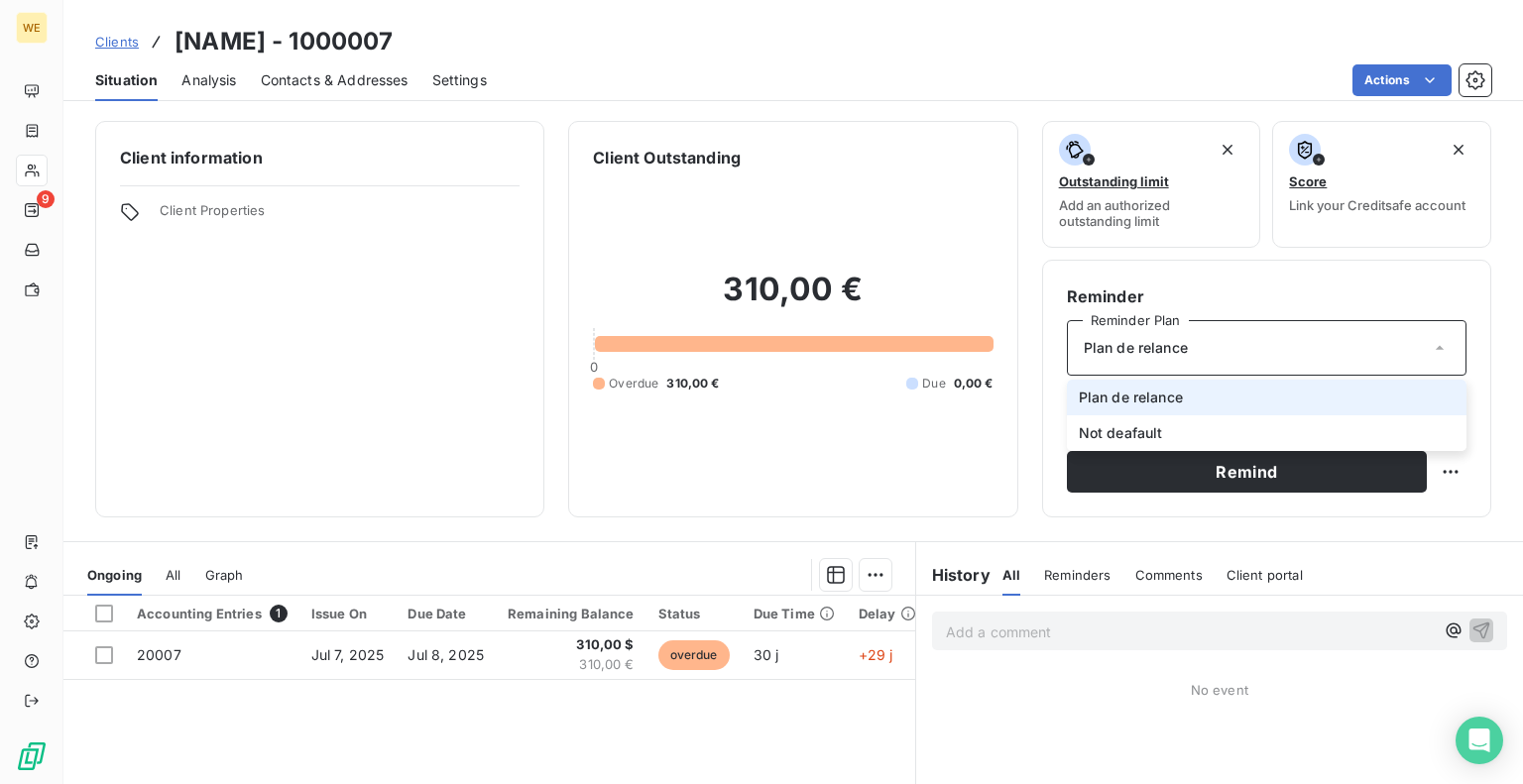 click 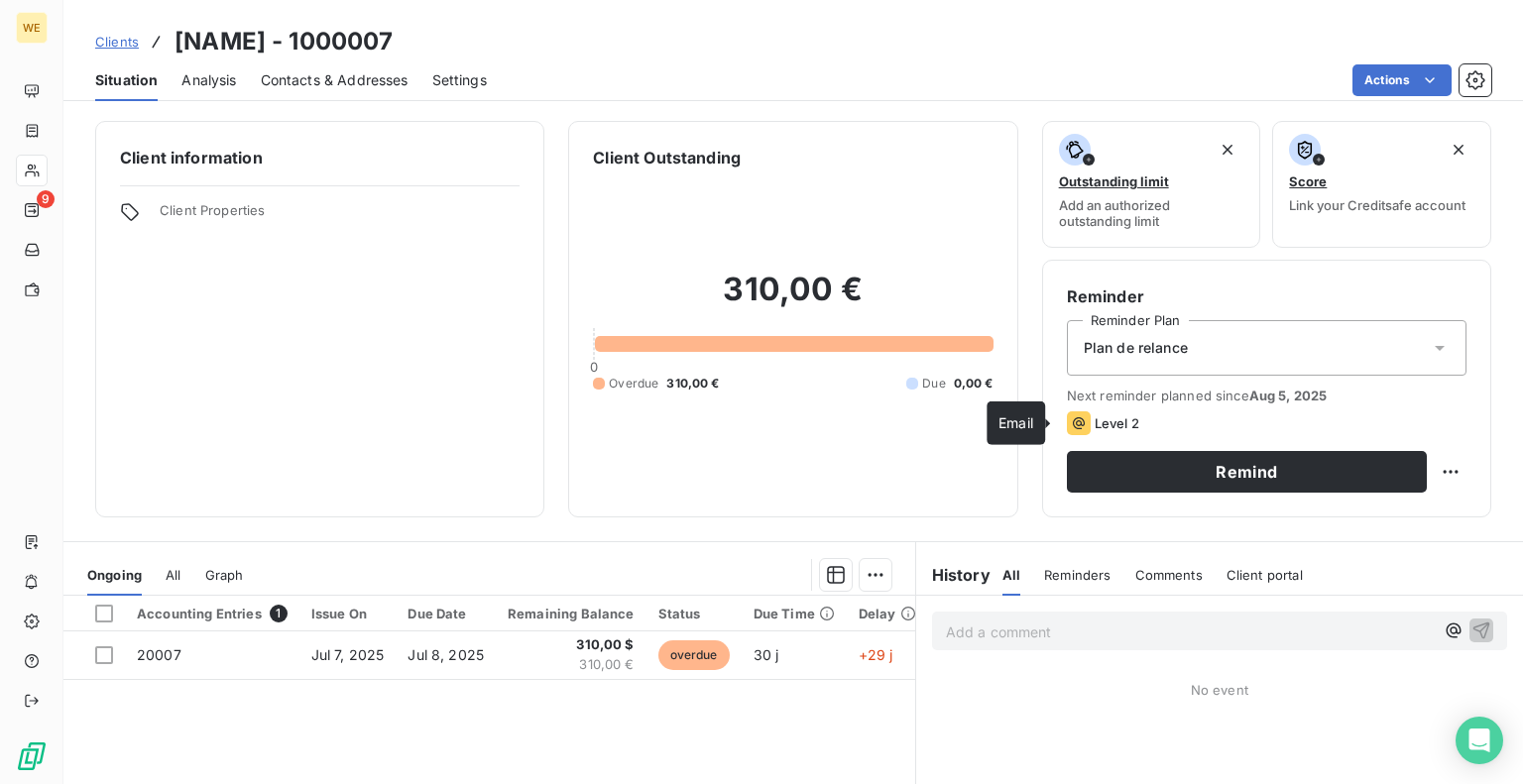 click 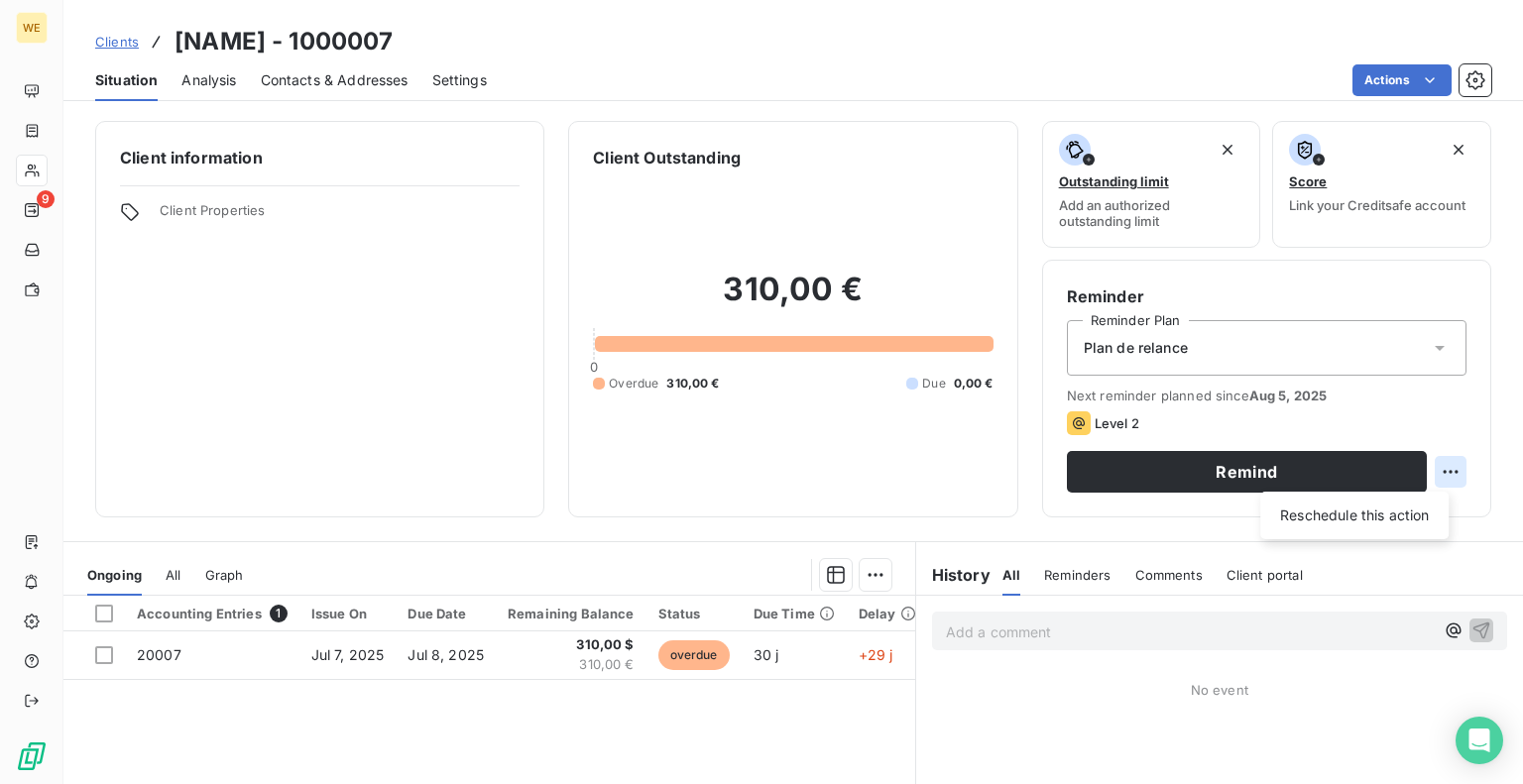 click on "WE 9 Clients [NAME] - 1000007 Situation Analysis Contacts & Addresses Settings Actions Client information Client Properties Client Outstanding   310,00 € 0 Overdue 310,00 € Due 0,00 €     Outstanding limit Add an authorized outstanding limit Score Link your Creditsafe account Reminder Reminder Plan Plan de relance Next reminder planned since  Aug 5, 2025 Level 2 Remind Reschedule this action Ongoing All Graph Accounting Entries 1 Issue On Due Date Remaining Balance Status Due Time   Delay   20007 Jul 7, 2025 Jul 8, 2025 310,00 $ 310,00 € overdue 30 j +29 j Lines per Page 25 Previous 1 Next History All Reminders Comments Client portal All Reminders Comments Client portal Add a comment ﻿ No event" at bounding box center (762, 392) 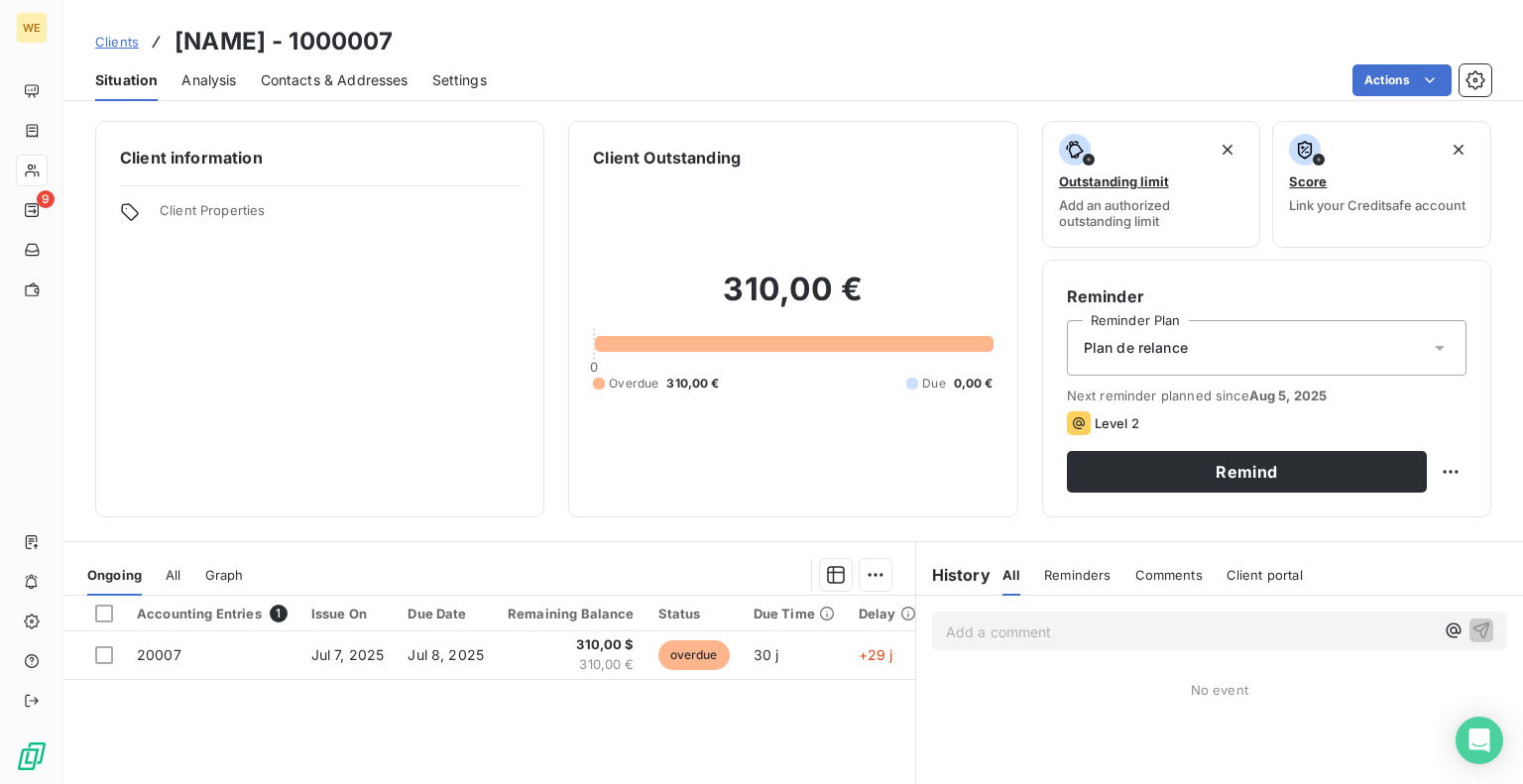 click on "Add a comment ﻿" at bounding box center (1190, 631) 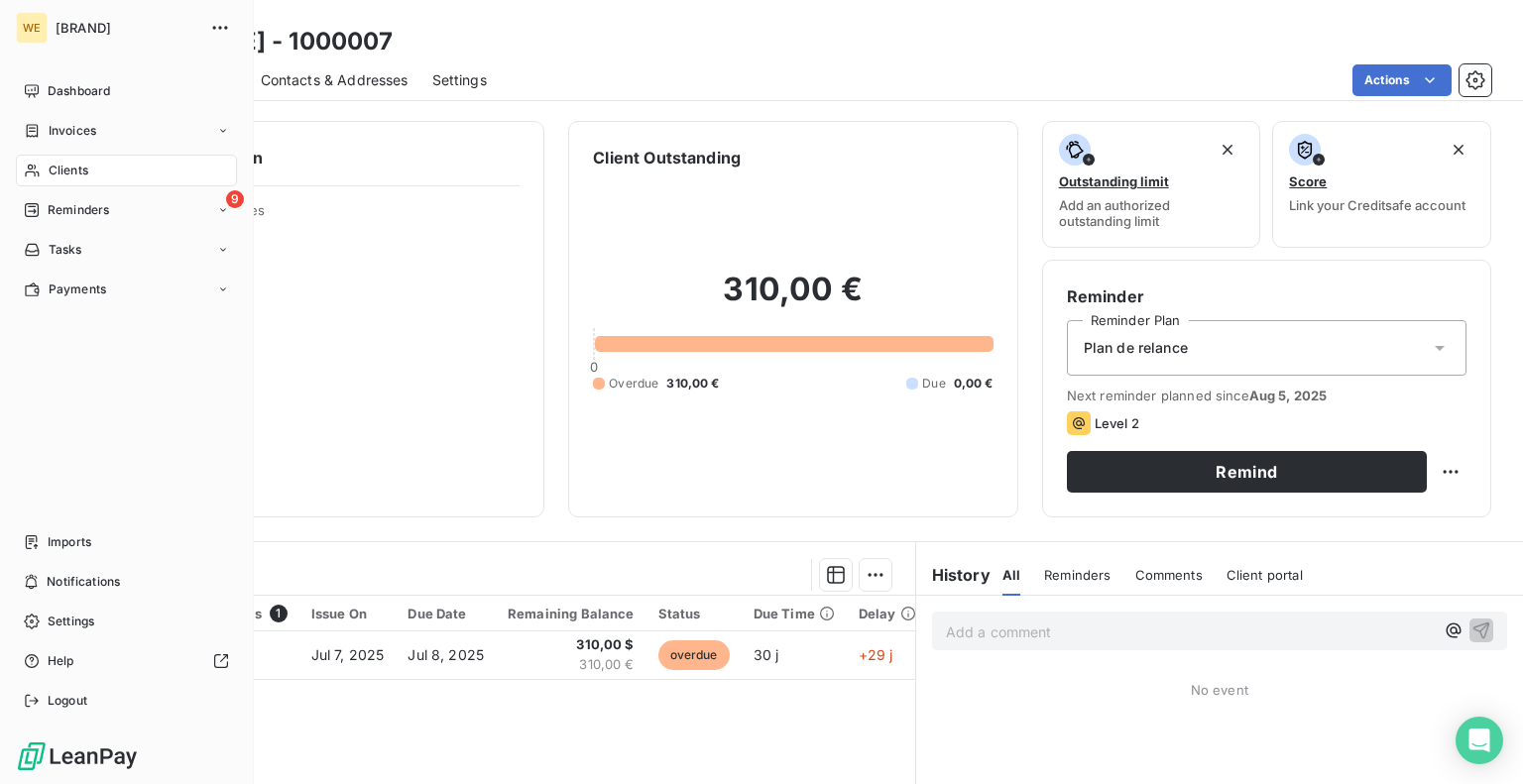 click on "Clients" at bounding box center [126, 170] 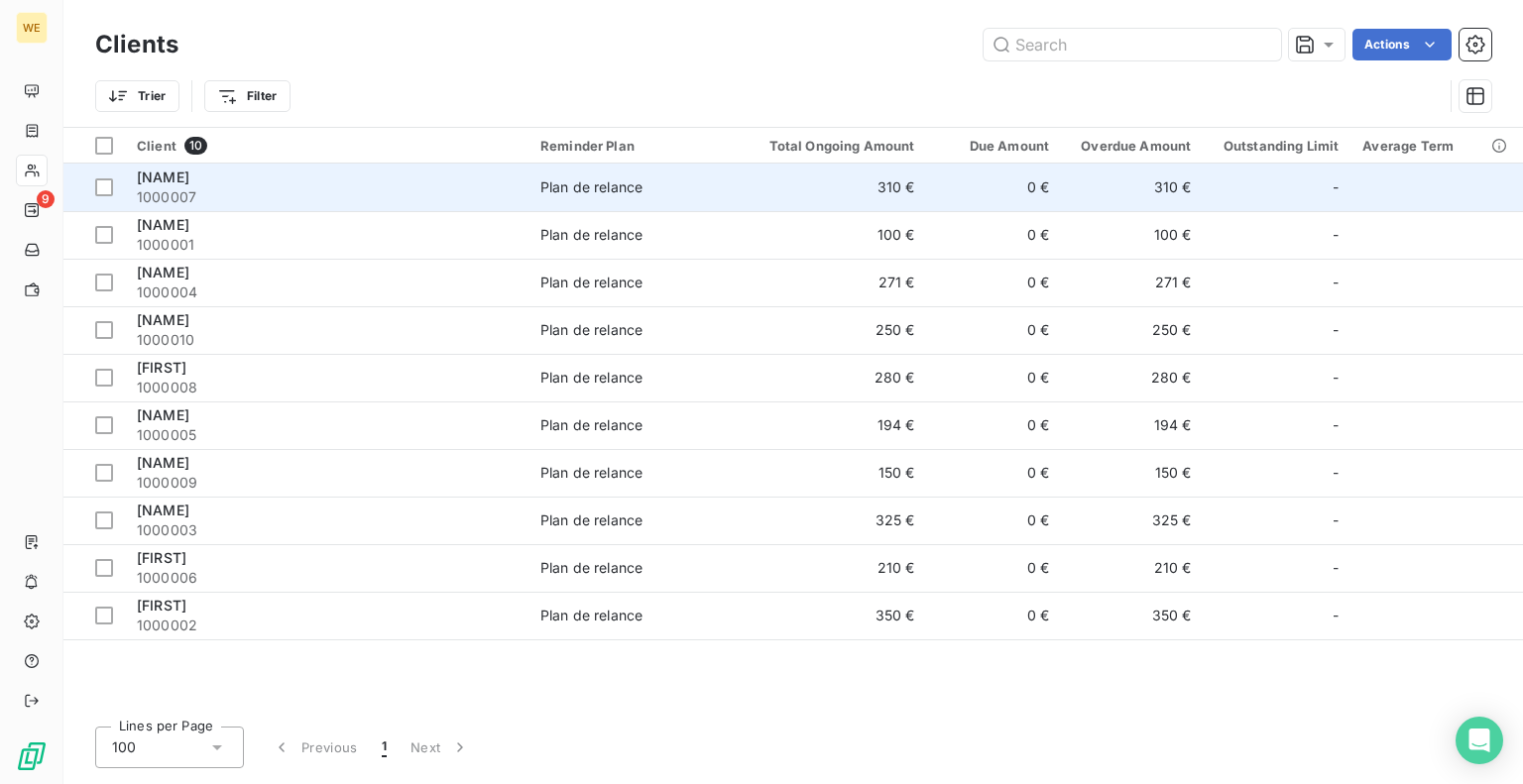click on "1000007" at bounding box center (326, 197) 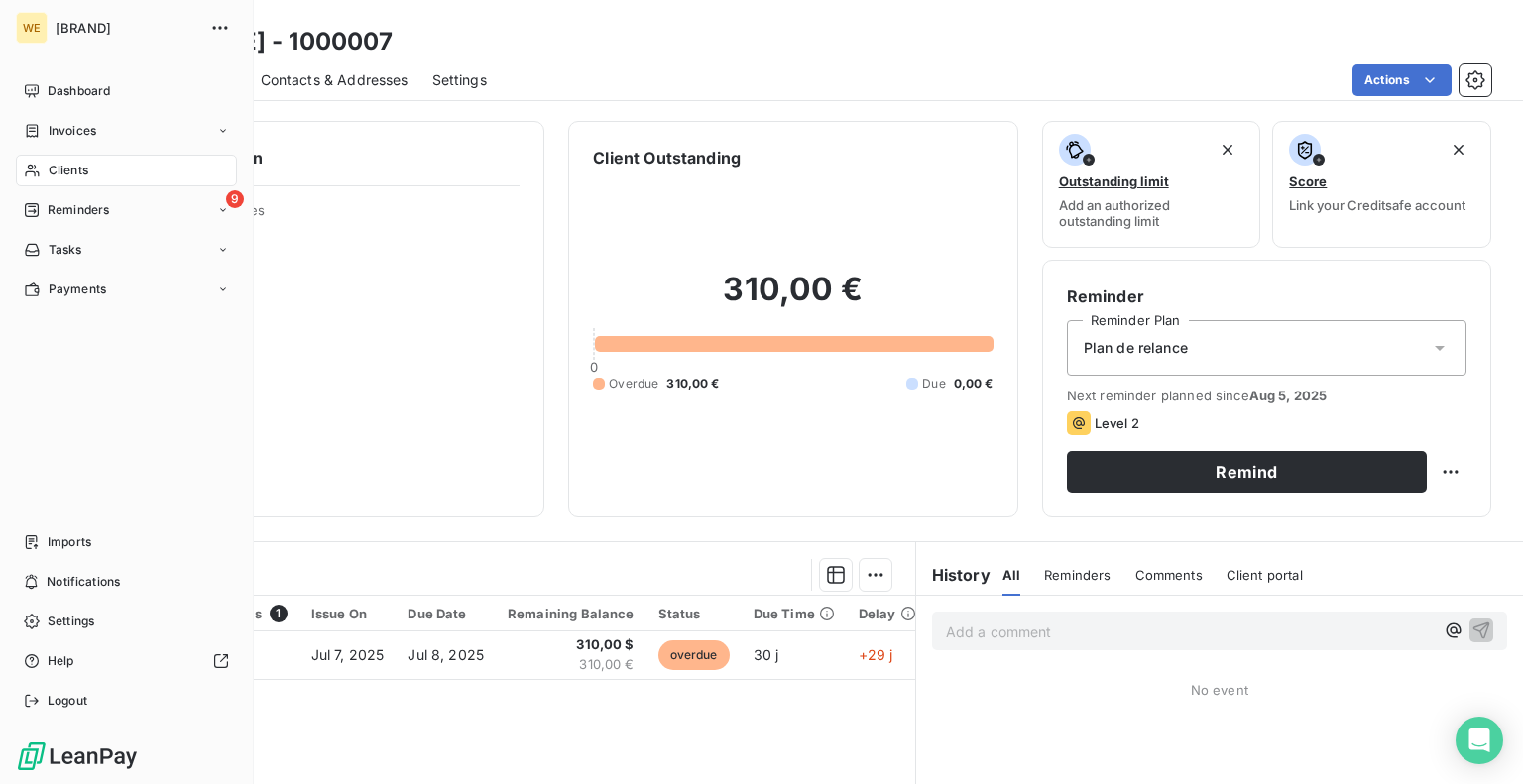 click on "Clients" at bounding box center (126, 170) 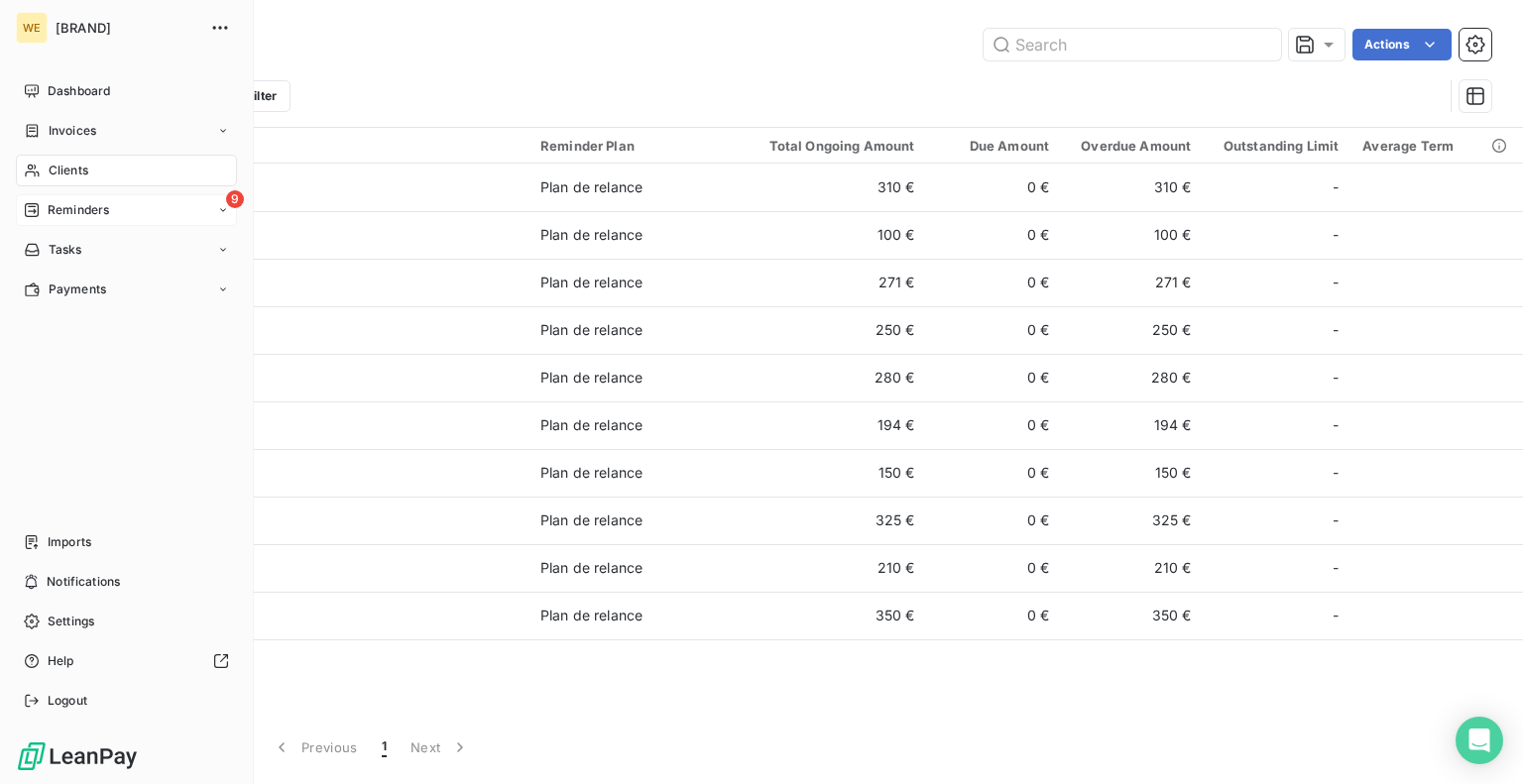 click on "9 Reminders" at bounding box center [126, 210] 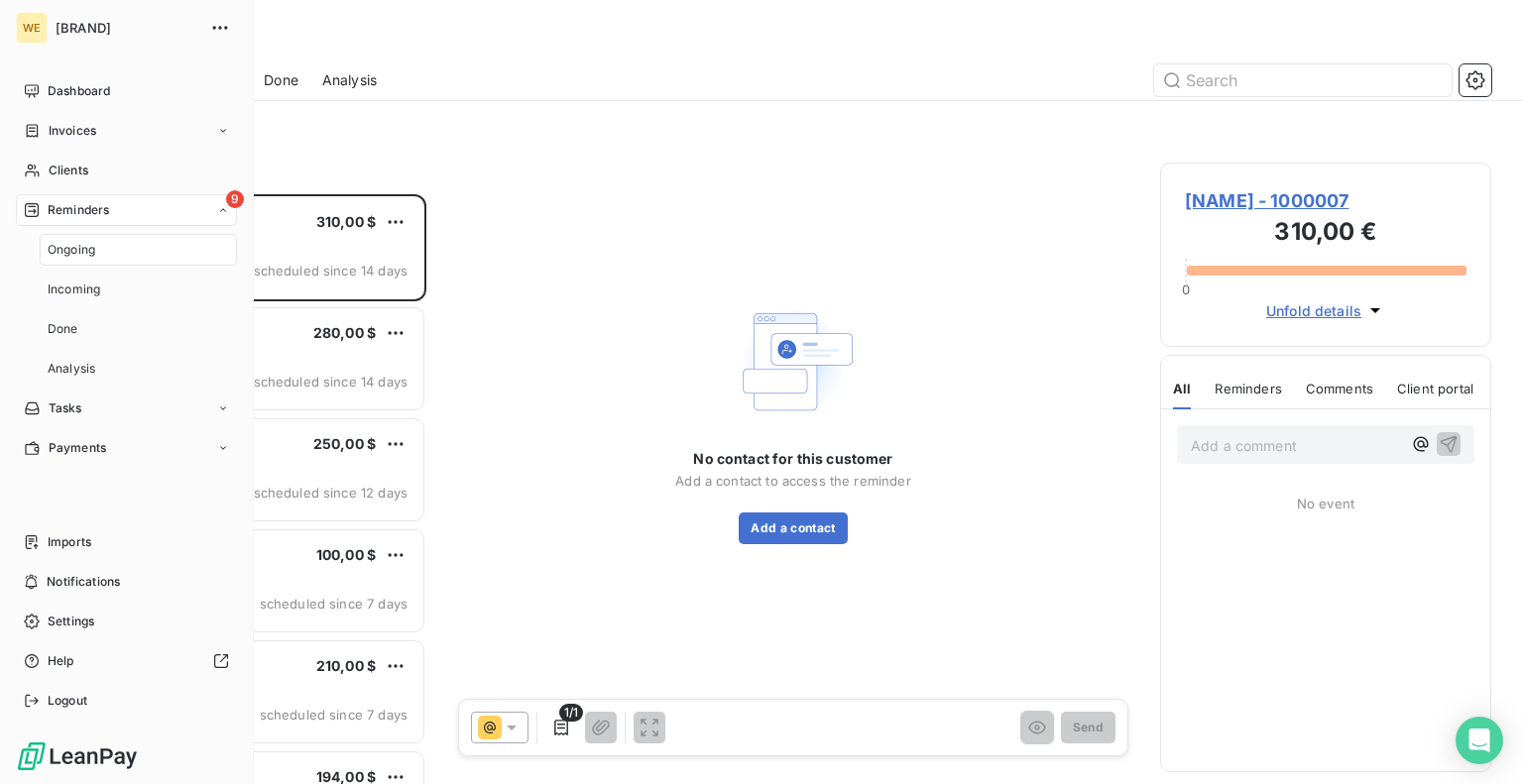 scroll, scrollTop: 16, scrollLeft: 16, axis: both 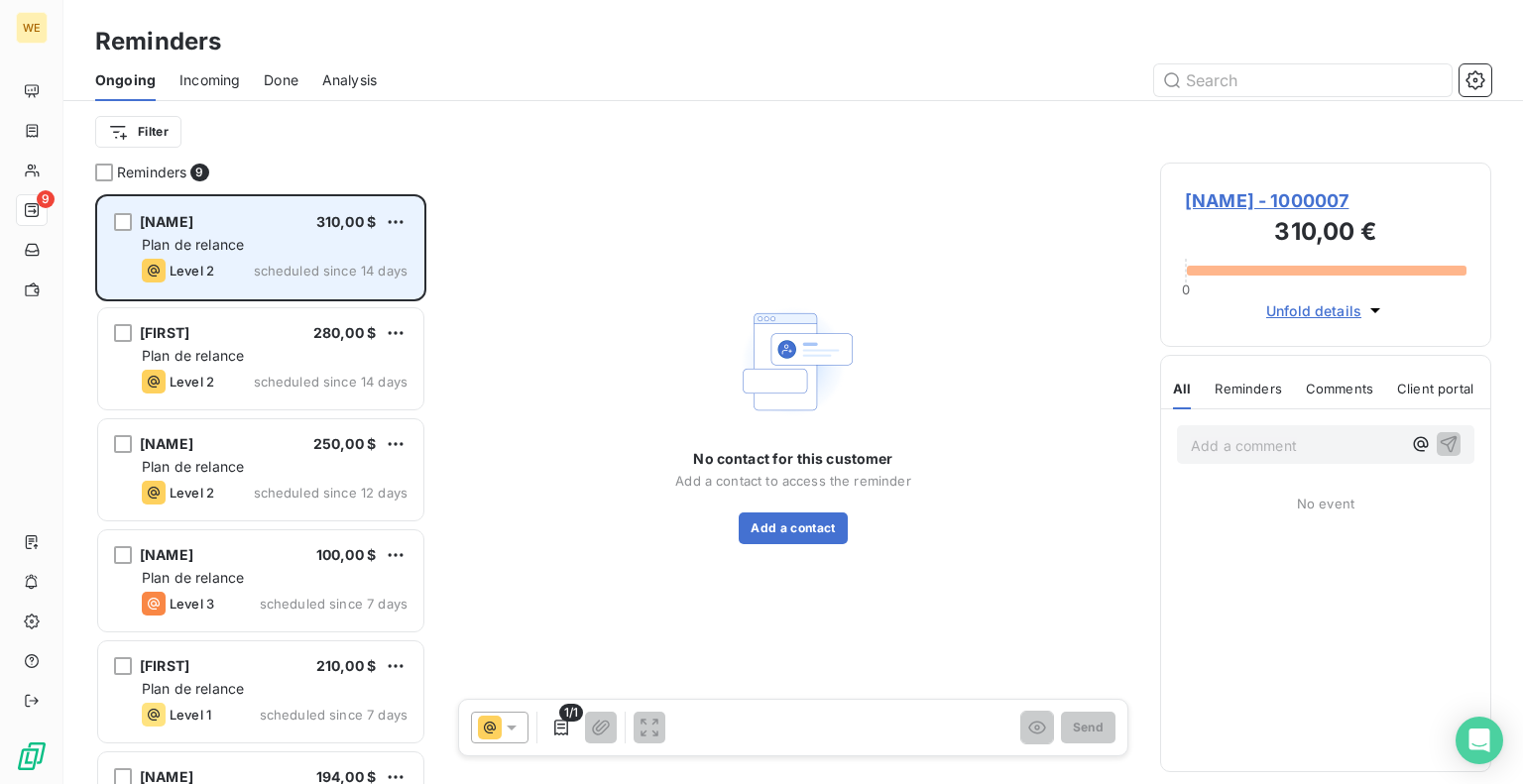 click on "Level 2 scheduled since 14 days" at bounding box center (275, 271) 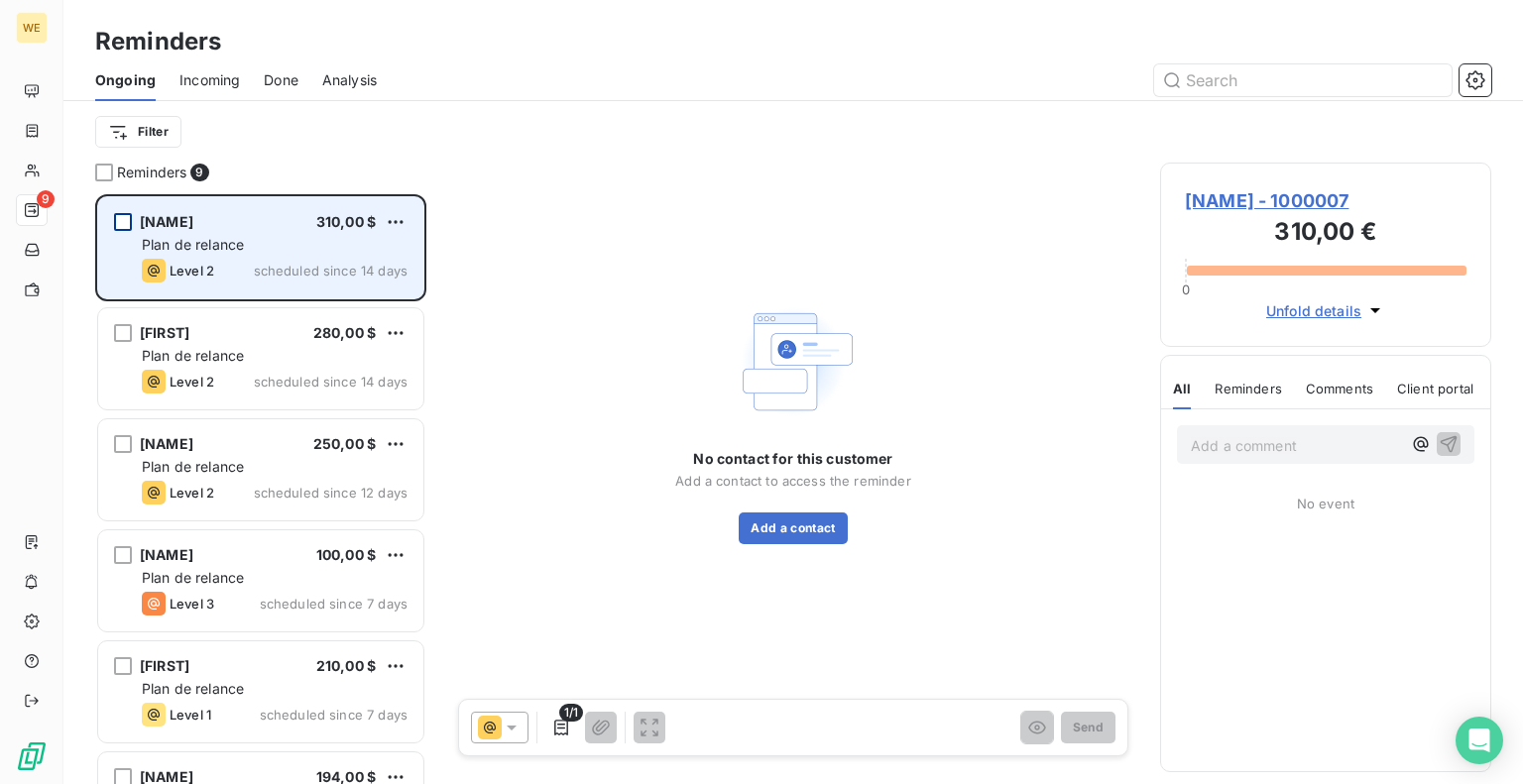 click at bounding box center [123, 222] 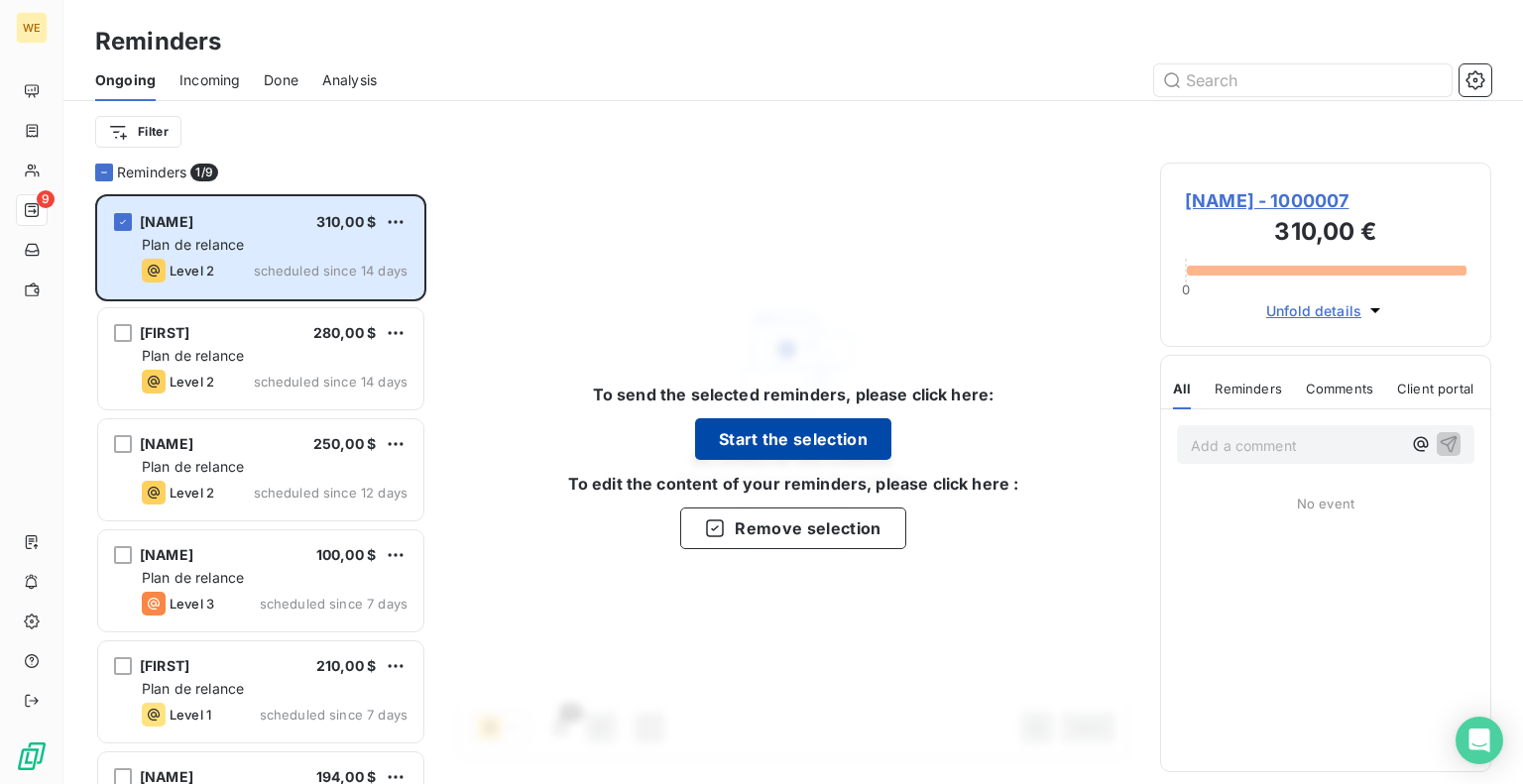 click on "Start the selection" at bounding box center (793, 439) 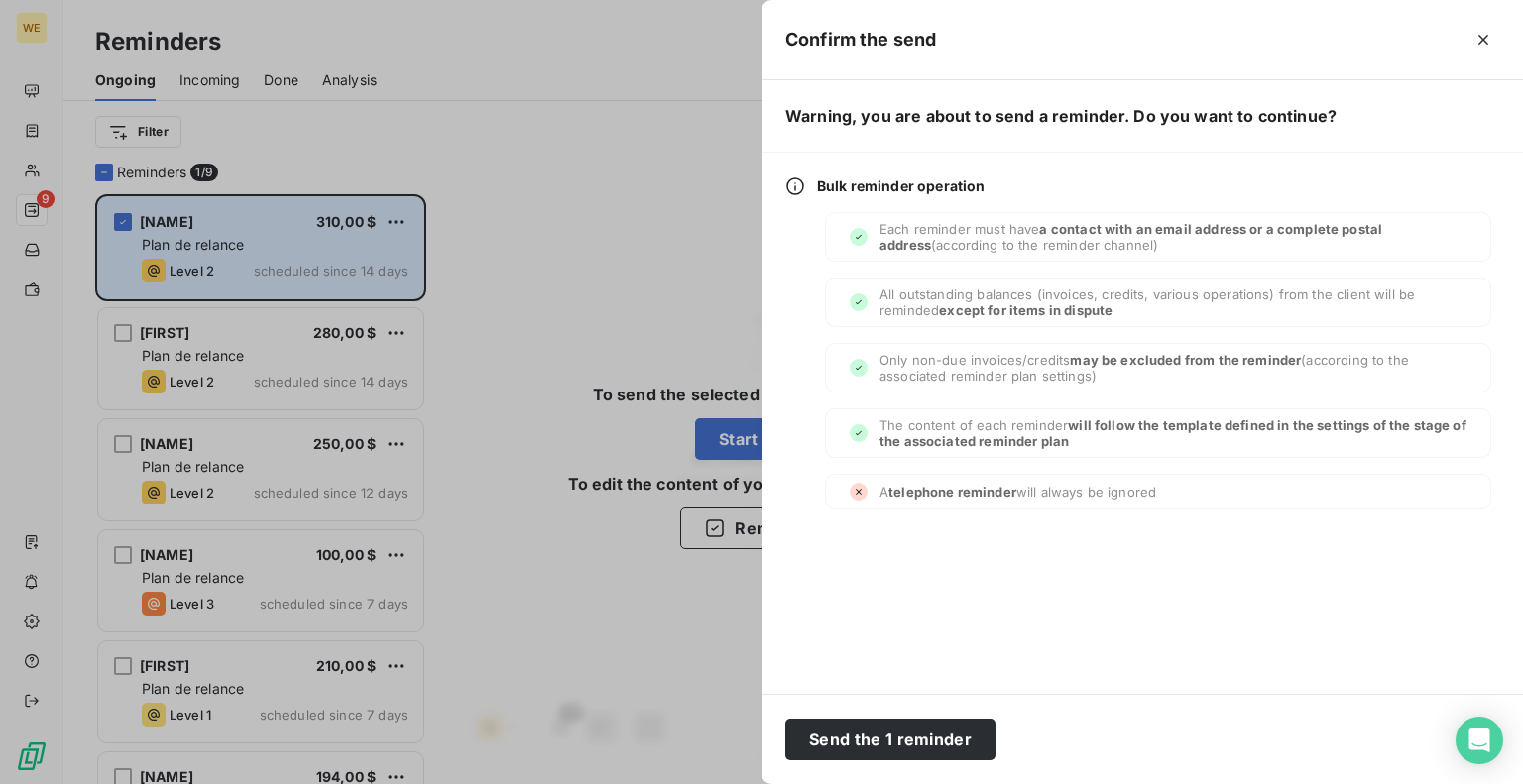click at bounding box center [762, 392] 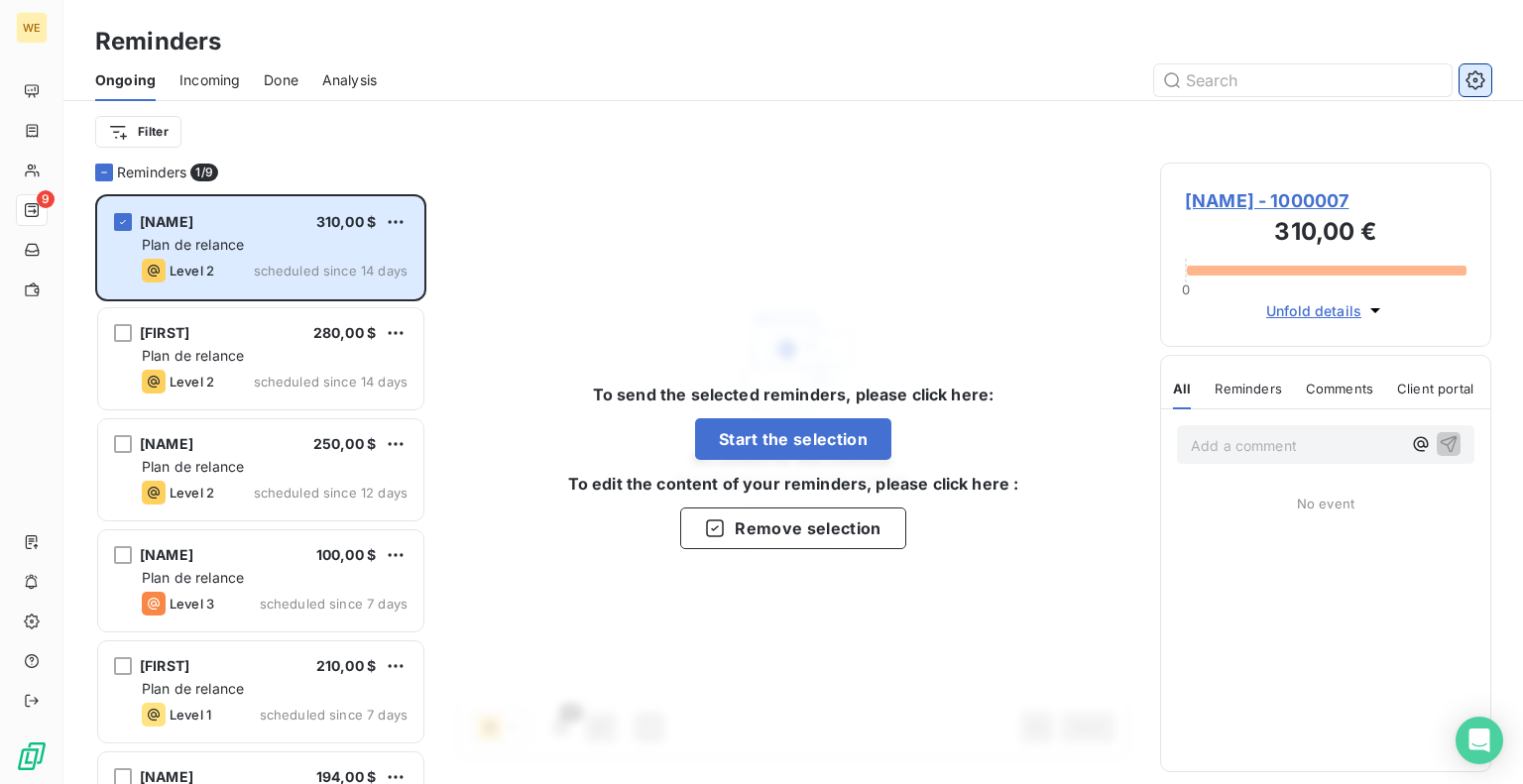 click 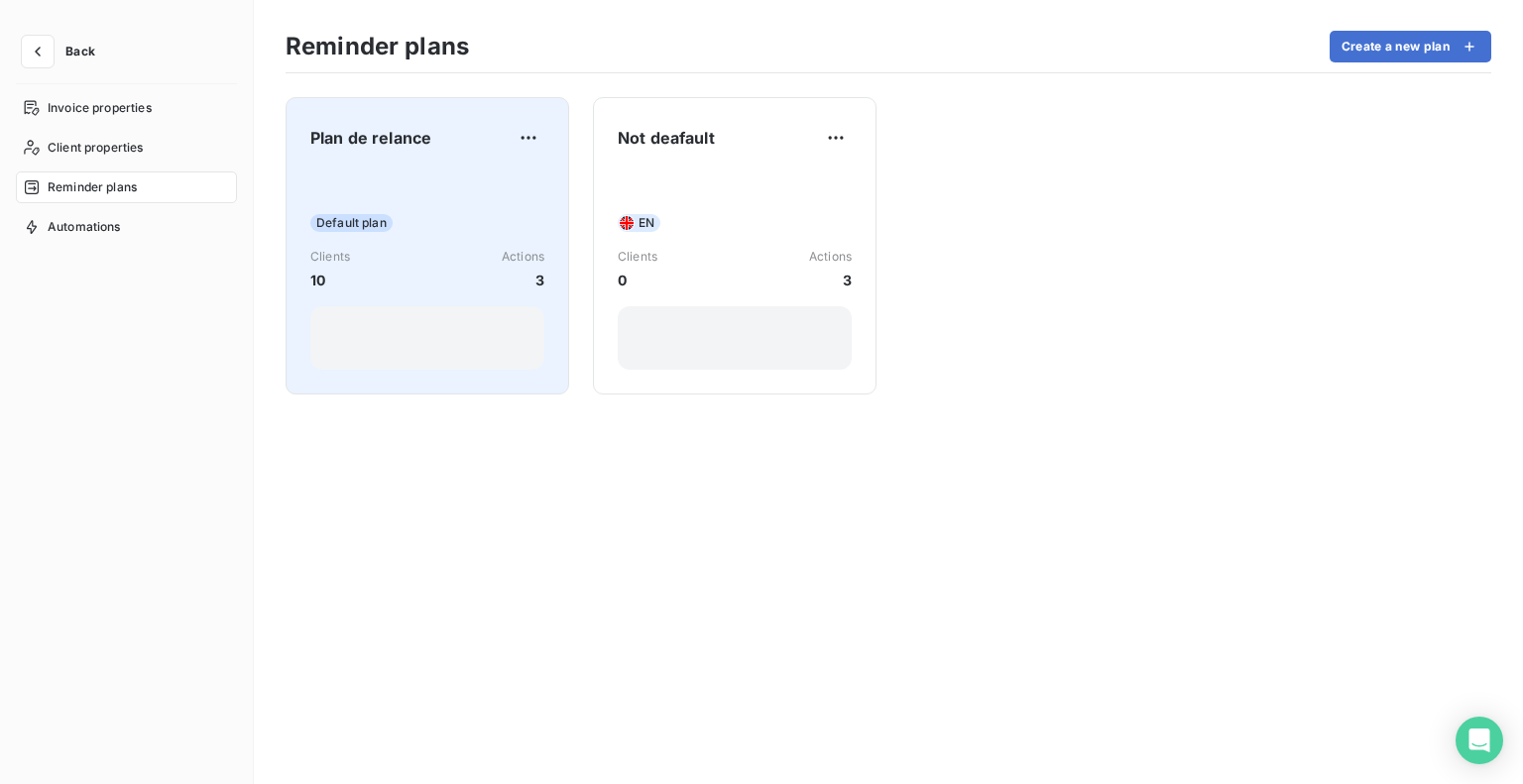 click on "Default plan" at bounding box center (427, 223) 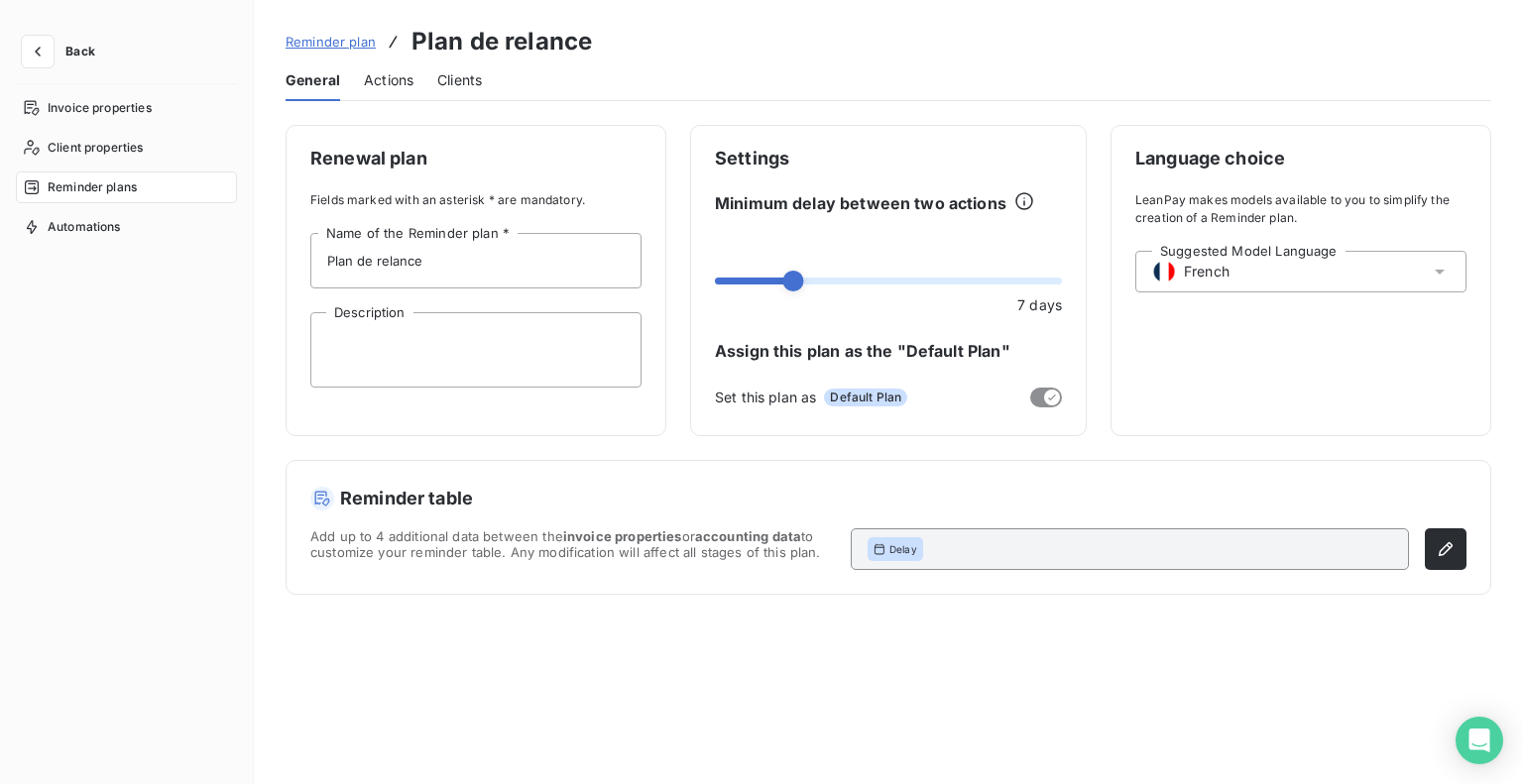 click on "Actions" at bounding box center [389, 80] 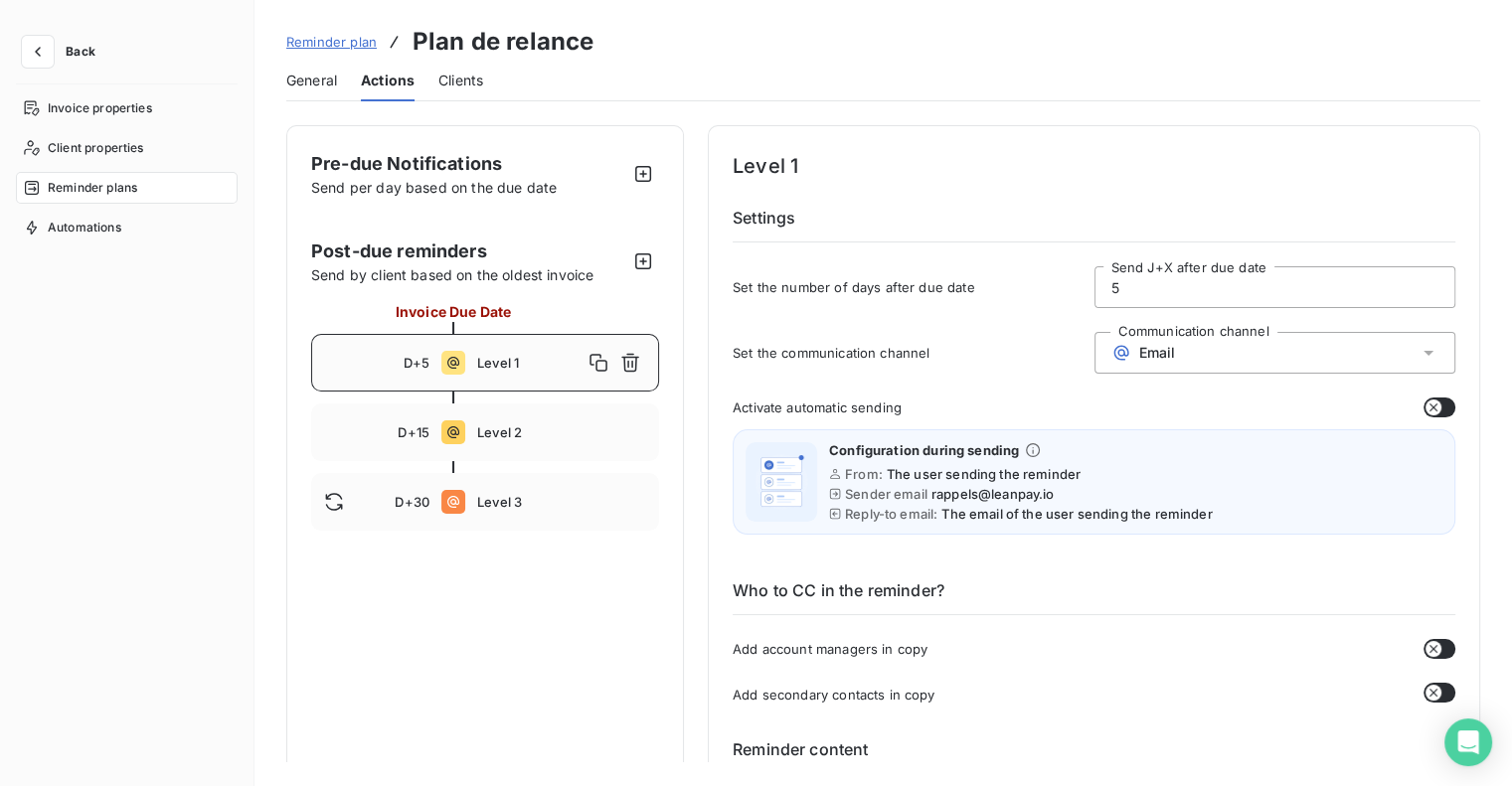 click on "Email" at bounding box center [1275, 353] 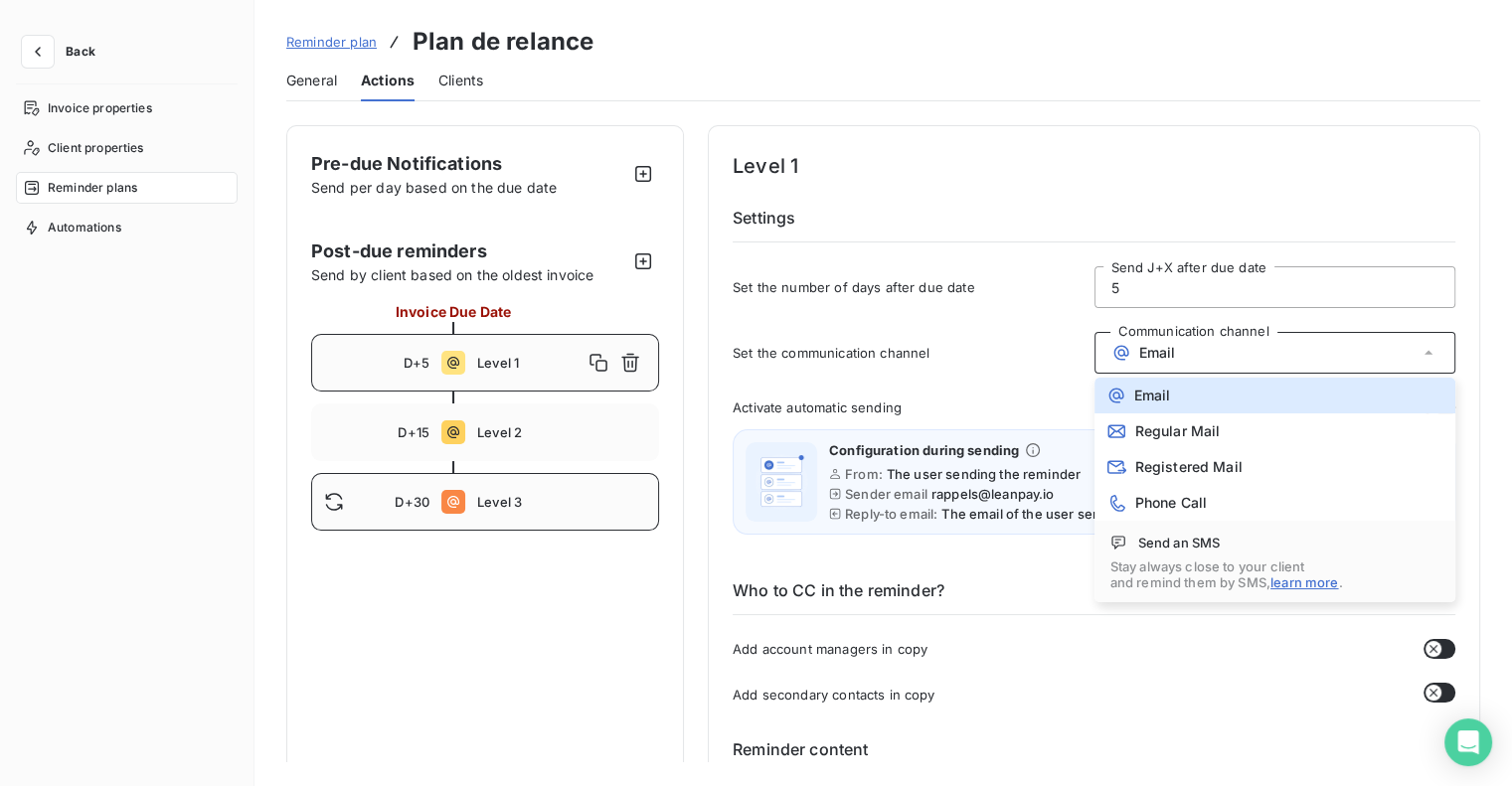 click on "Level 3" at bounding box center (562, 502) 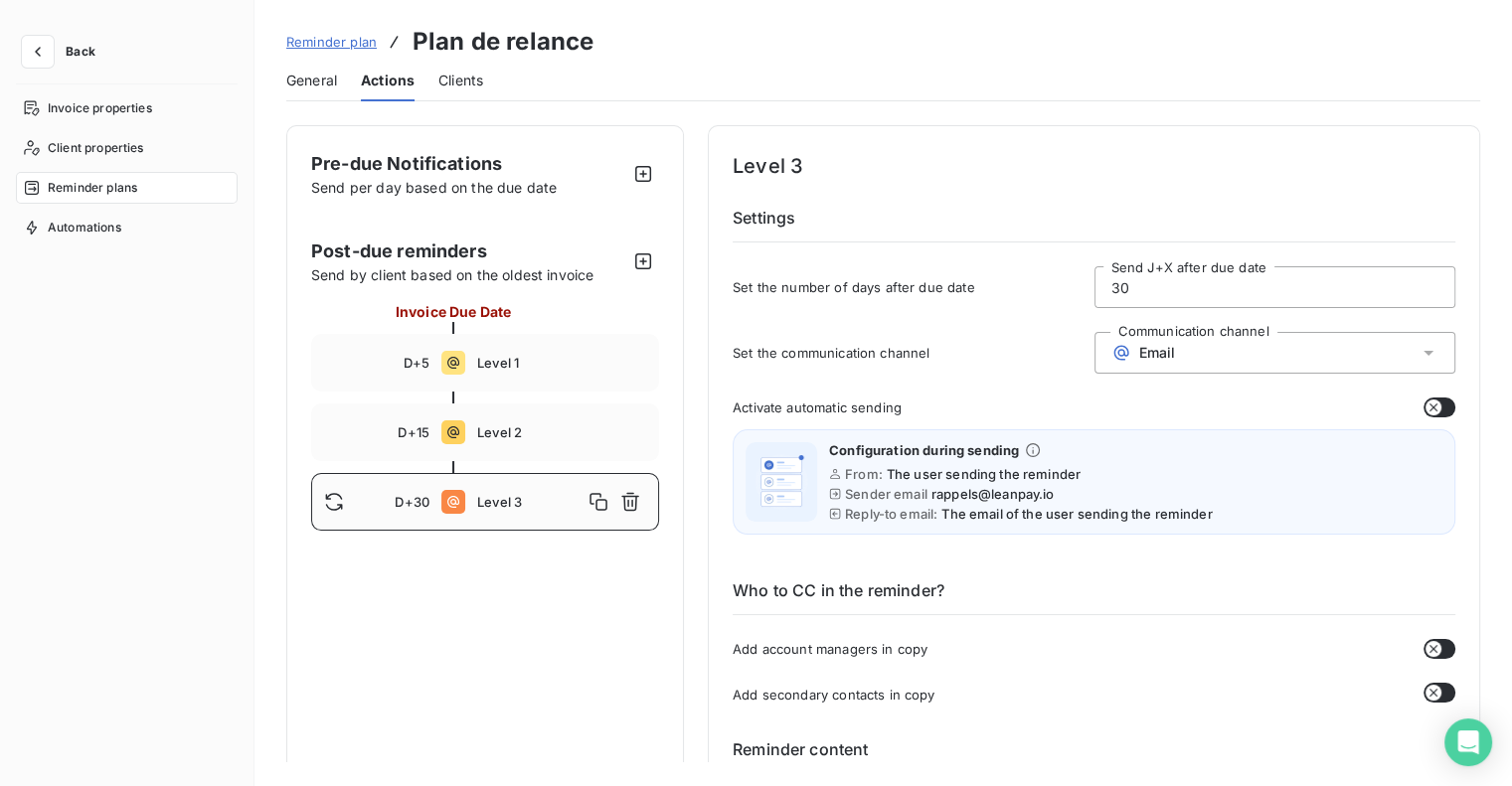 click on "Email" at bounding box center [1157, 353] 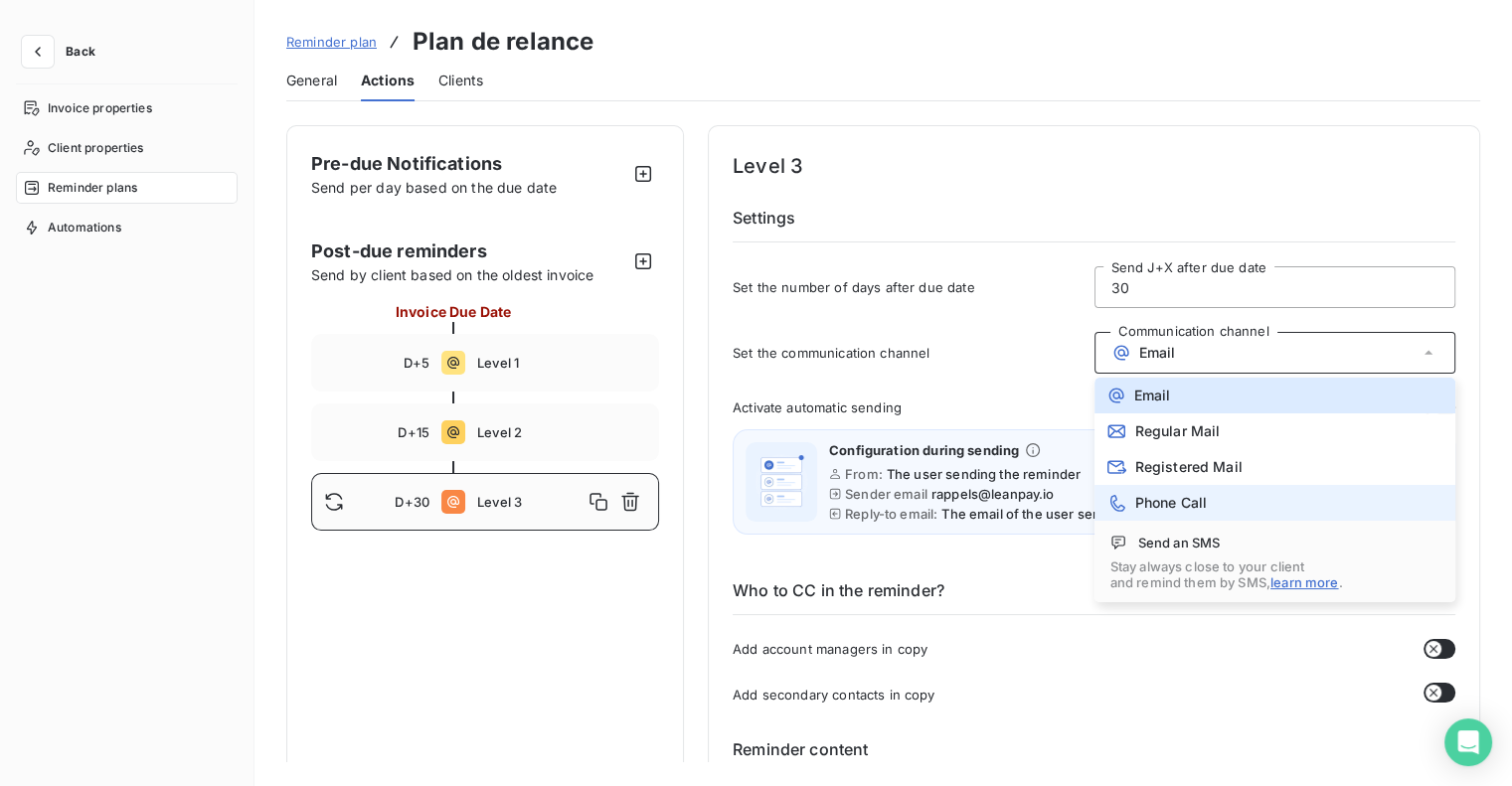 click on "Phone Call" at bounding box center [1171, 503] 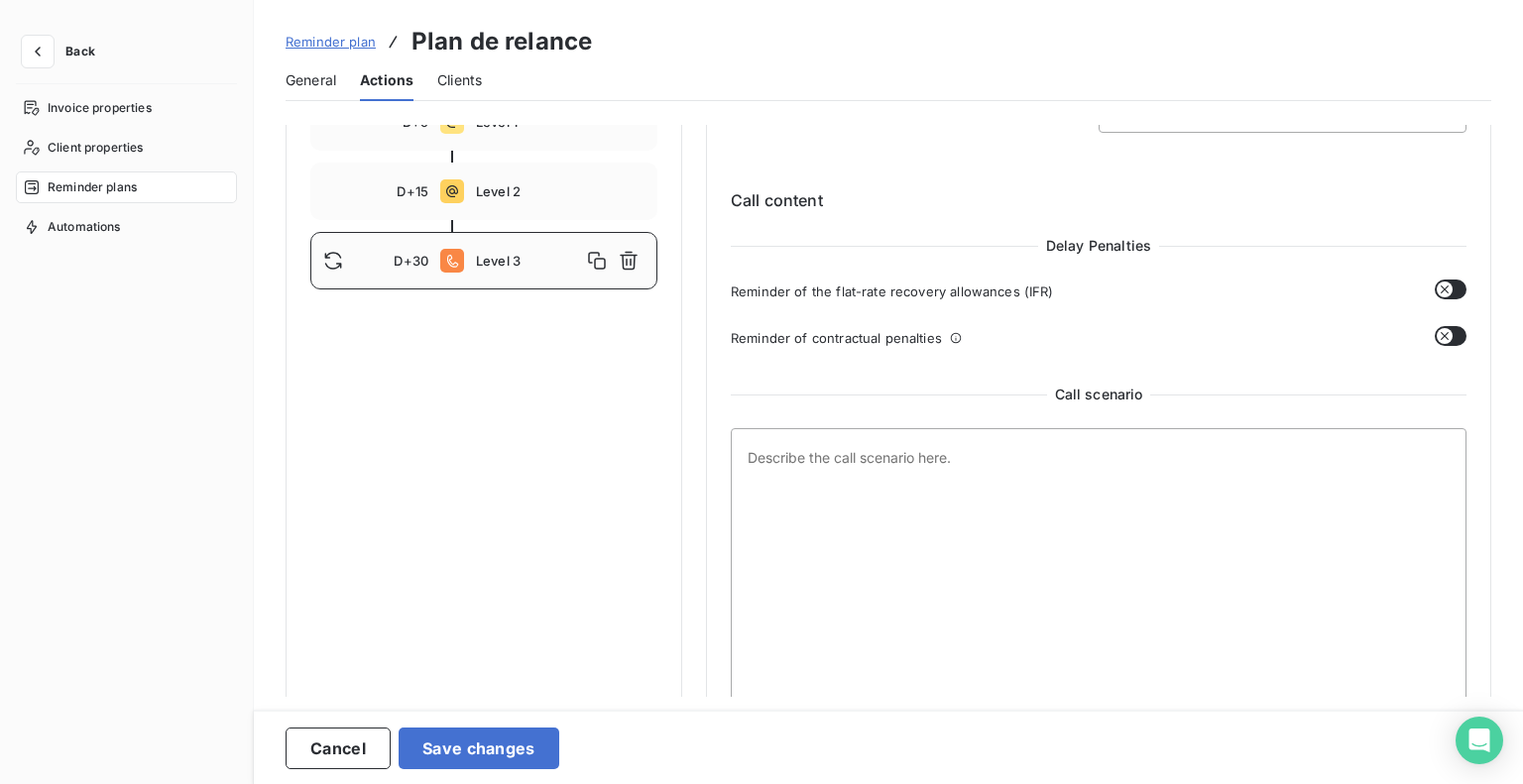 scroll, scrollTop: 238, scrollLeft: 0, axis: vertical 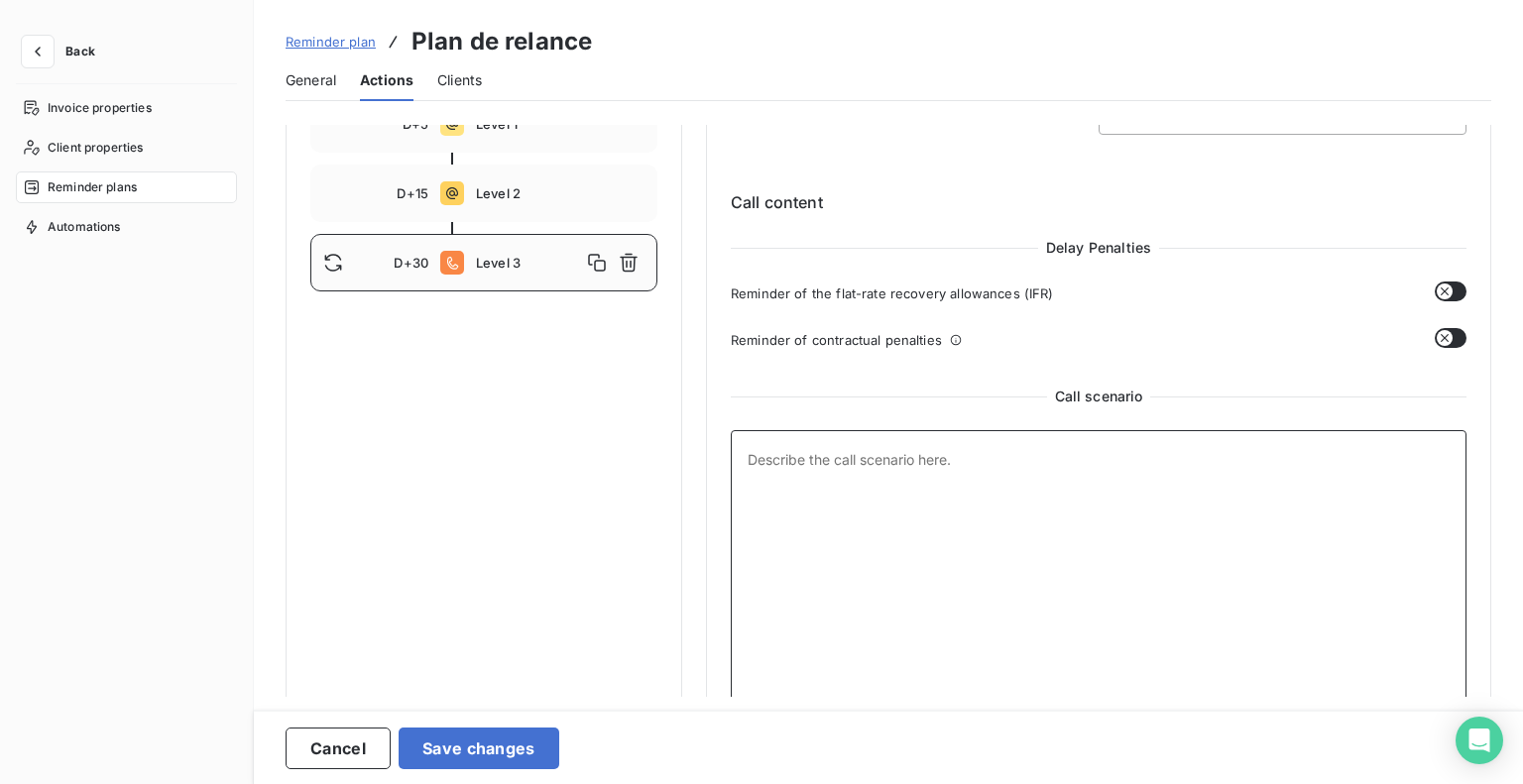 click at bounding box center [1099, 577] 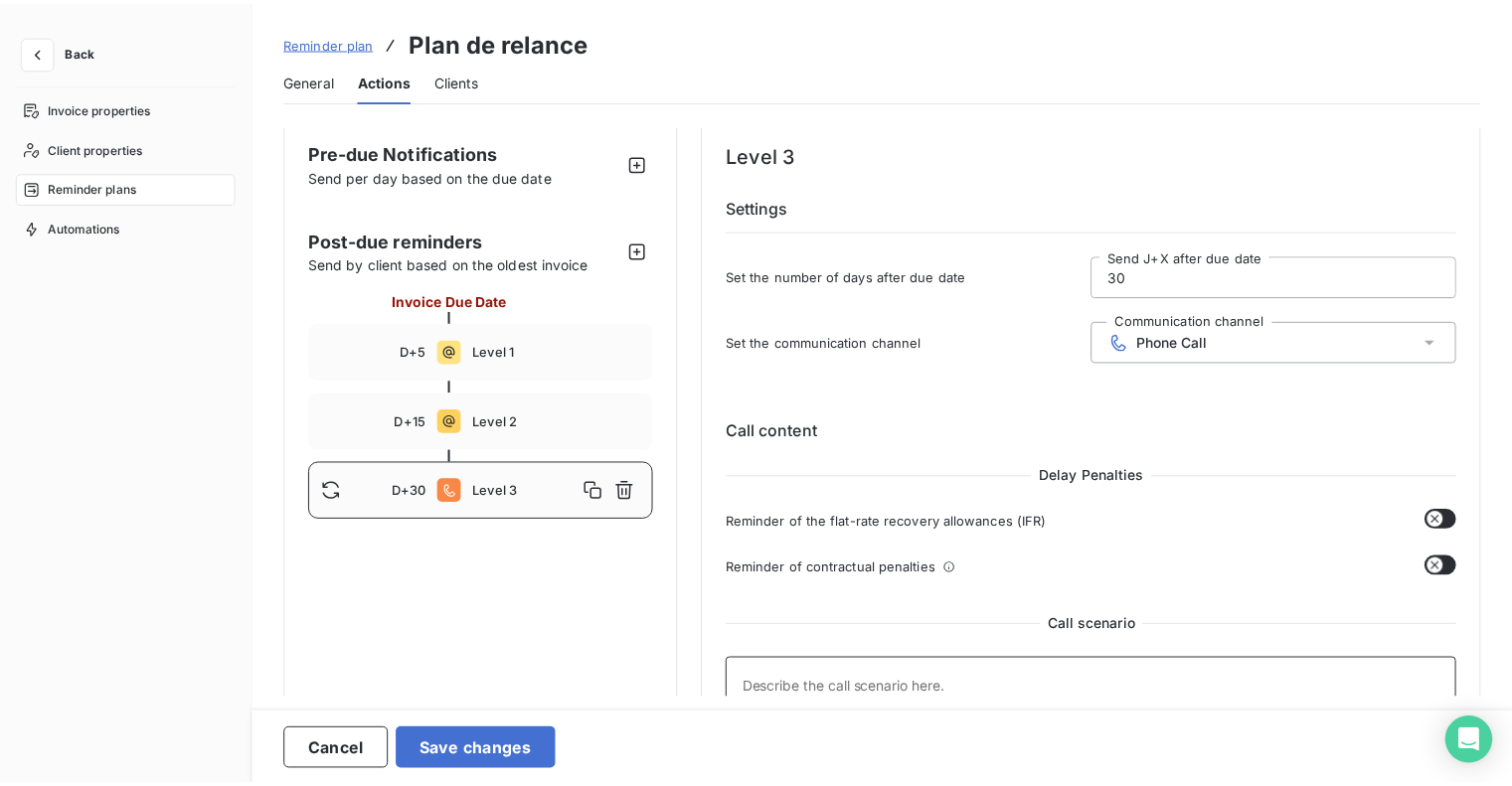scroll, scrollTop: 12, scrollLeft: 0, axis: vertical 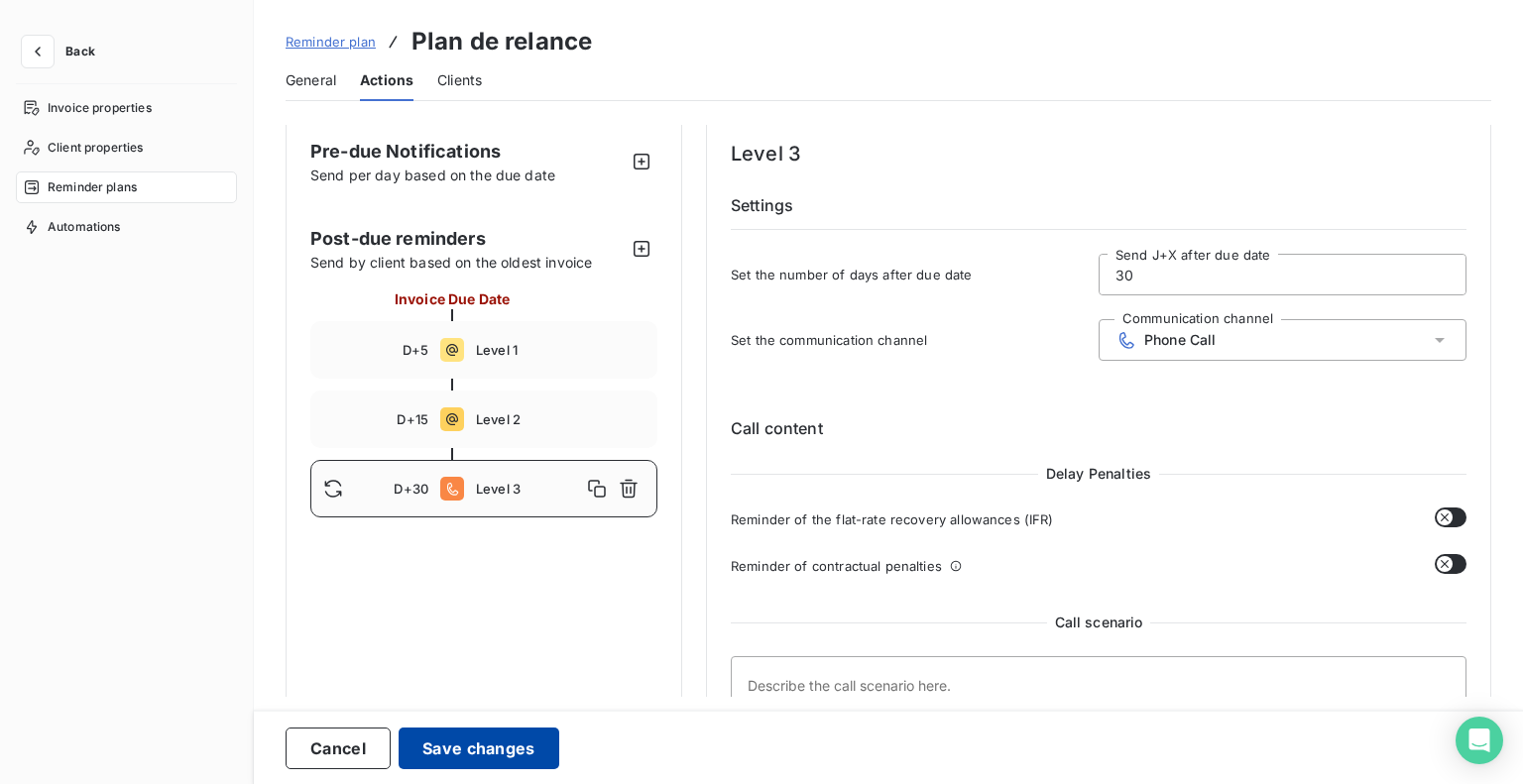 click on "Save changes" at bounding box center [479, 748] 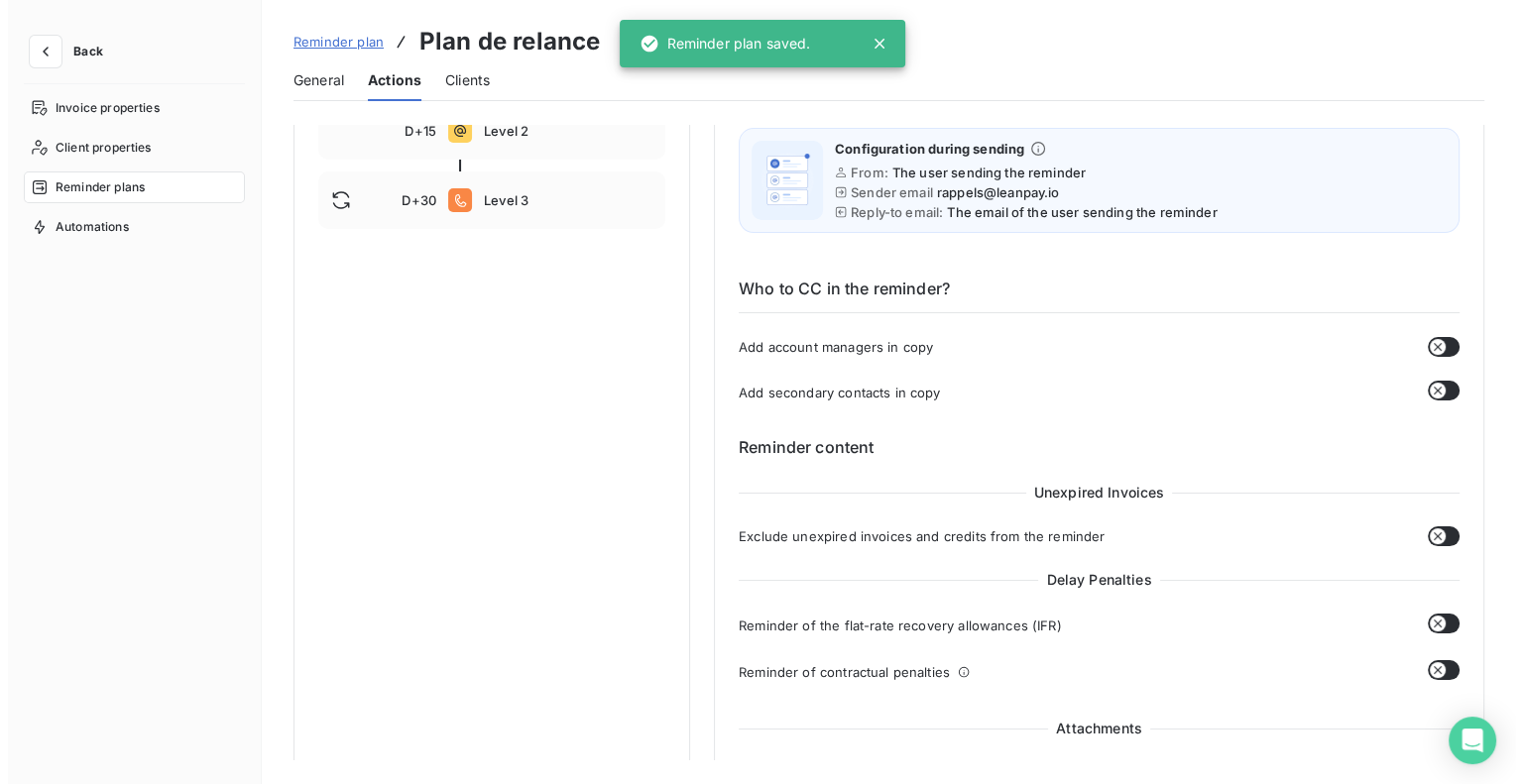 scroll, scrollTop: 348, scrollLeft: 0, axis: vertical 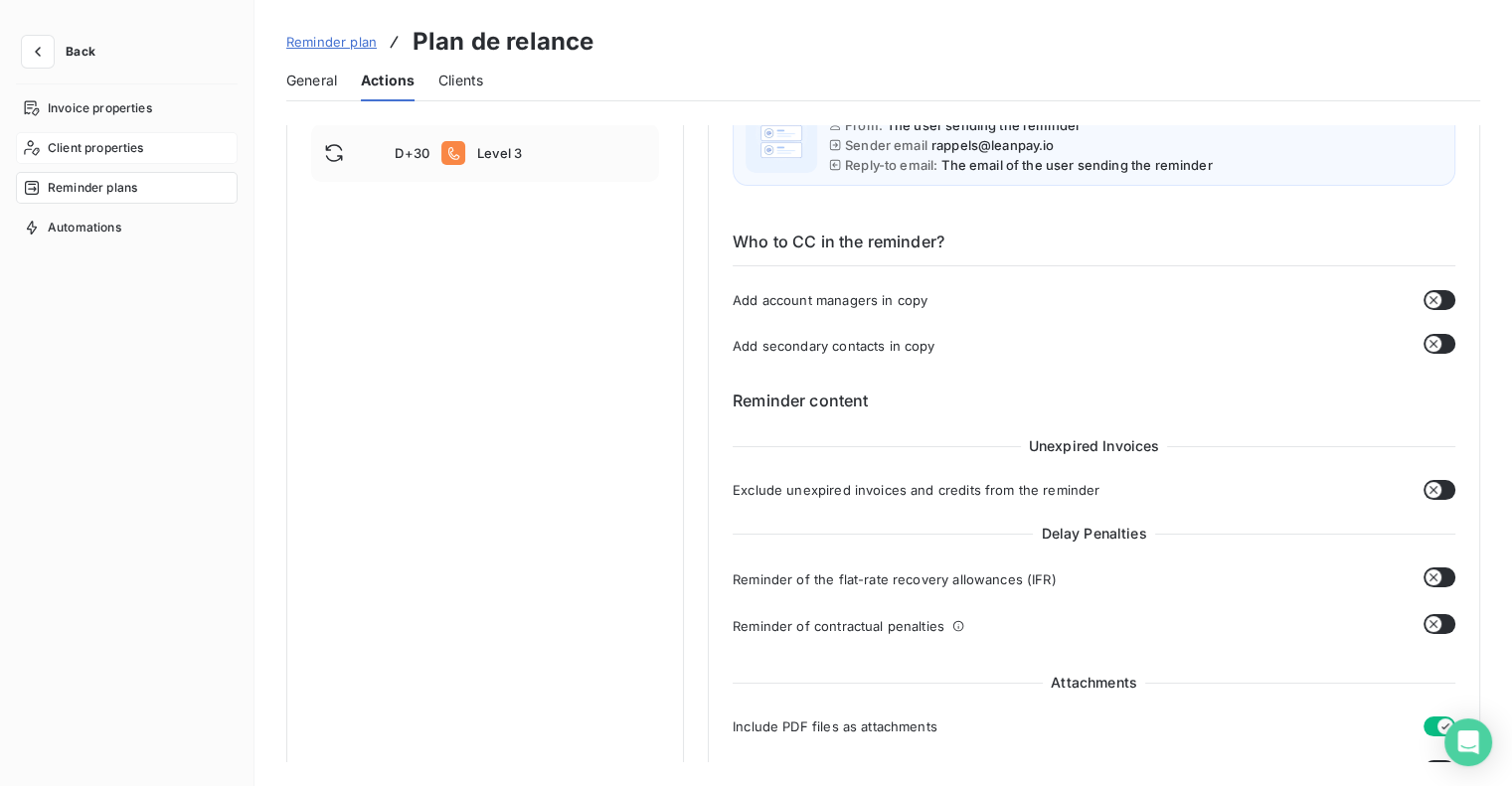 click on "Client properties" at bounding box center [95, 148] 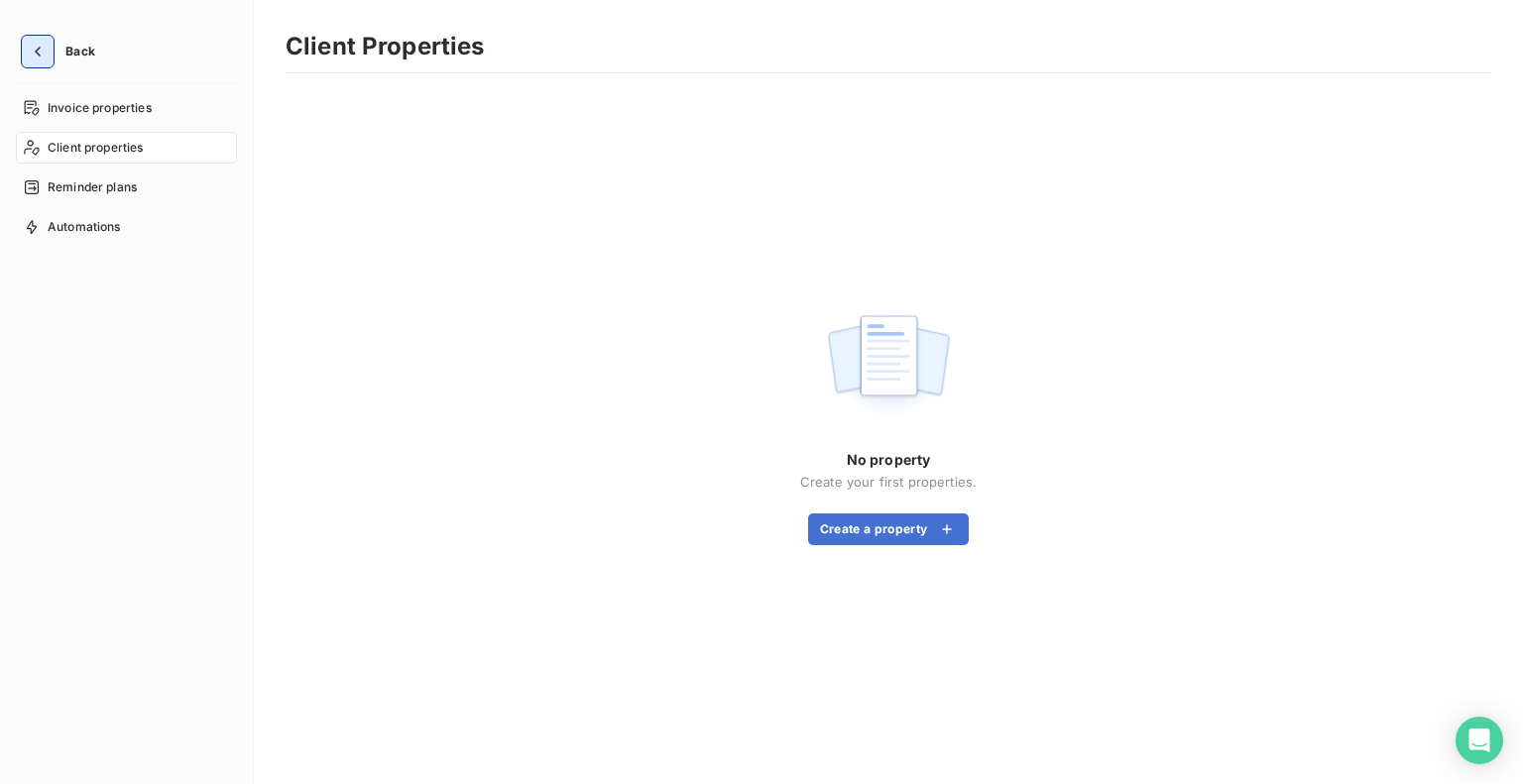 click 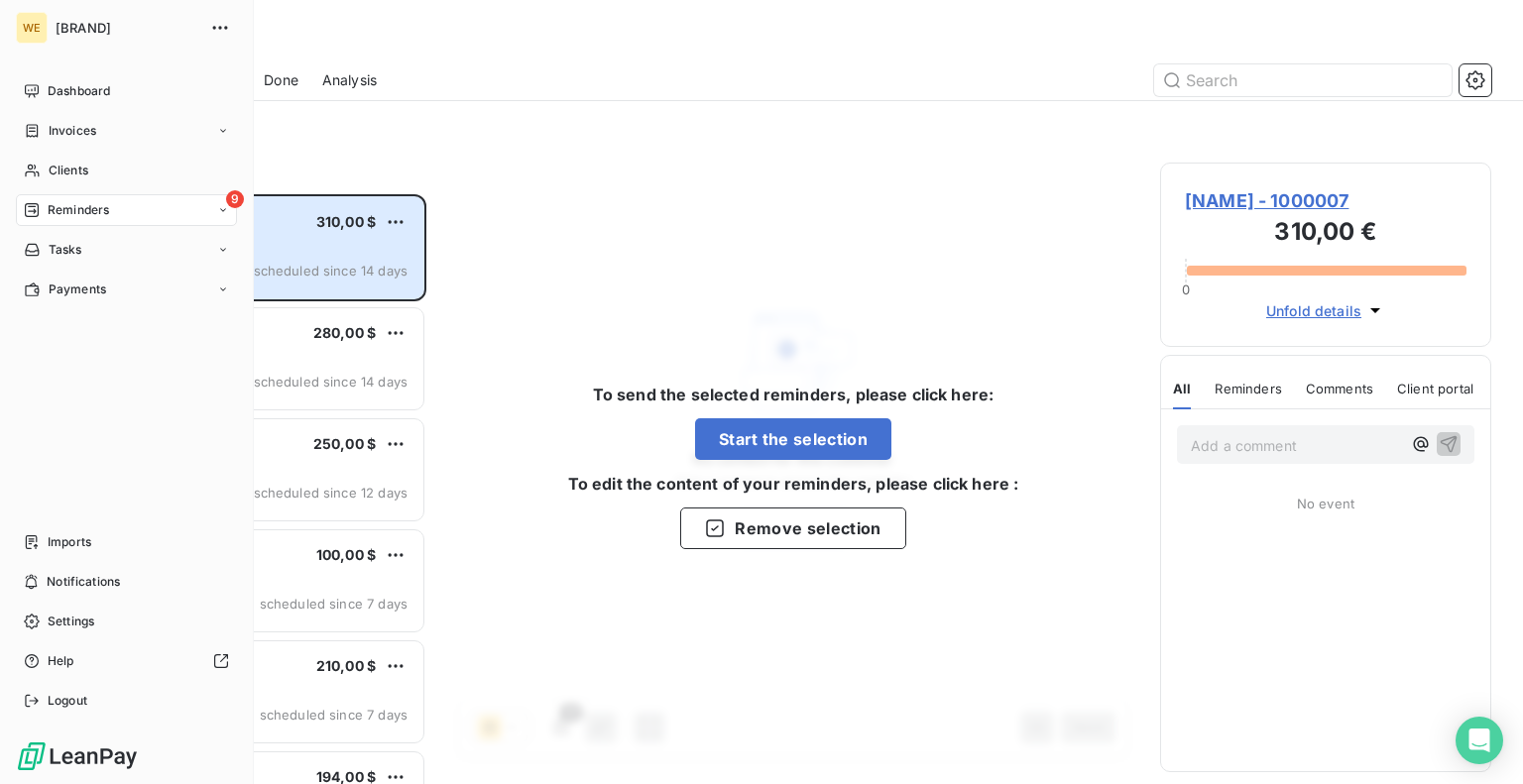 scroll, scrollTop: 16, scrollLeft: 16, axis: both 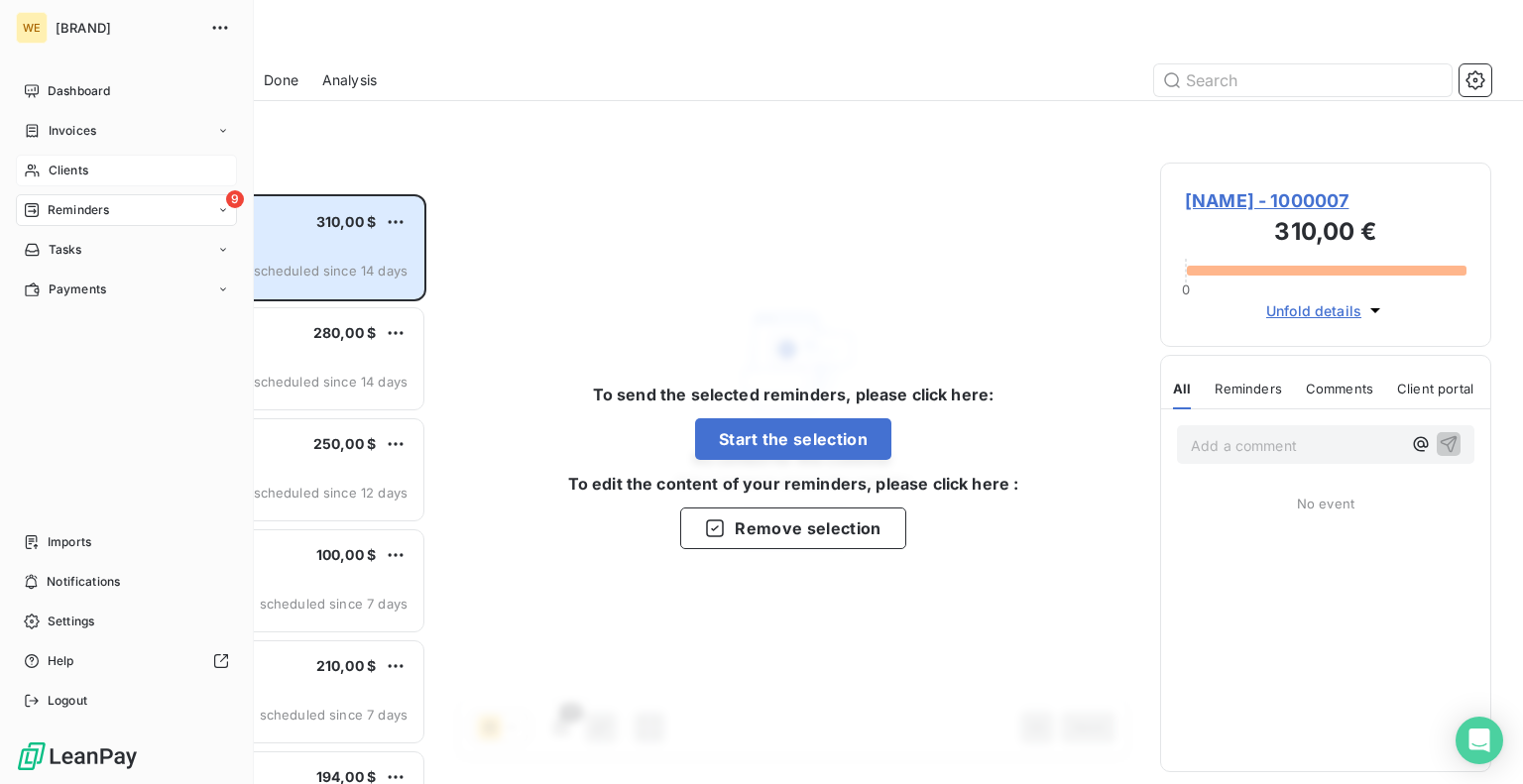 click on "Clients" at bounding box center [126, 170] 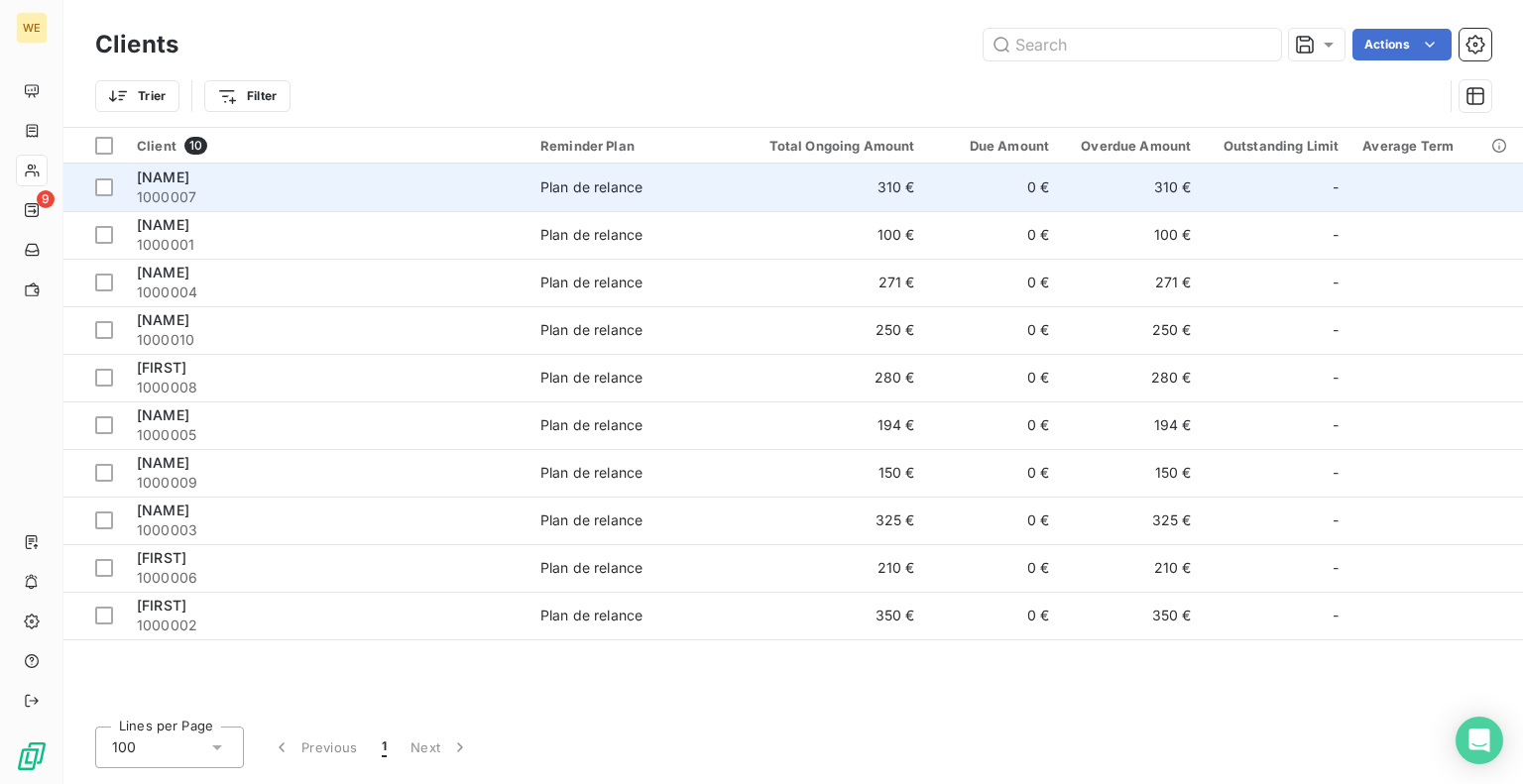 click on "[NAME]" at bounding box center [326, 177] 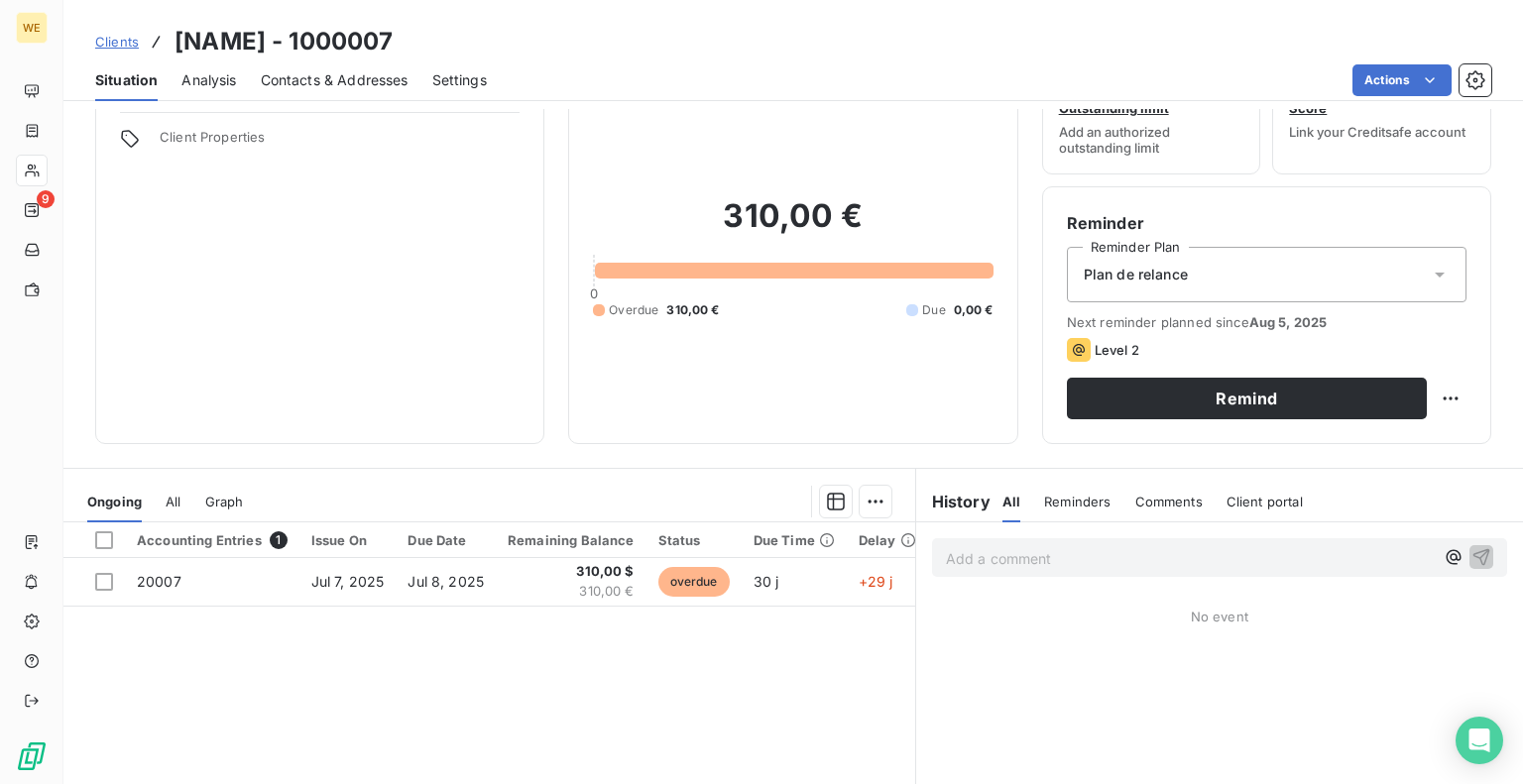 scroll, scrollTop: 71, scrollLeft: 0, axis: vertical 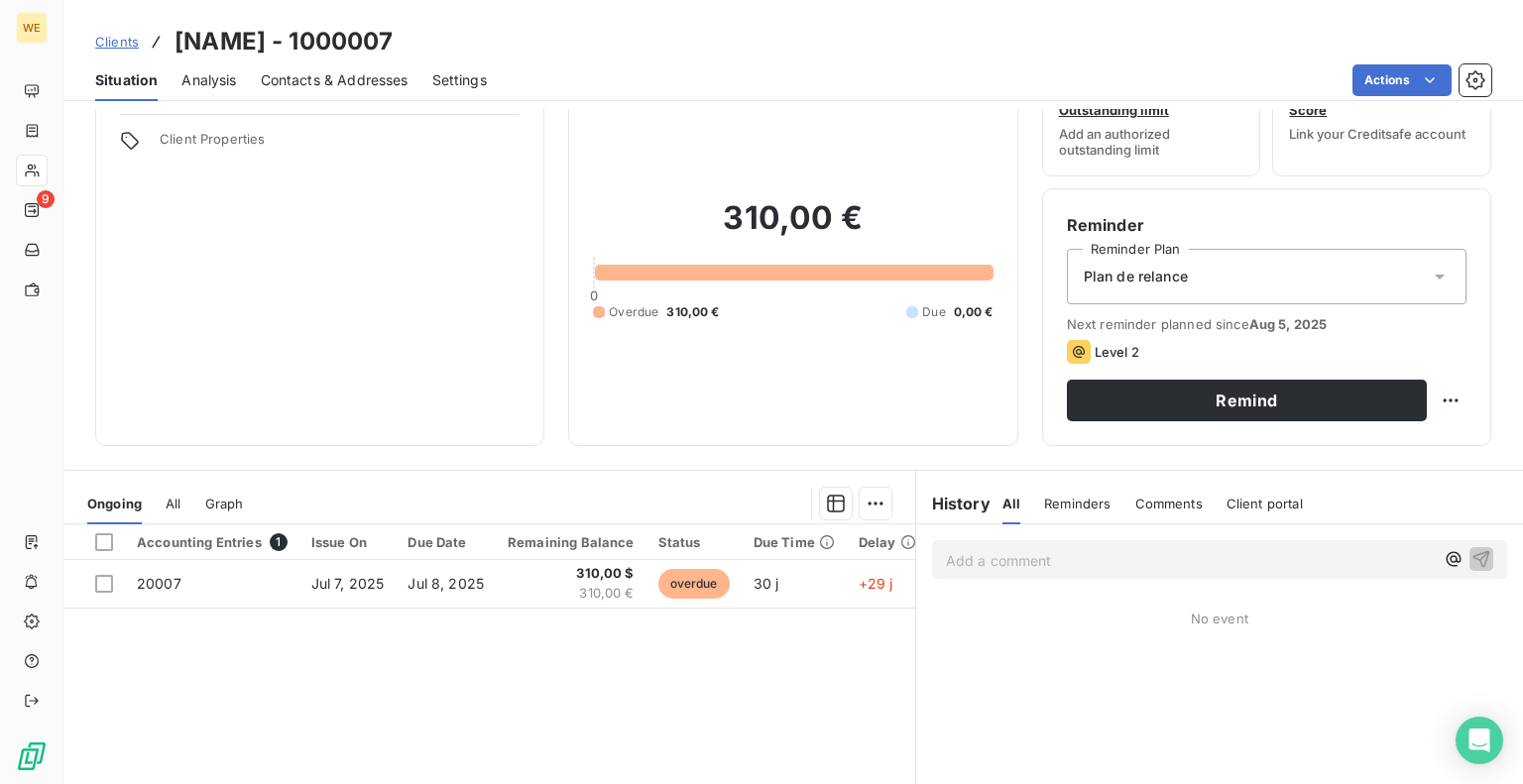 click on "Comments" at bounding box center (1169, 504) 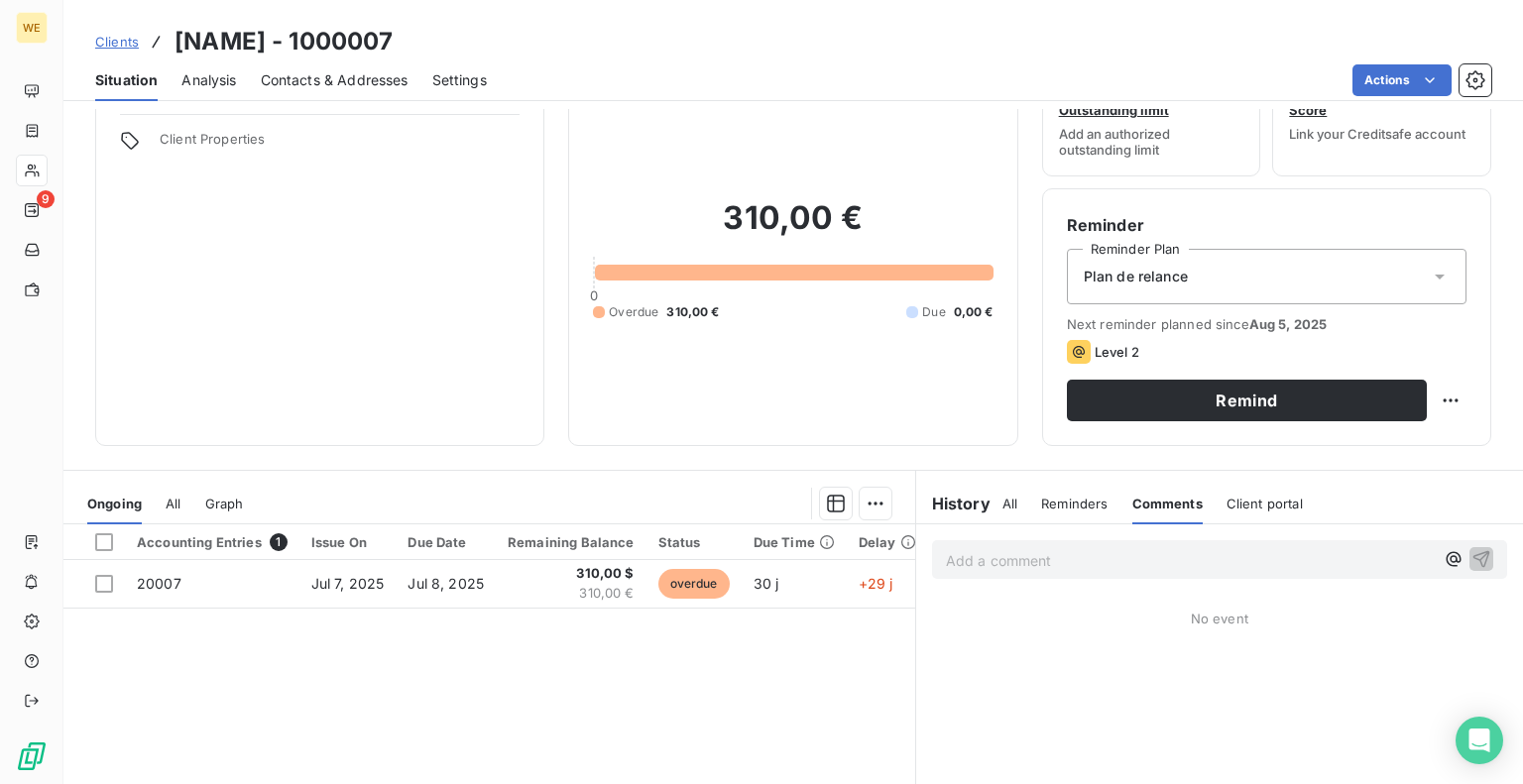 click on "Add a comment ﻿" at bounding box center [1190, 560] 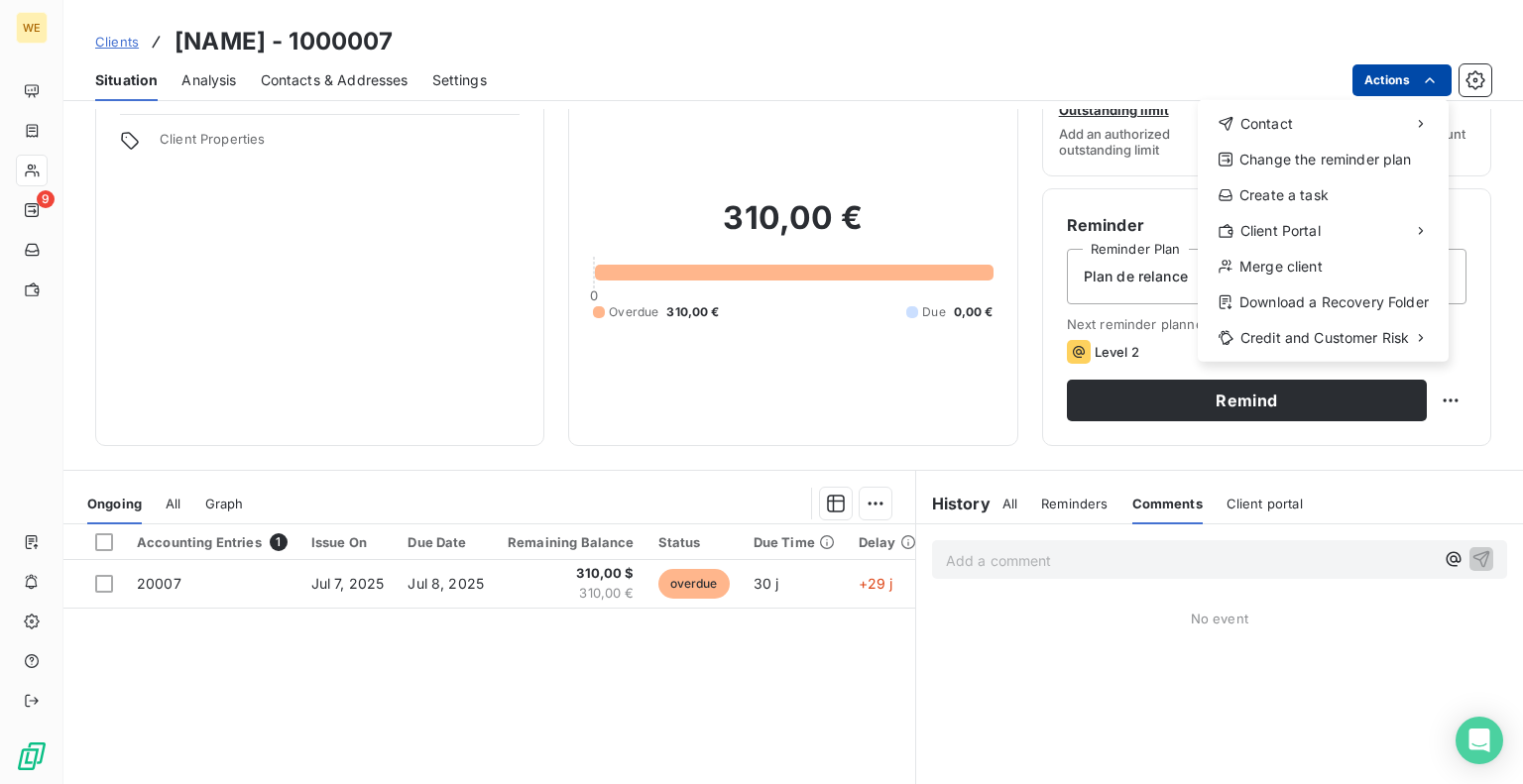 click on "WE 9 Clients [NAME] - 1000007 Situation Analysis Contacts & Addresses Settings Actions Contact Change the reminder plan Create a task Client Portal Merge client Download a Recovery Folder Credit and Customer Risk Client information Client Properties Client Outstanding   310,00 € 0 Overdue 310,00 € Due 0,00 €     Outstanding limit Add an authorized outstanding limit Score Link your Creditsafe account Reminder Reminder Plan Plan de relance Next reminder planned since  Aug 5, 2025 Level 2 Remind Ongoing All Graph Accounting Entries 1 Issue On Due Date Remaining Balance Status Due Time   Delay   20007 Jul 7, 2025 Jul 8, 2025 310,00 $ 310,00 € overdue 30 j +29 j Lines per Page 25 Previous 1 Next History All Reminders Comments Client portal All Reminders Comments Client portal Add a comment ﻿ No event" at bounding box center (762, 392) 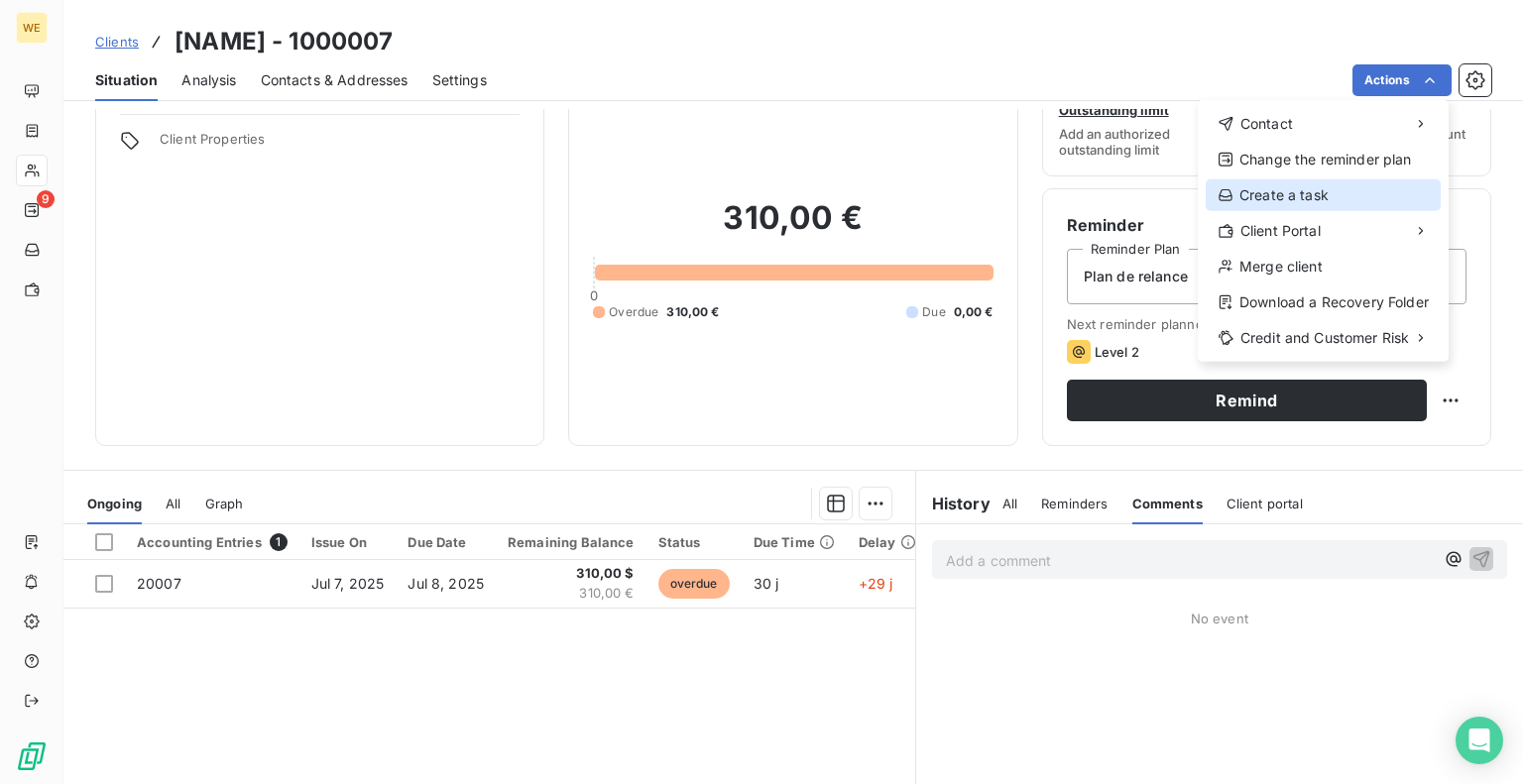 click on "Create a task" at bounding box center [1323, 195] 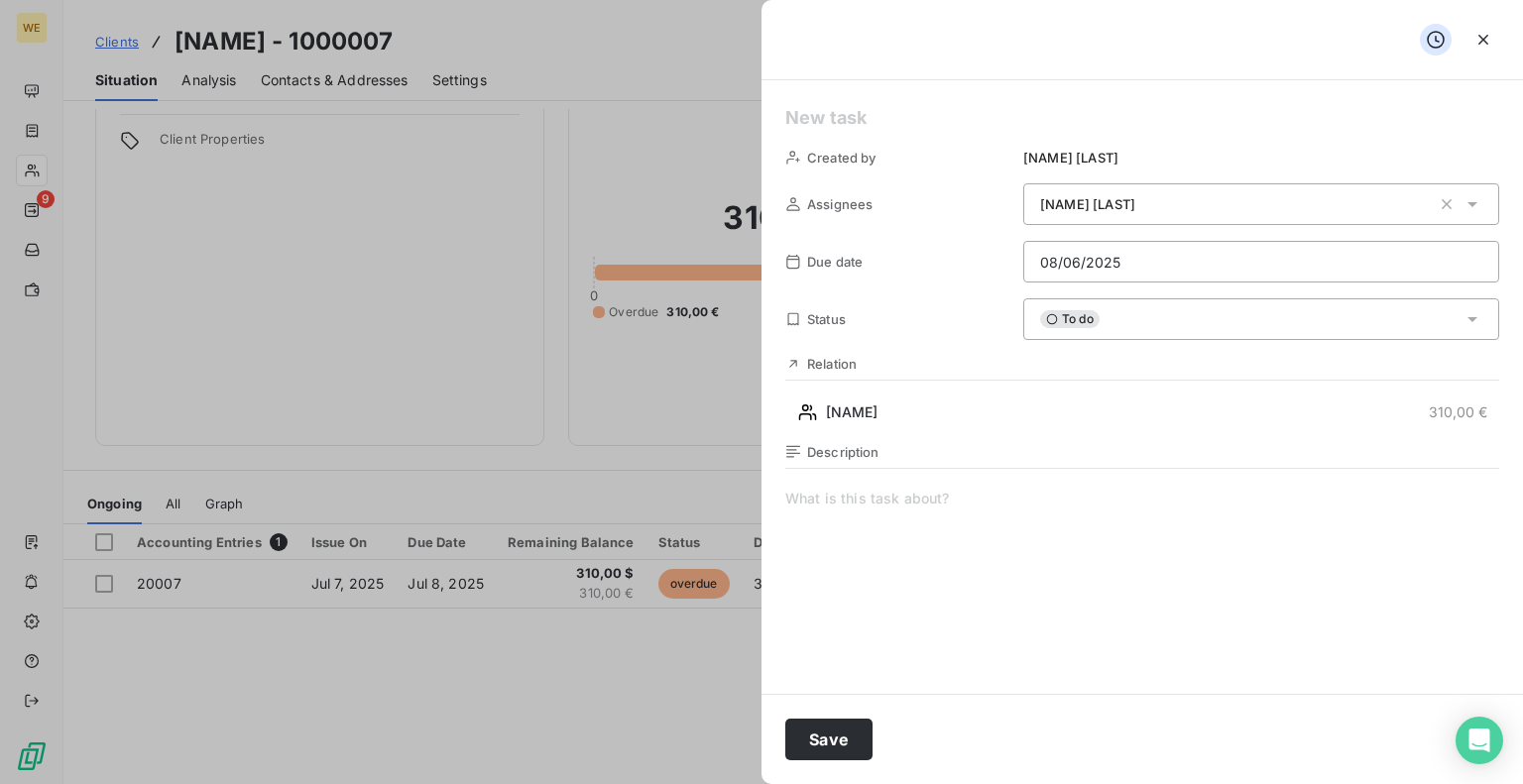 click on "To do" at bounding box center (1261, 319) 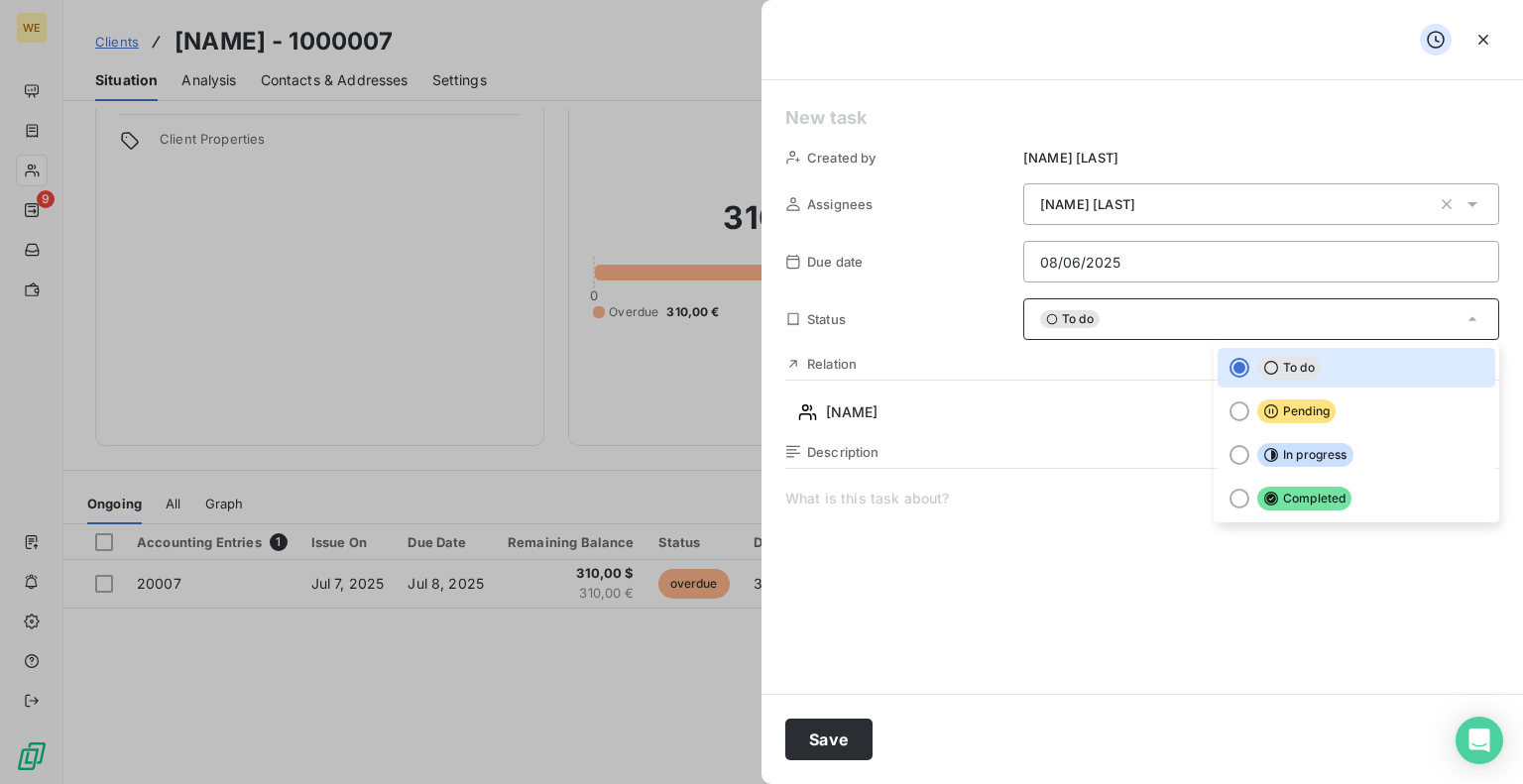 click at bounding box center [1142, 679] 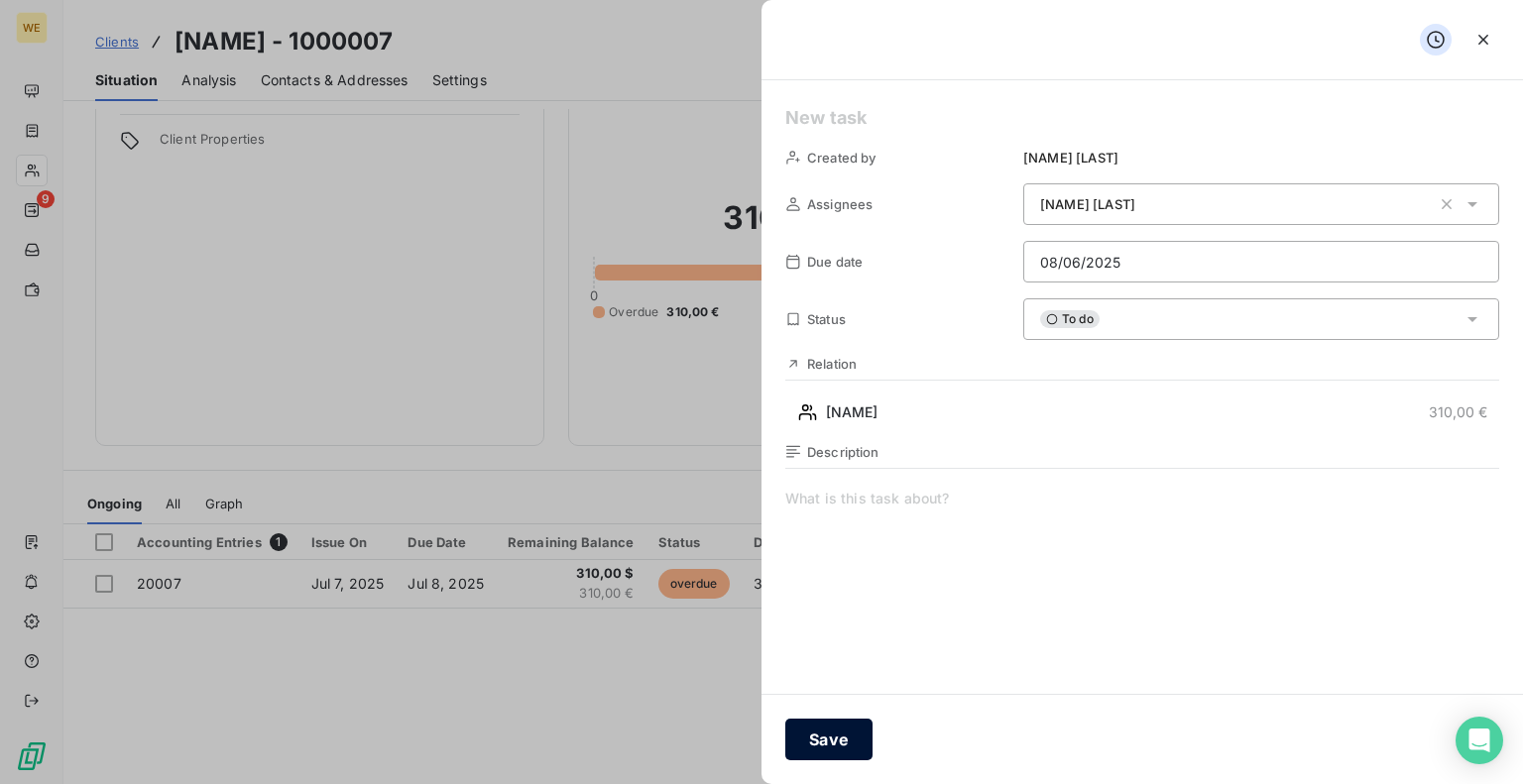 click on "Save" at bounding box center (829, 739) 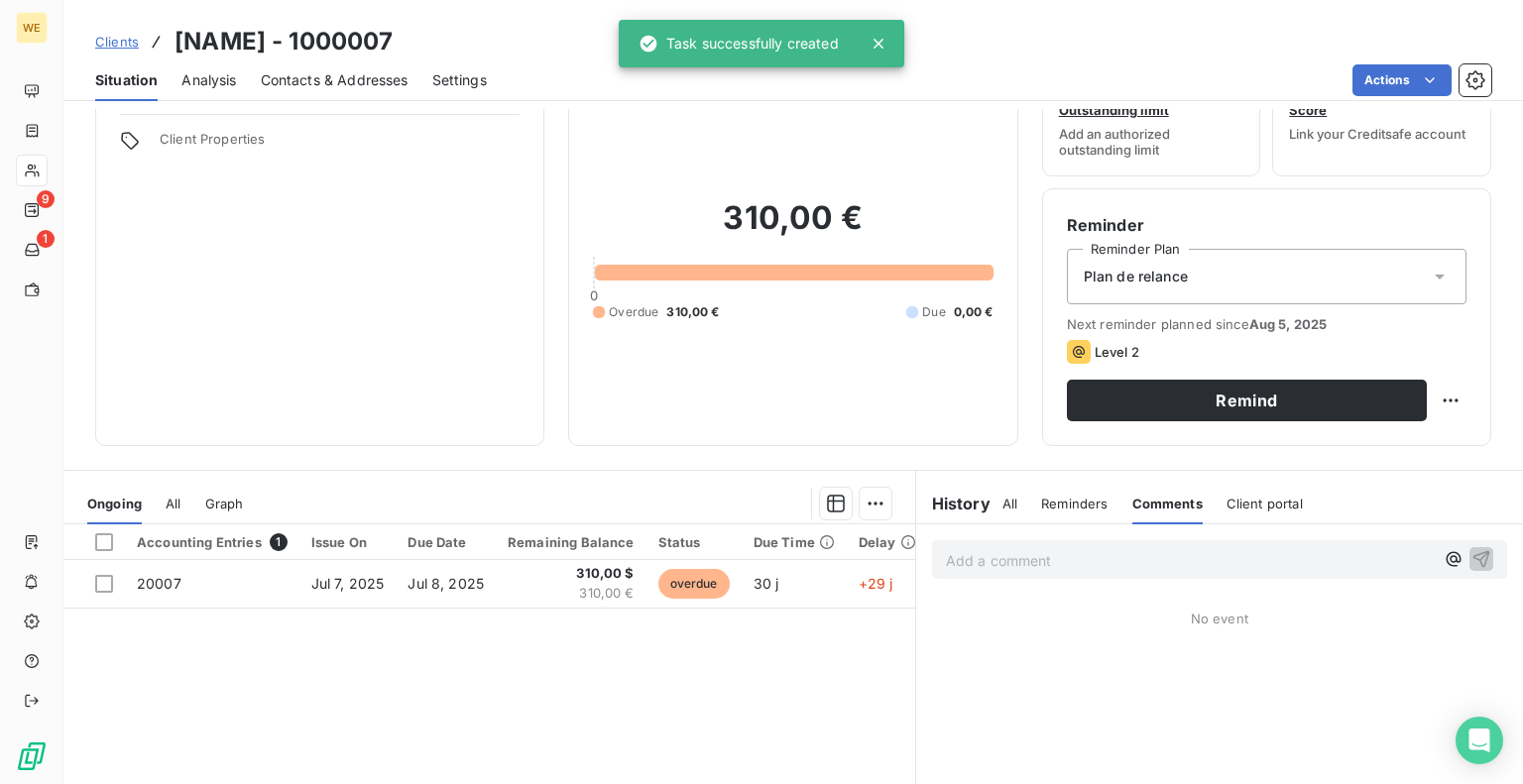 click 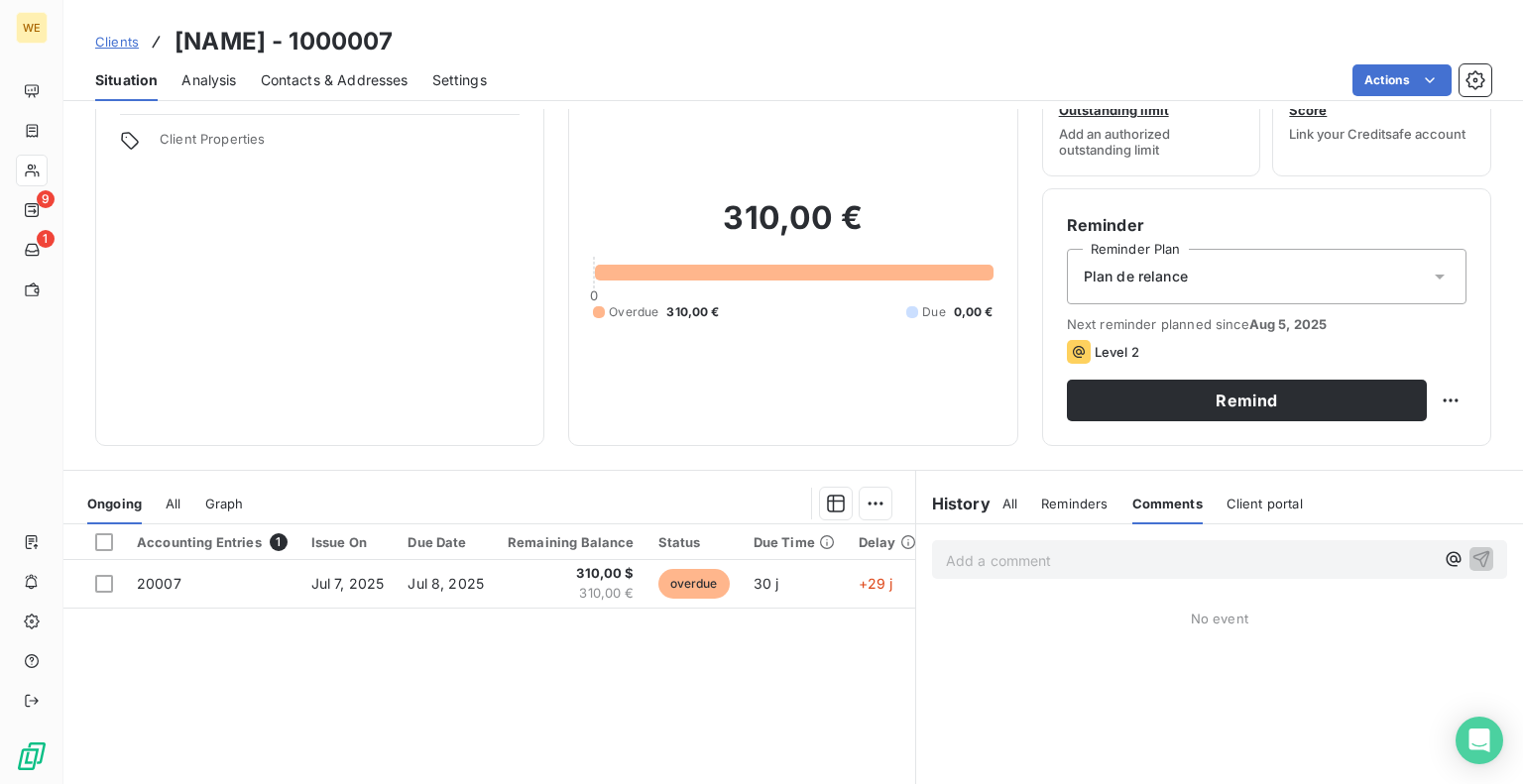 click on "310,00 € 0 Overdue 310,00 € Due 0,00 €" at bounding box center [792, 260] 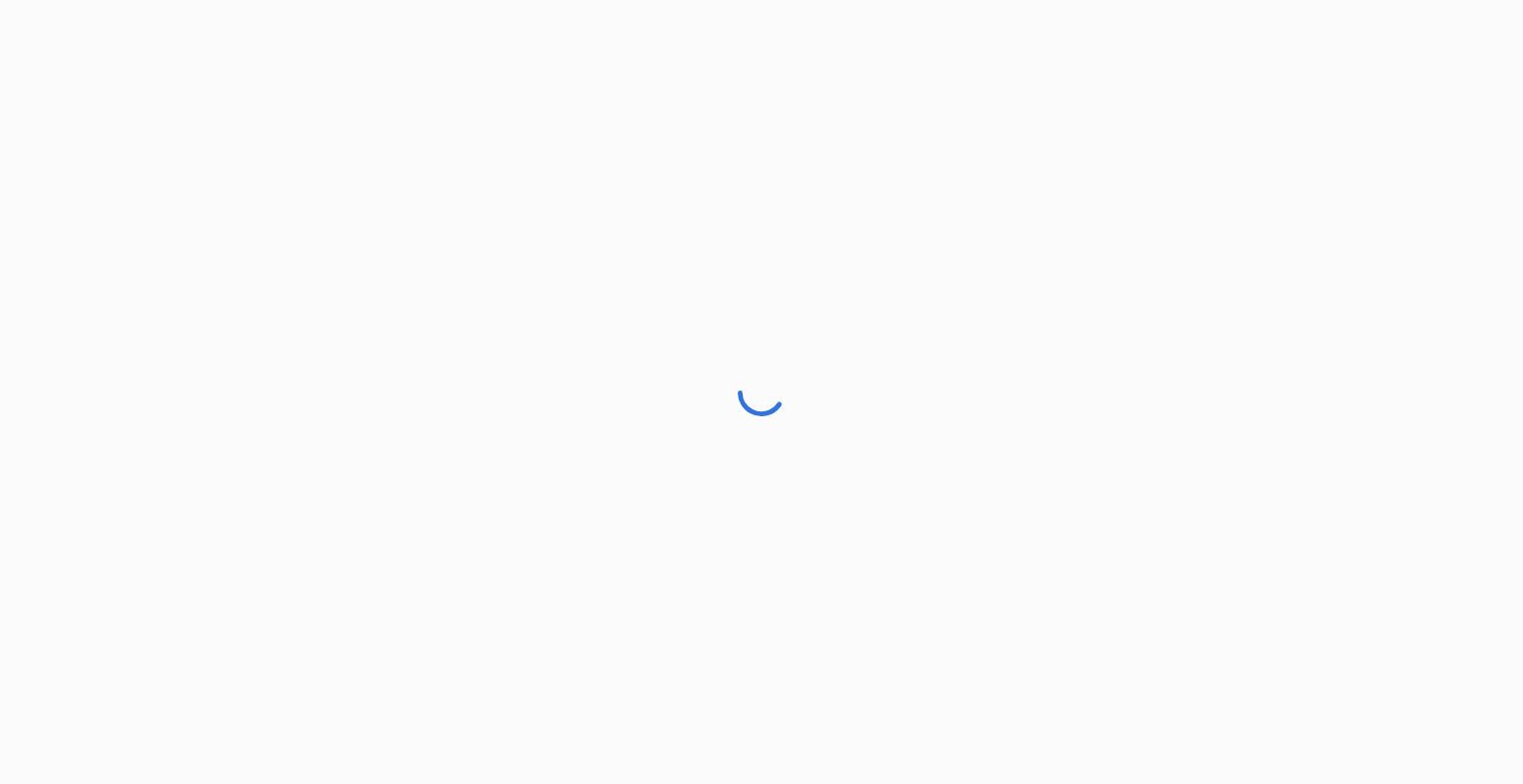 scroll, scrollTop: 0, scrollLeft: 0, axis: both 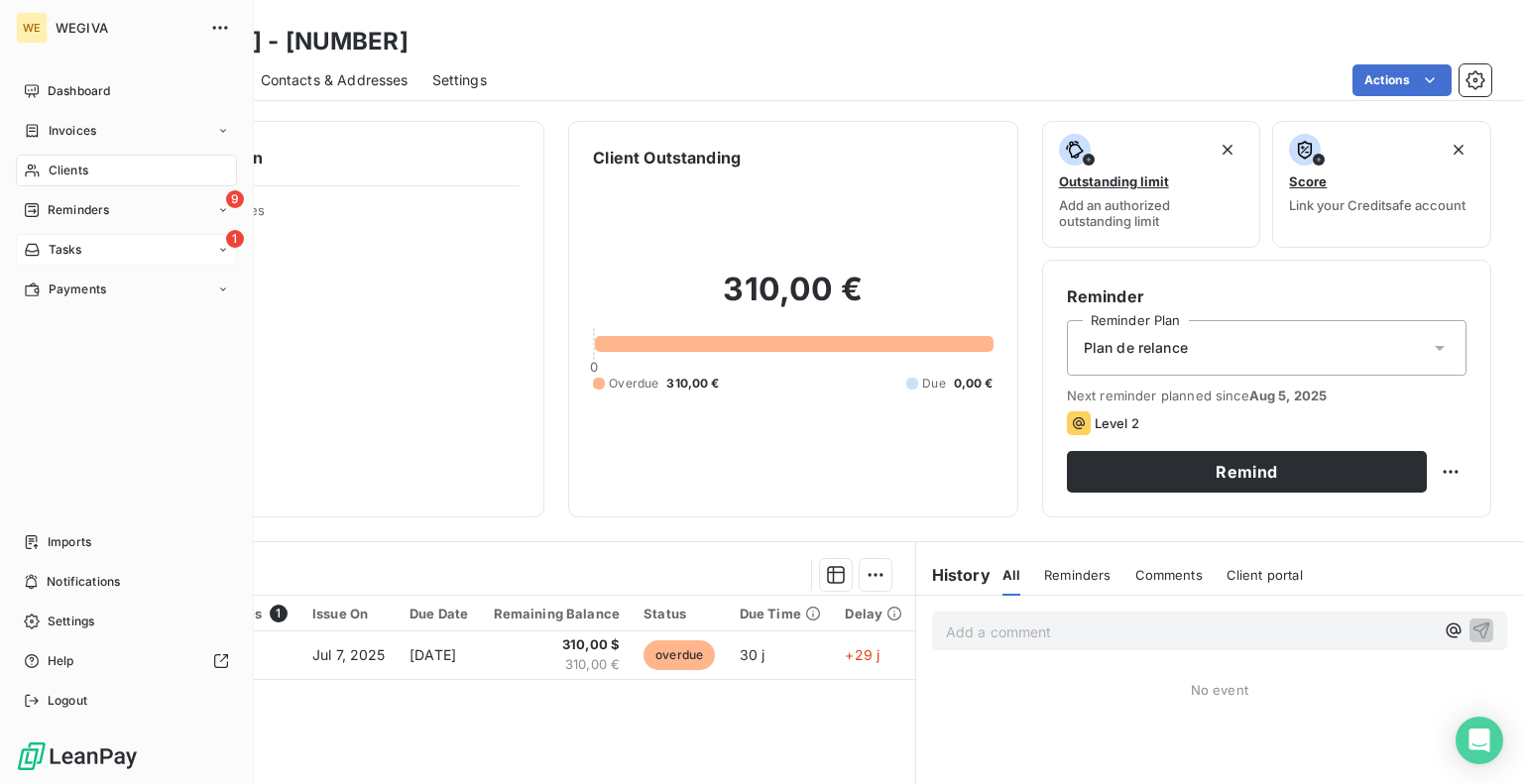 click 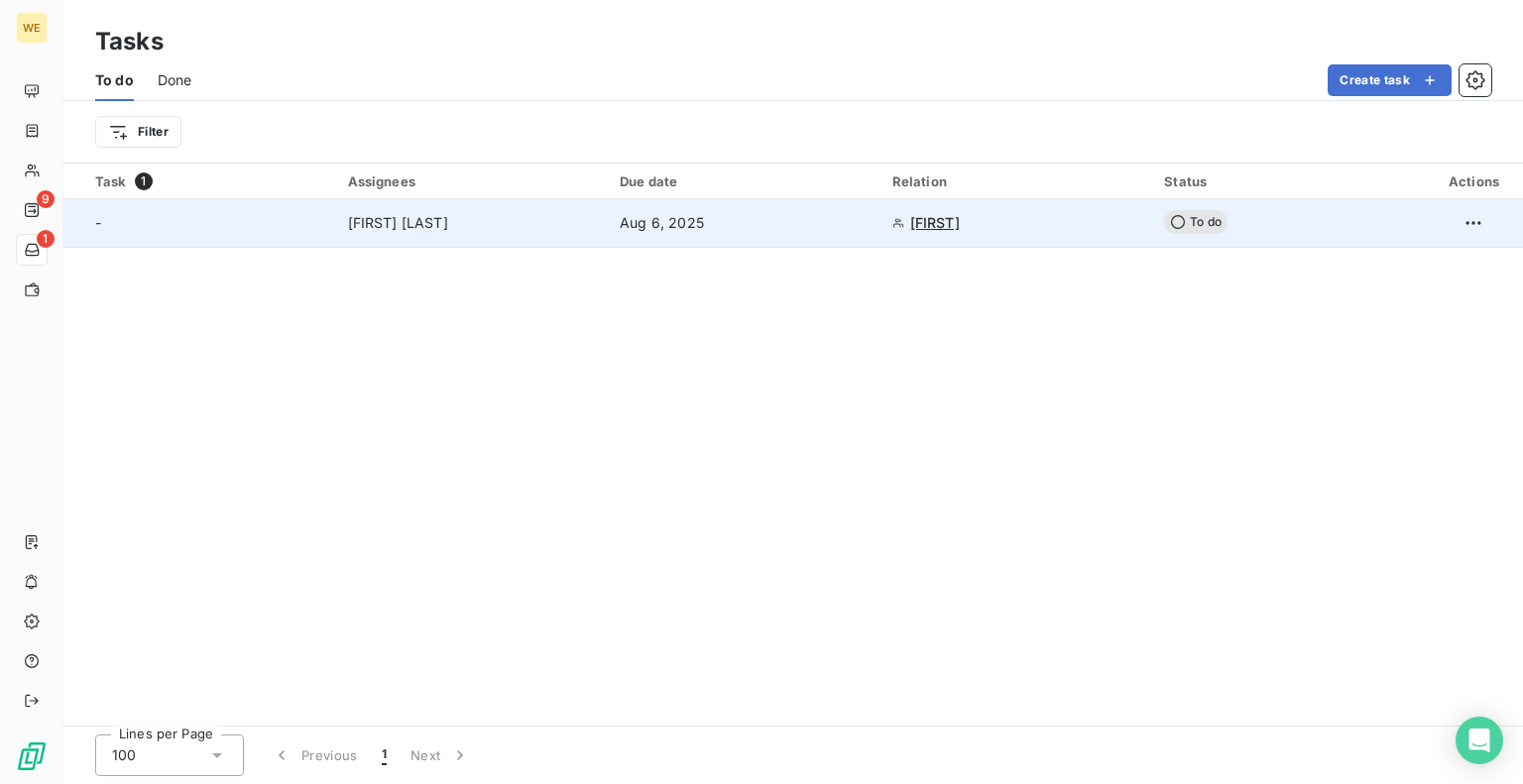 click on "[NAME] [LAST]" at bounding box center (472, 223) 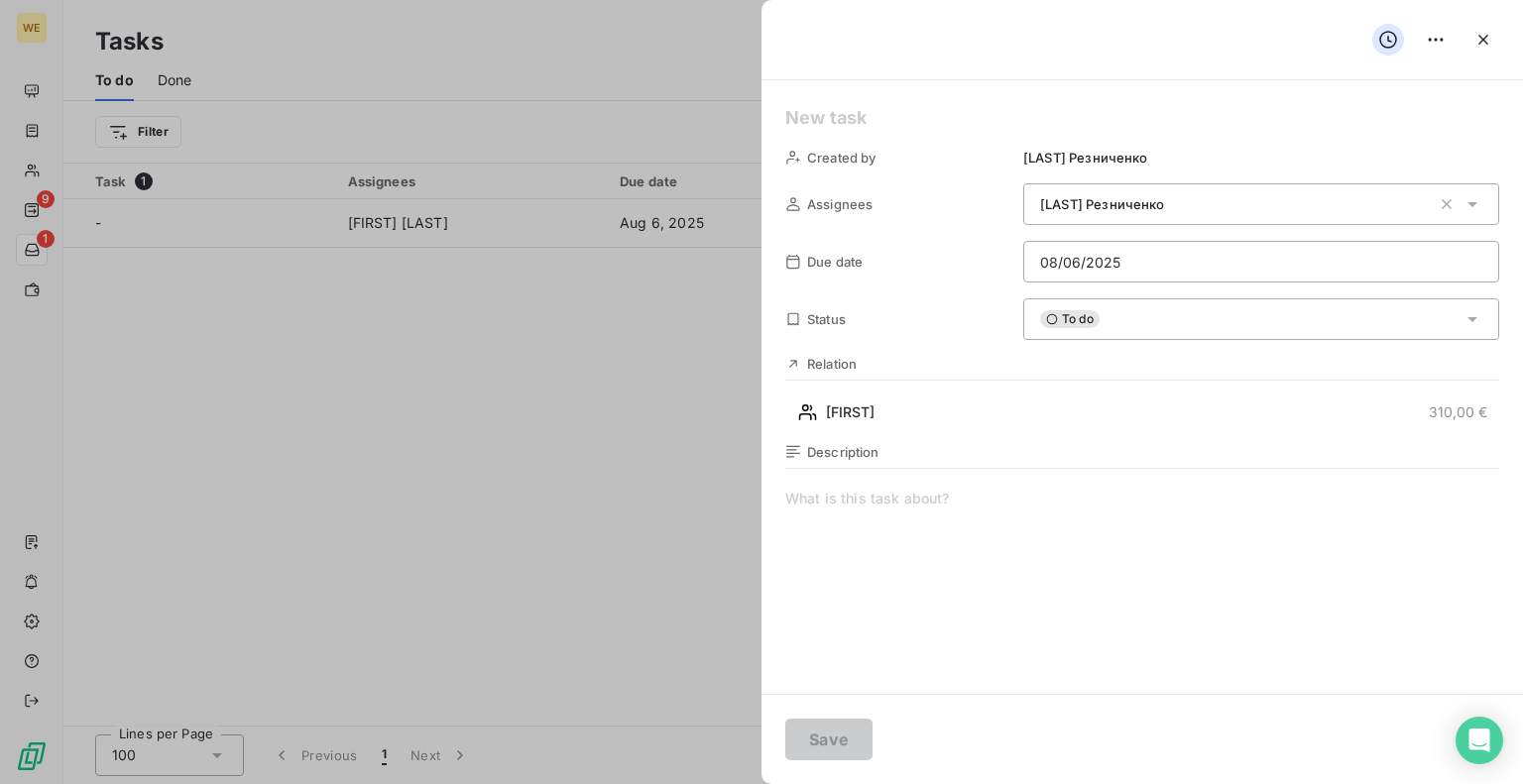 click on "Description" at bounding box center [904, 452] 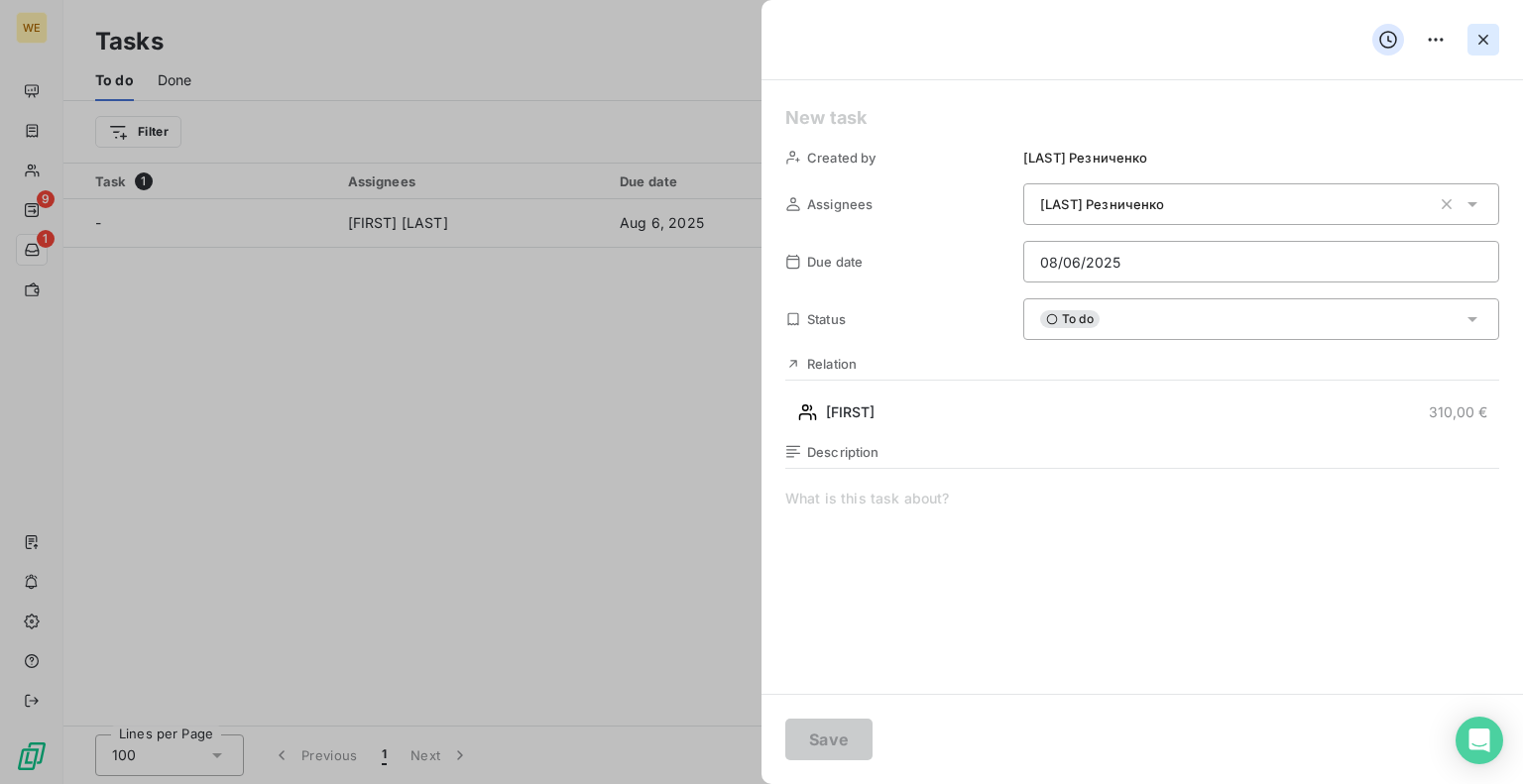 click 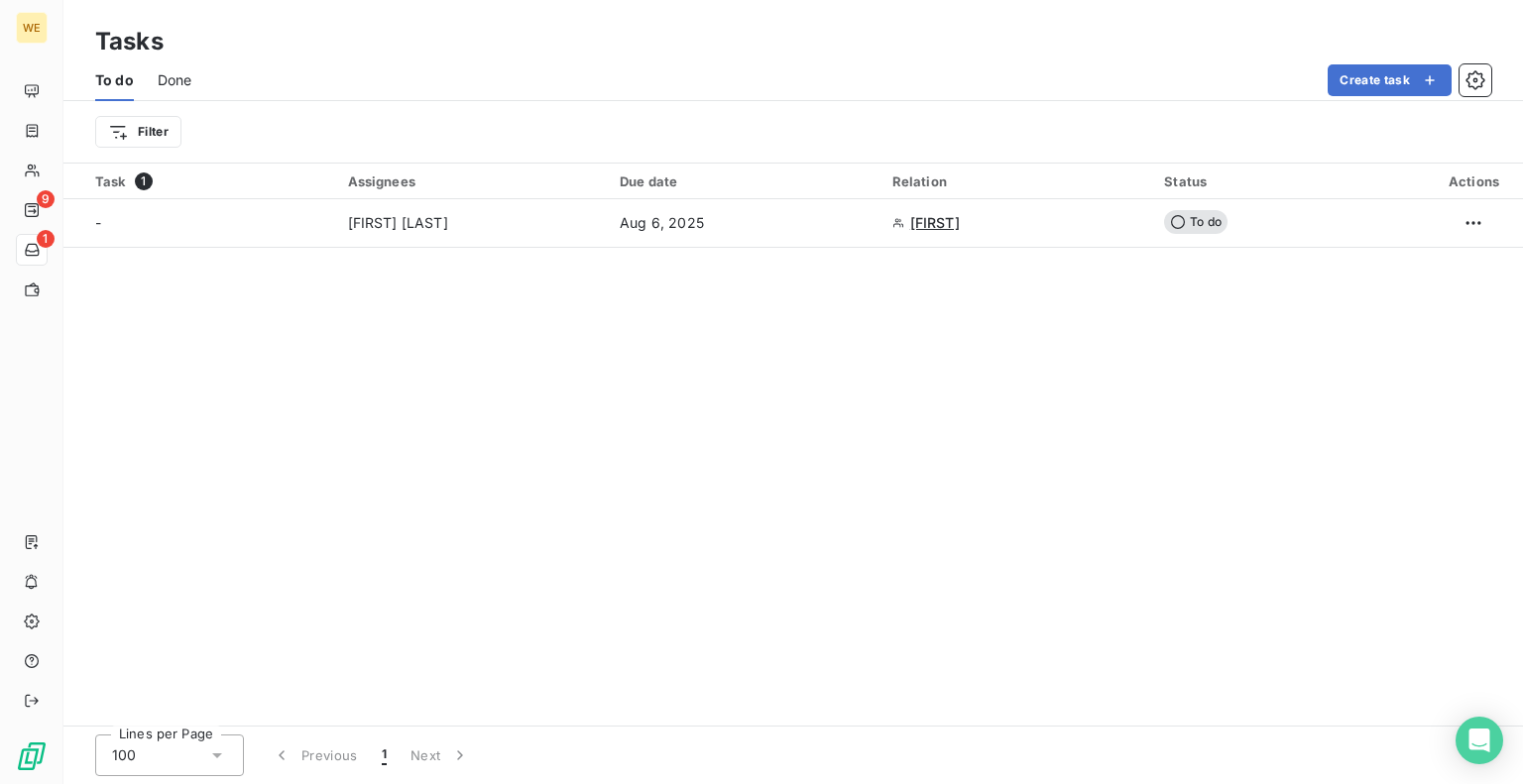 click on "WE 9 1 Tasks To do Done Create task Filter Task 1 Assignees Due date Relation Status Actions - Вячеслав Резниченко Aug 6, 2025 Amelia To do Lines per Page 100 Previous 1 Next
Исходный текст Оцените этот перевод Ваш отзыв поможет нам улучшить Google Переводчик" at bounding box center [762, 392] 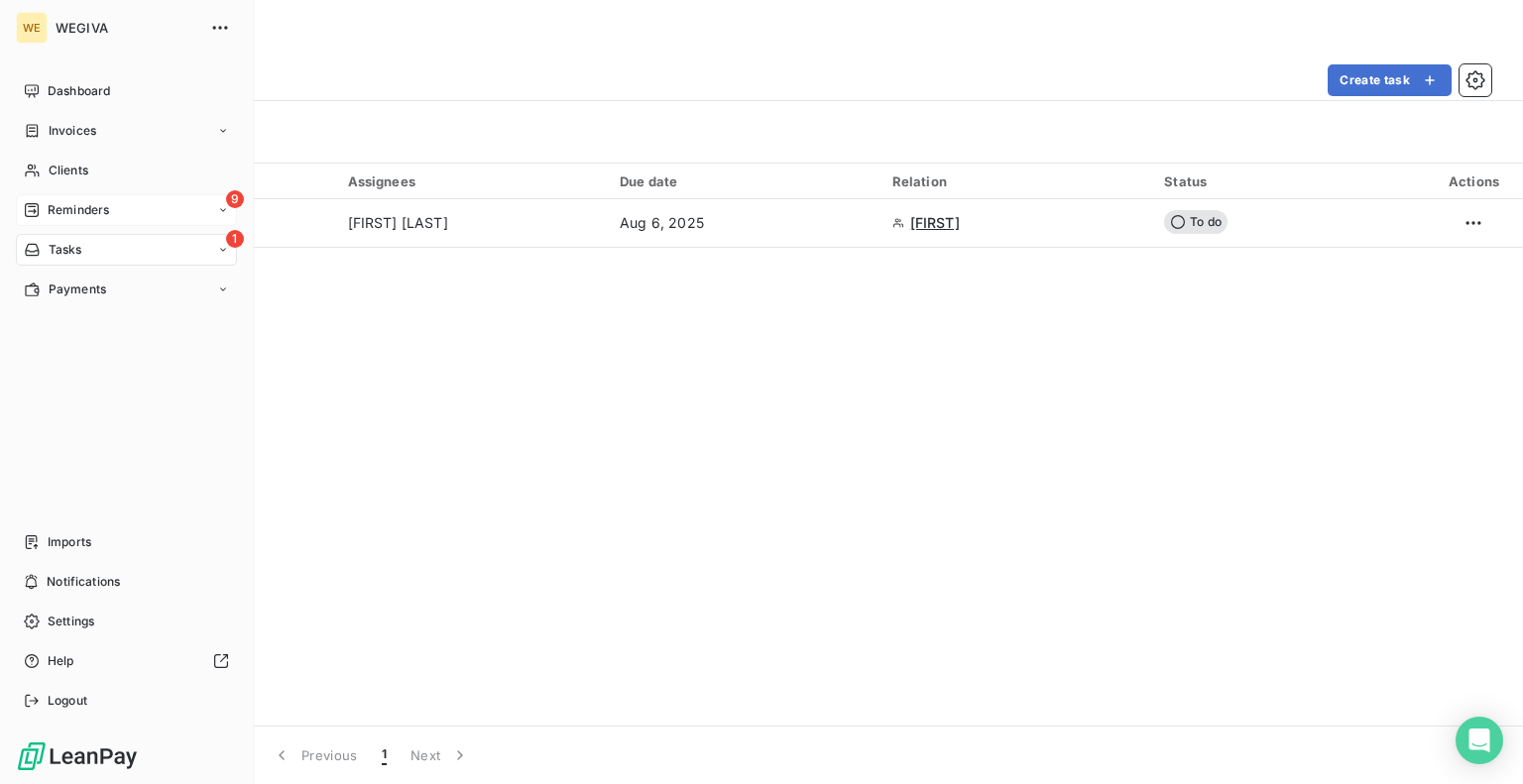 click on "9 Reminders" at bounding box center [126, 210] 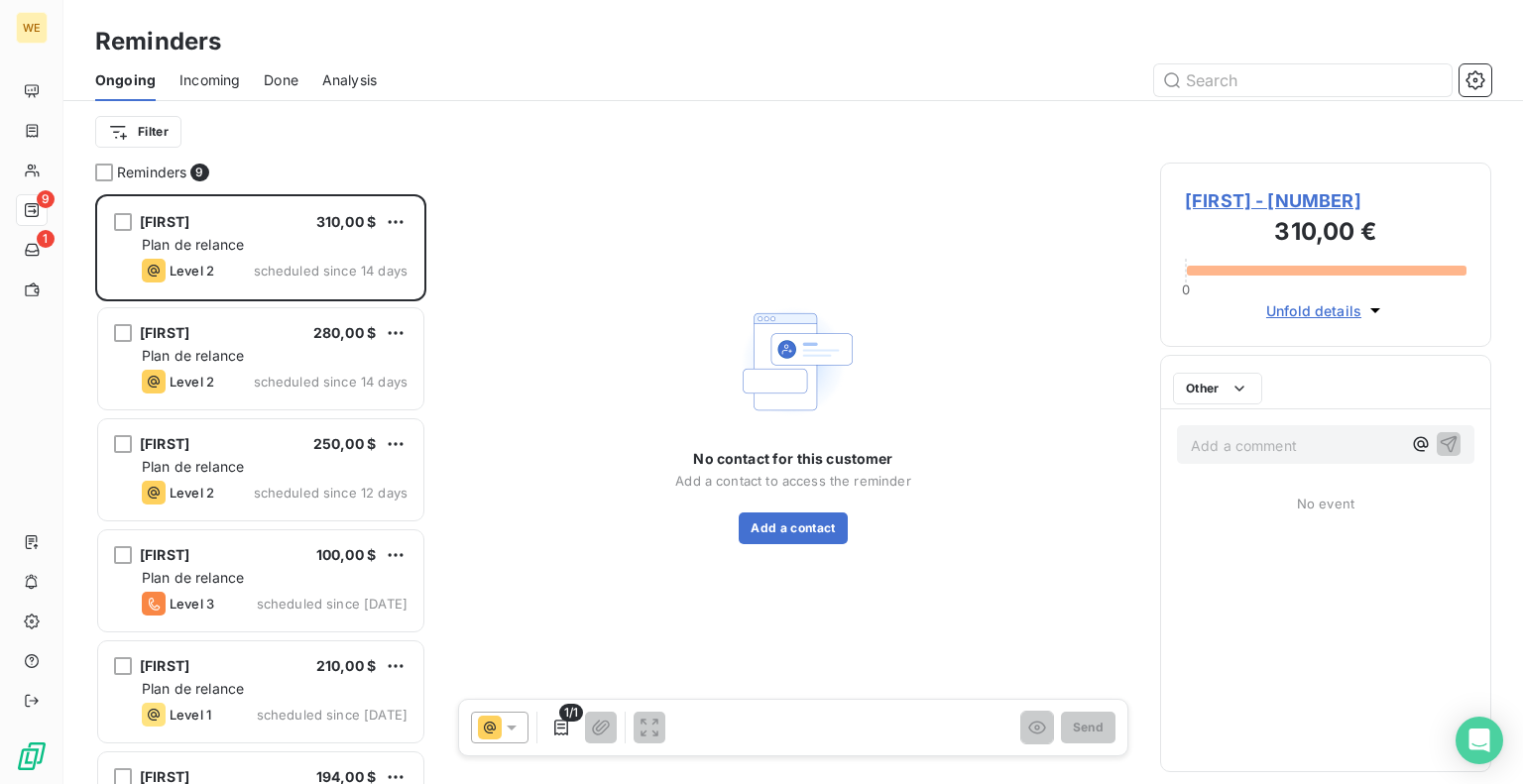 scroll, scrollTop: 16, scrollLeft: 16, axis: both 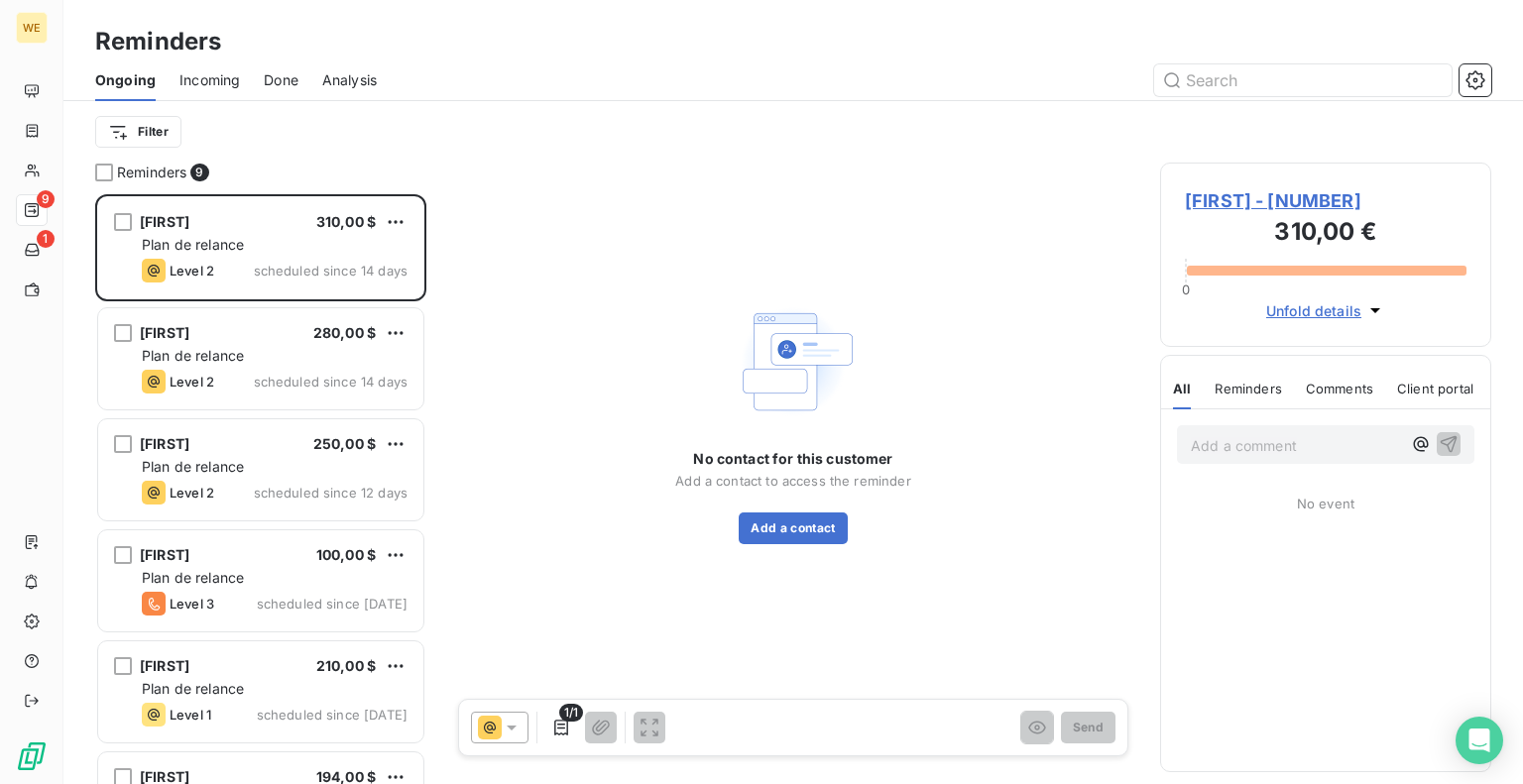 click 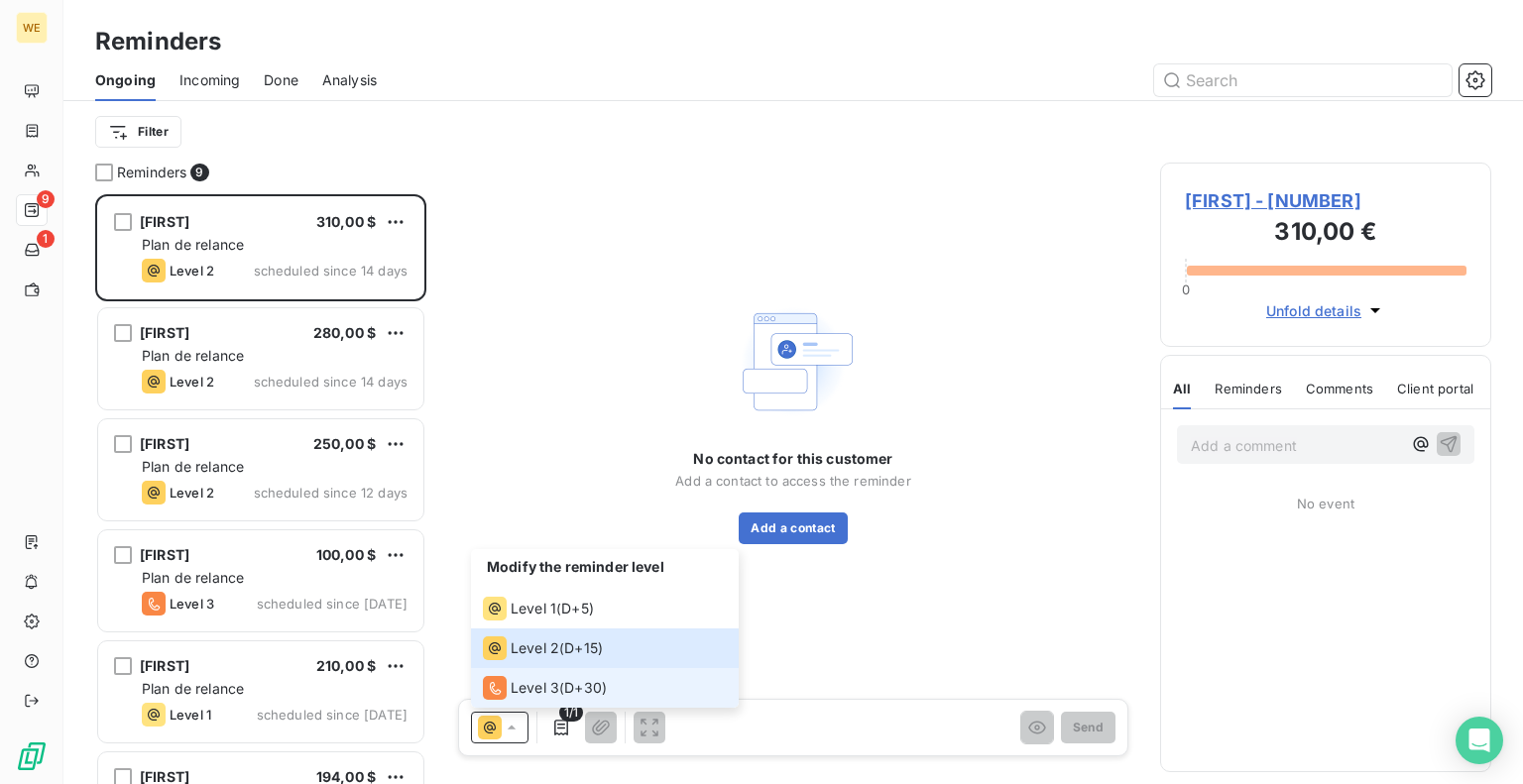 click on "Level 3" at bounding box center (534, 688) 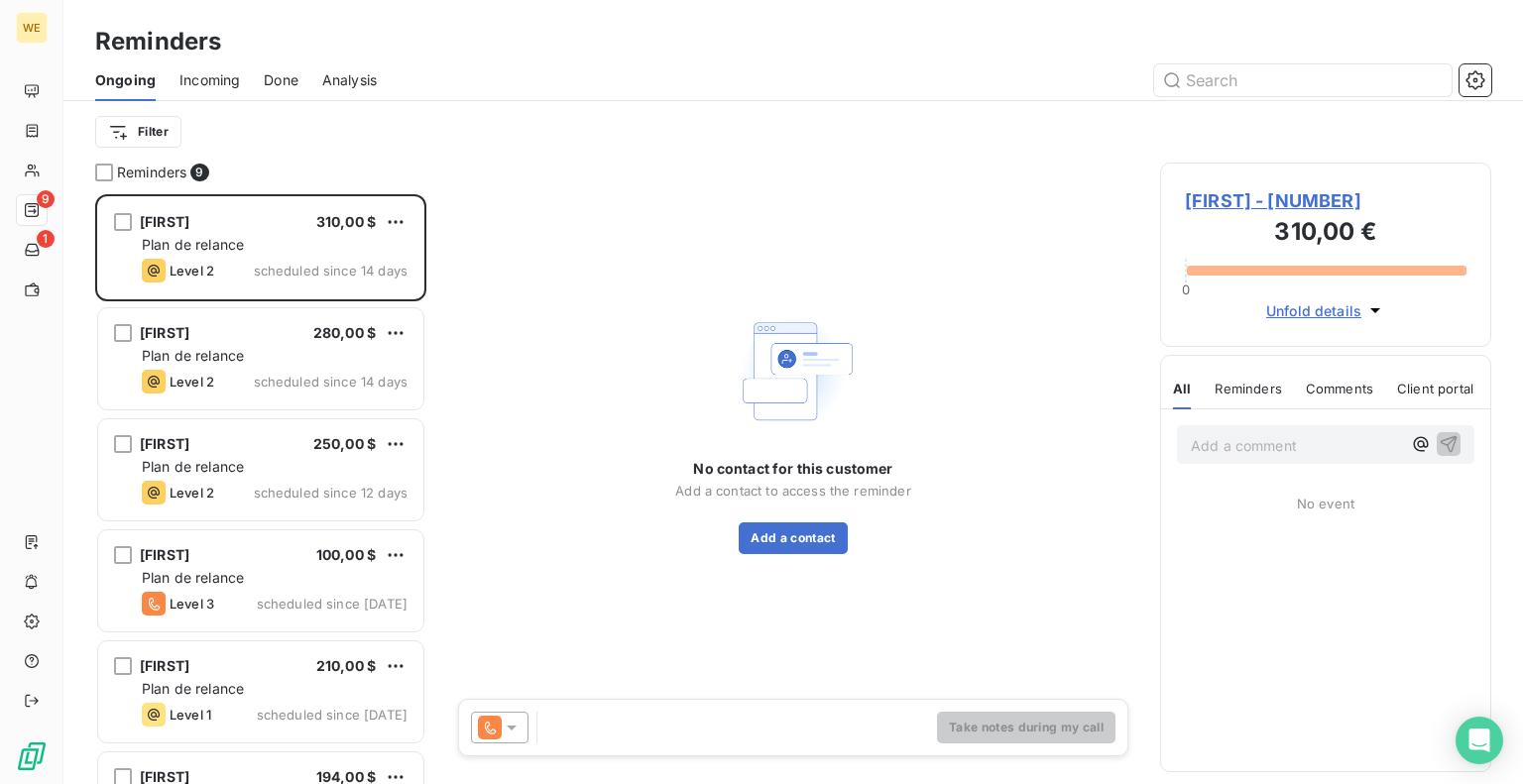 click 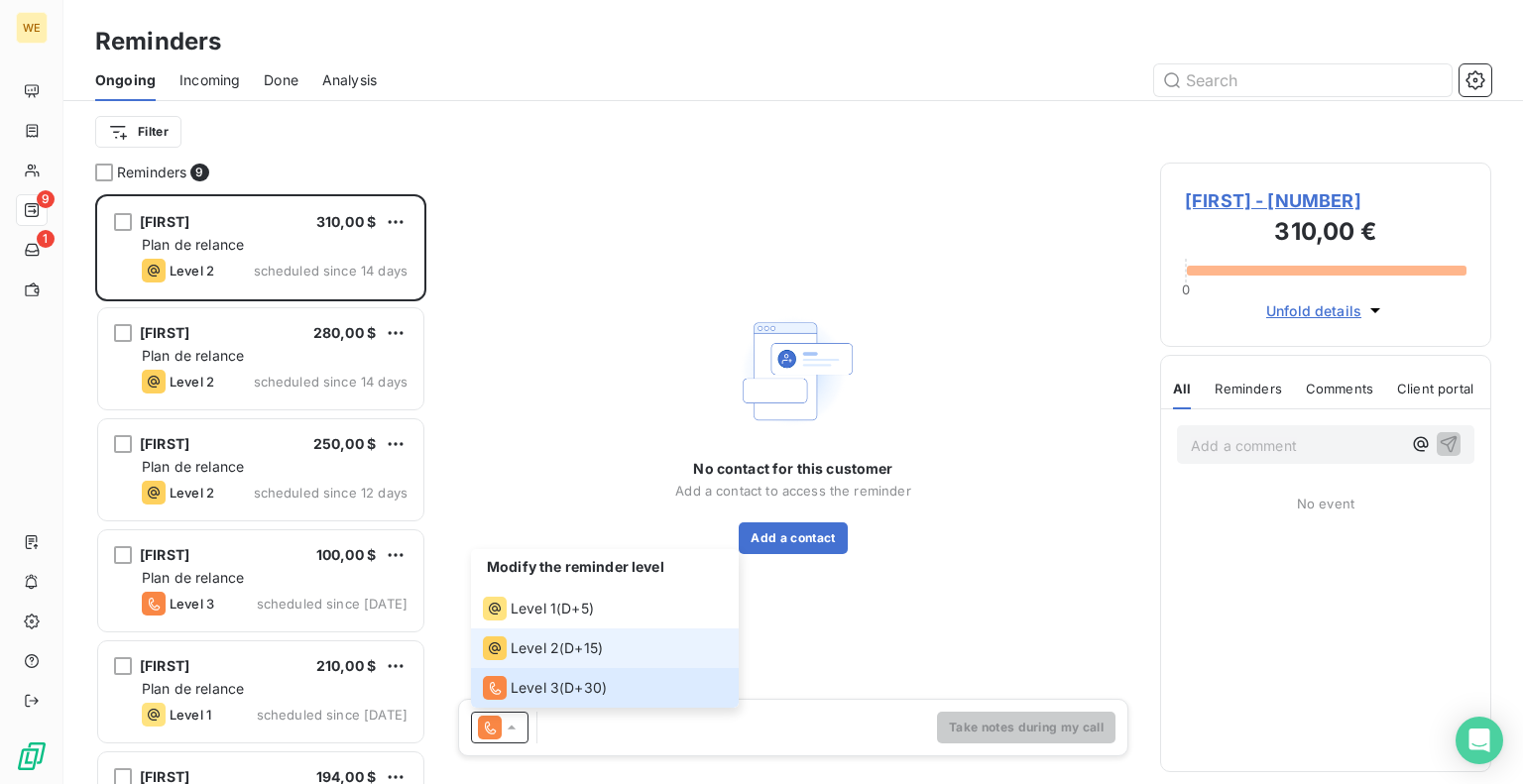 click on "Level 2" at bounding box center [534, 648] 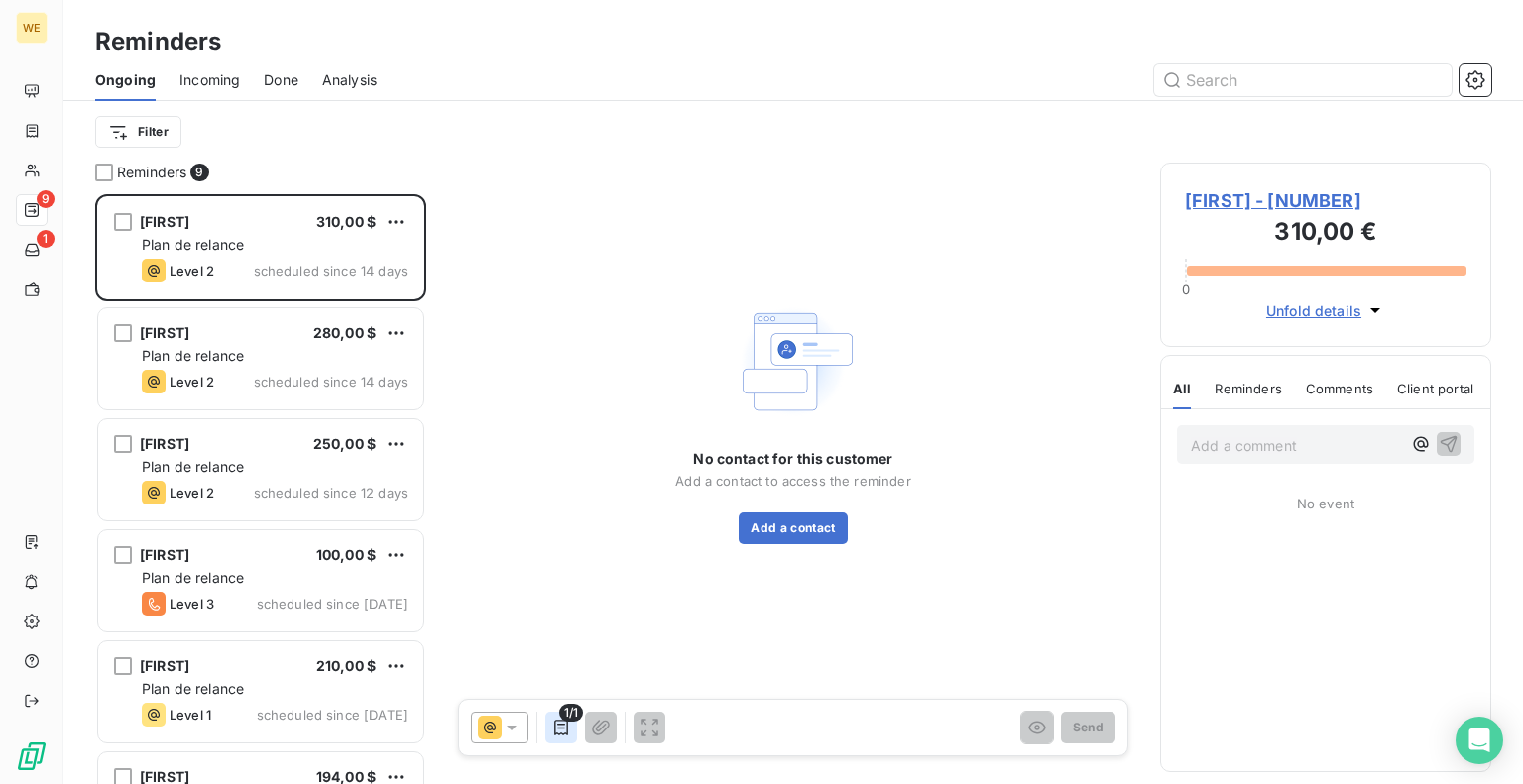click 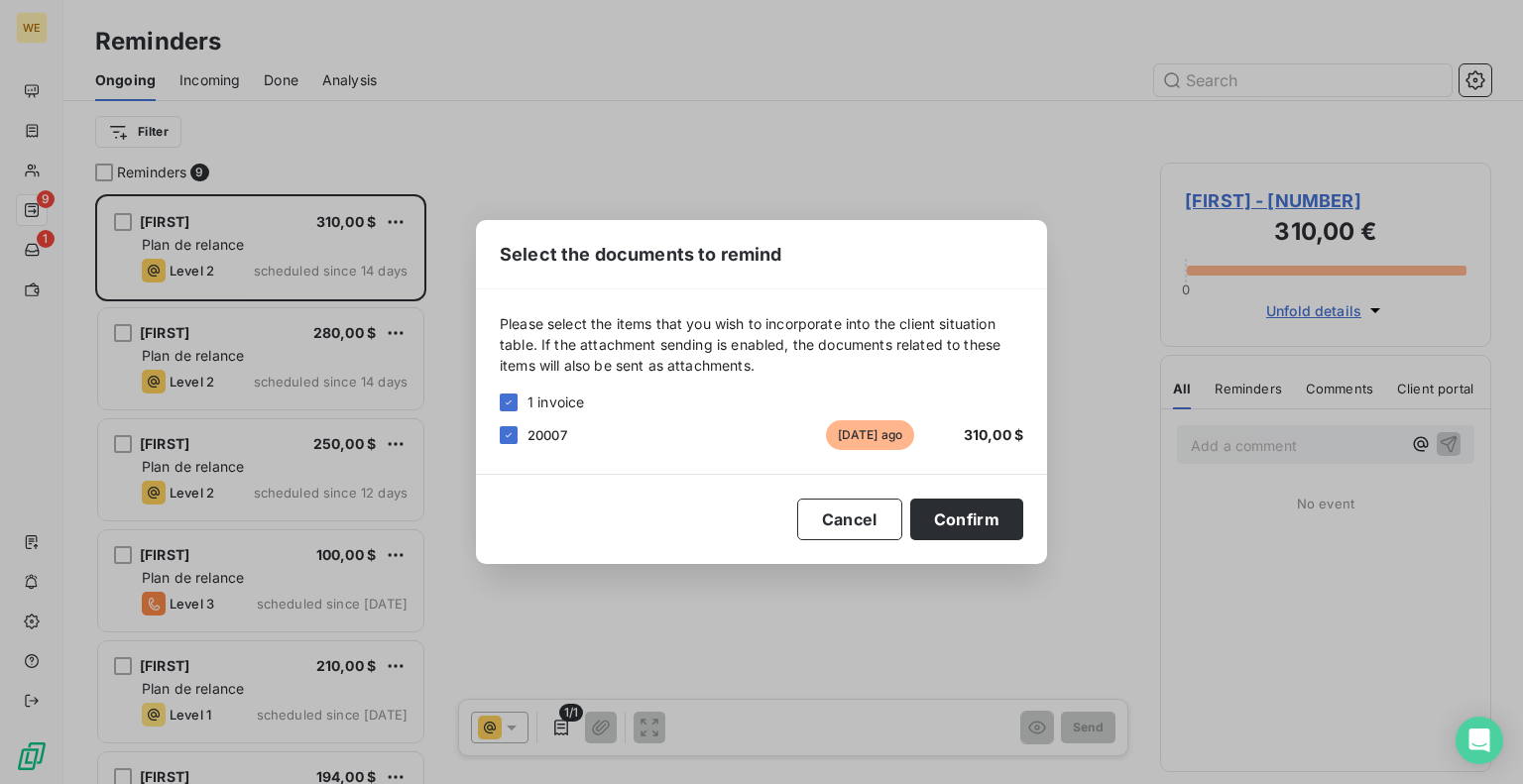 click on "Select the documents to remind Please select the items that you wish to incorporate into the client situation table. If the attachment sending is enabled, the documents related to these items will also be sent as attachments. 1 invoice 20007 29 days ago   310,00 $ Cancel Confirm" at bounding box center [762, 392] 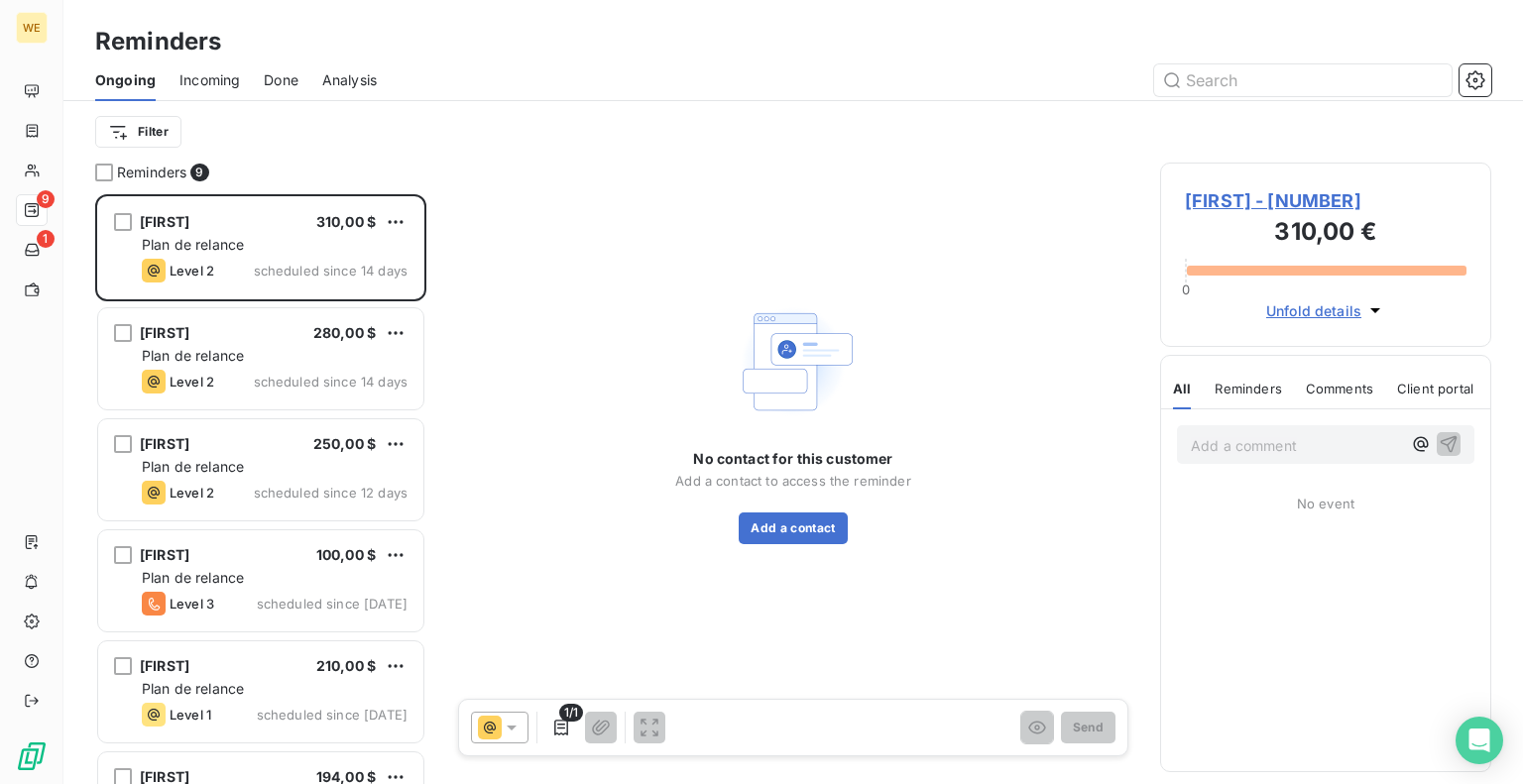 click 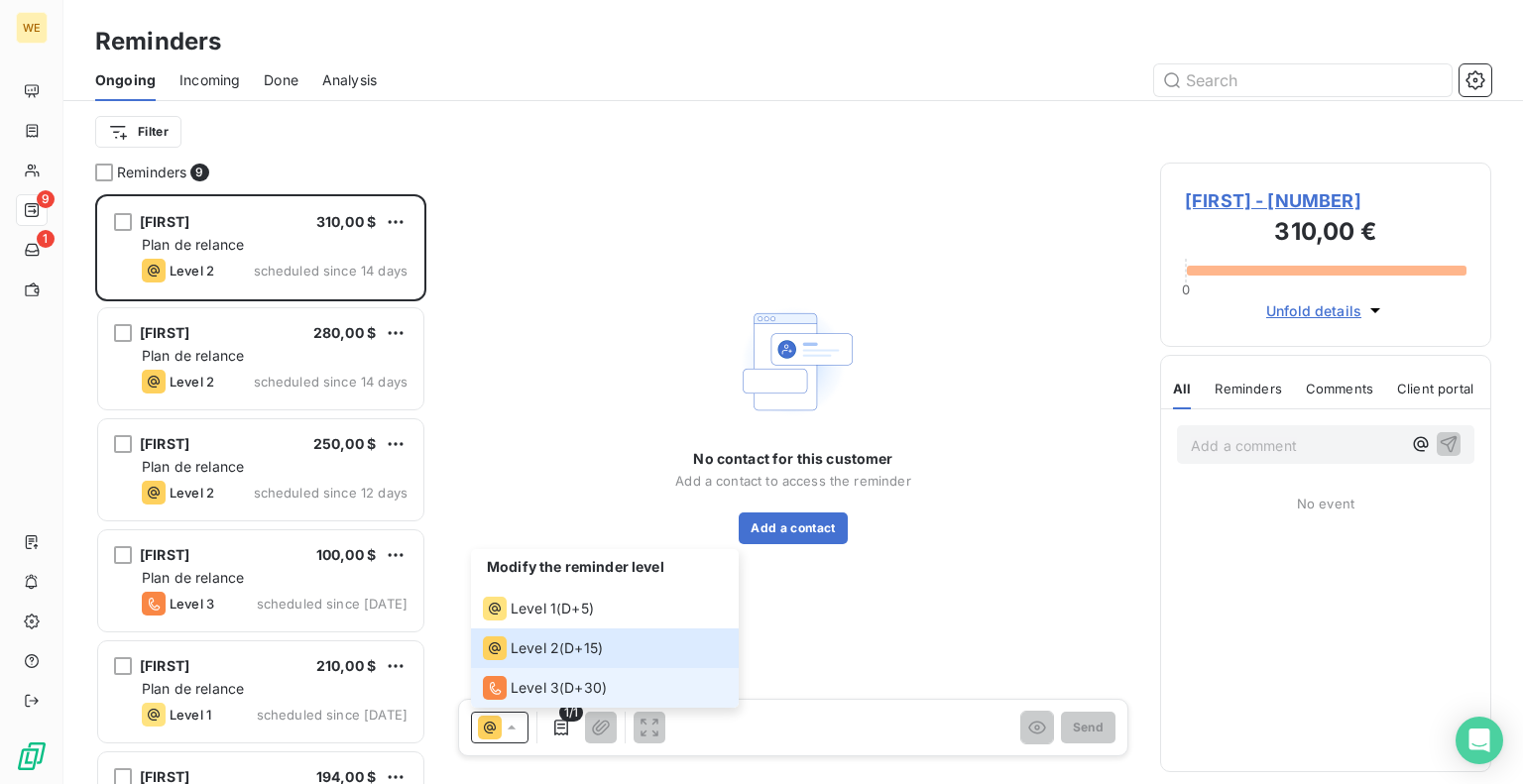 click on "Level 3" at bounding box center [534, 688] 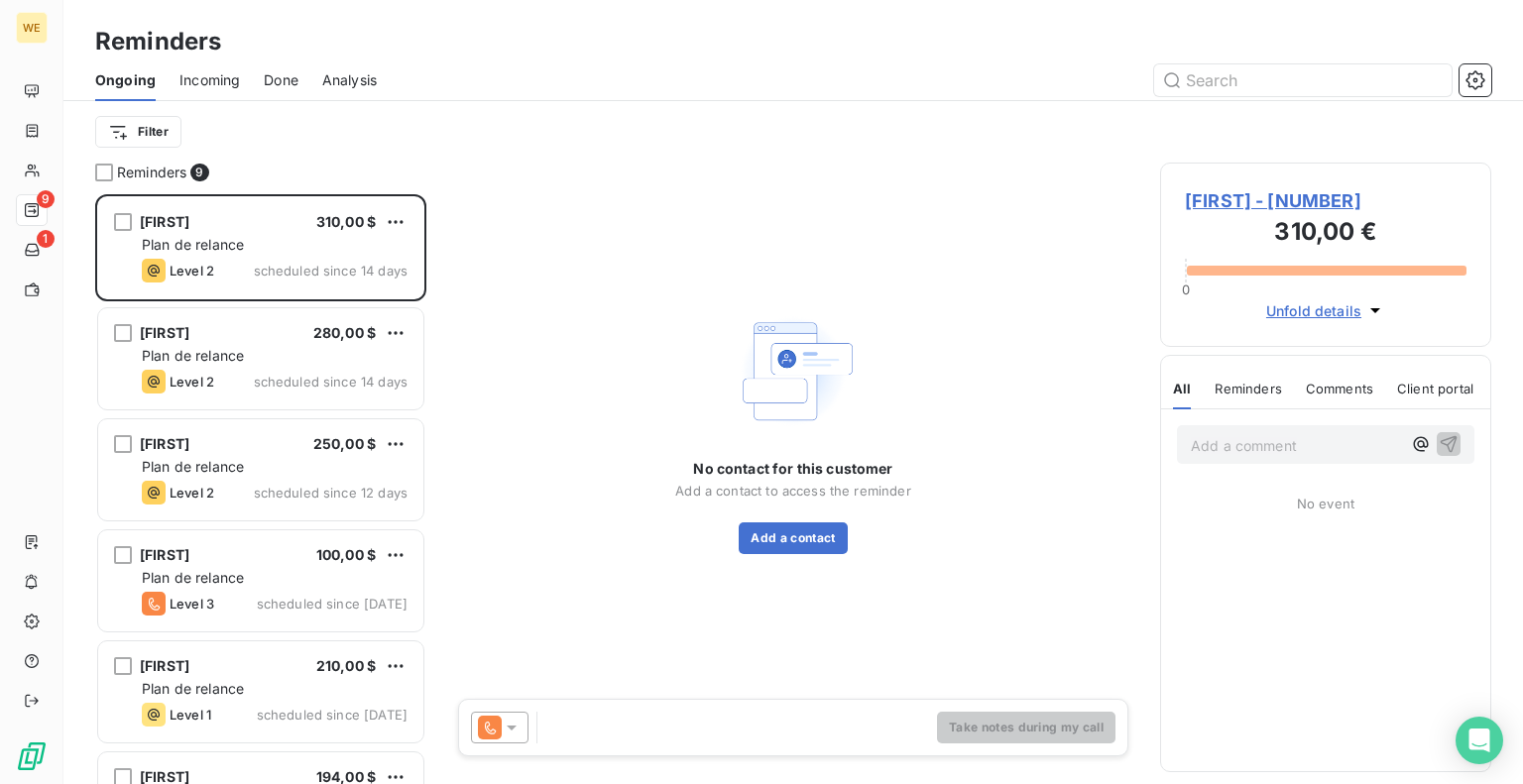 click on "No contact for this customer Add a contact to access the reminder Add a contact" at bounding box center (793, 430) 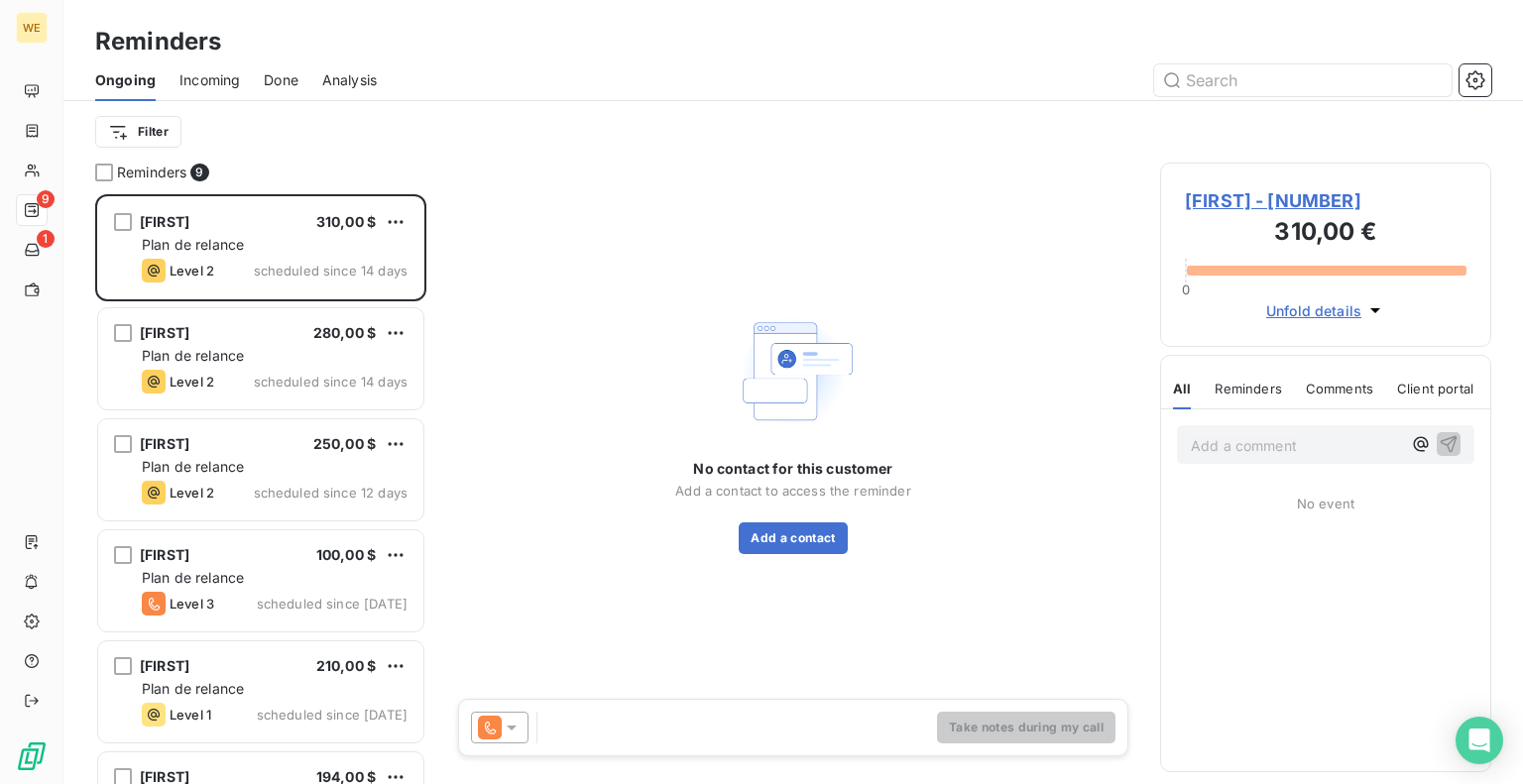 click on "Reminders" at bounding box center (1247, 389) 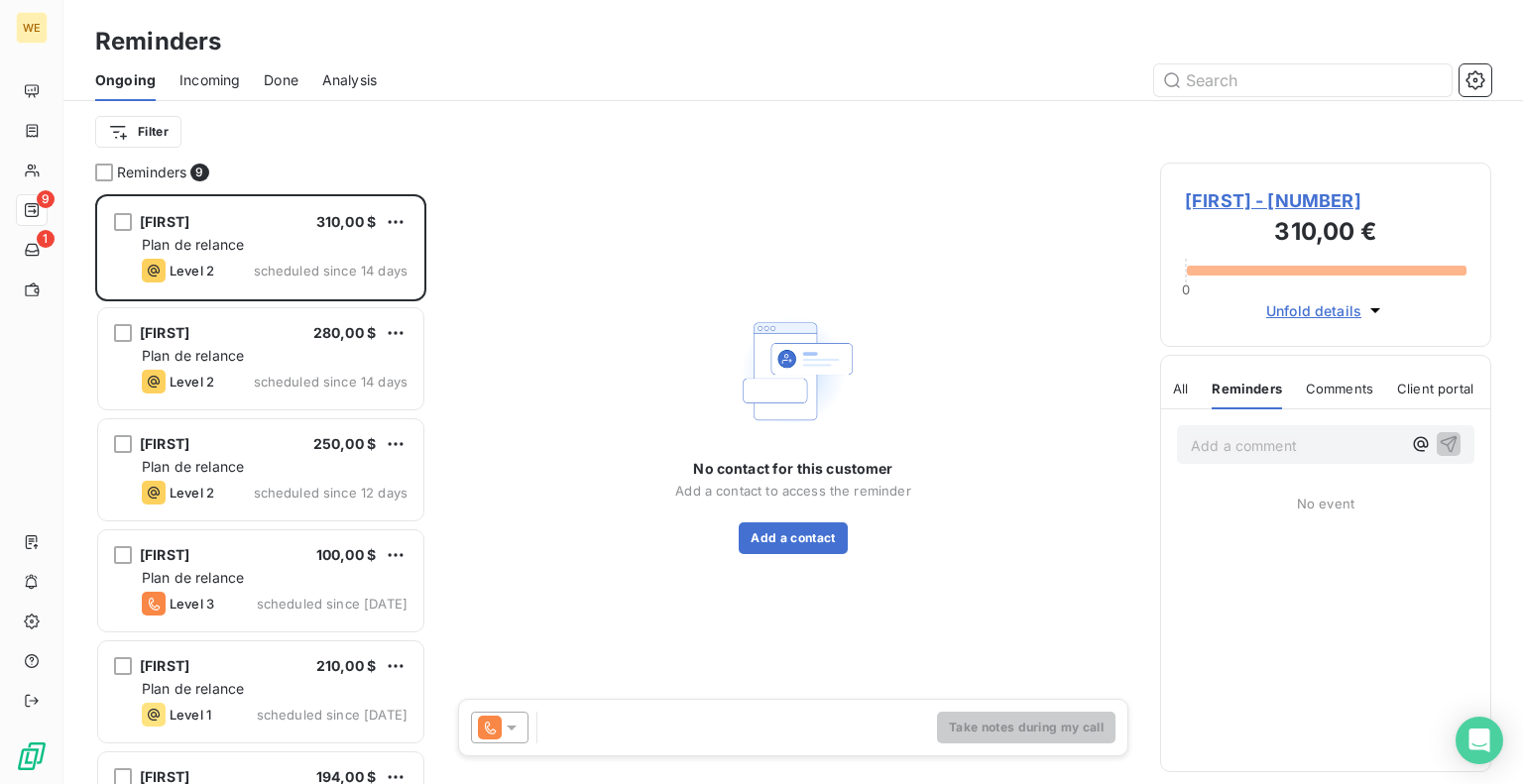 click on "All Reminders Comments Client portal" at bounding box center [1323, 389] 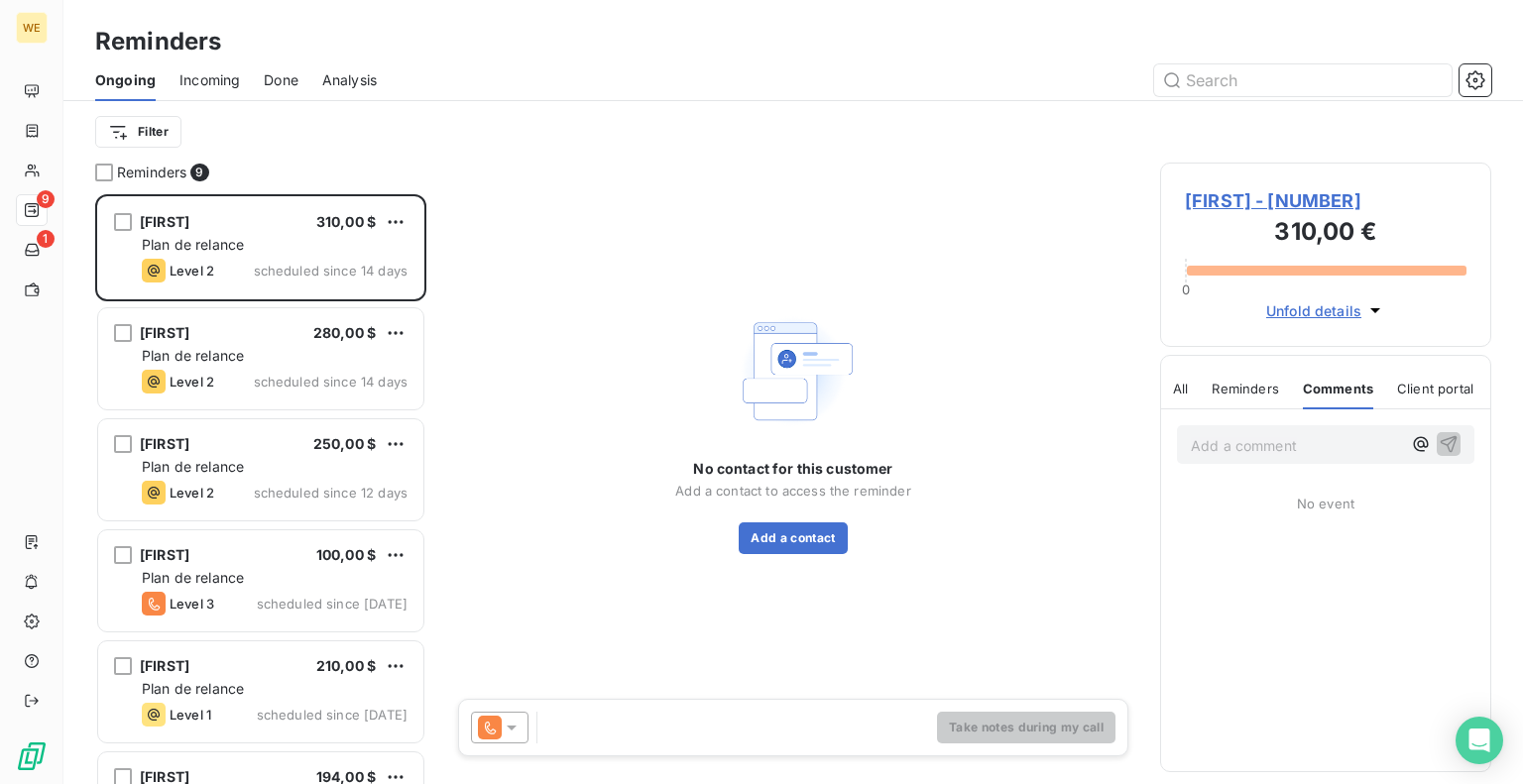 click on "Reminders" at bounding box center (1244, 389) 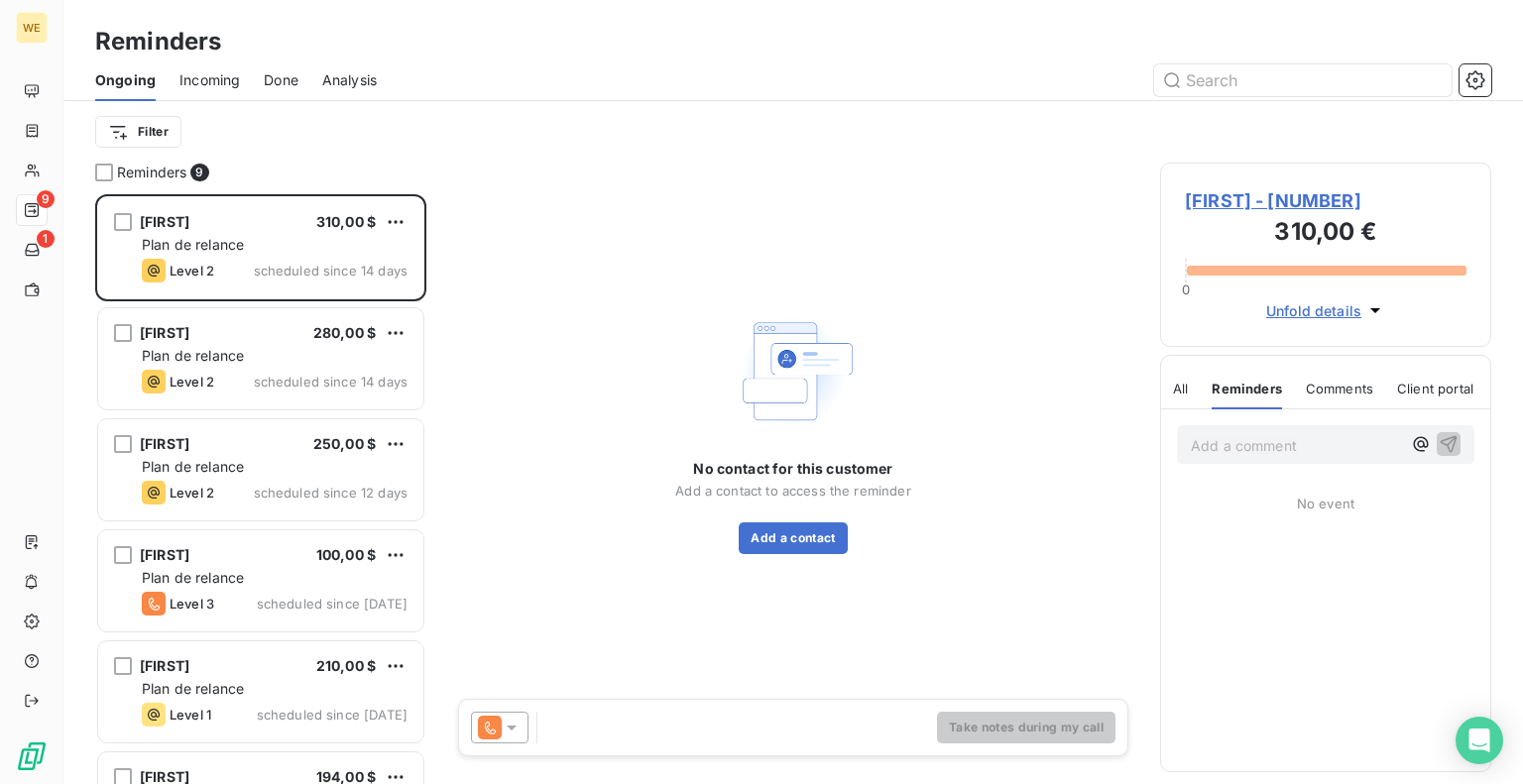 click on "All Reminders Comments Client portal All Reminders Comments Client portal" at bounding box center [1326, 389] 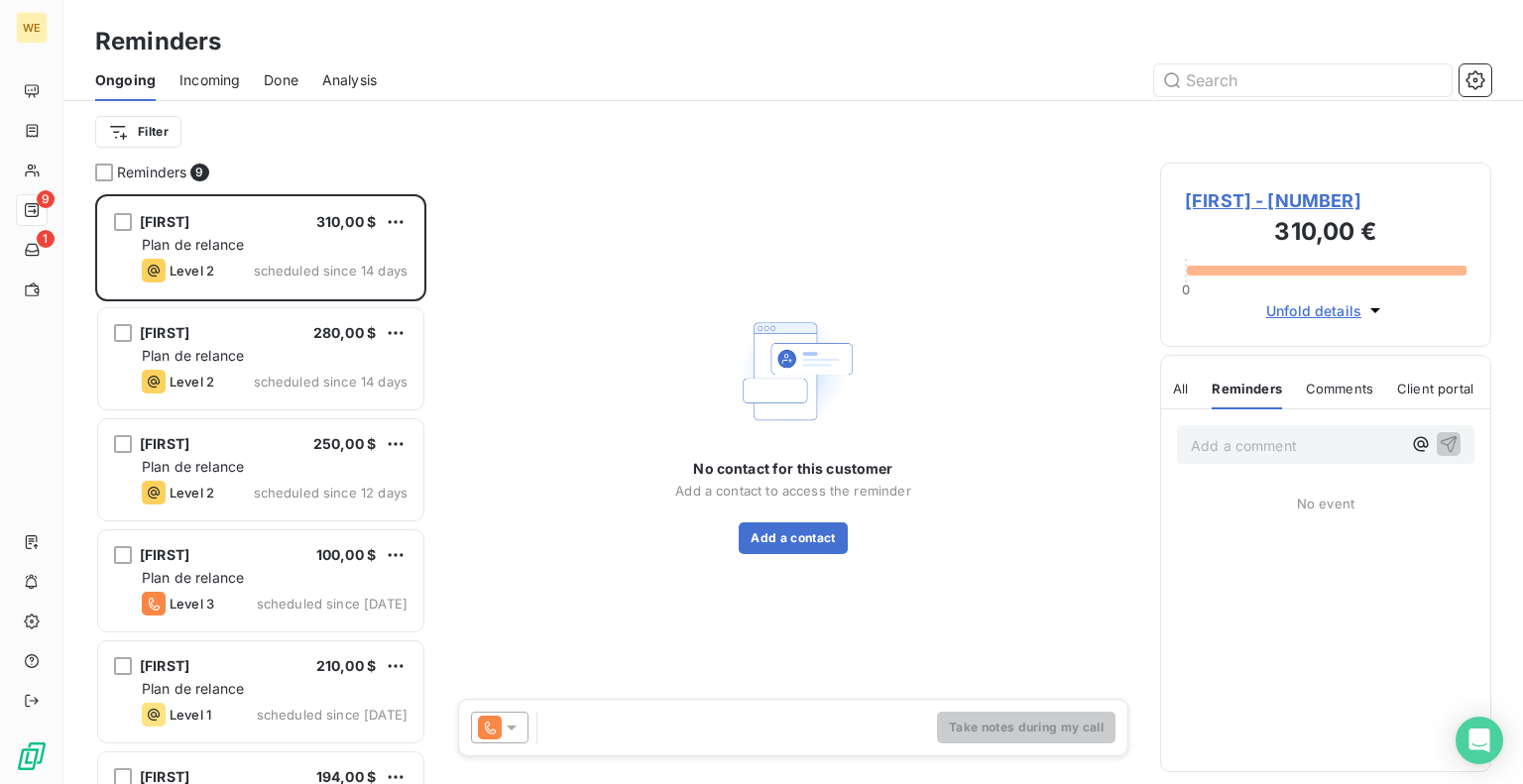 click on "All" at bounding box center [1180, 389] 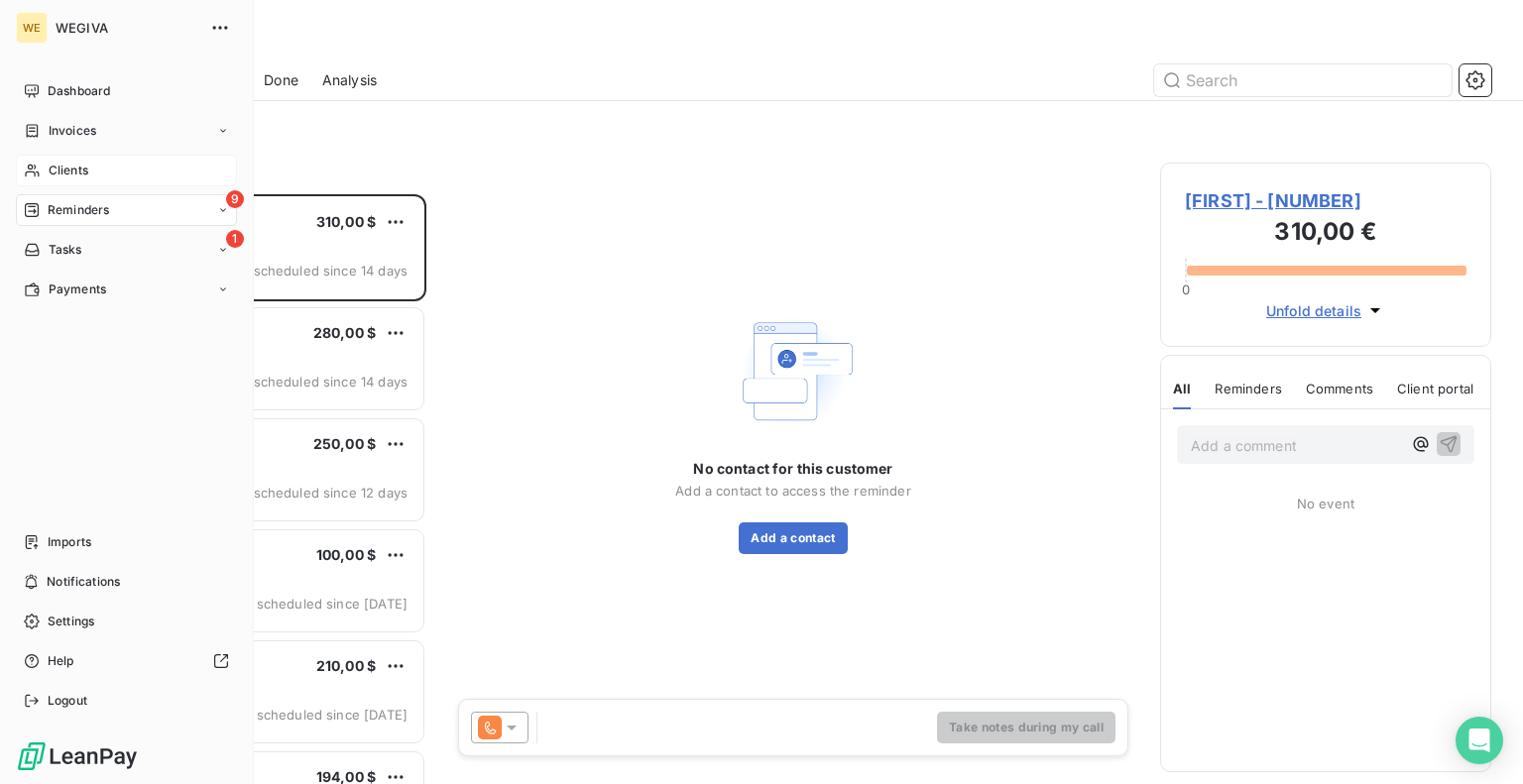click on "Clients" at bounding box center [68, 170] 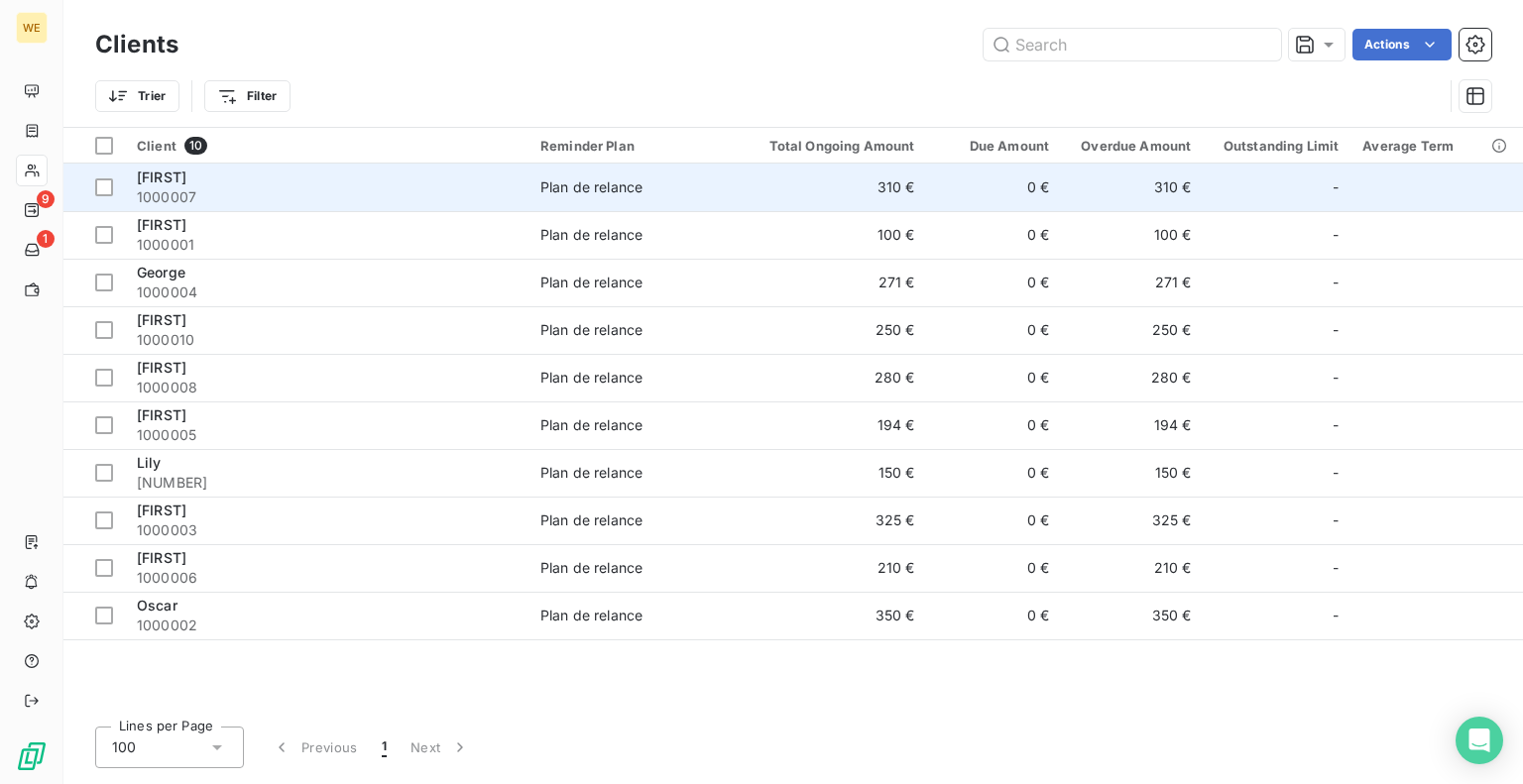 click on "1000007" at bounding box center [326, 197] 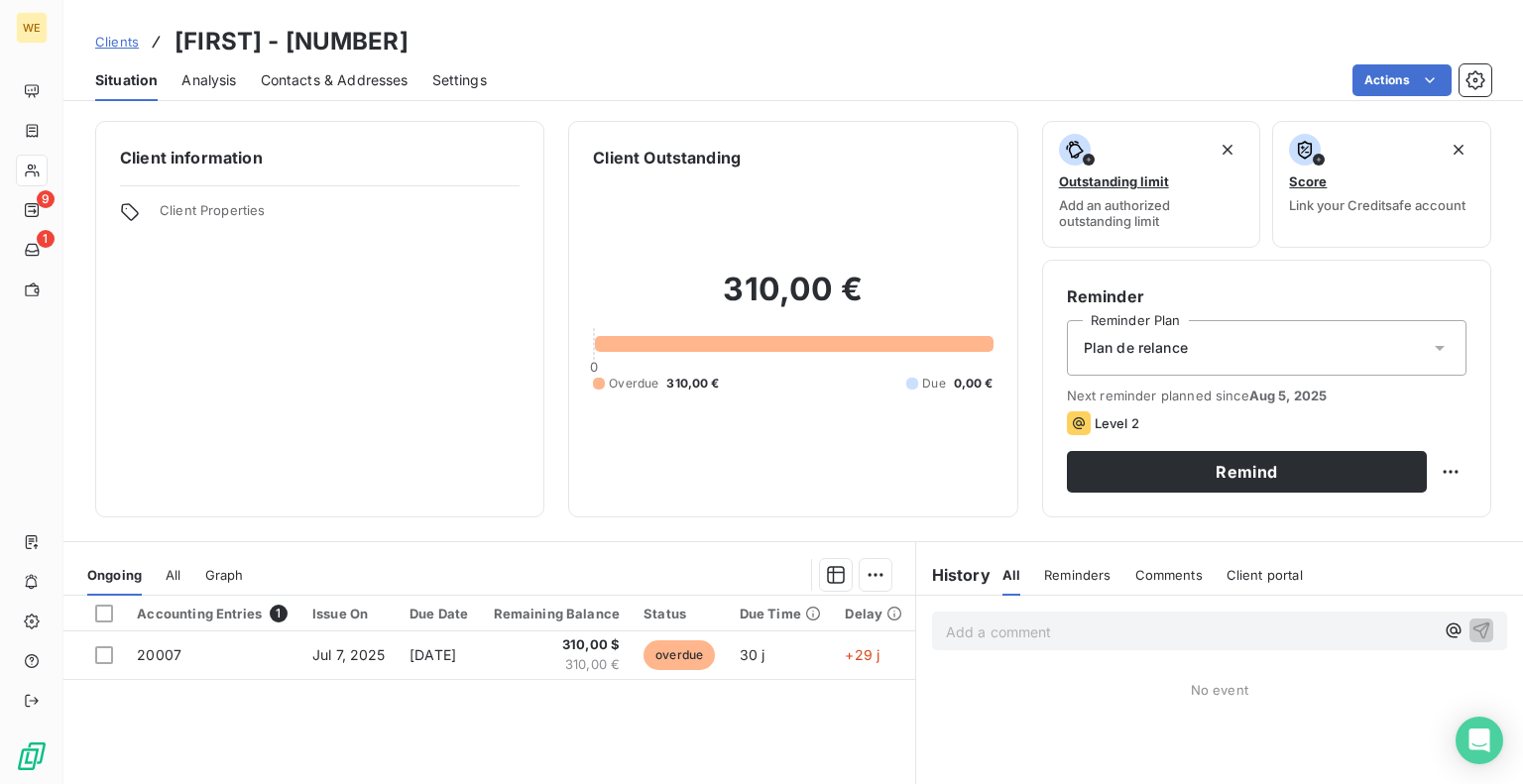 click on "All" at bounding box center [173, 575] 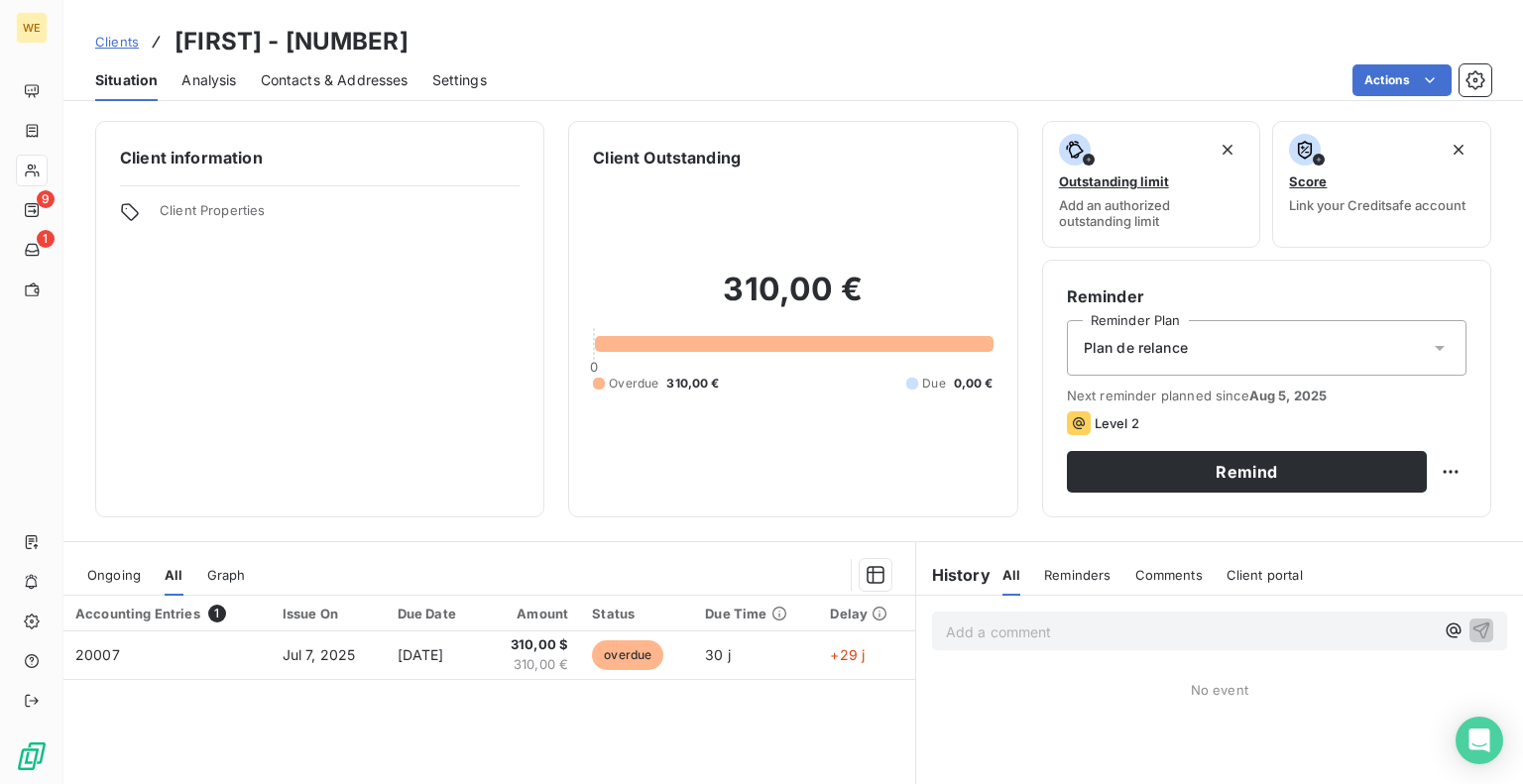 click on "Graph" at bounding box center [226, 575] 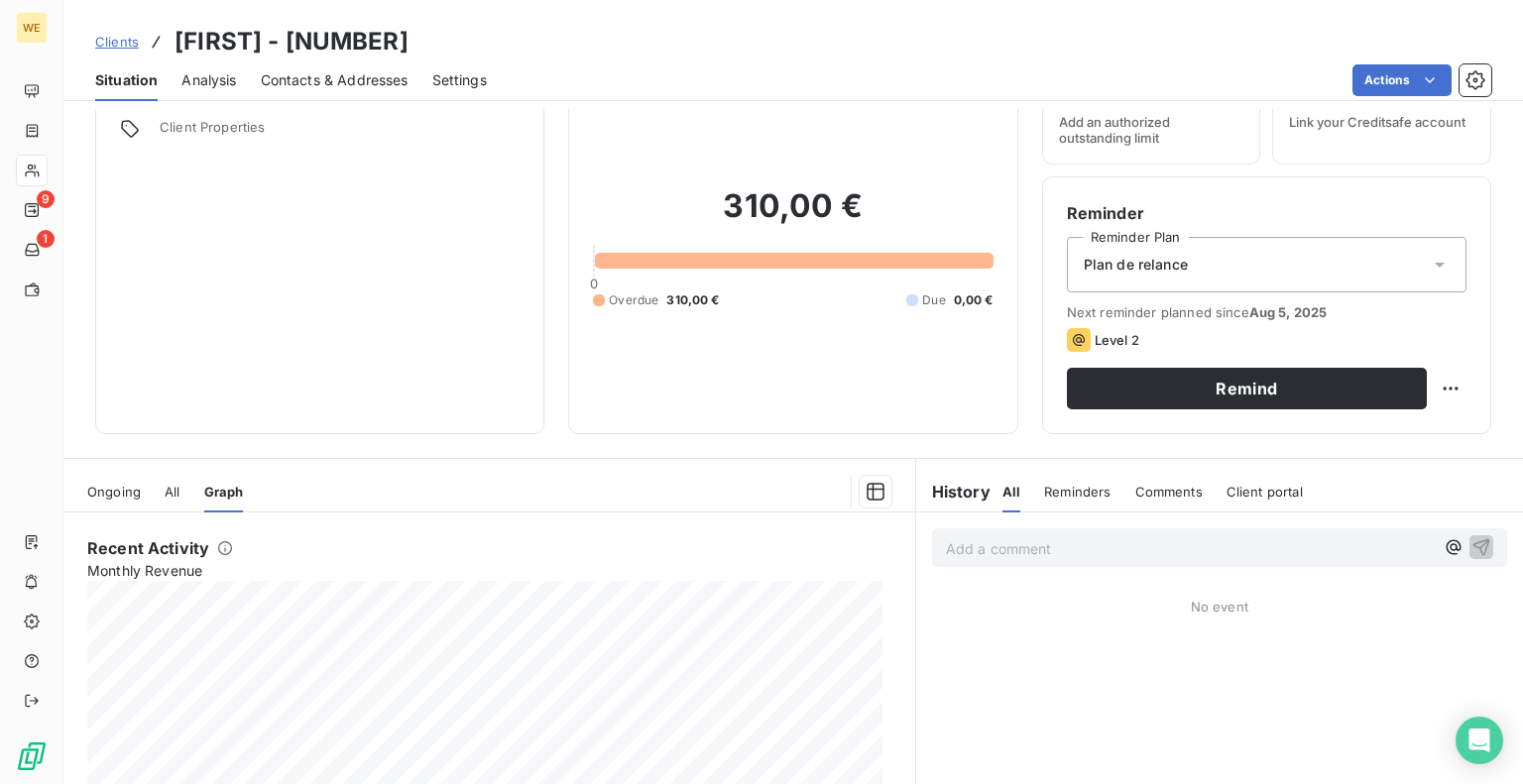 scroll, scrollTop: 54, scrollLeft: 0, axis: vertical 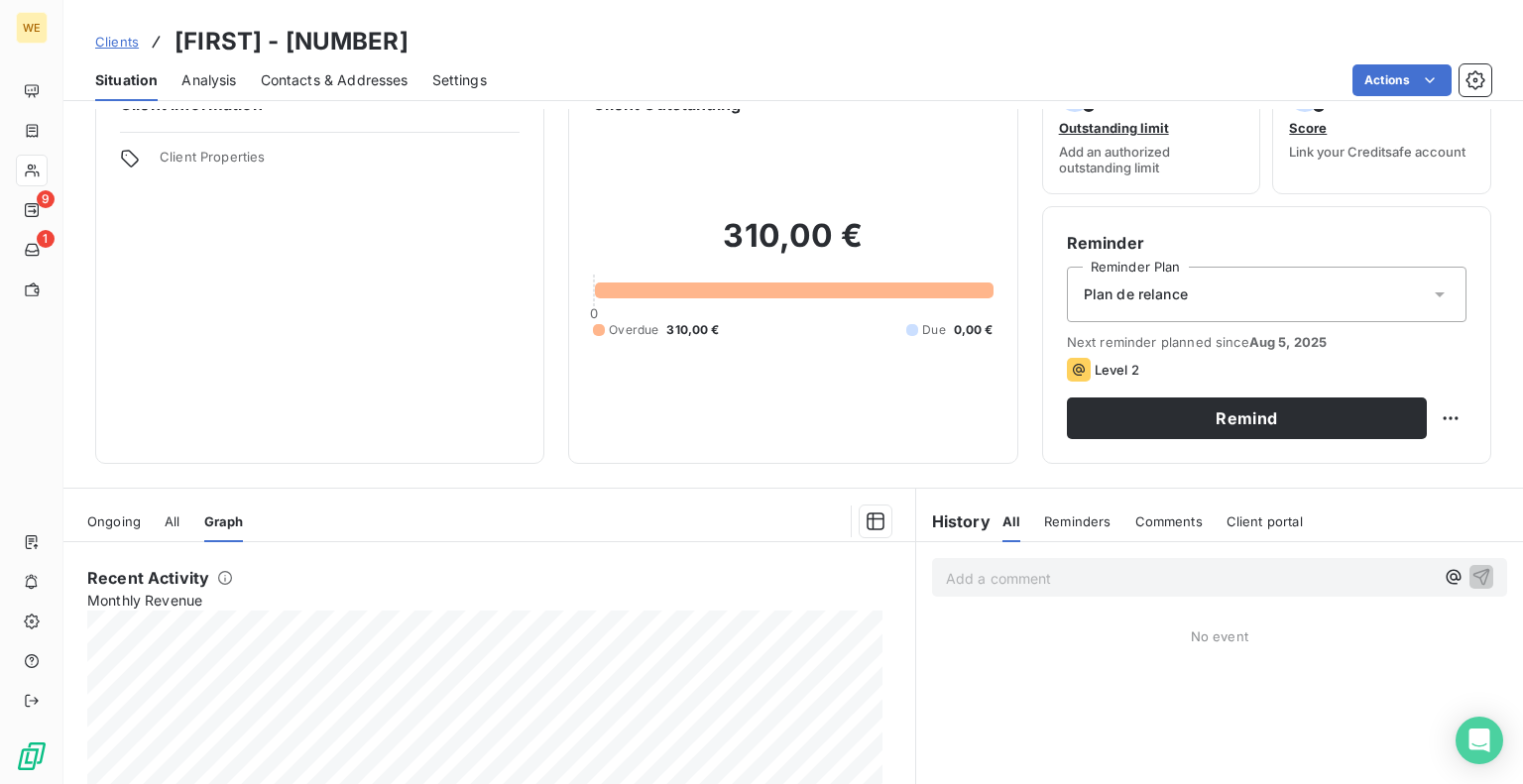 click on "Ongoing" at bounding box center [114, 521] 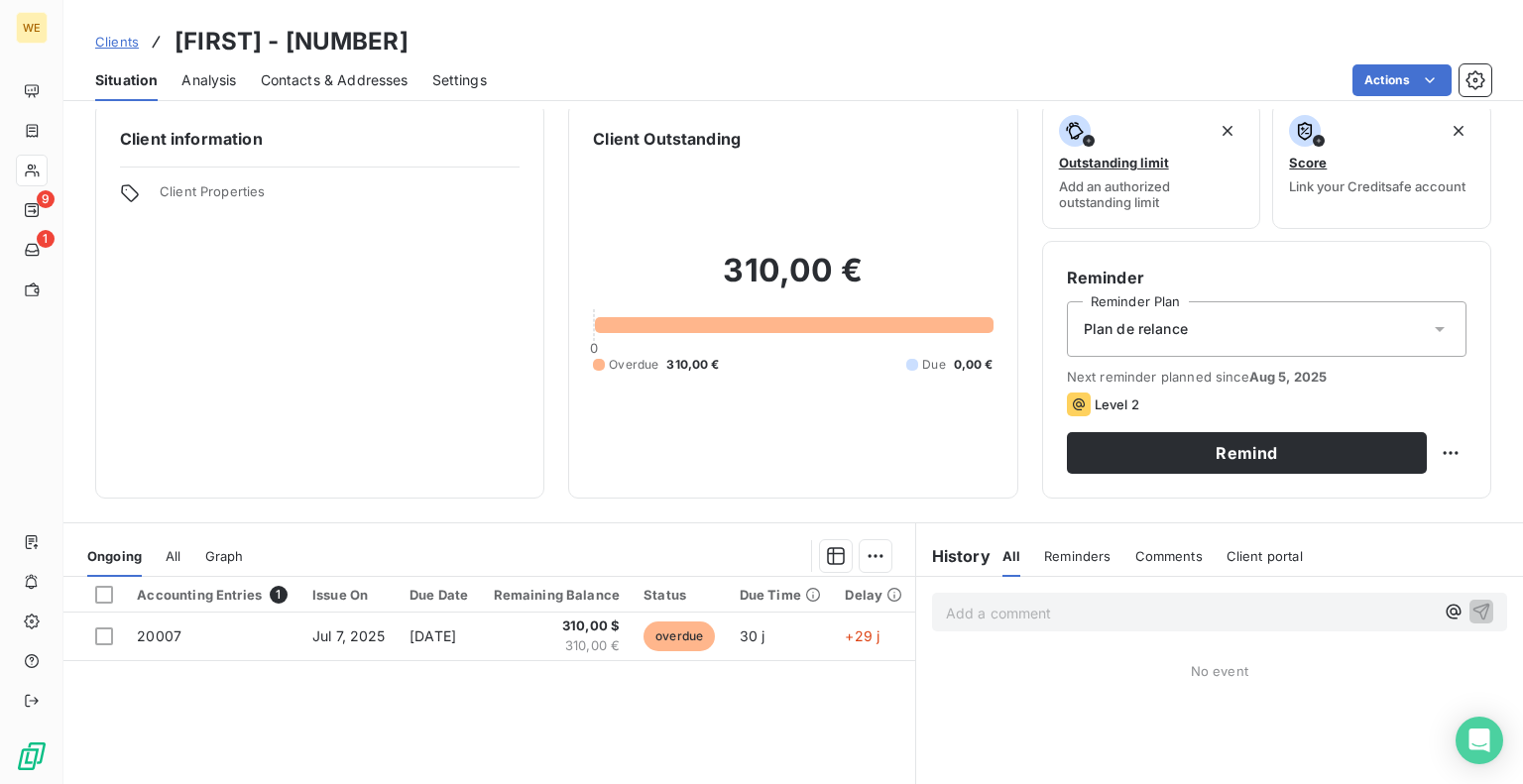 scroll, scrollTop: 0, scrollLeft: 0, axis: both 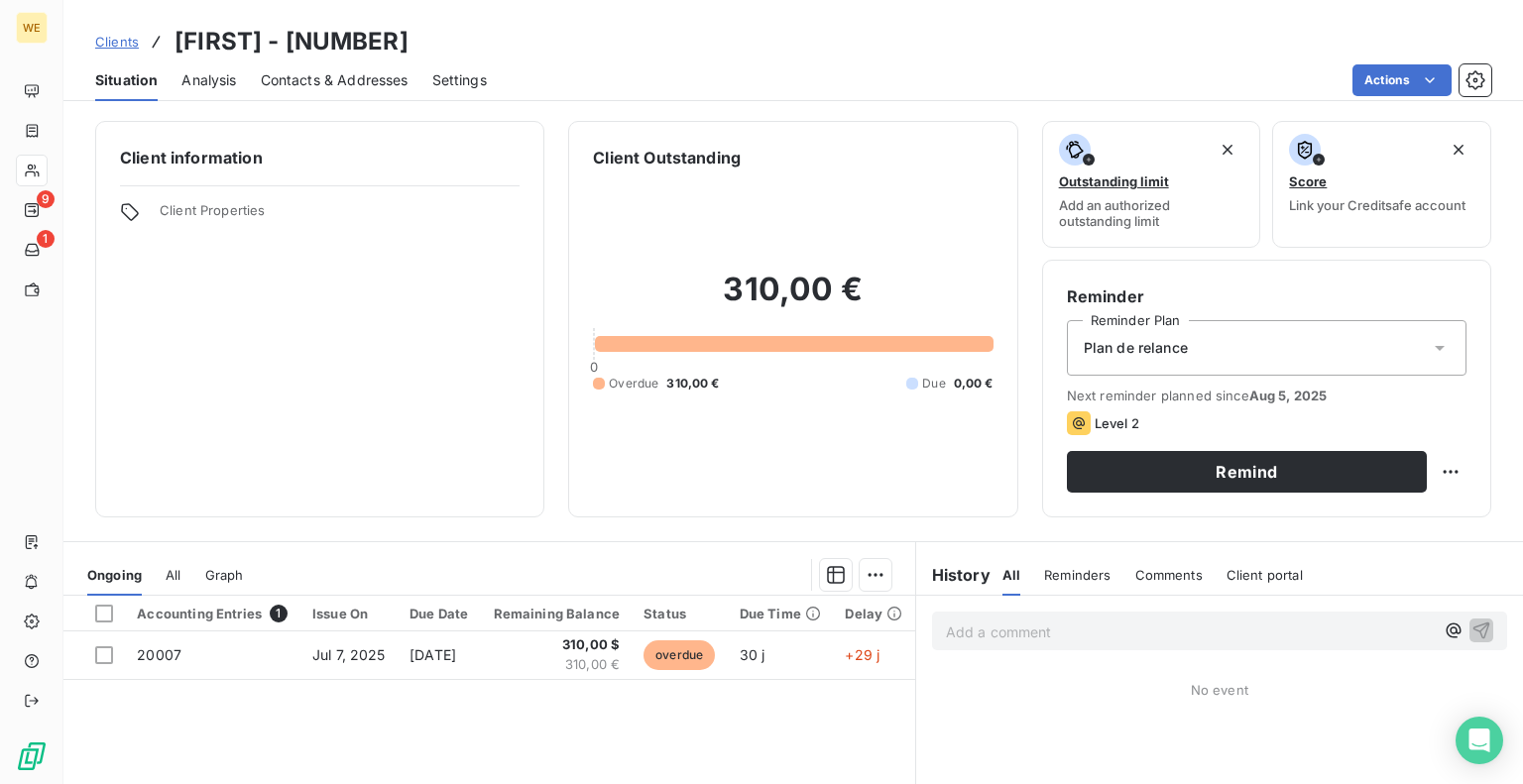 click on "Reminders" at bounding box center (1077, 575) 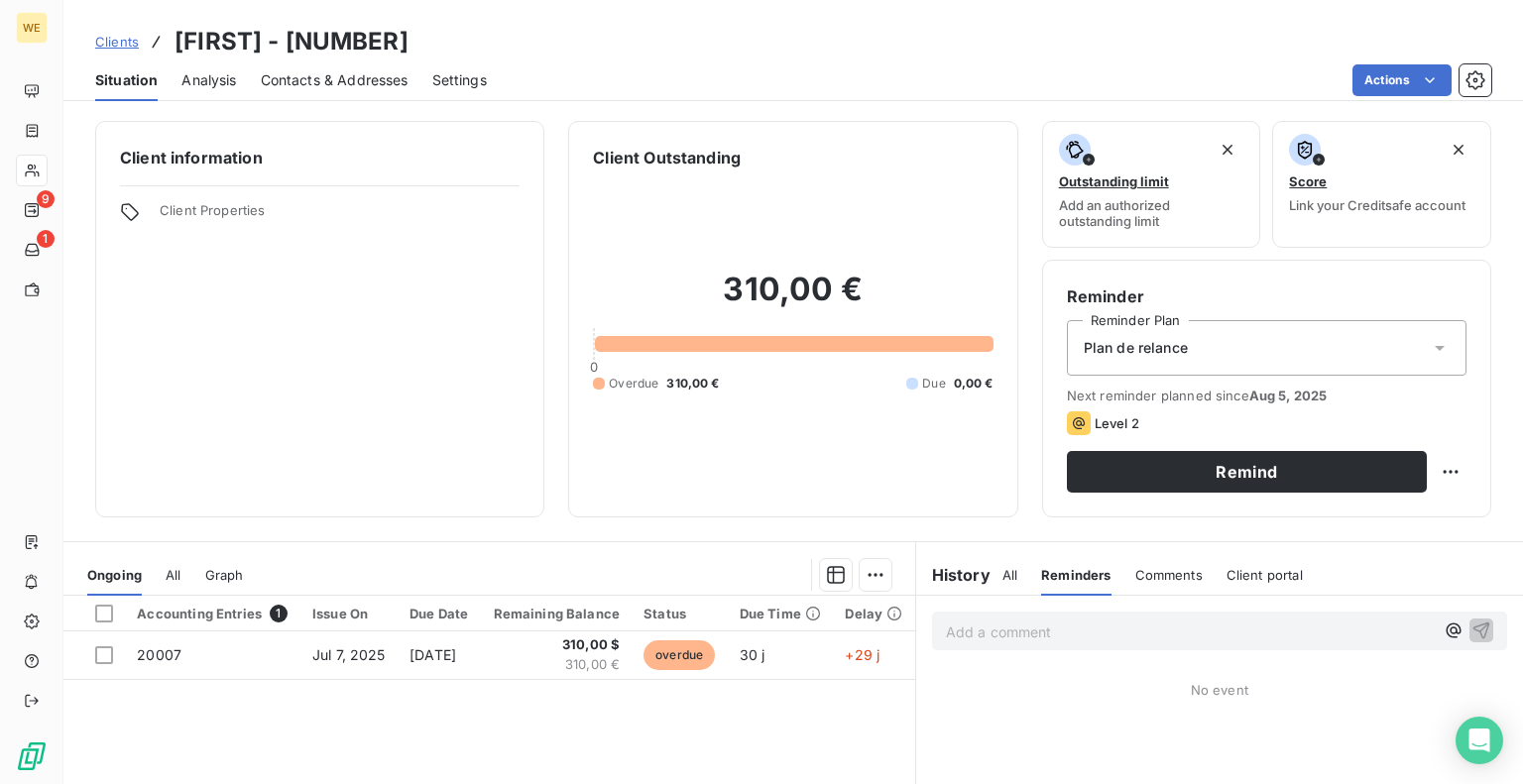click on "All" at bounding box center (1009, 575) 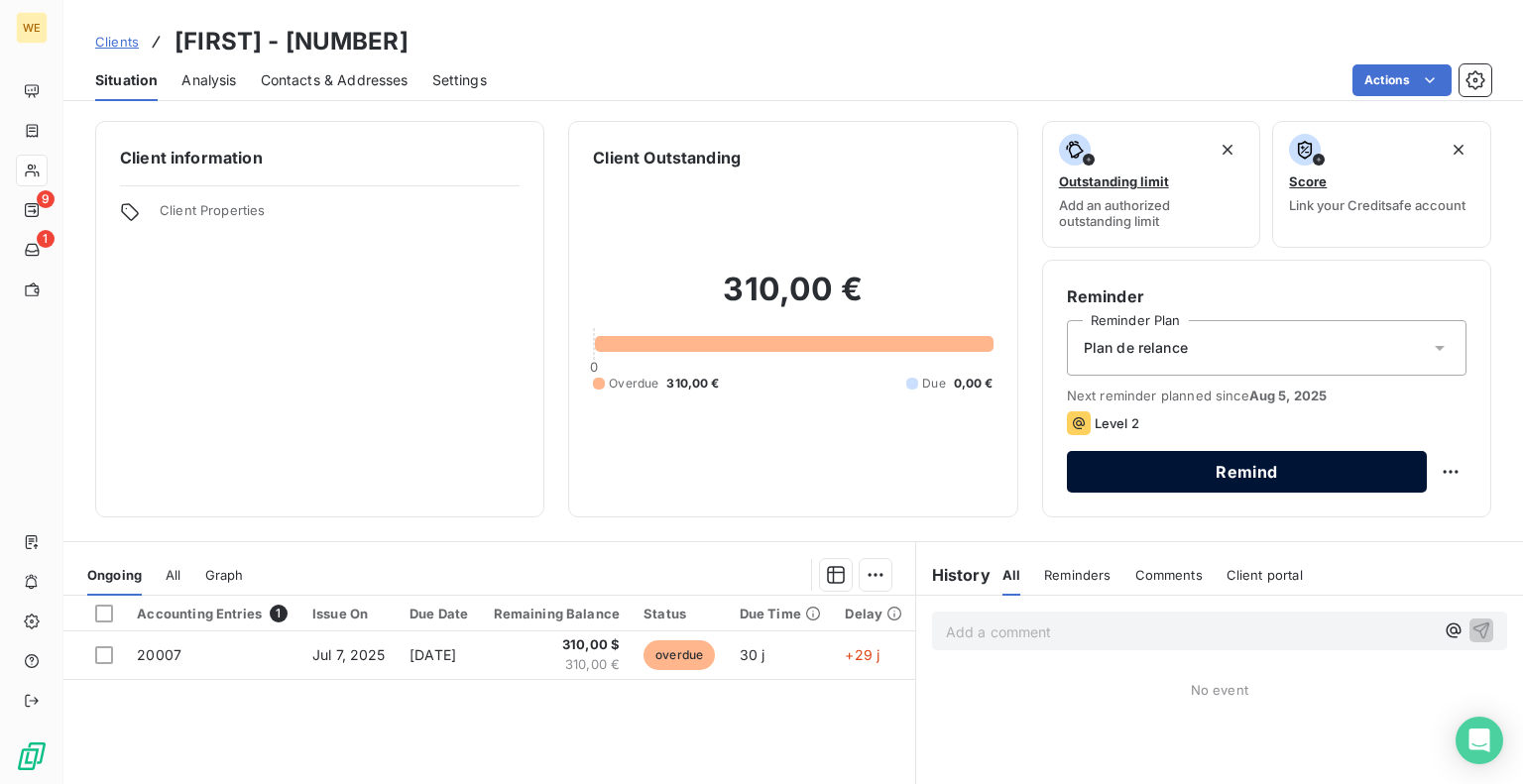 click on "Remind" at bounding box center [1246, 472] 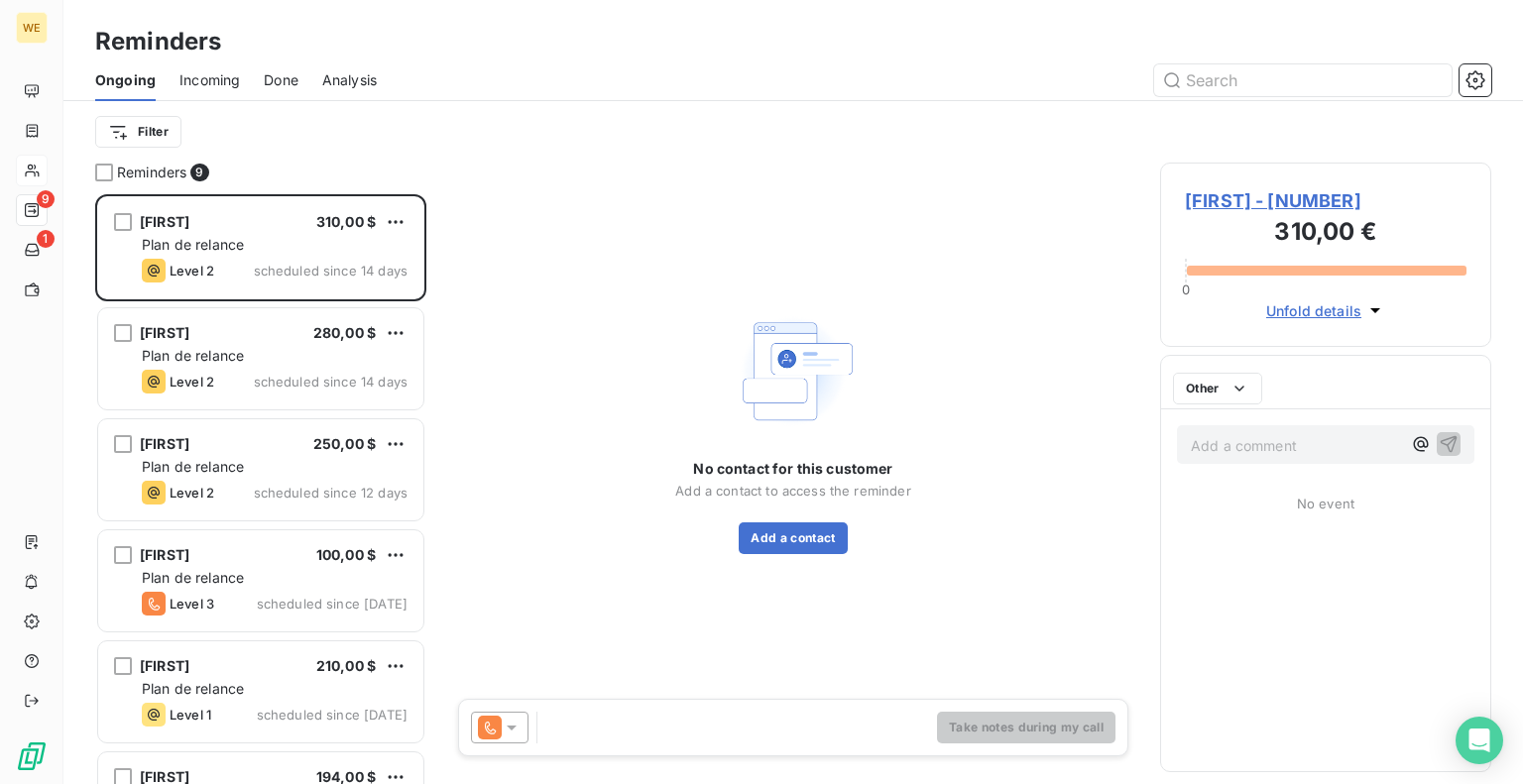 scroll, scrollTop: 16, scrollLeft: 16, axis: both 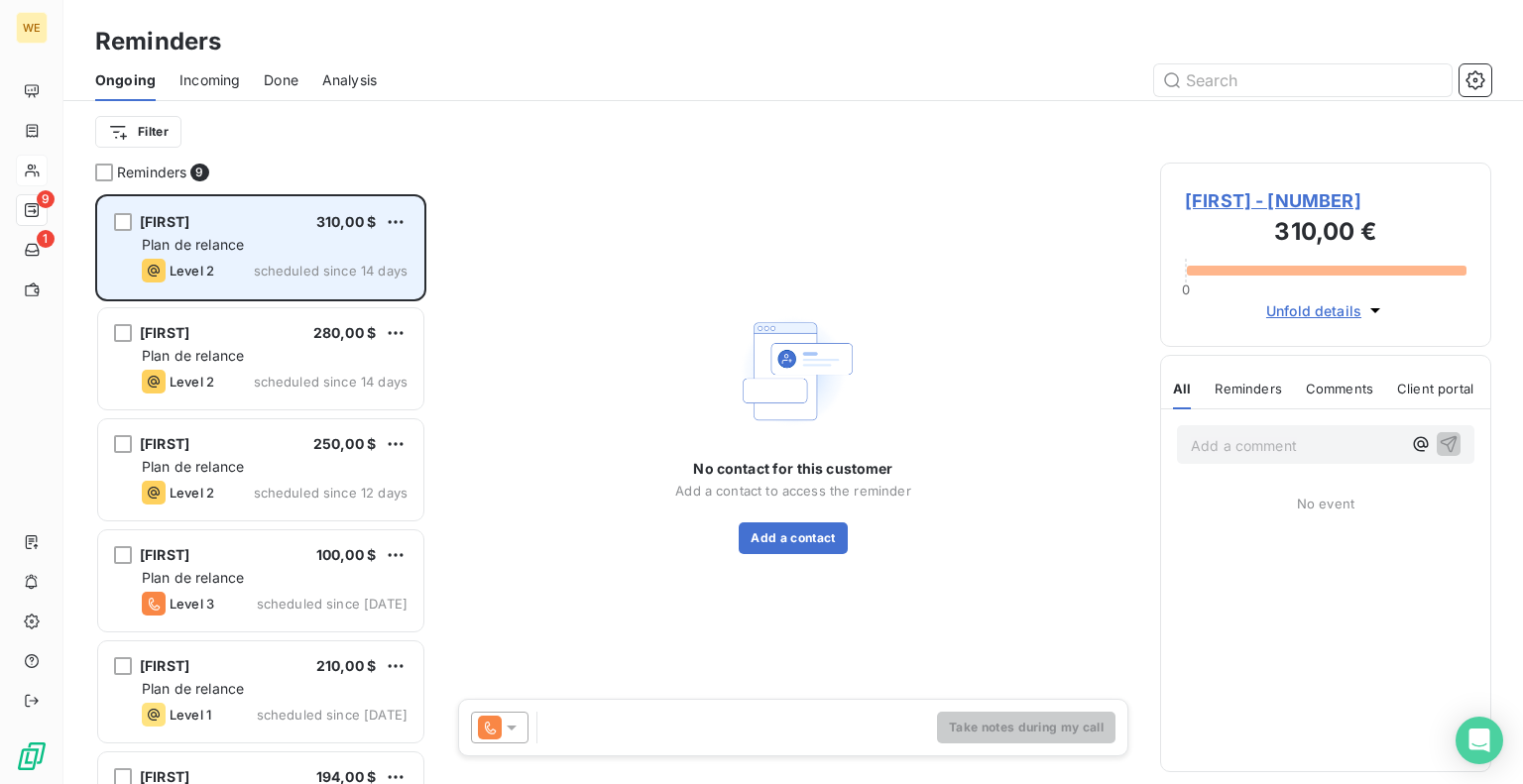 click on "Plan de relance" at bounding box center (275, 245) 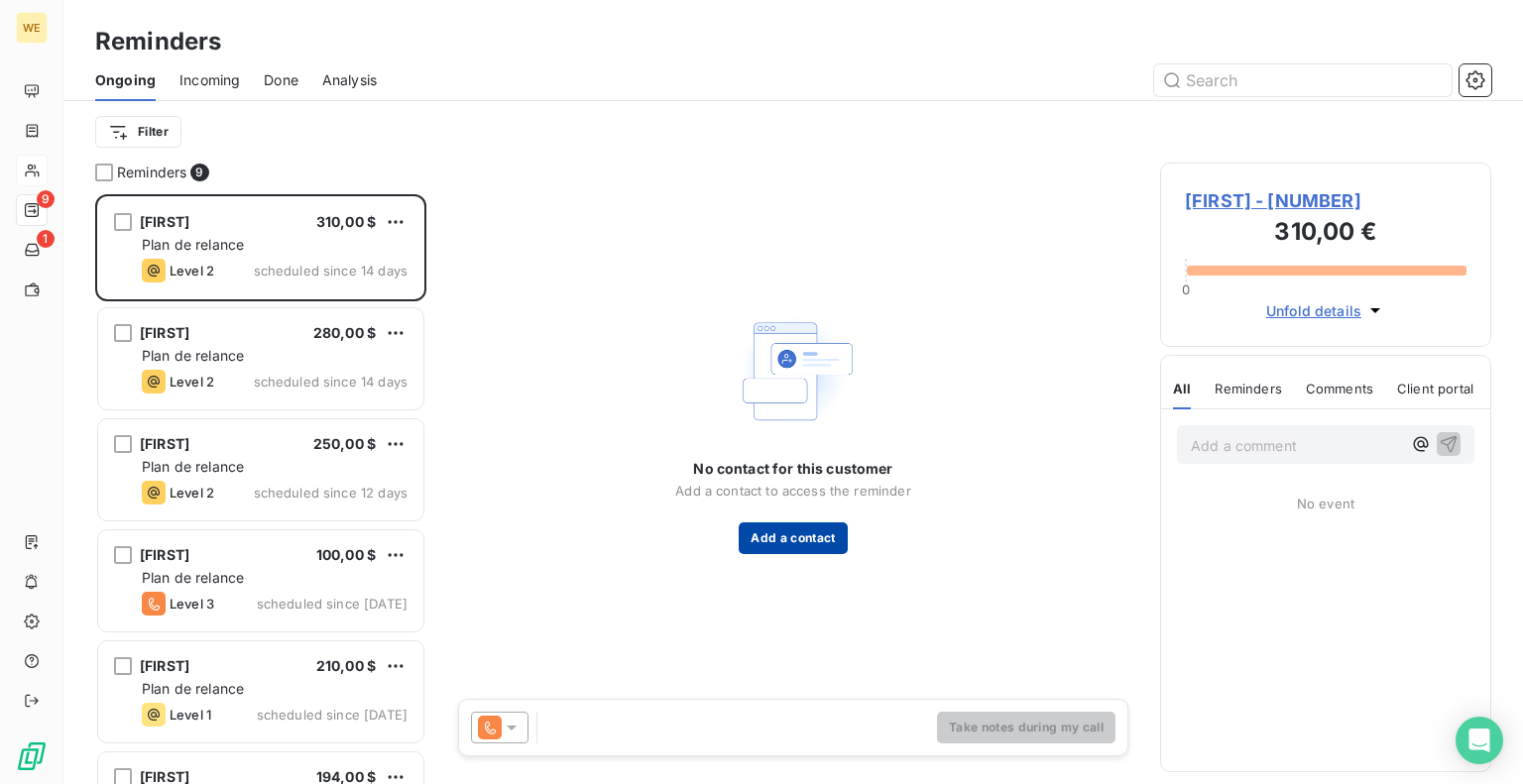 click on "Add a contact" at bounding box center (792, 538) 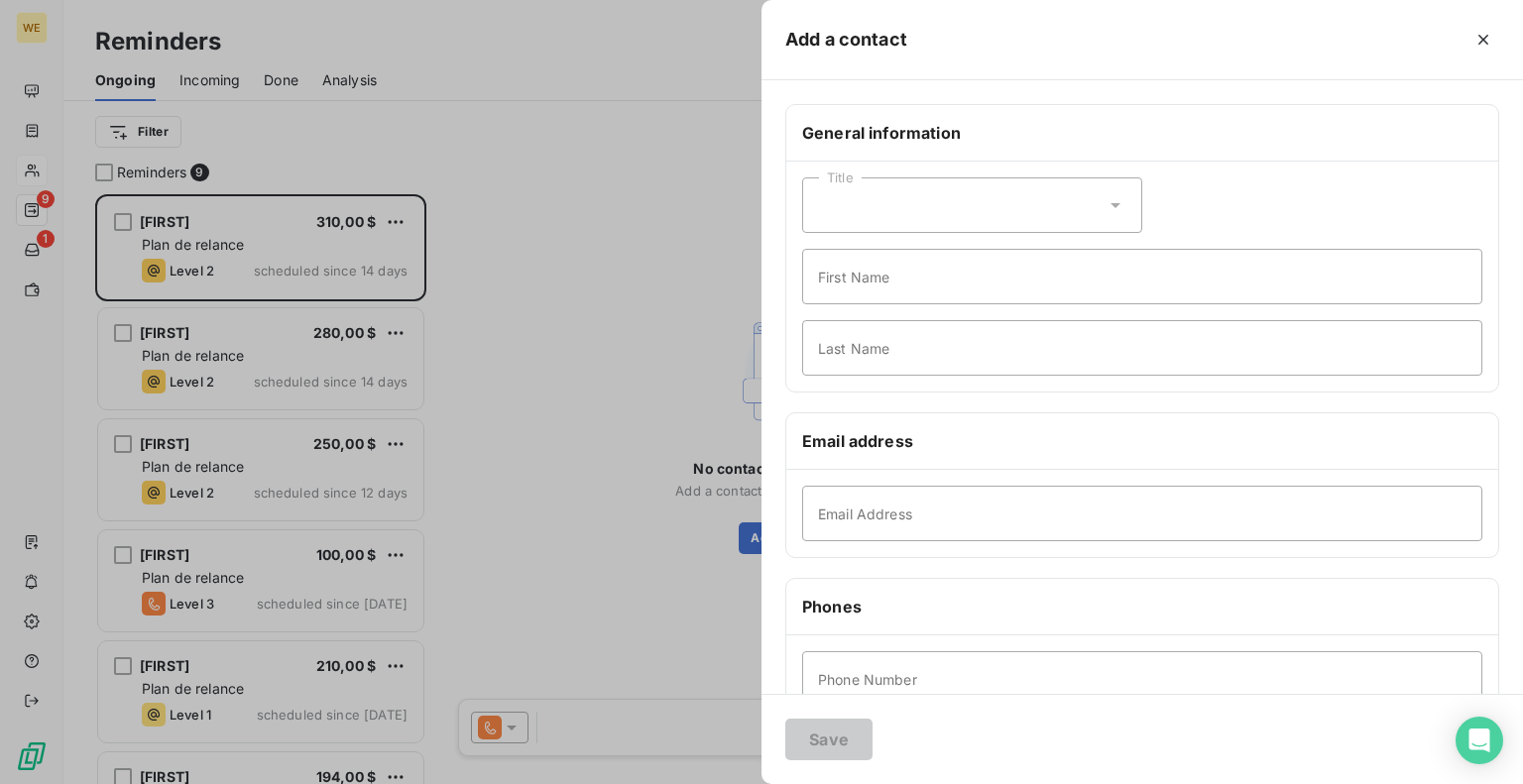 click 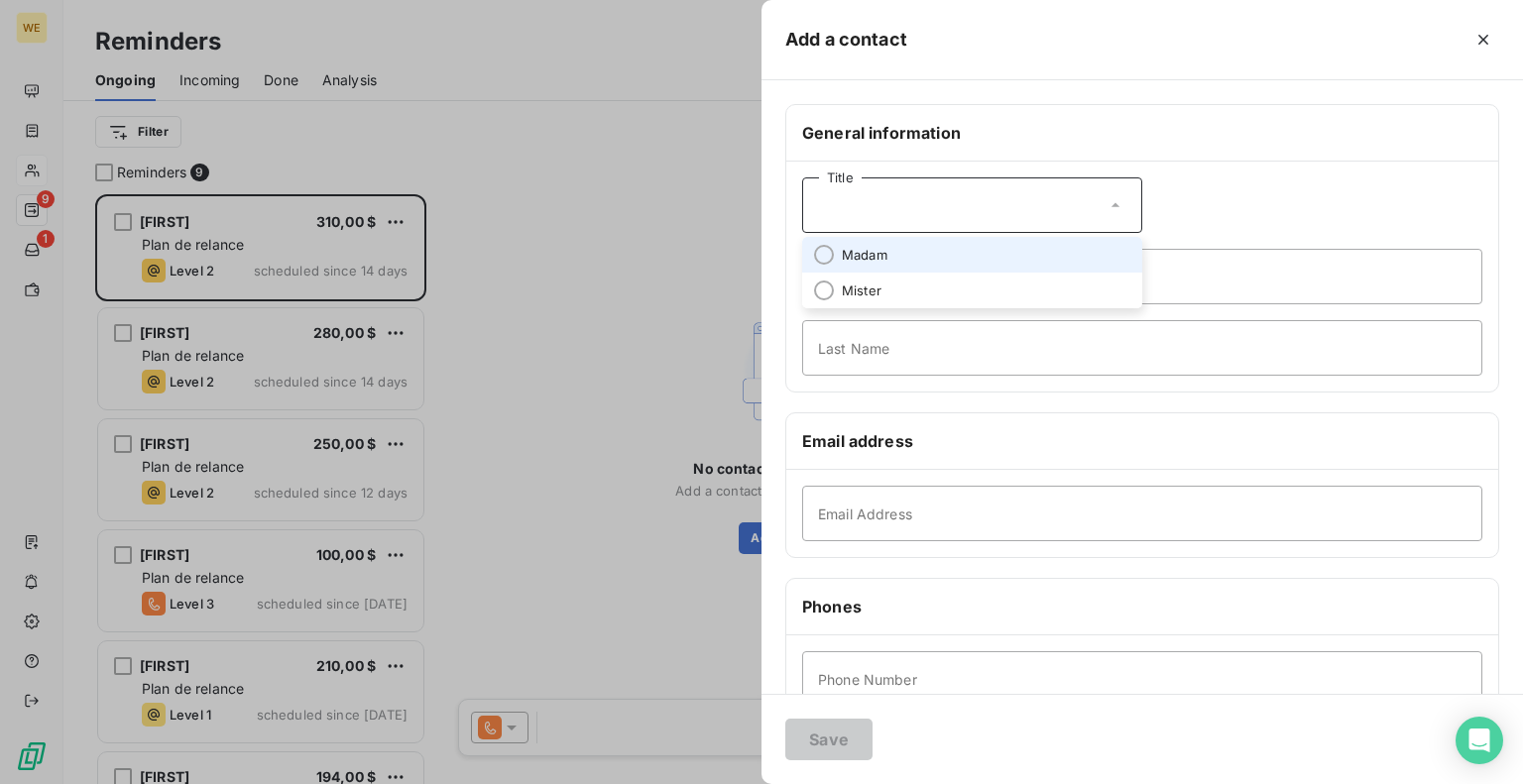 click on "Madam" at bounding box center (865, 255) 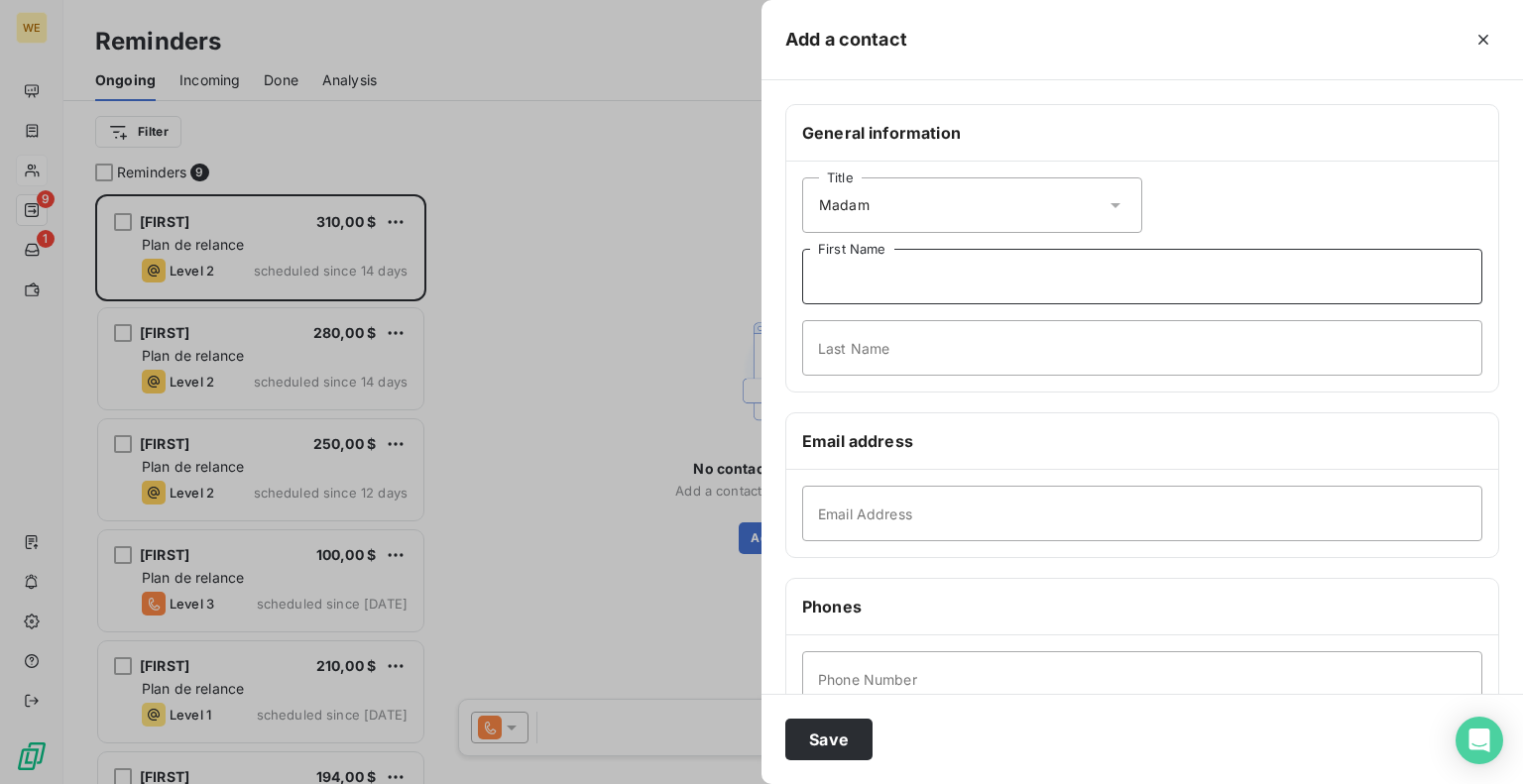 click on "First Name" at bounding box center (1142, 277) 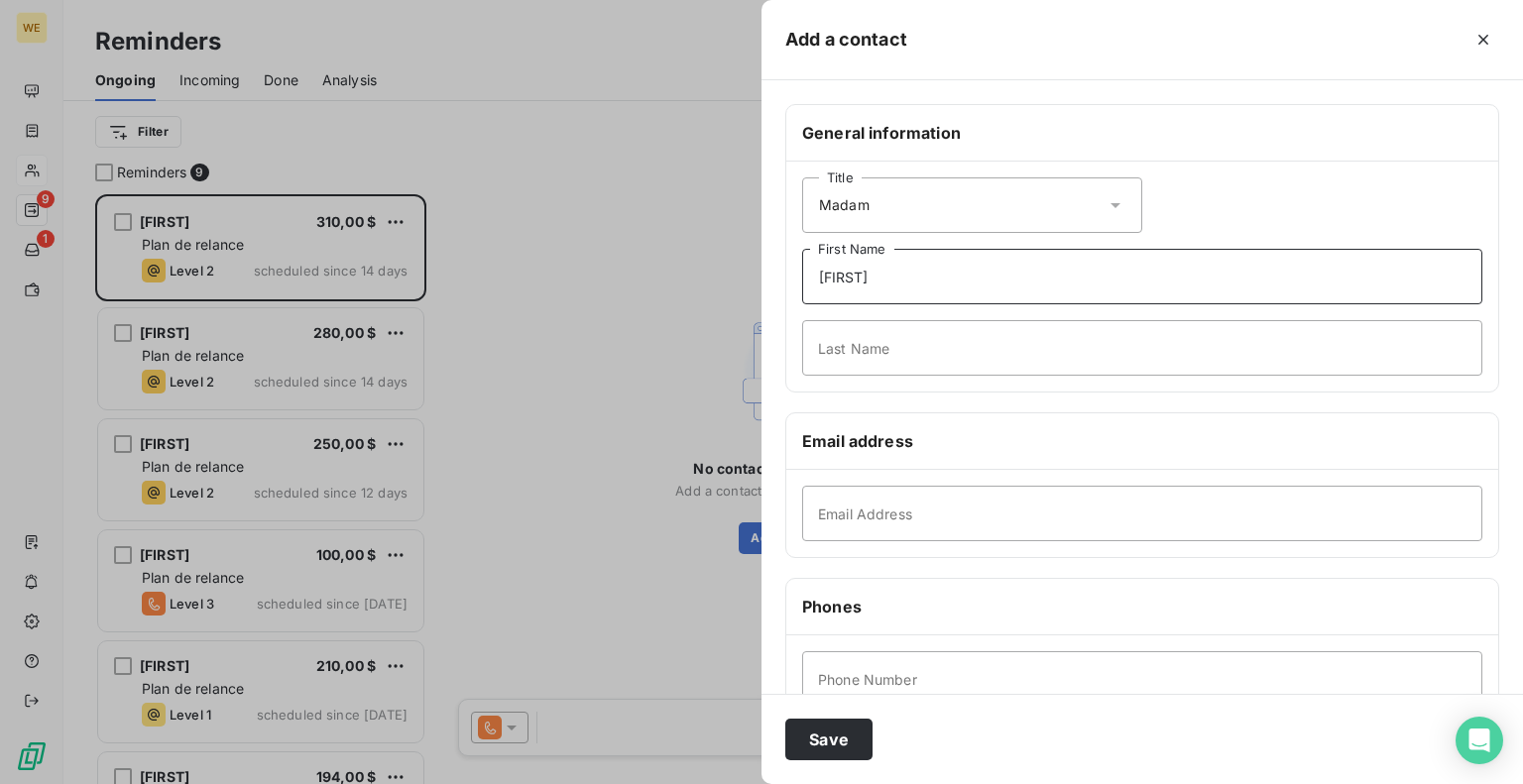 type on "Li" 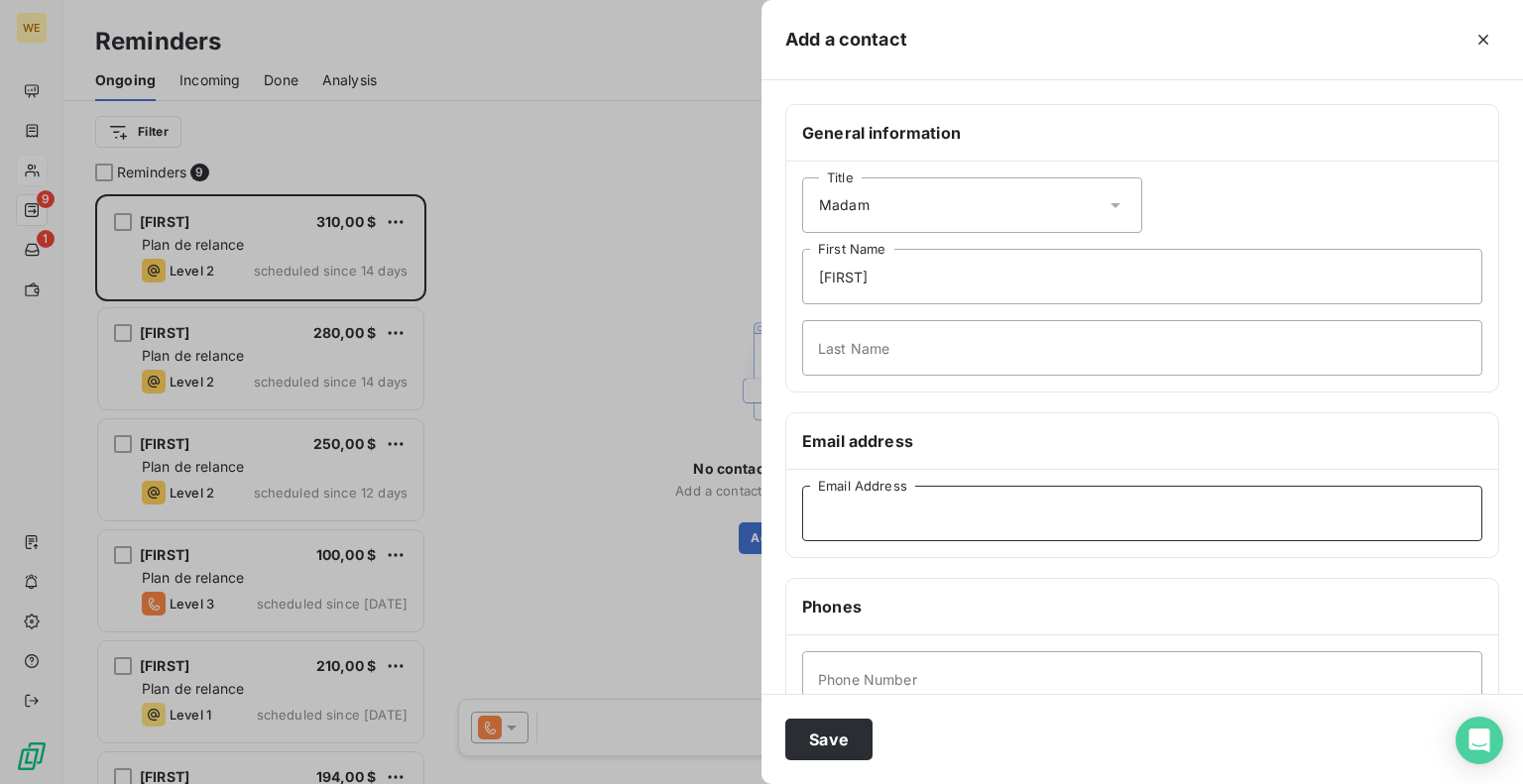 click on "Email Address" at bounding box center (1142, 513) 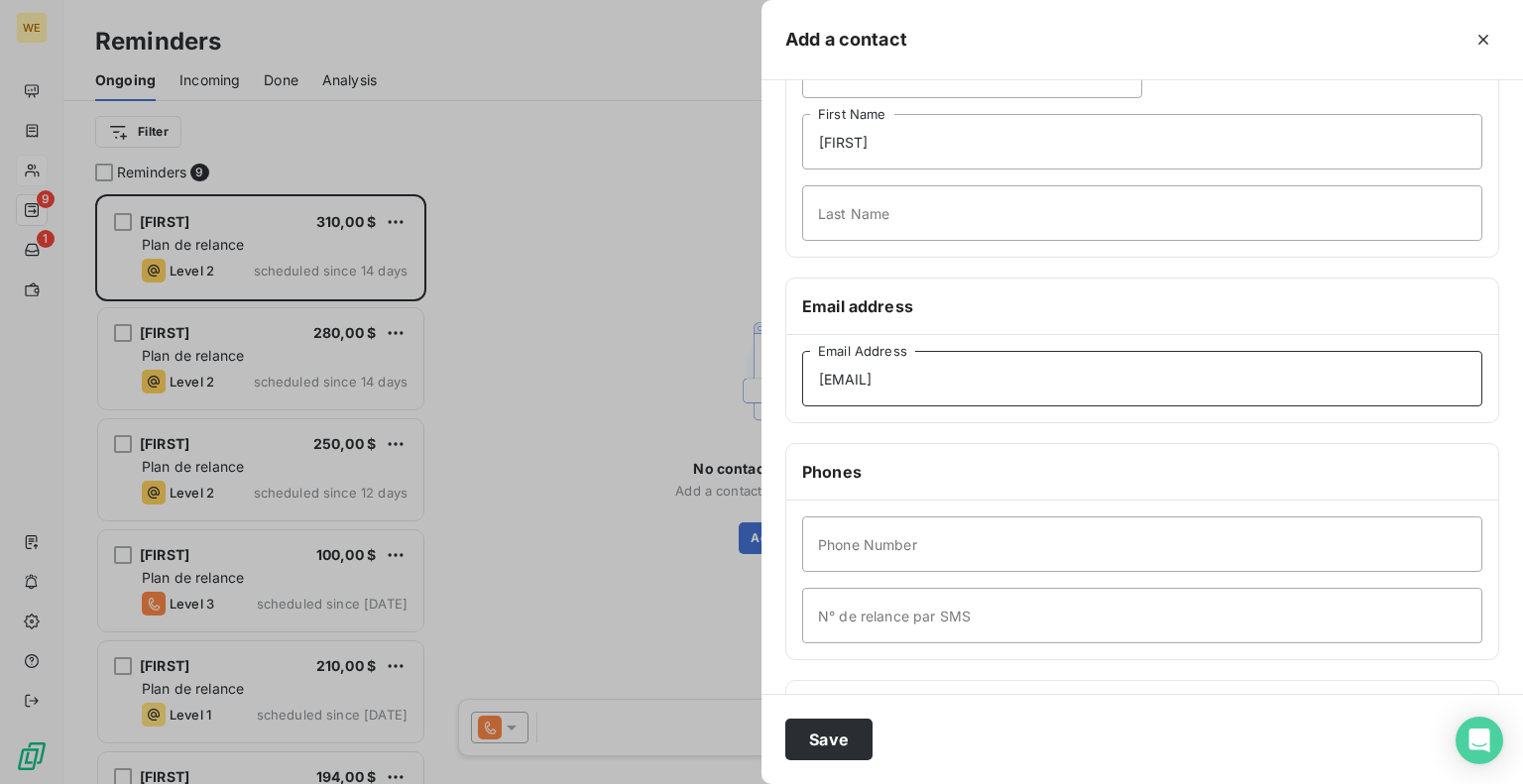 scroll, scrollTop: 198, scrollLeft: 0, axis: vertical 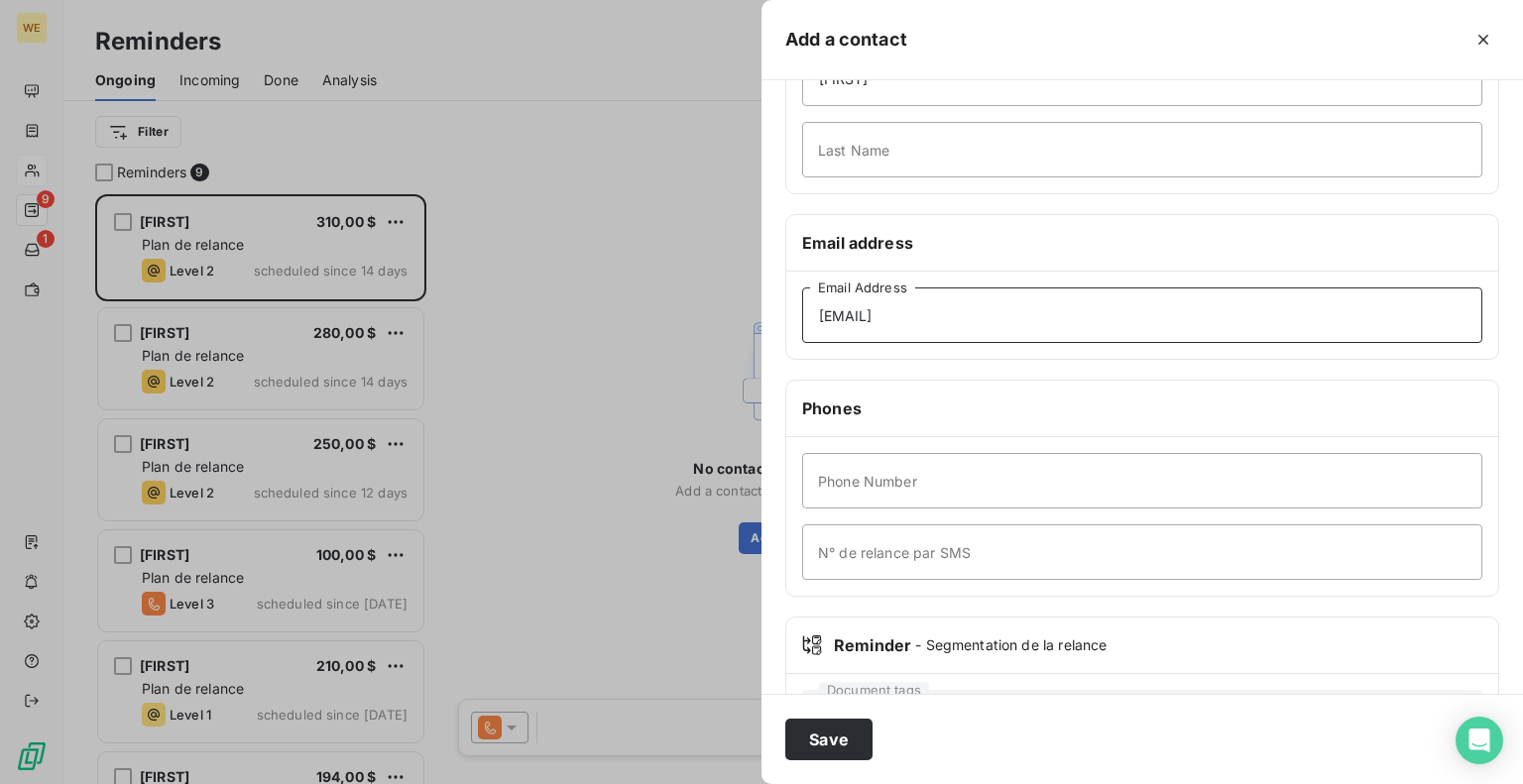 type on "qwet@gmail.com" 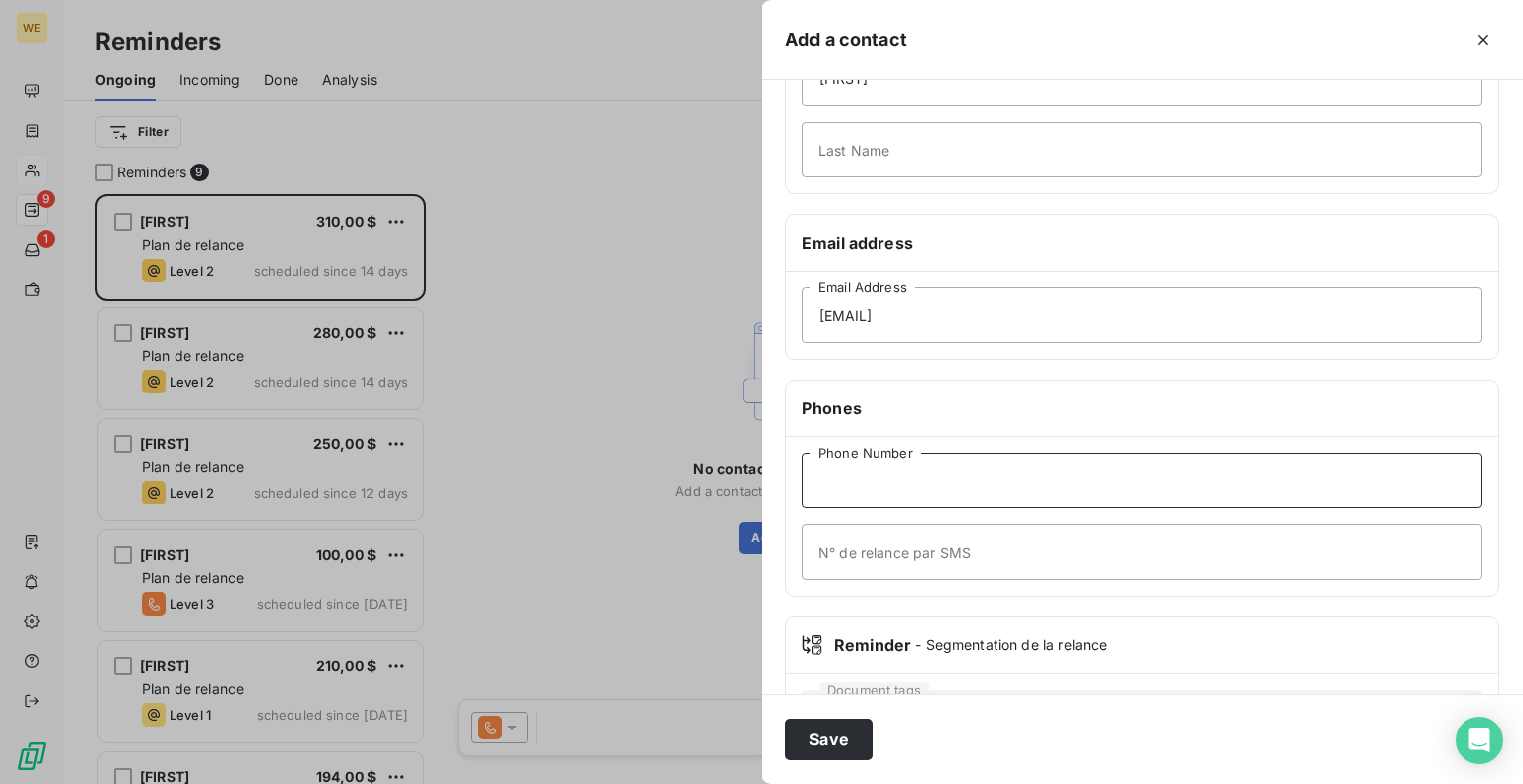click on "Phone Number" at bounding box center [1142, 481] 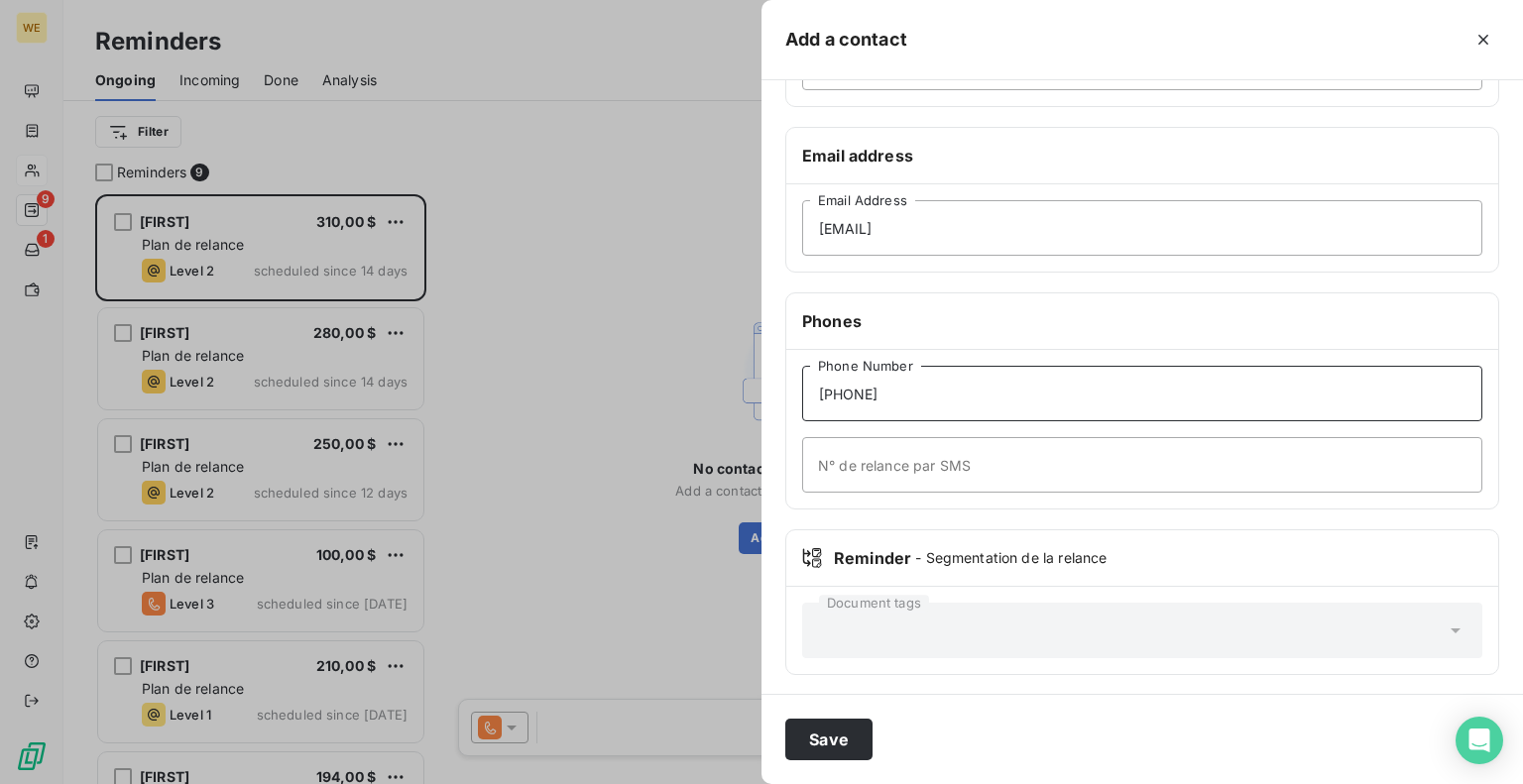 scroll, scrollTop: 286, scrollLeft: 0, axis: vertical 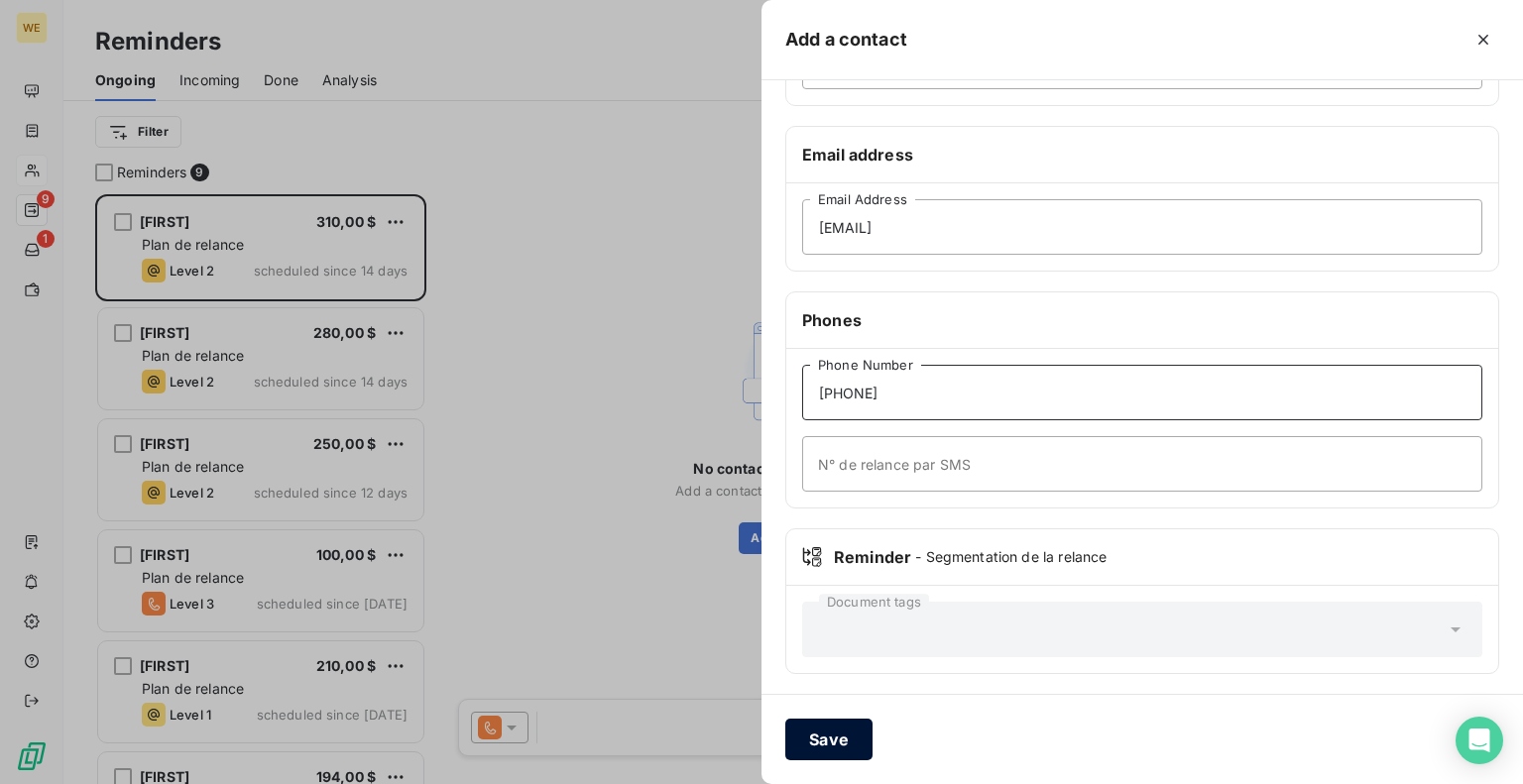 type on "123456789" 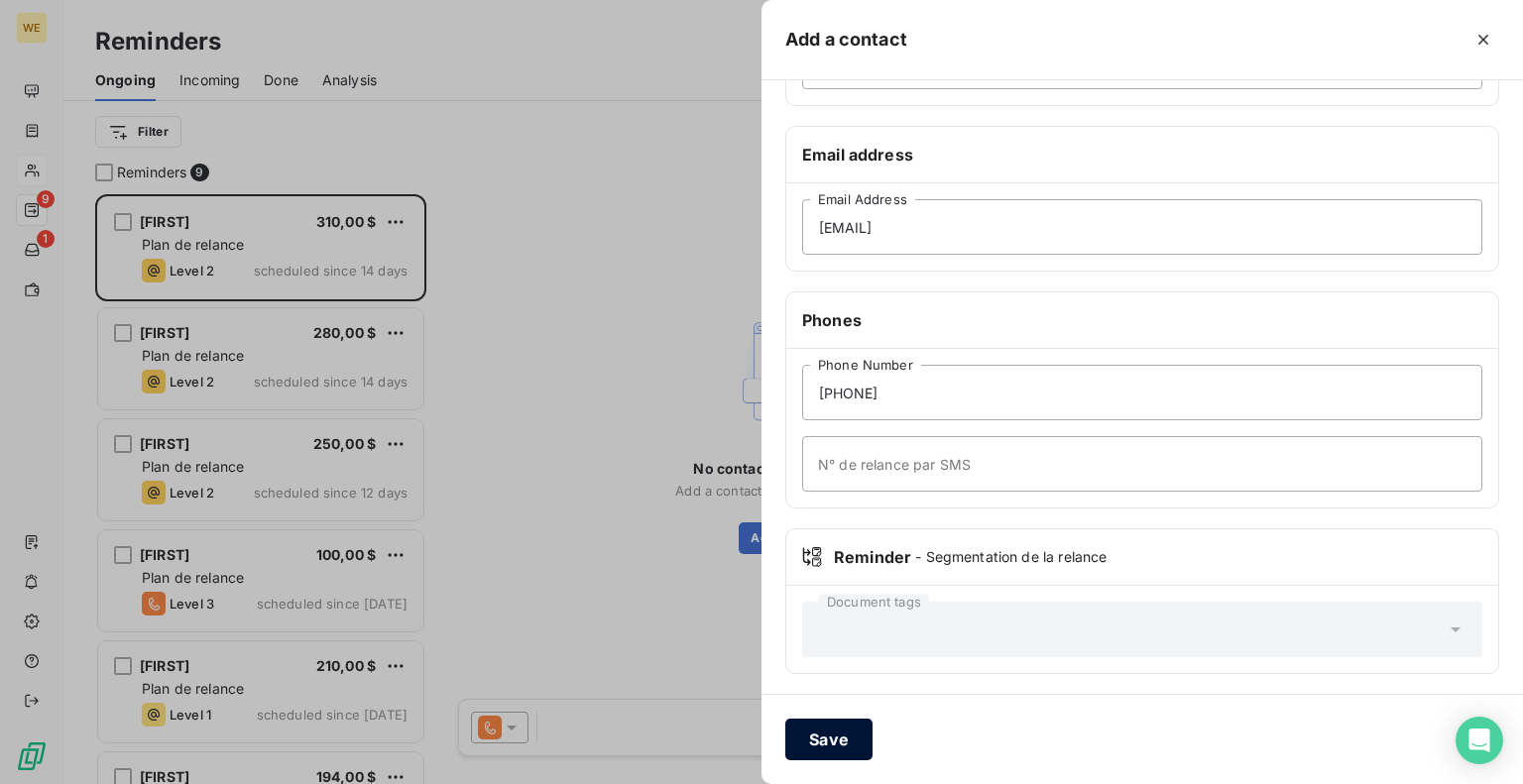 click on "Save" at bounding box center (829, 739) 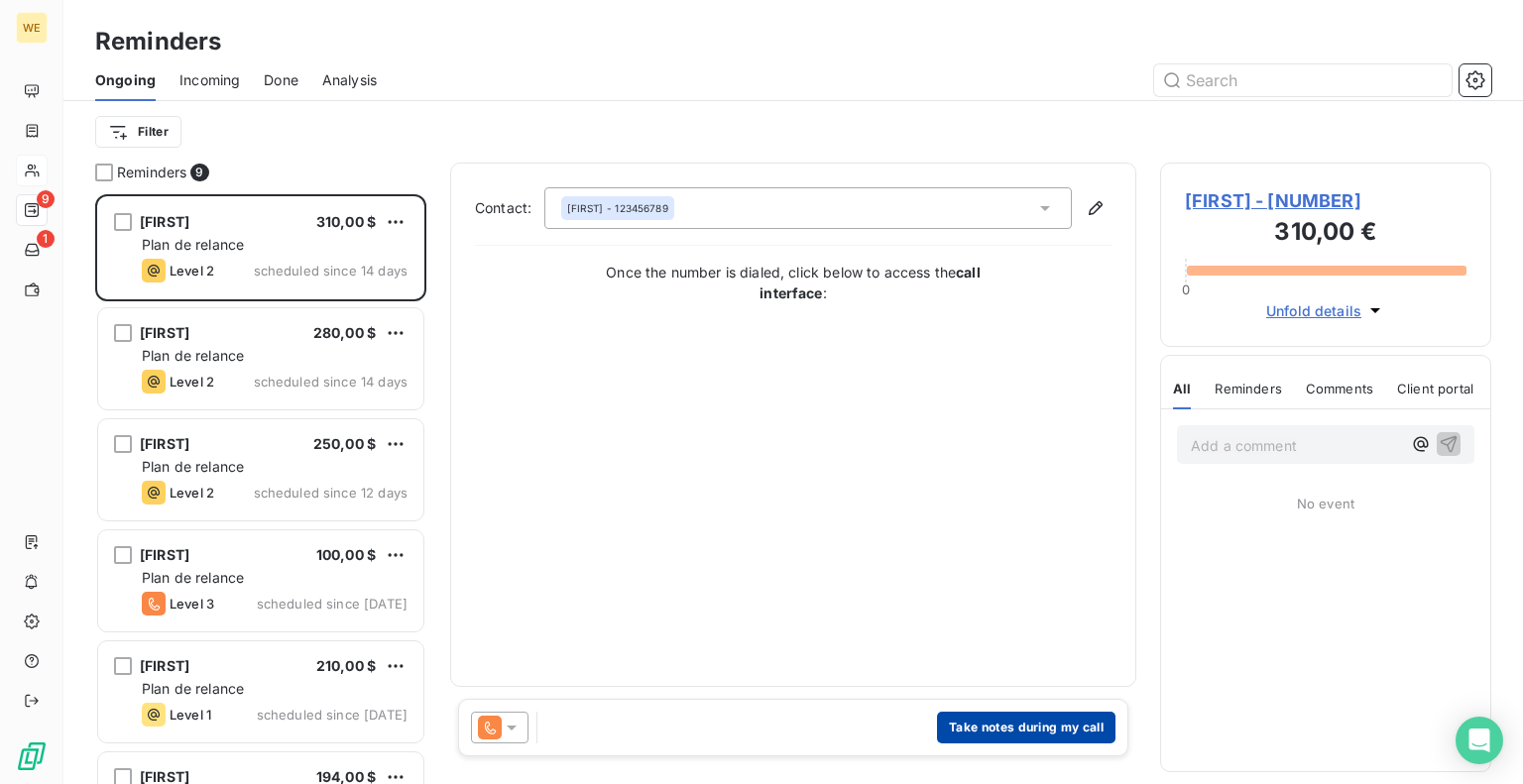 click on "Take notes during my call" at bounding box center [1026, 728] 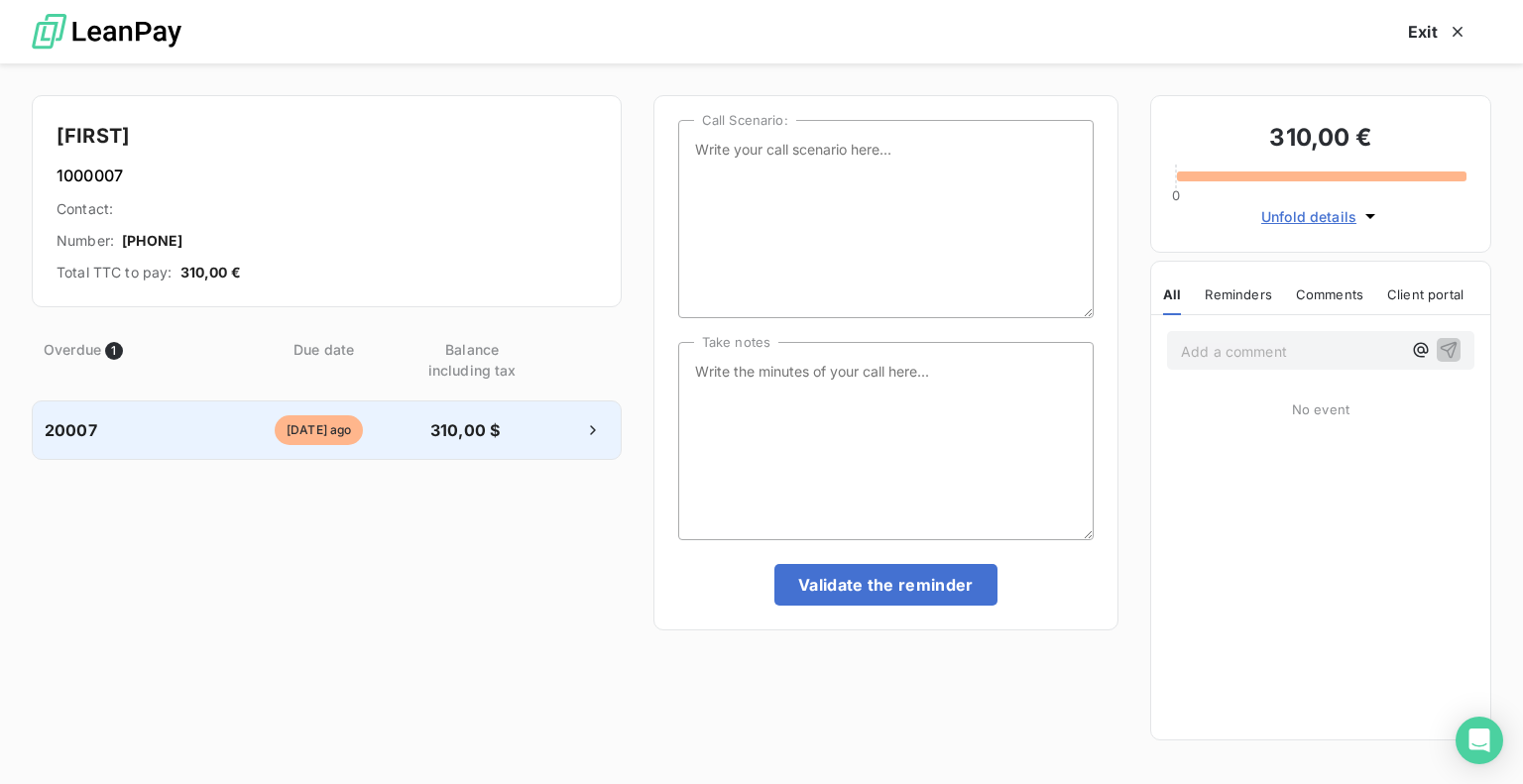 click at bounding box center [565, 430] 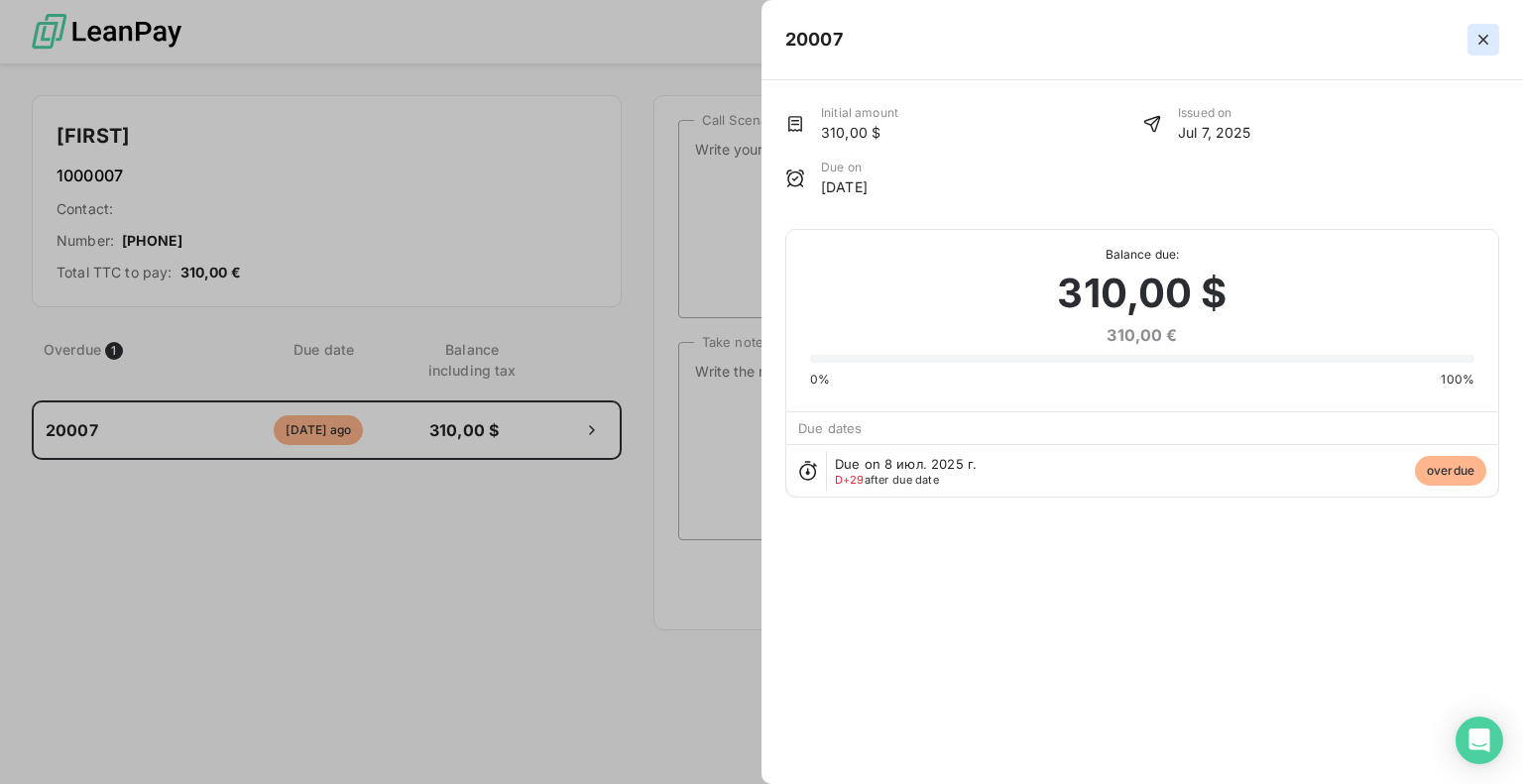 click 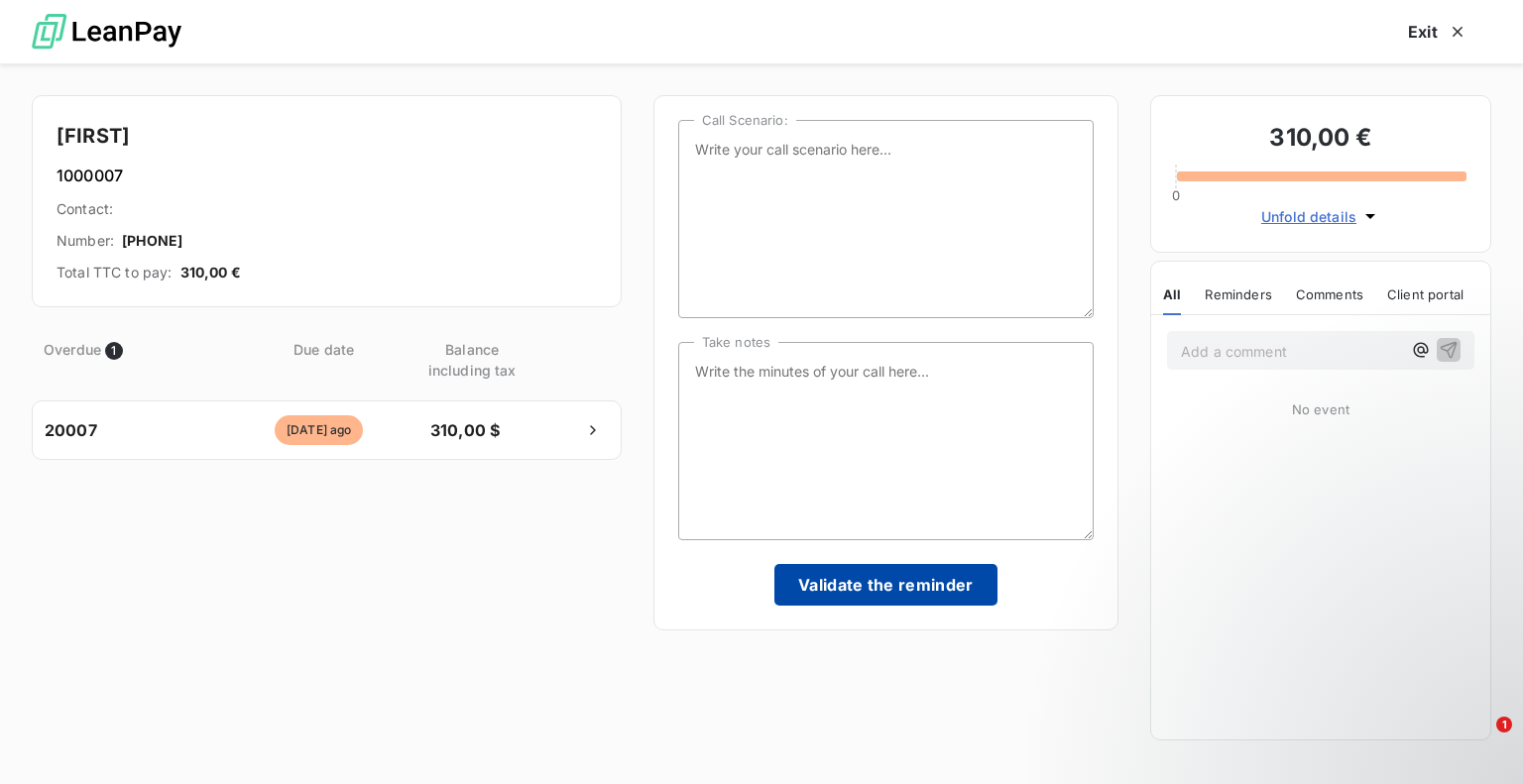click on "Validate the reminder" at bounding box center (885, 585) 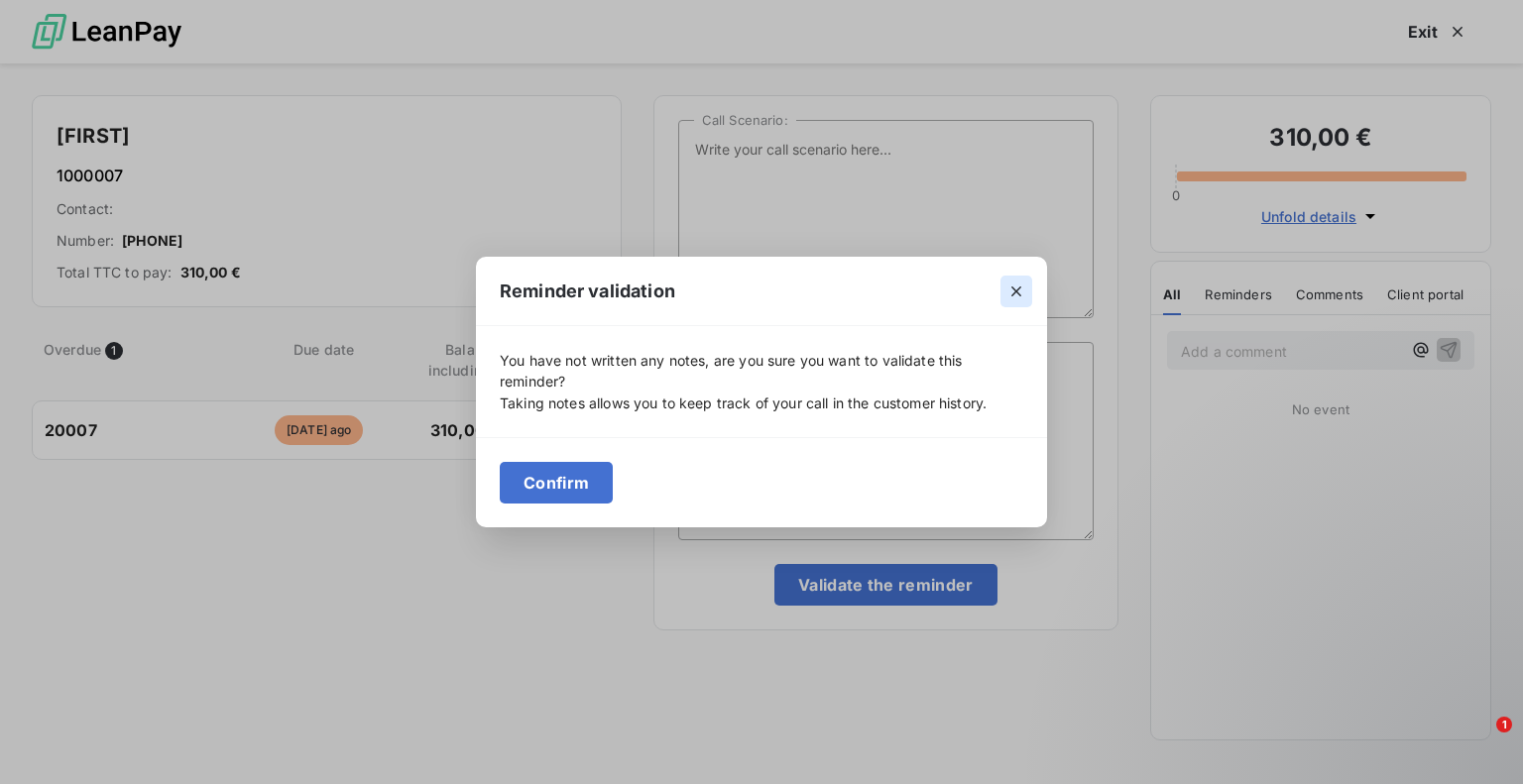 click 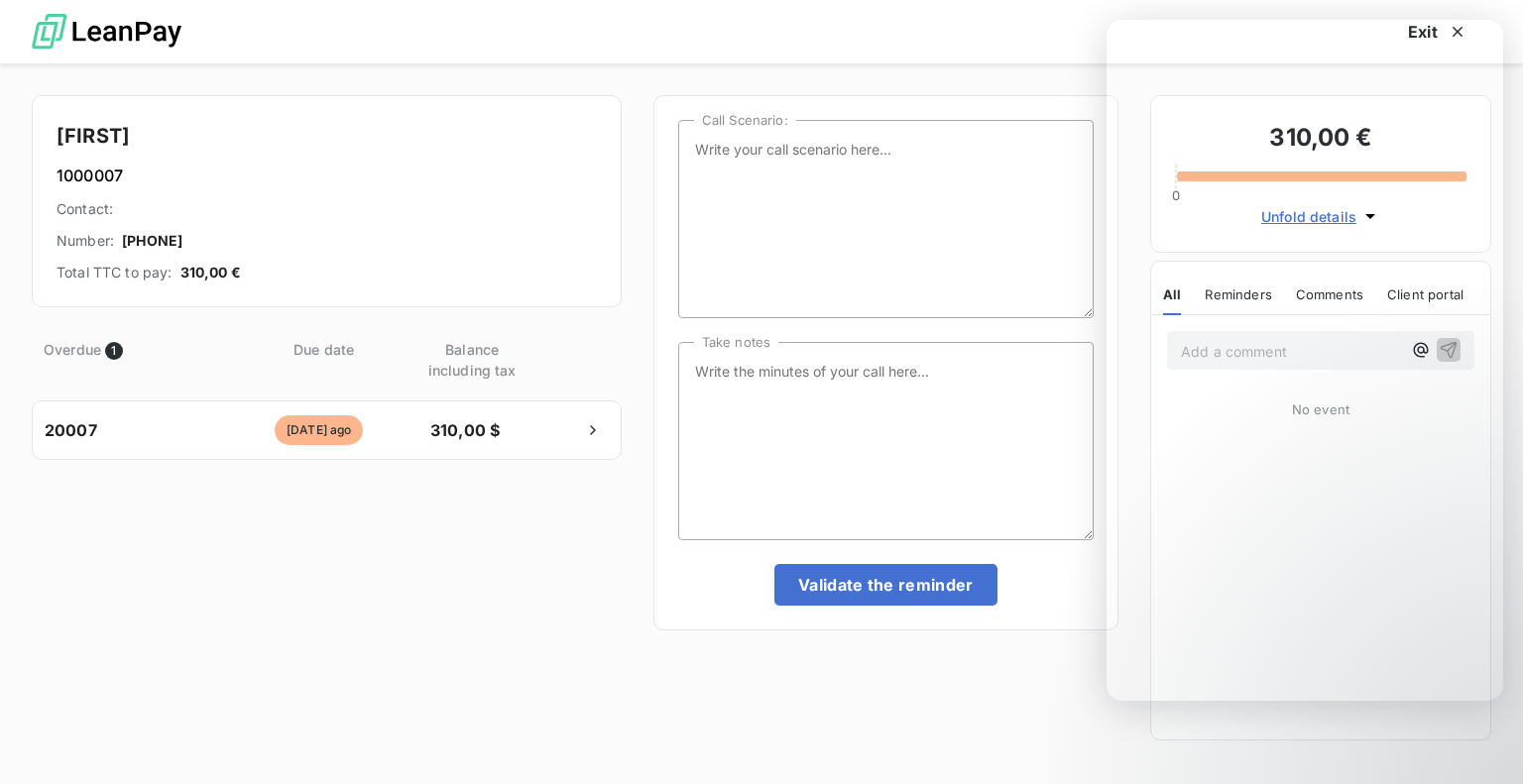 click on "Call Scenario: Take notes Validate the reminder" at bounding box center (885, 423) 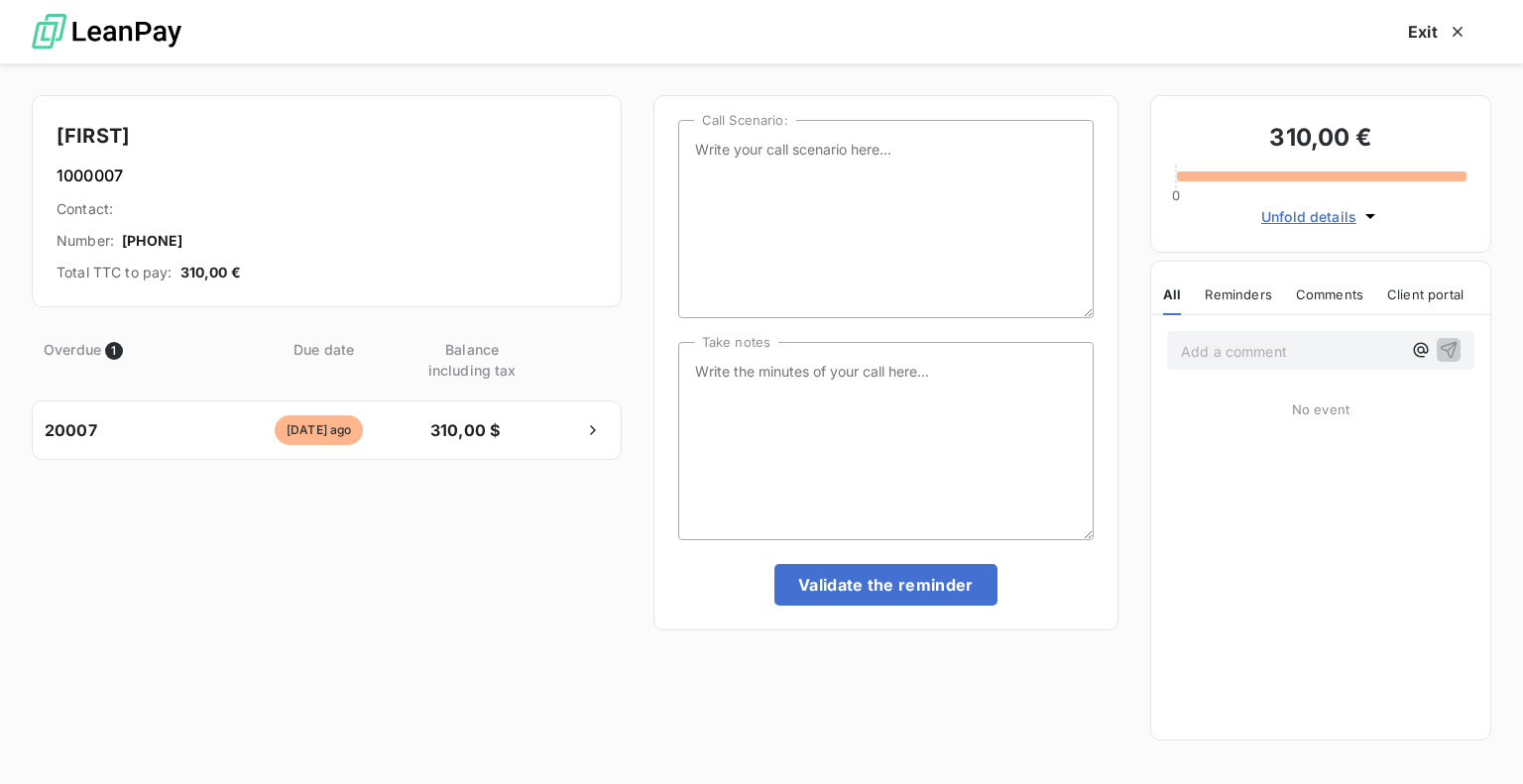 click on "[NAME]" at bounding box center (326, 136) 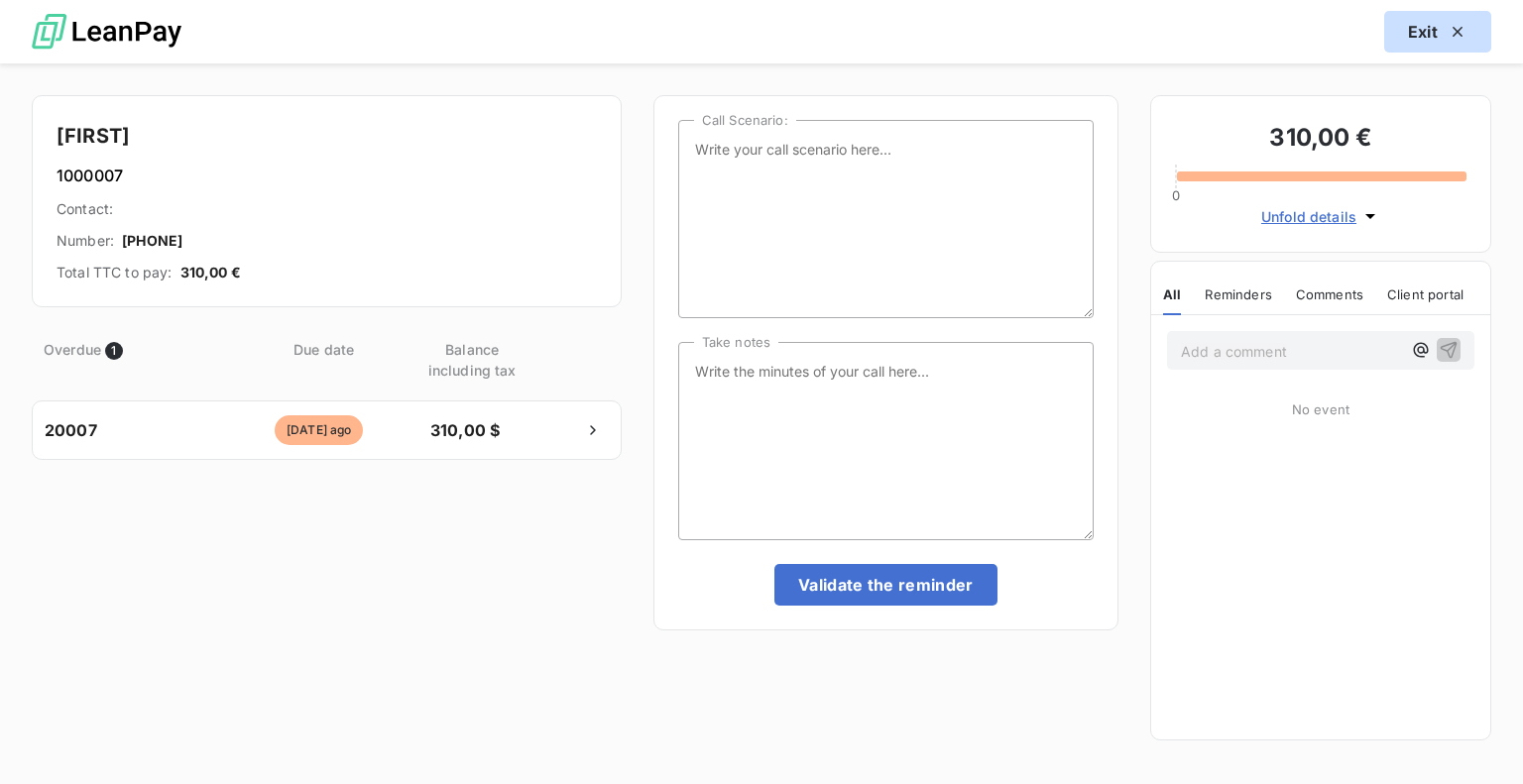click 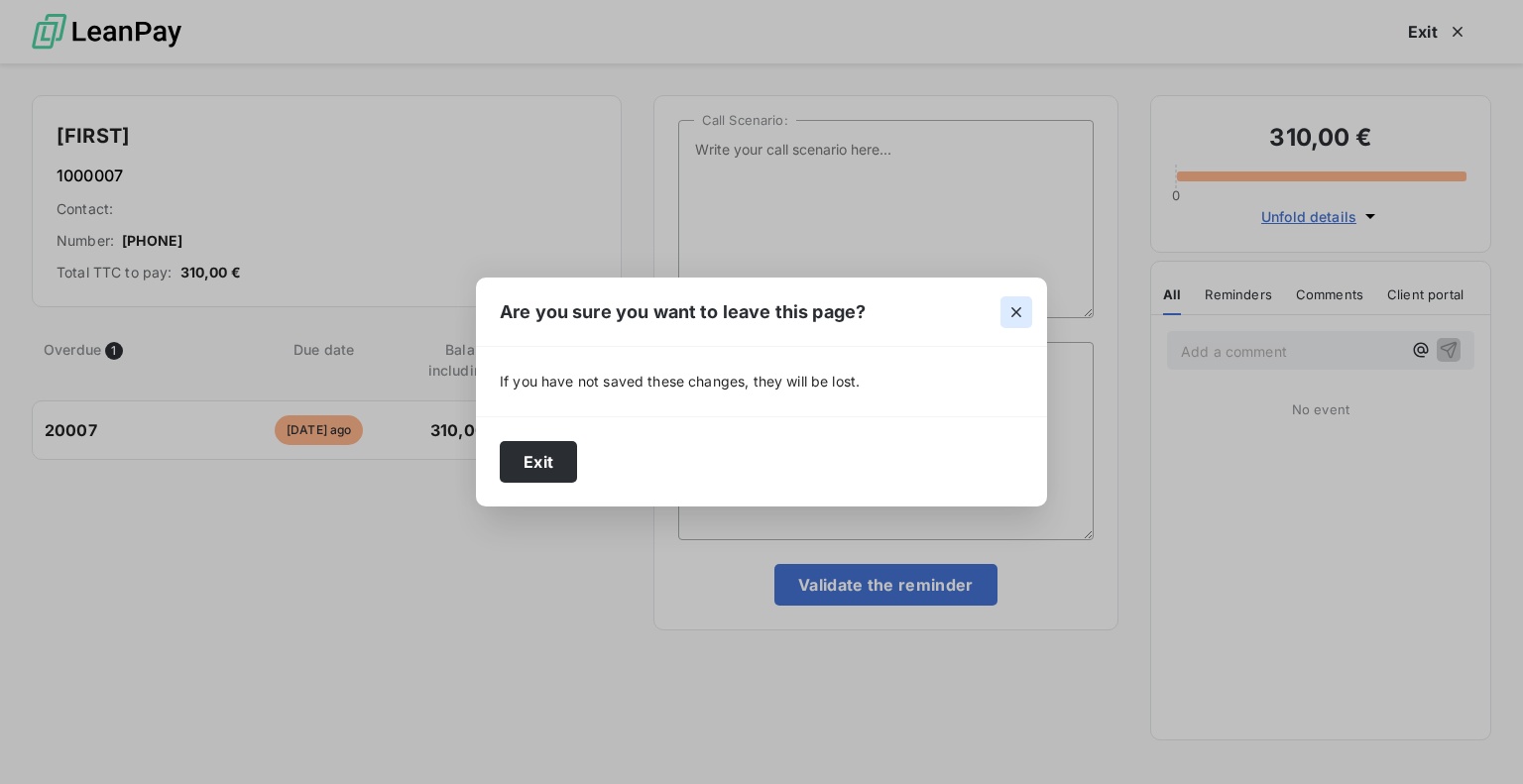 click 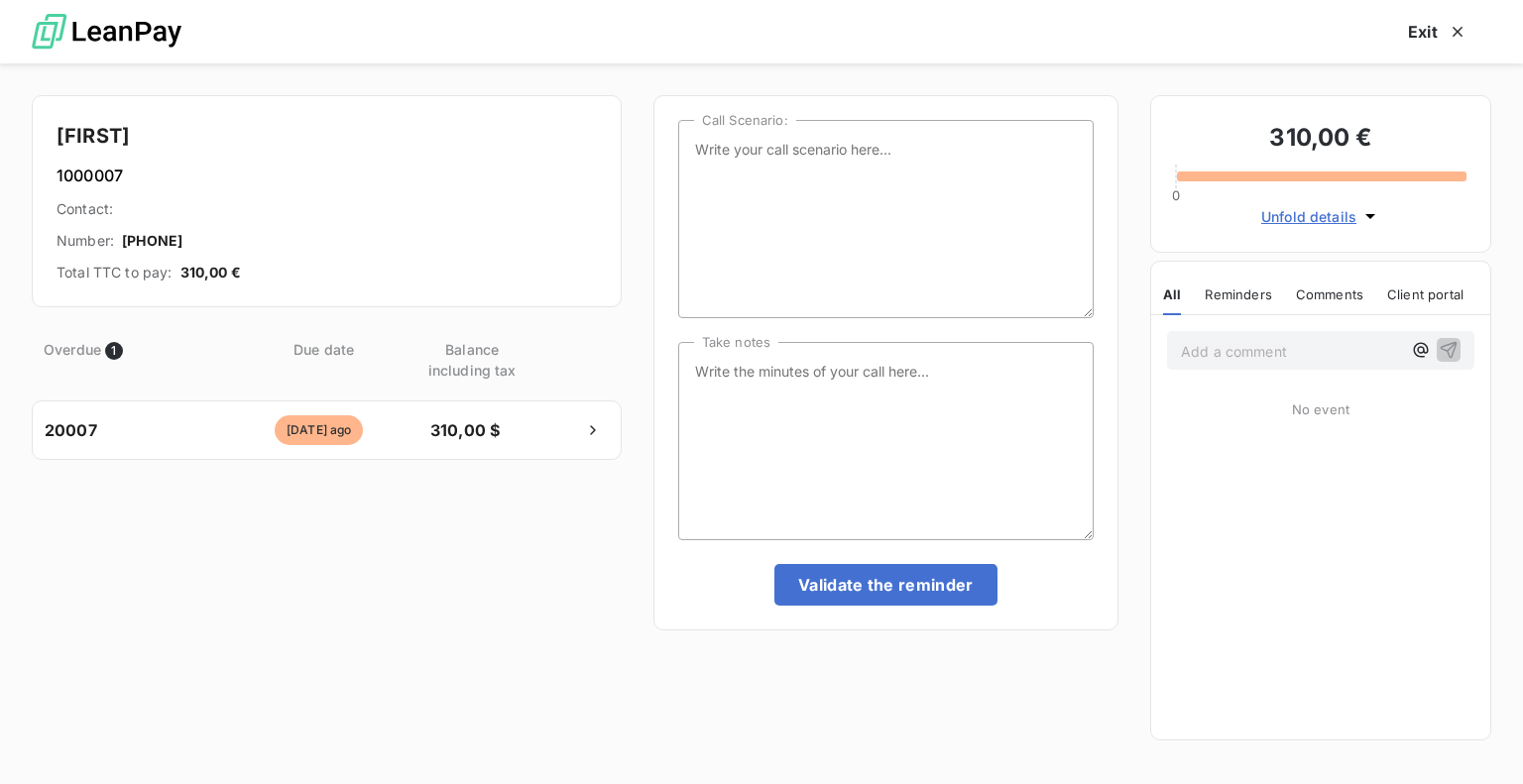 click at bounding box center (106, 32) 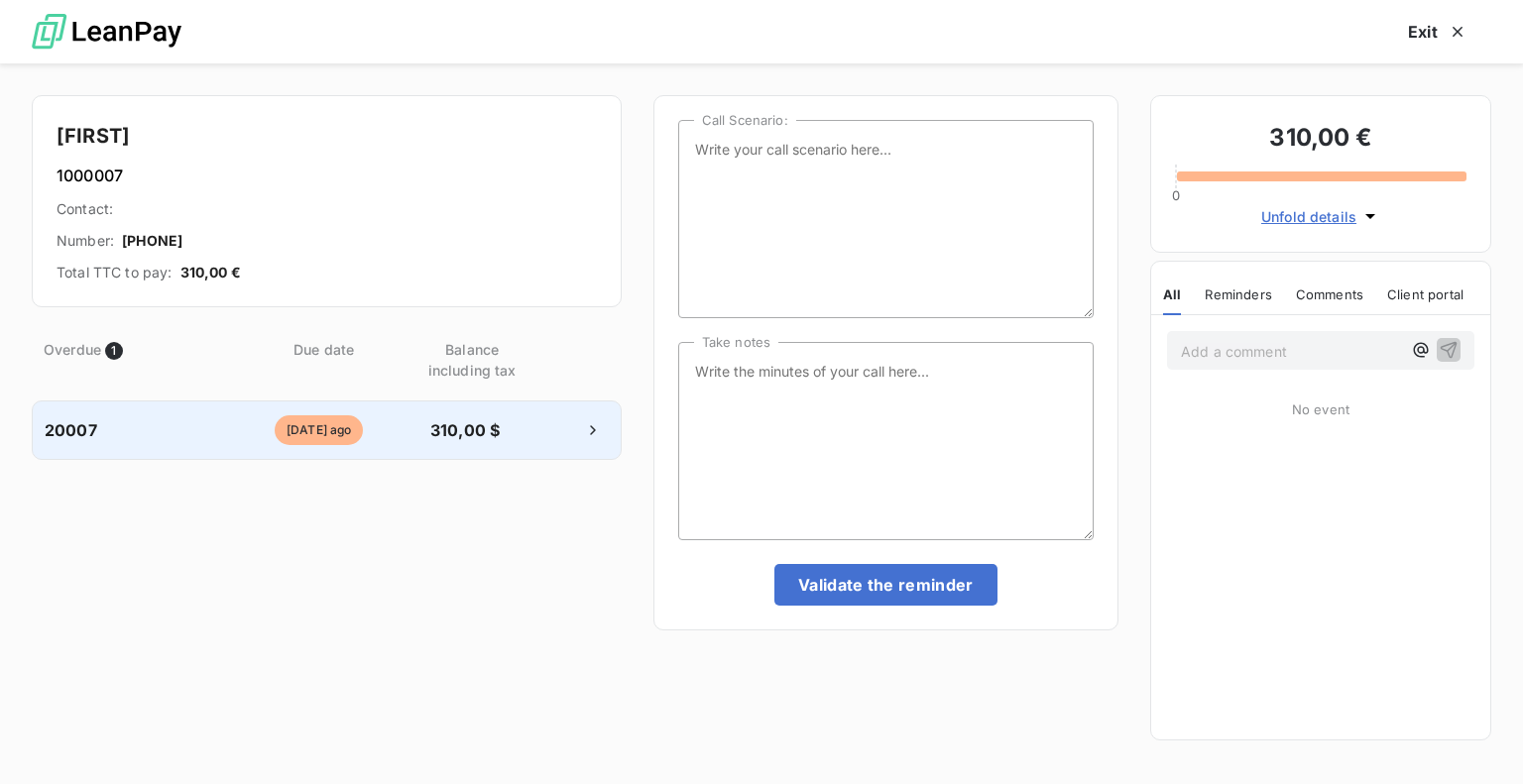 click on "20007" at bounding box center (135, 430) 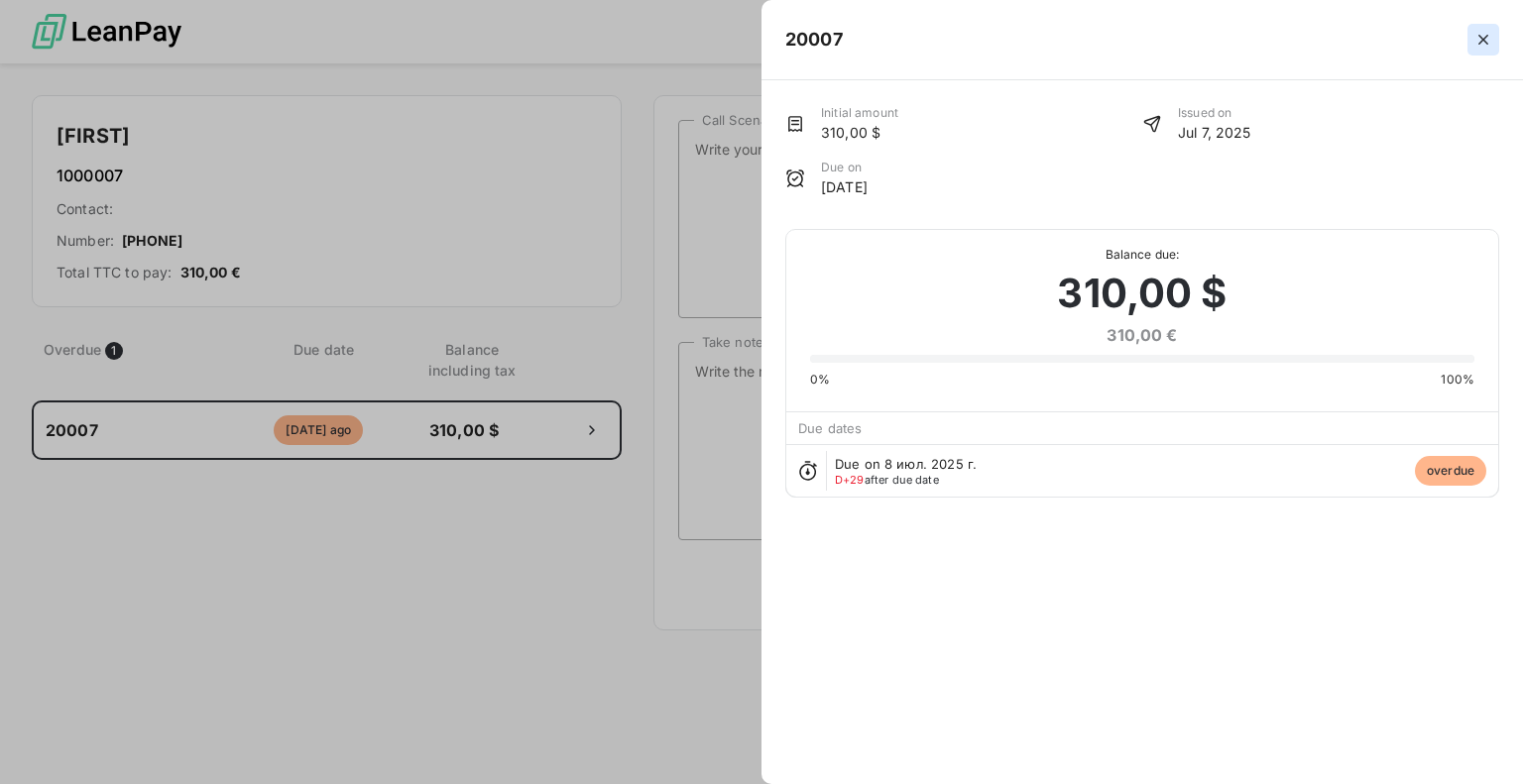 click 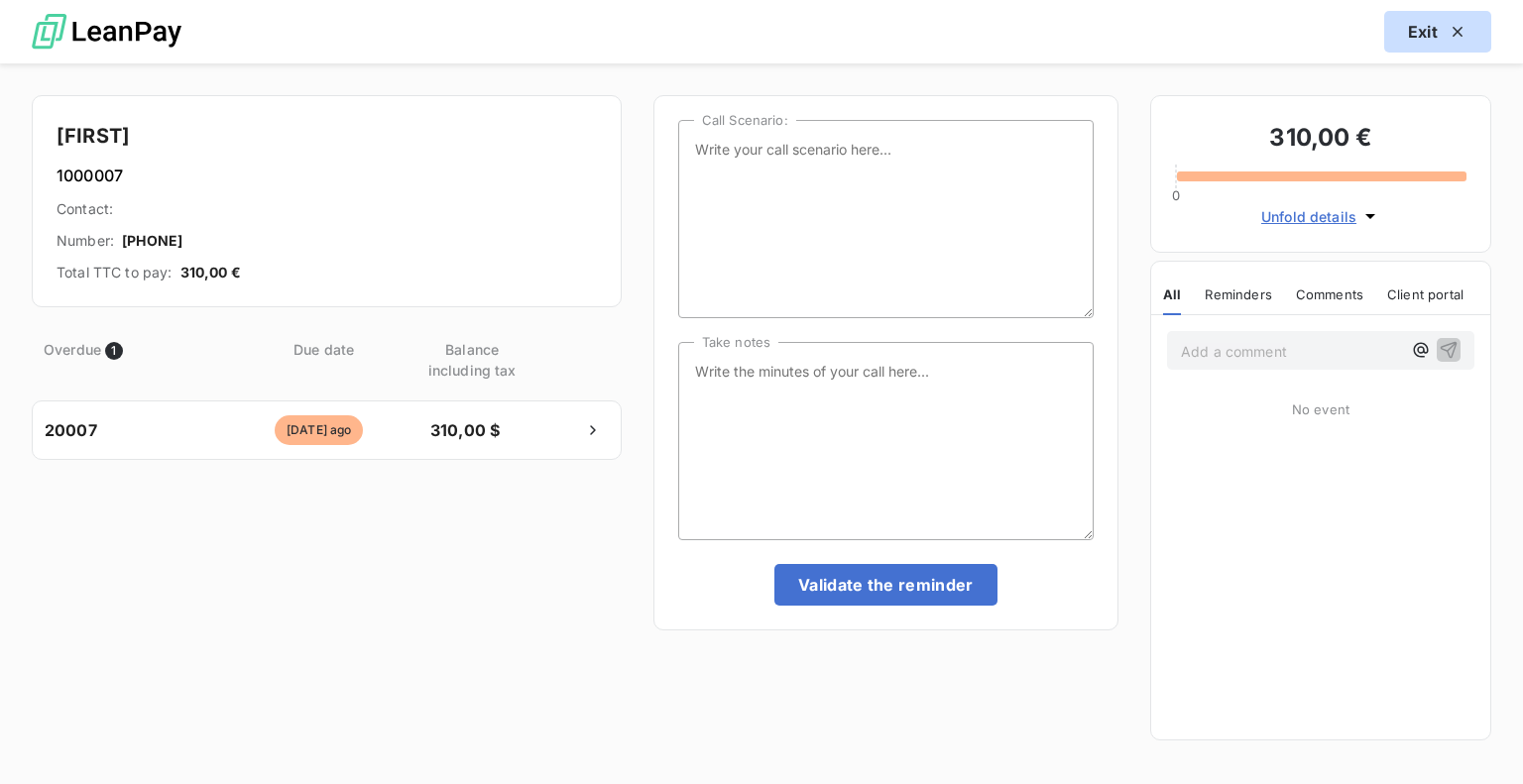 click on "Exit" at bounding box center [1438, 32] 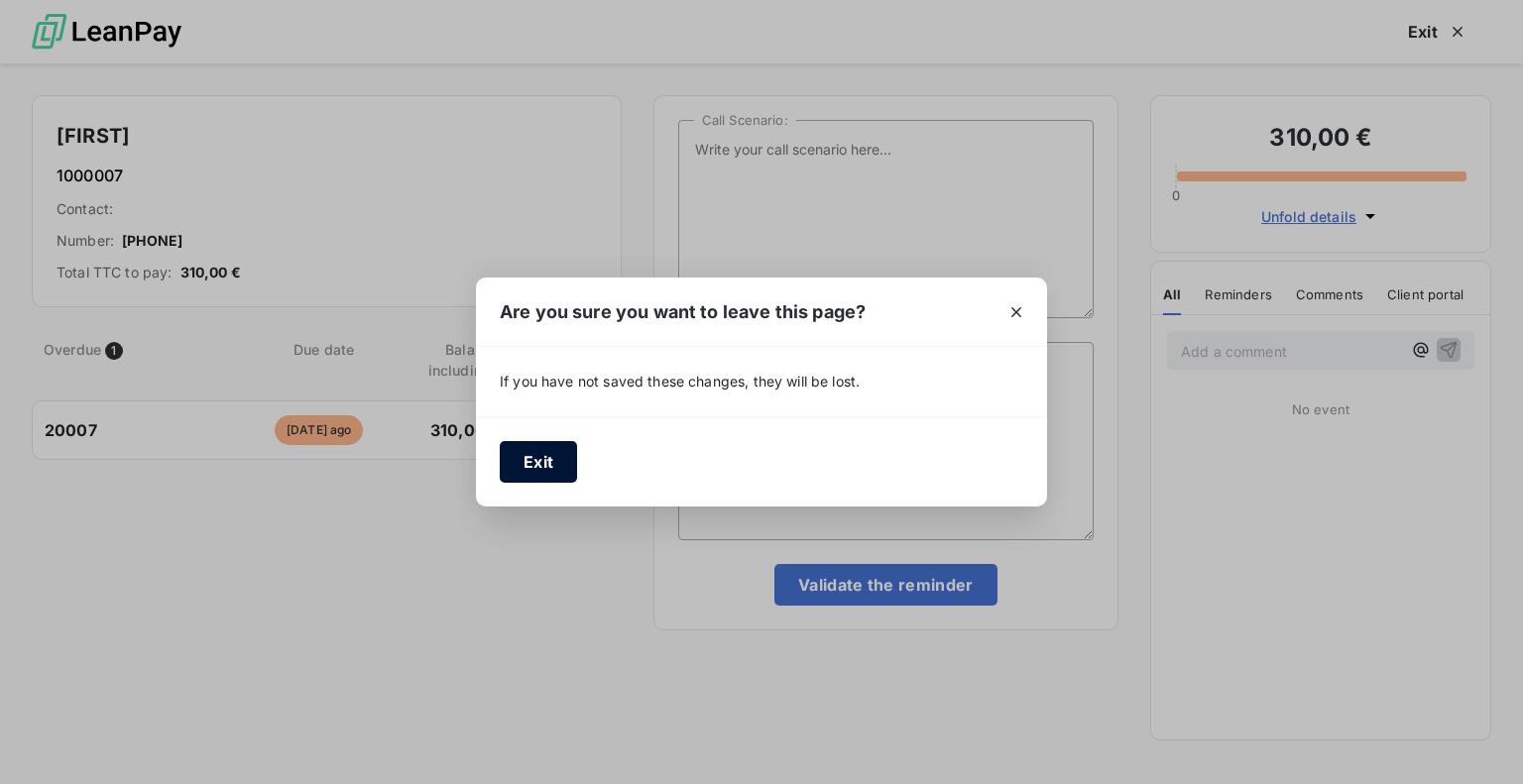 click on "Exit" at bounding box center [538, 462] 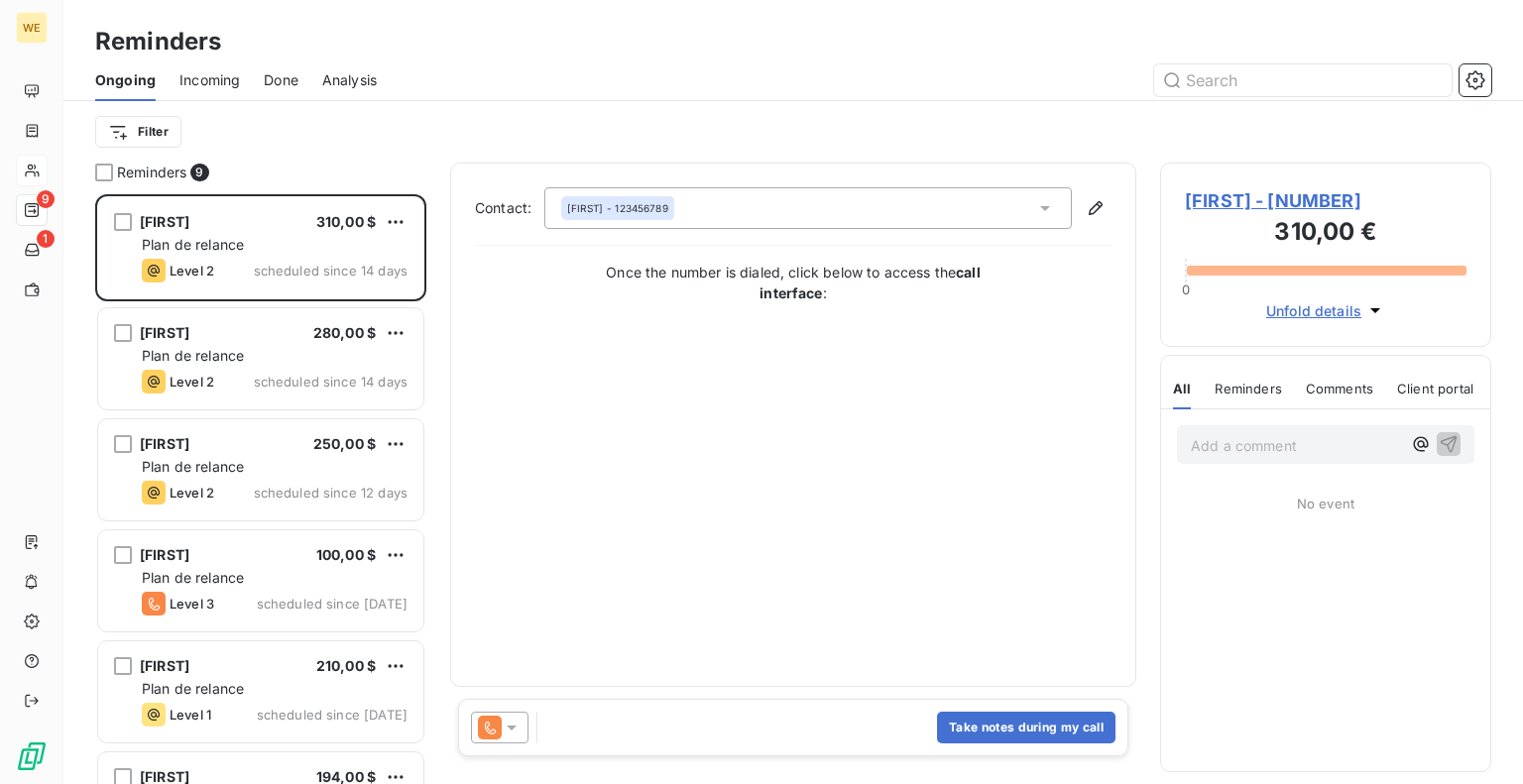click 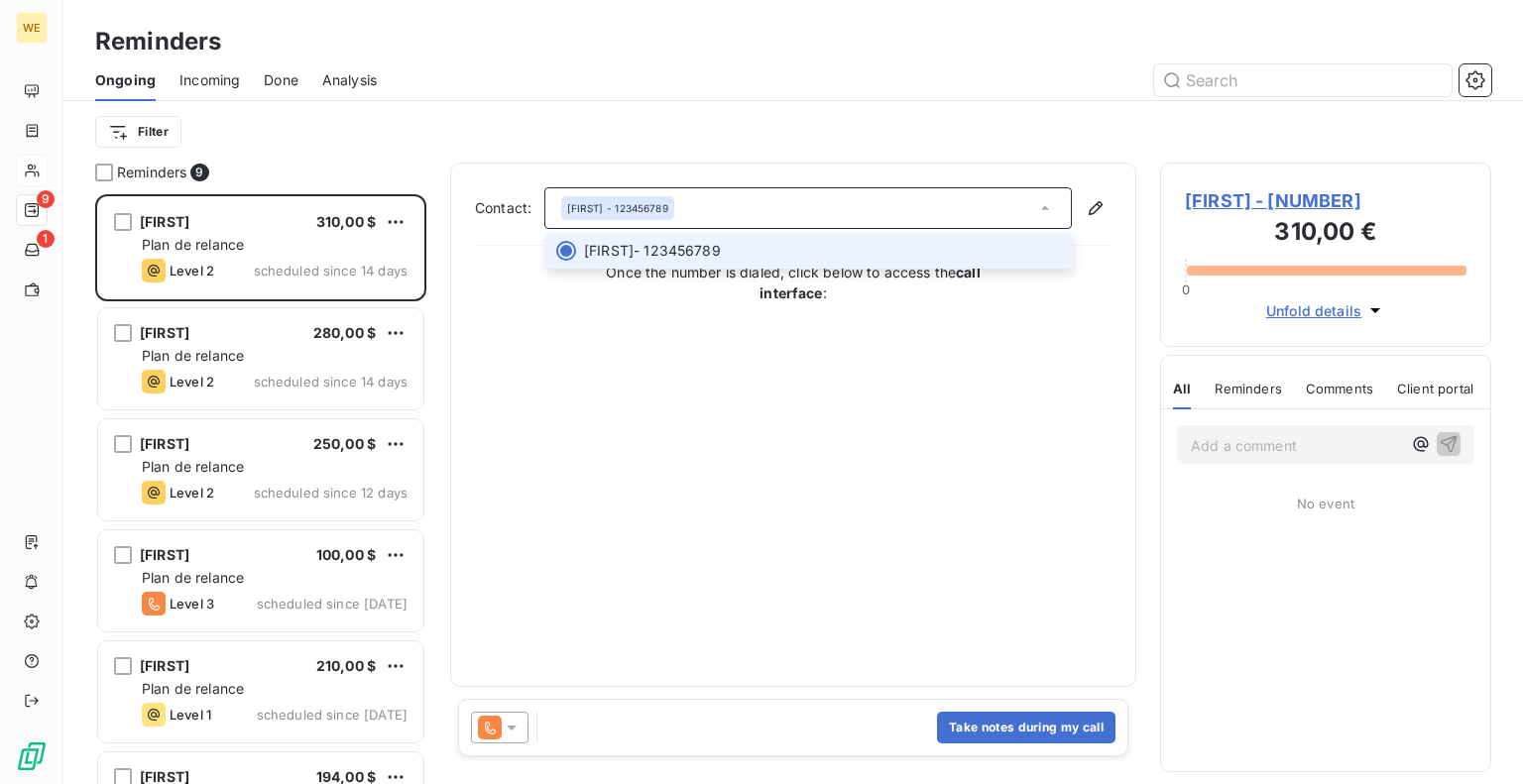 click 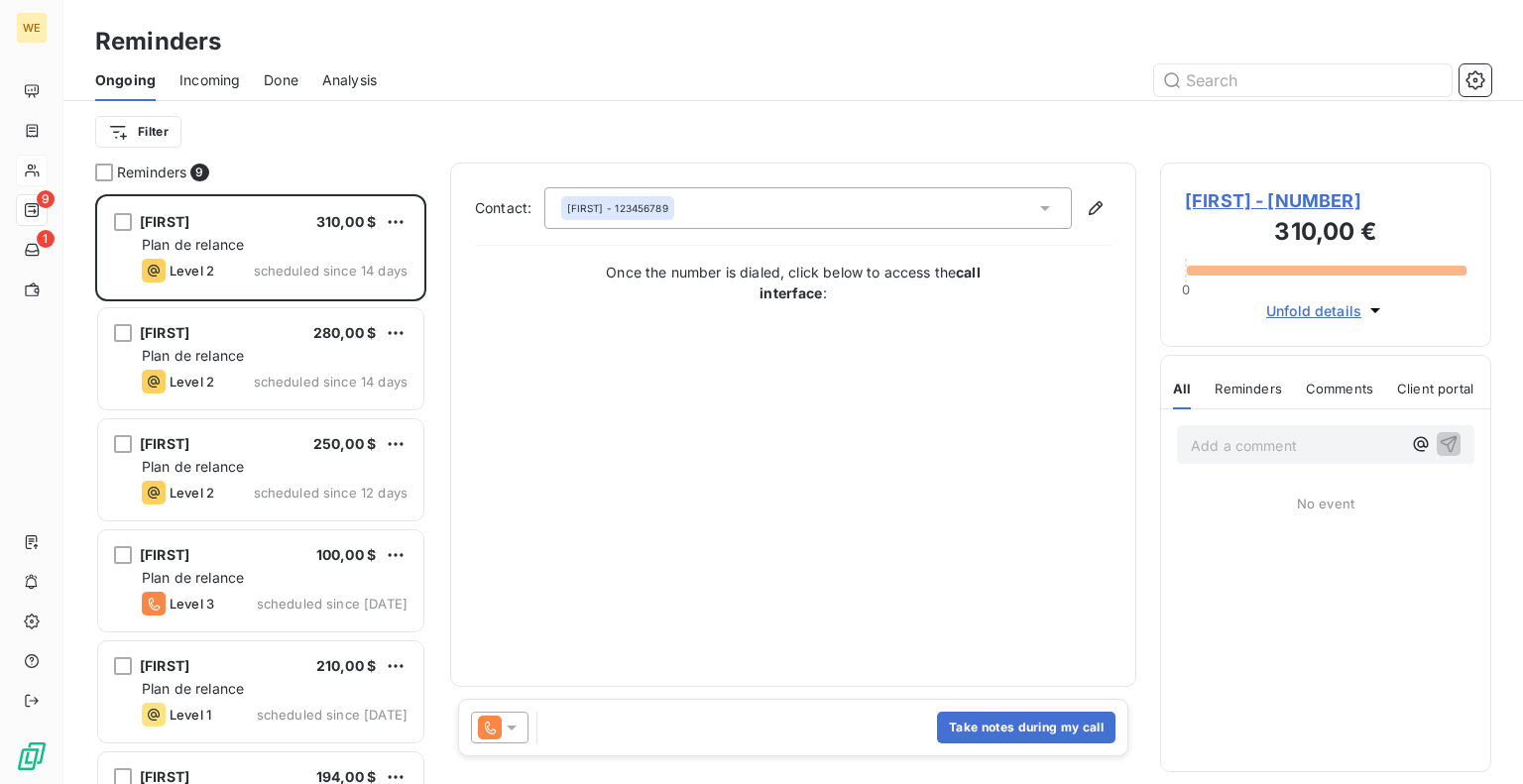 click 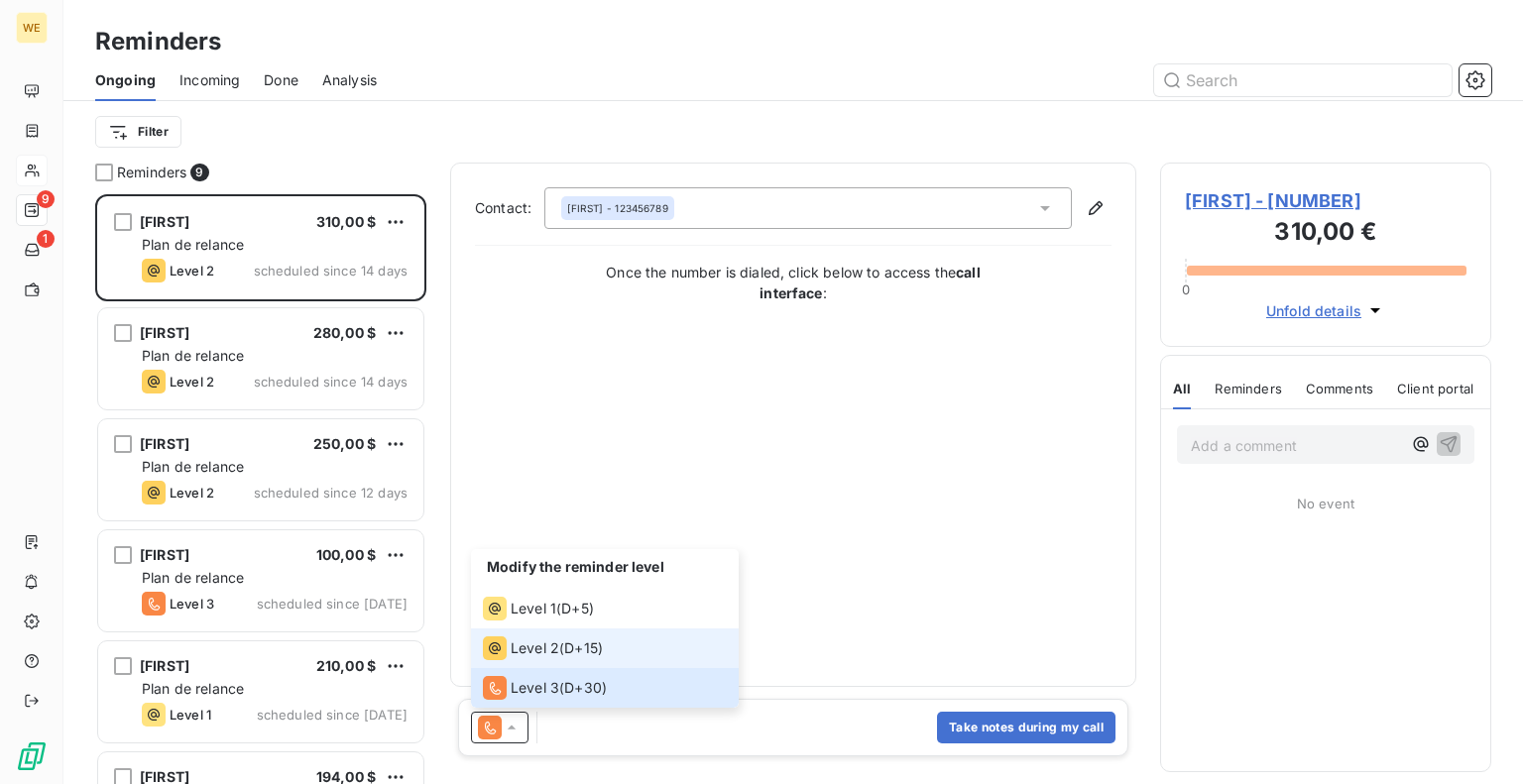 click on "Level 2" at bounding box center [534, 648] 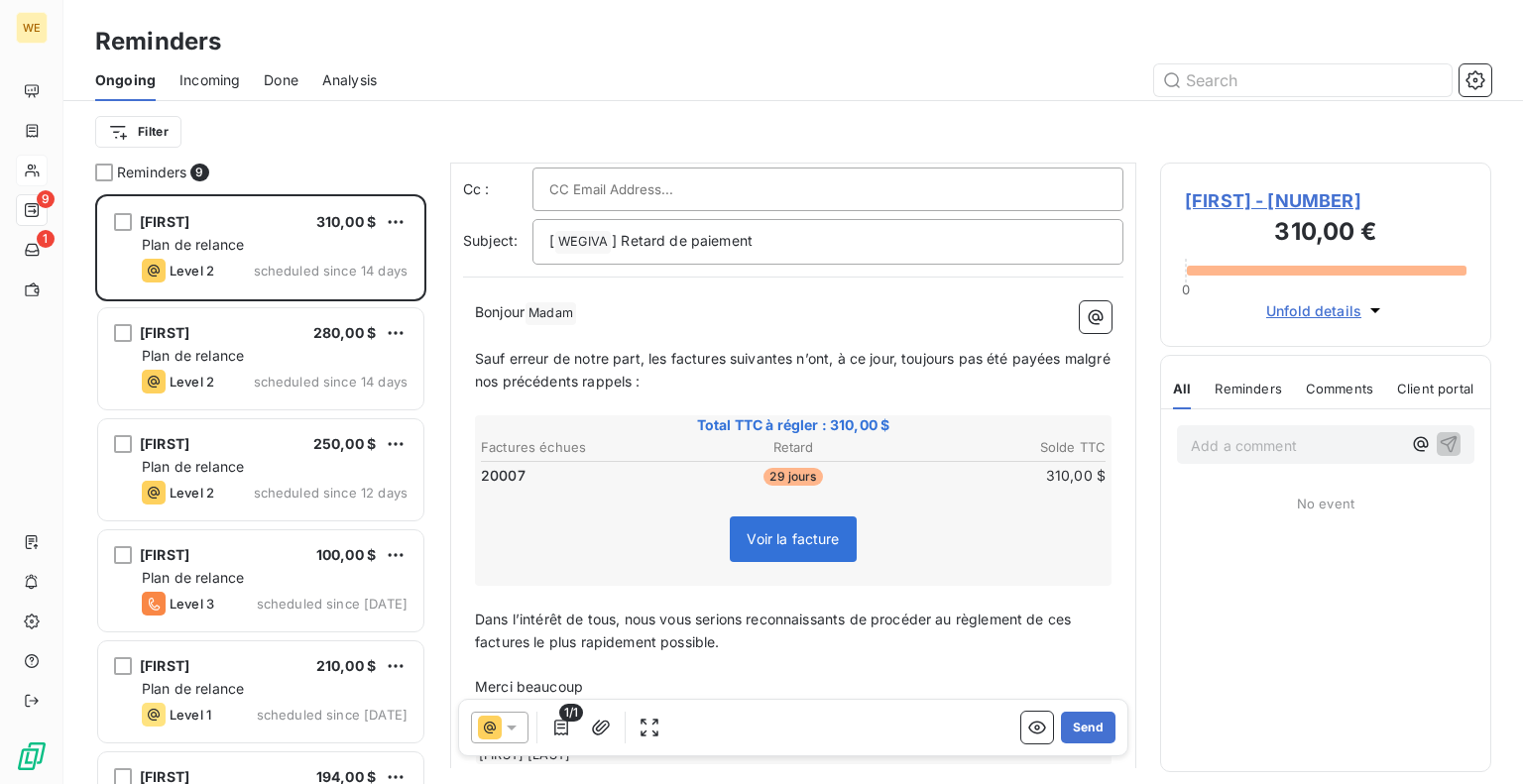 scroll, scrollTop: 0, scrollLeft: 0, axis: both 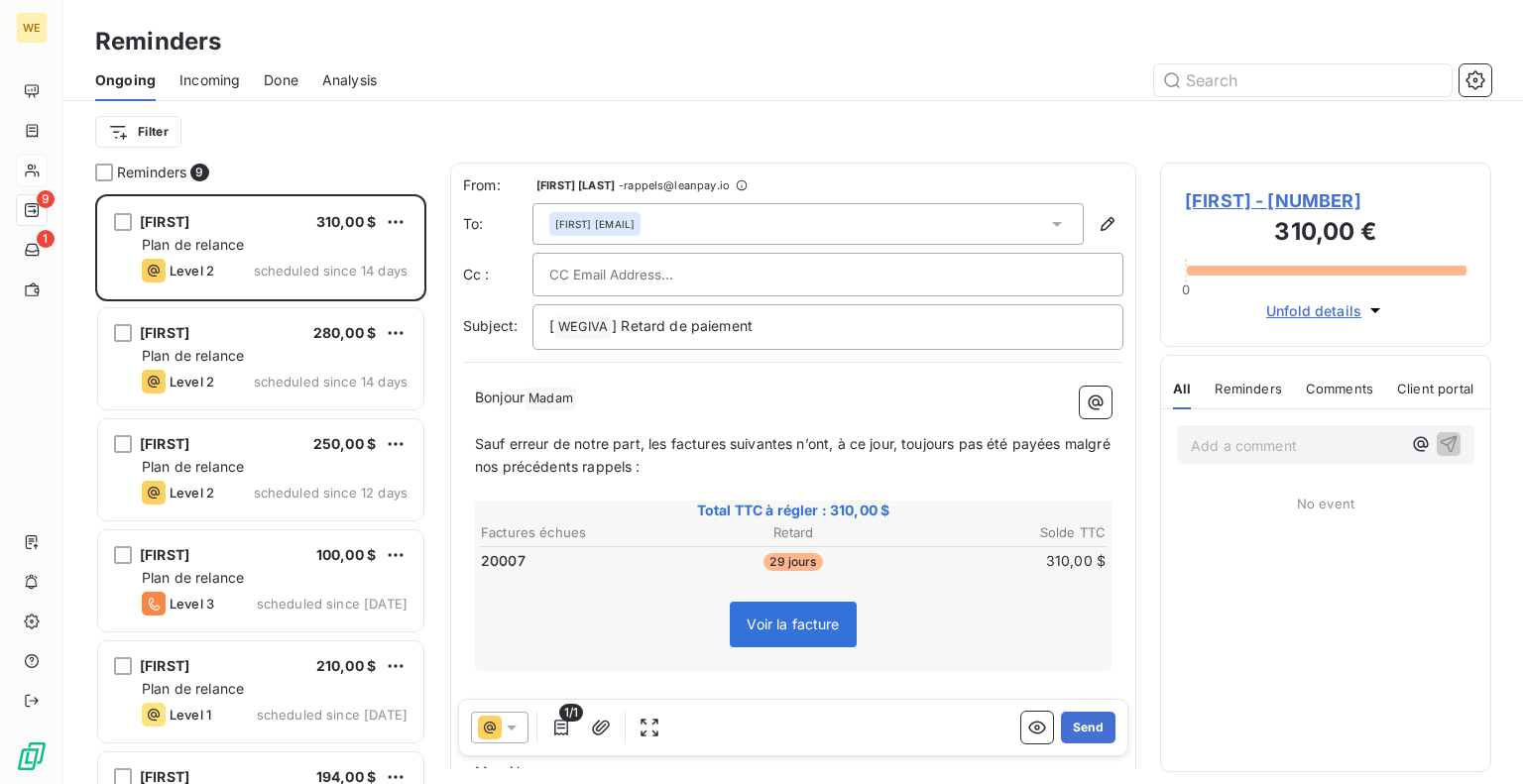 click 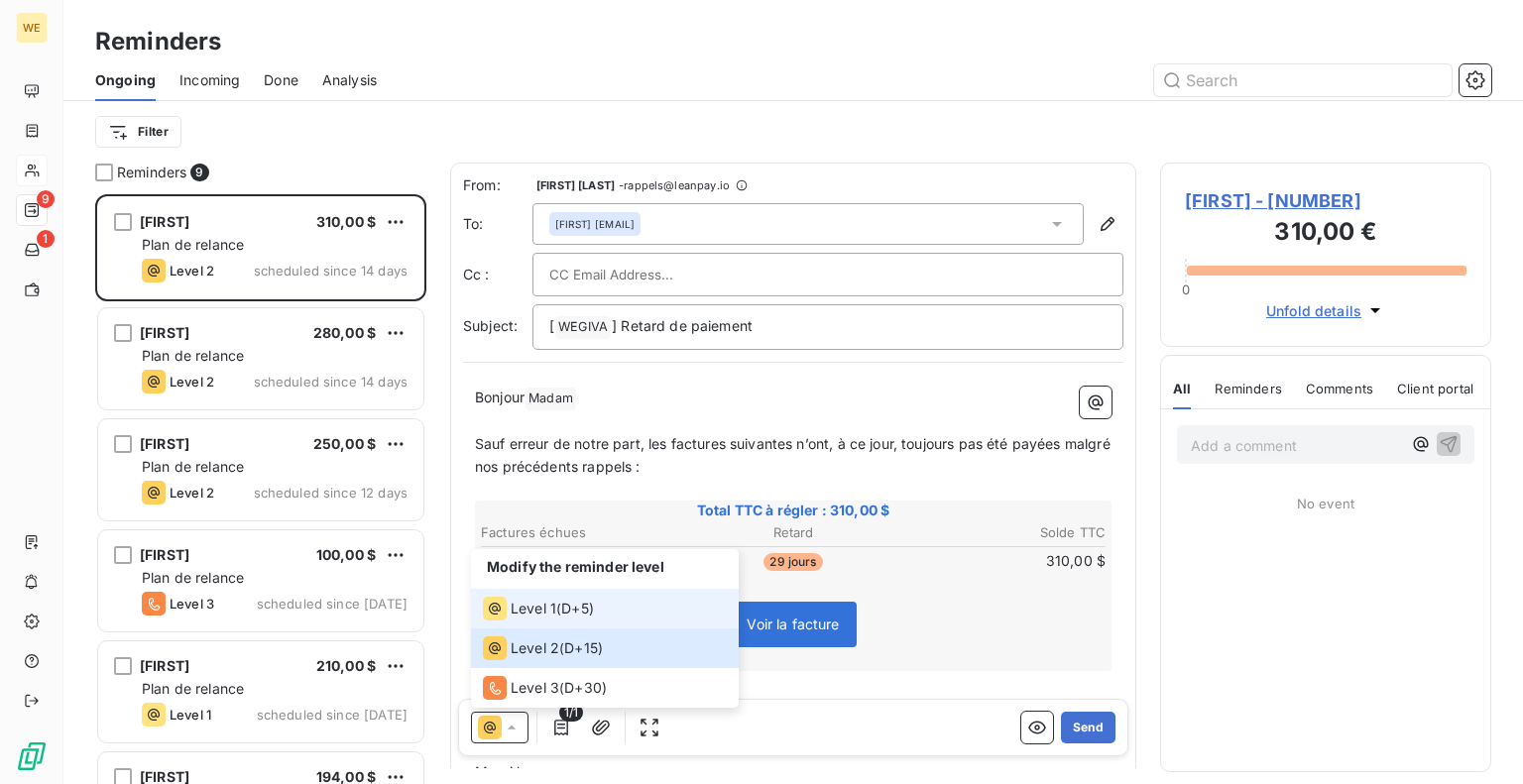 click on "Level 1" at bounding box center (533, 609) 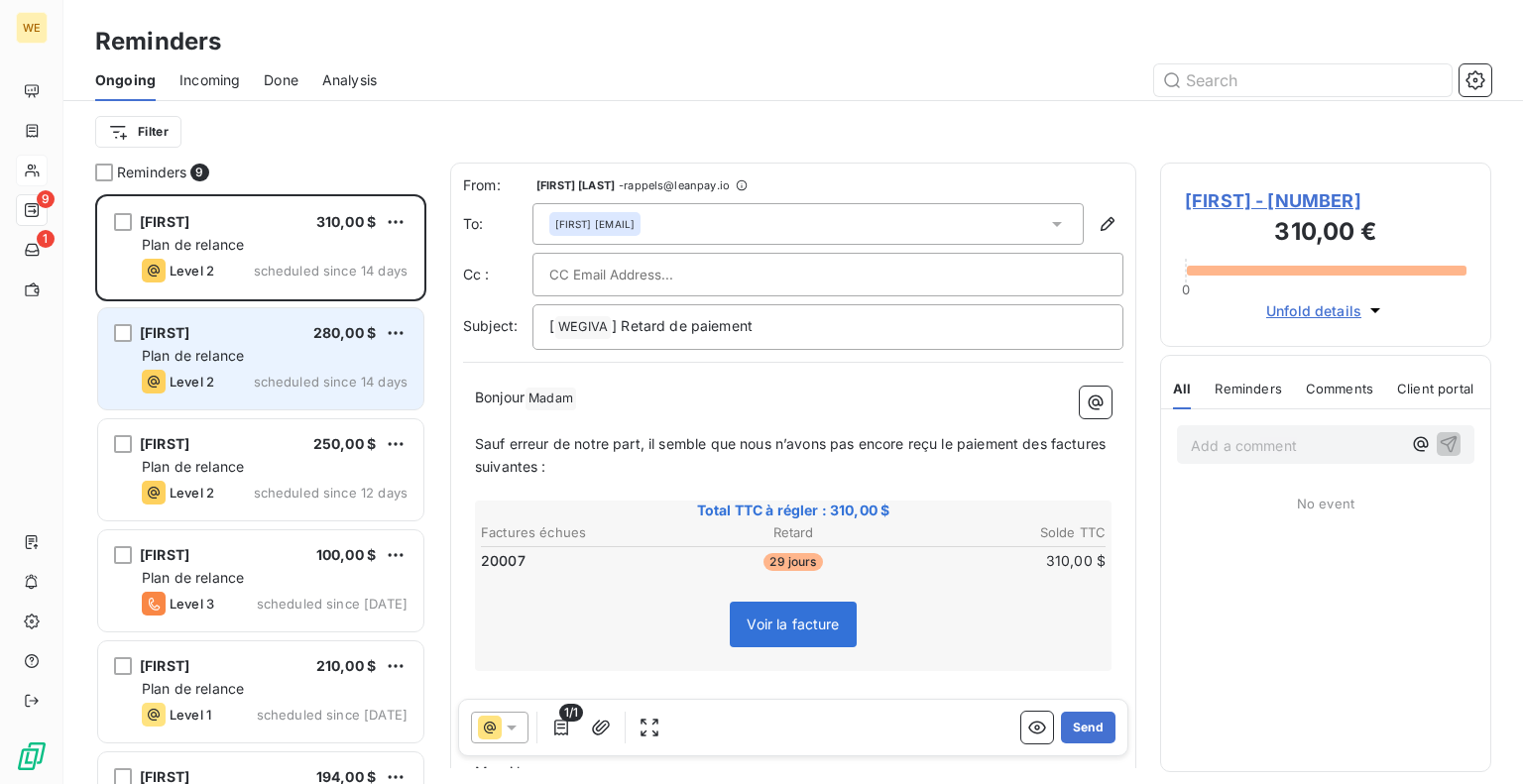 click on "Plan de relance" at bounding box center (192, 355) 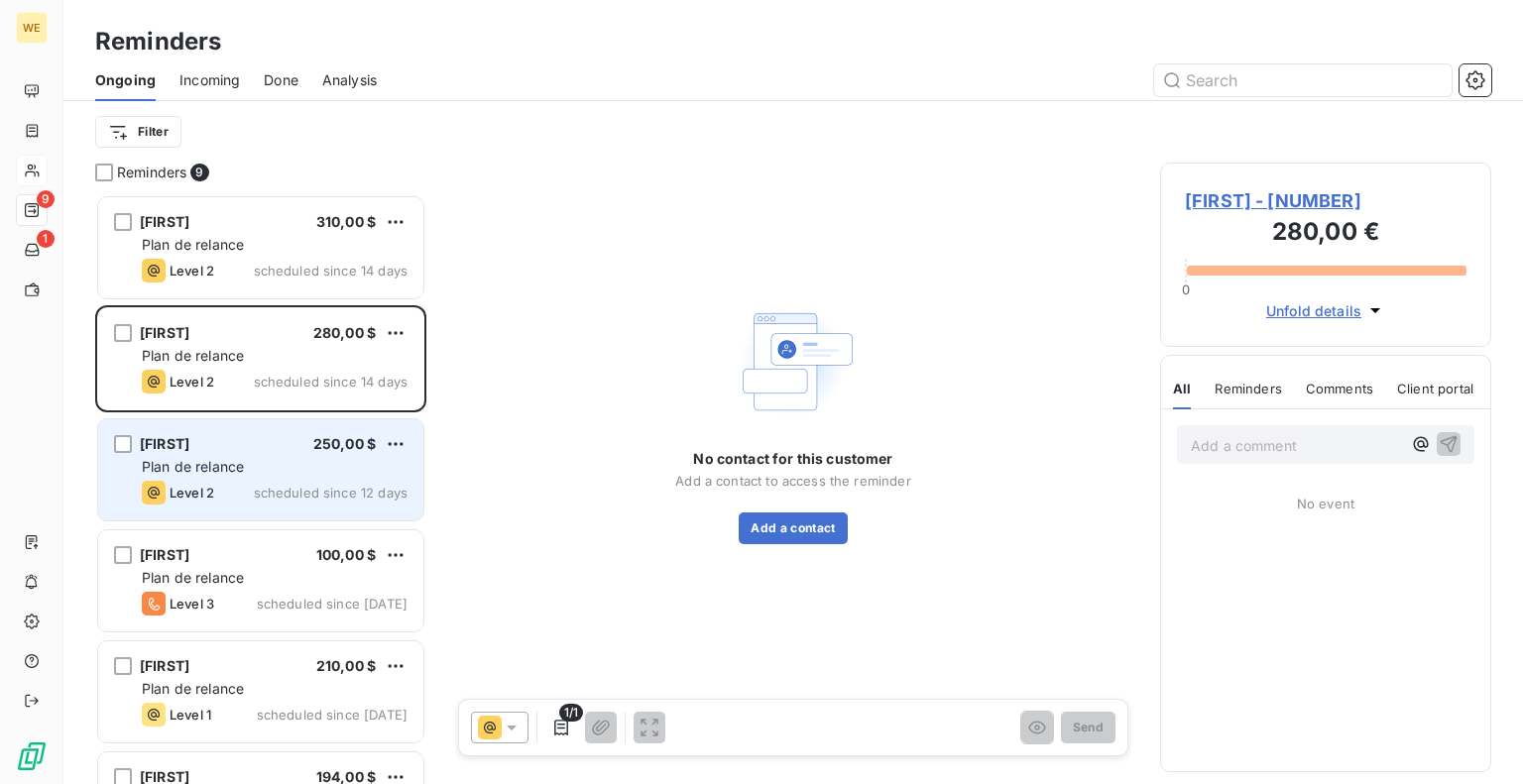 click on "Level 2 scheduled since 12 days" at bounding box center (275, 493) 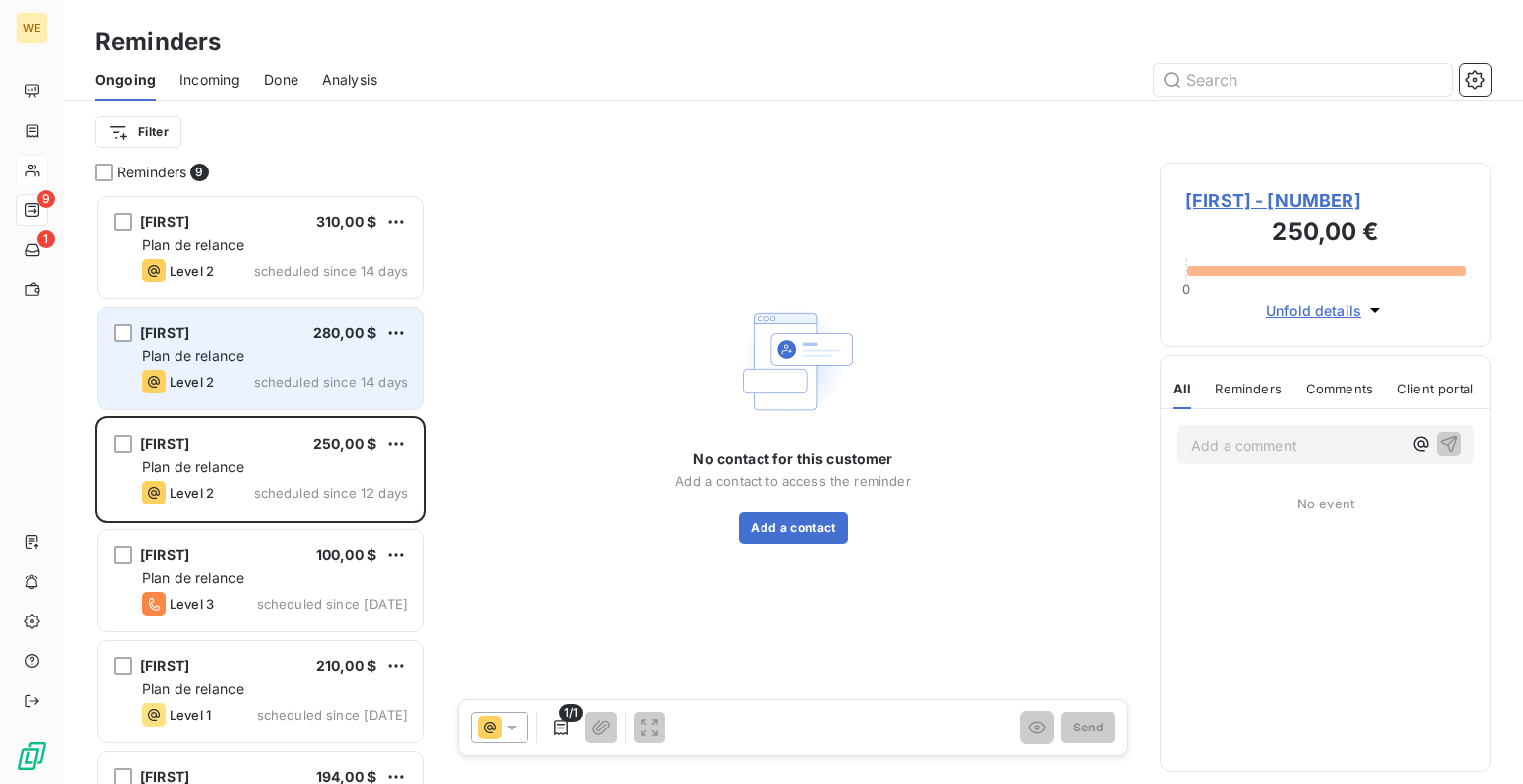 click on "Plan de relance" at bounding box center (192, 355) 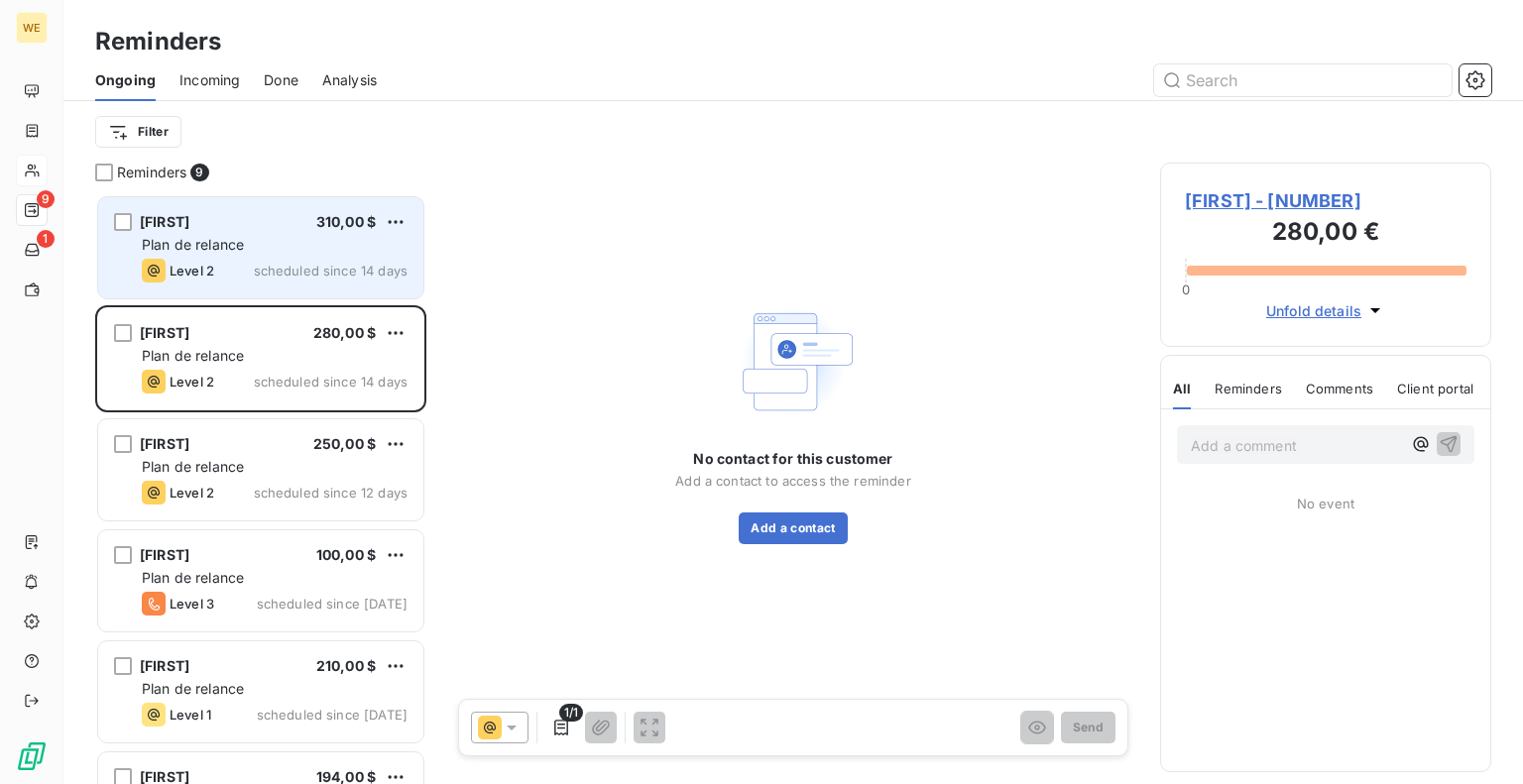 click on "Plan de relance" at bounding box center (192, 244) 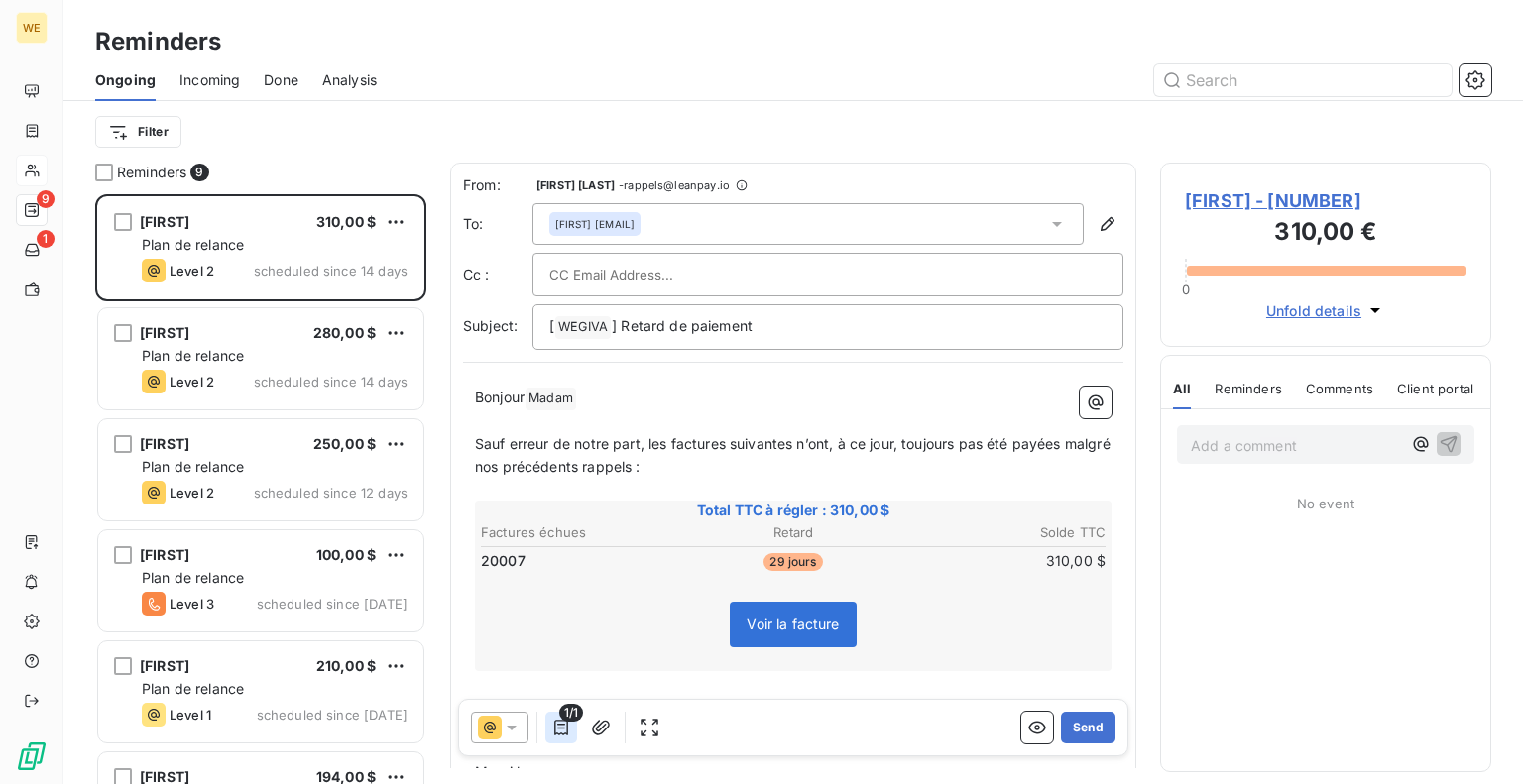 click 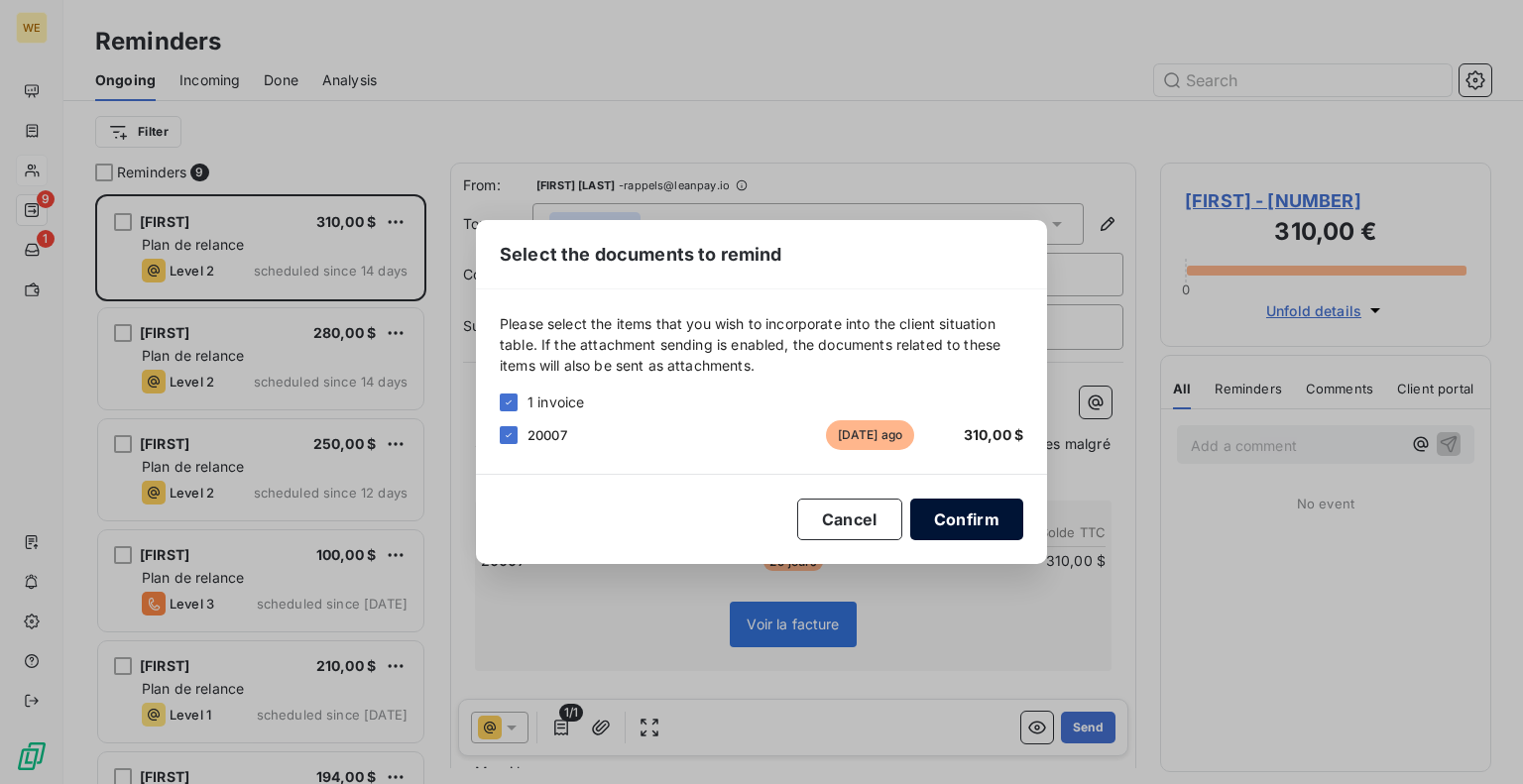 click on "Confirm" at bounding box center (967, 519) 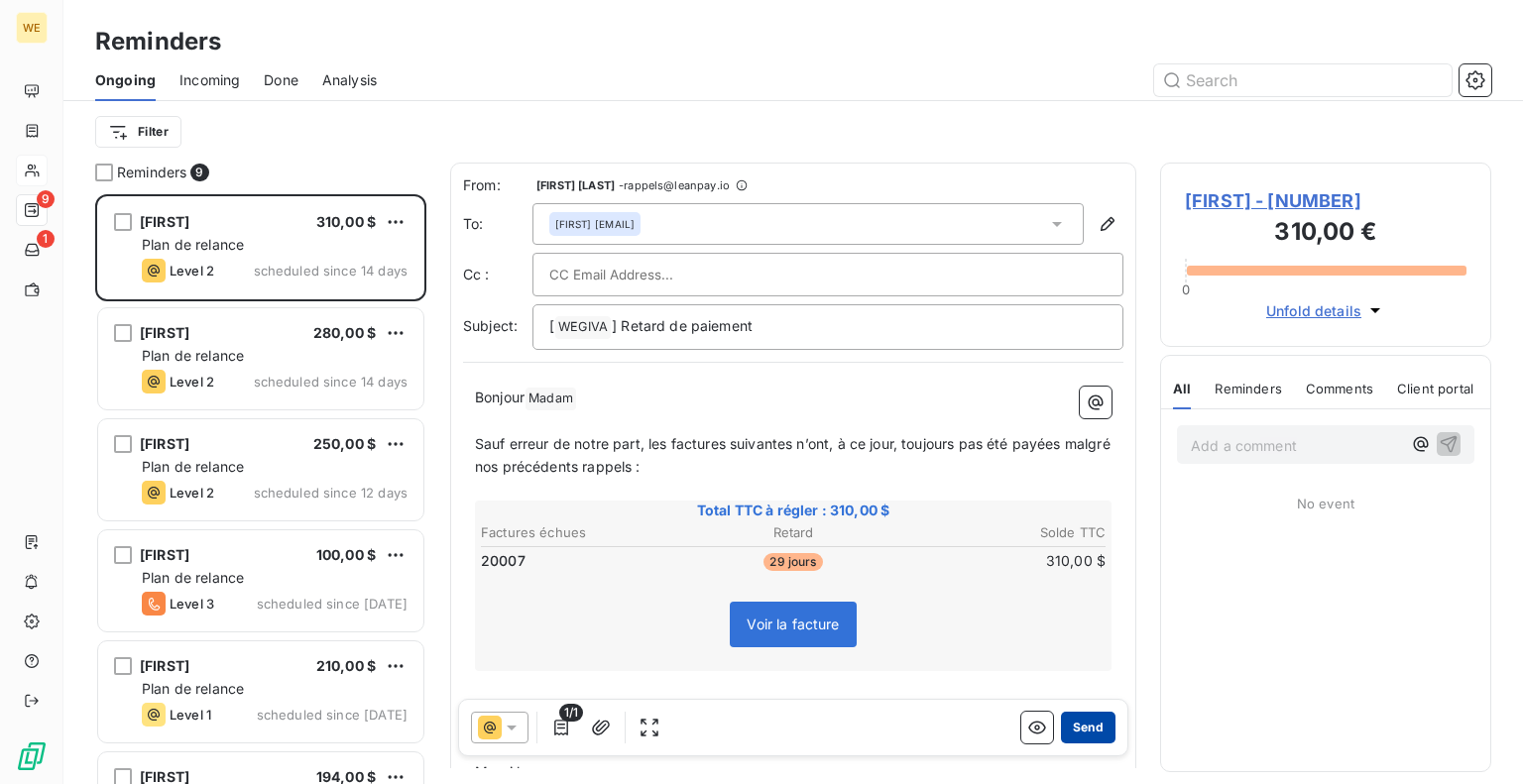 click on "Send" at bounding box center [1088, 728] 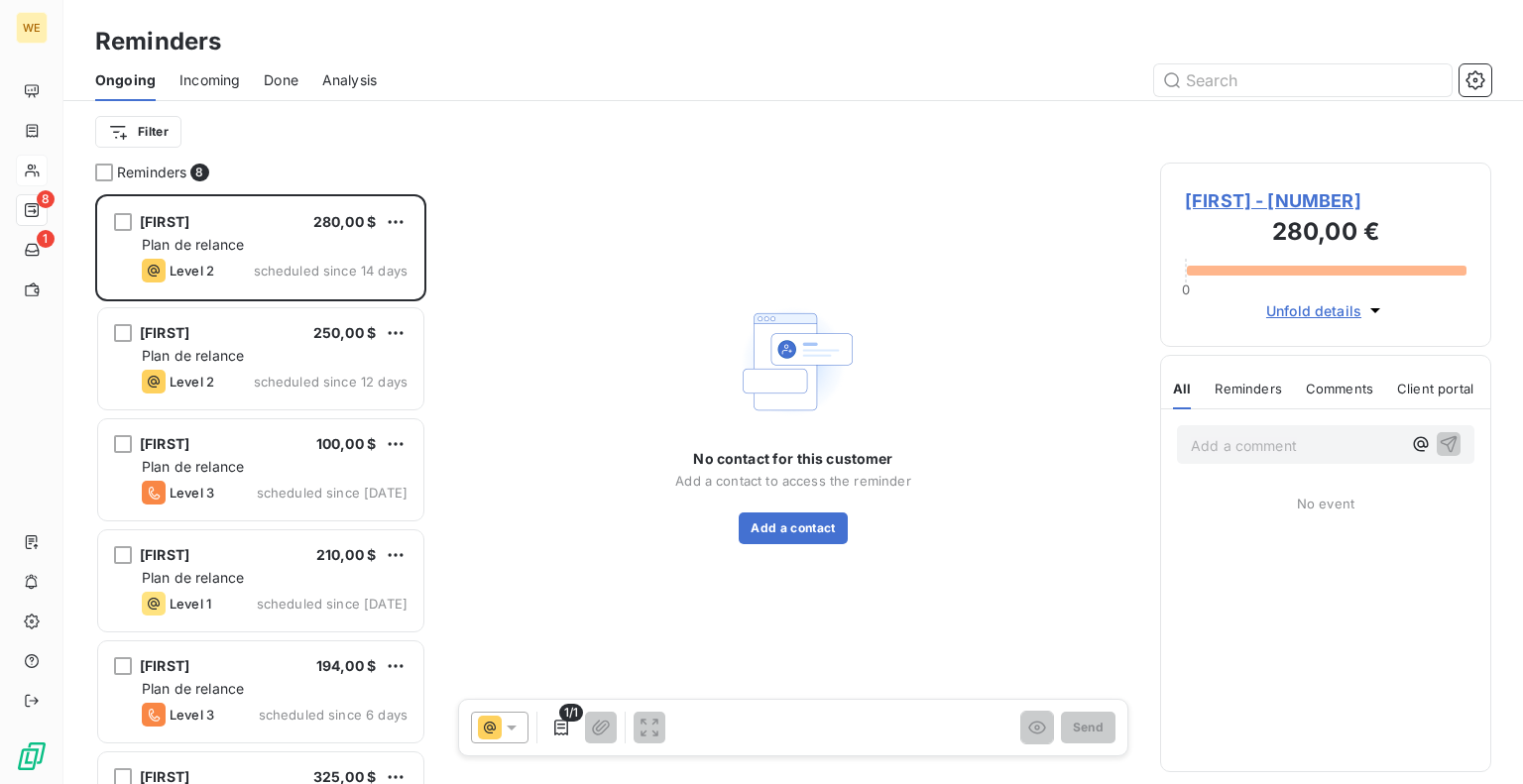 click on "Incoming" at bounding box center [209, 80] 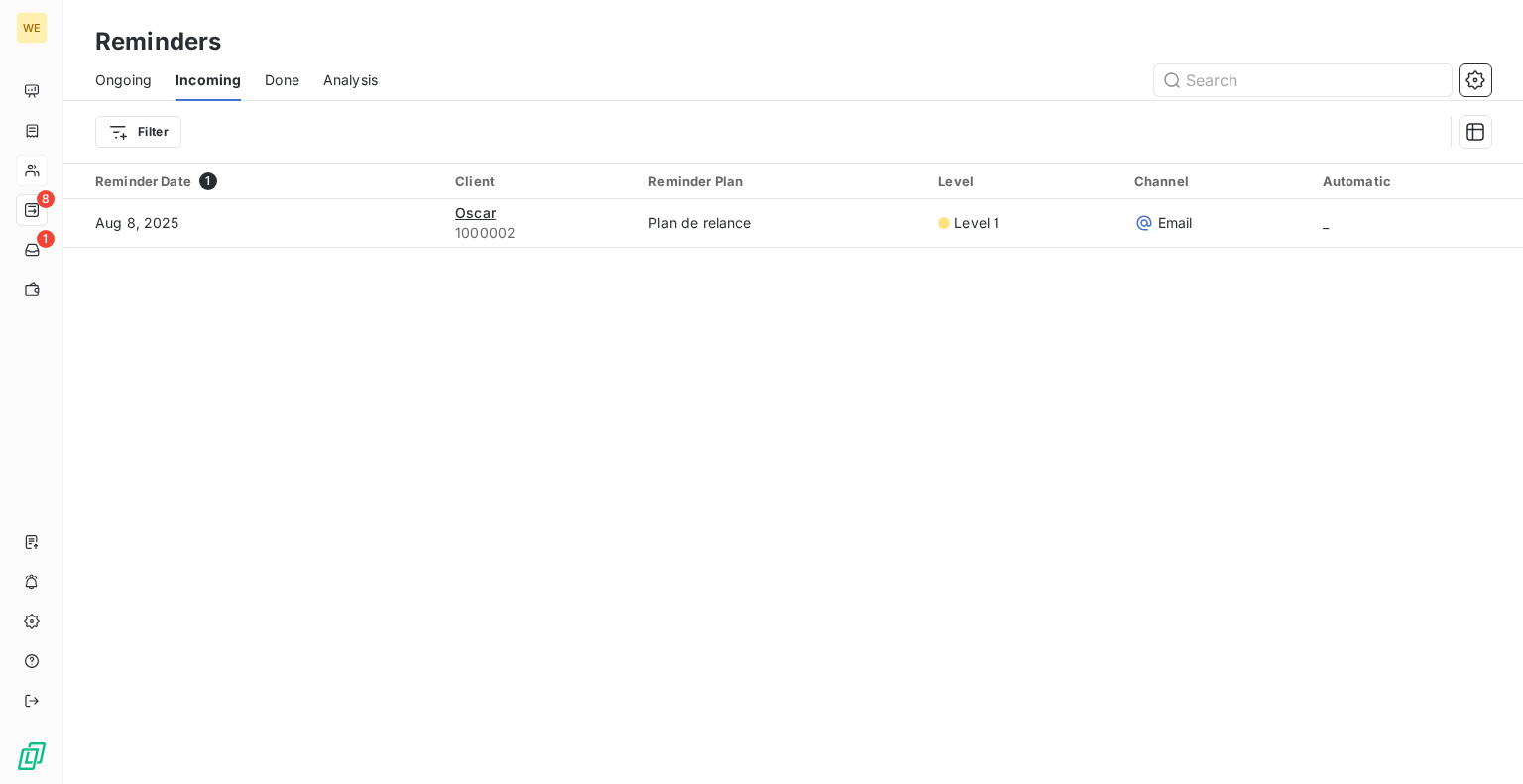 click on "Done" at bounding box center (282, 80) 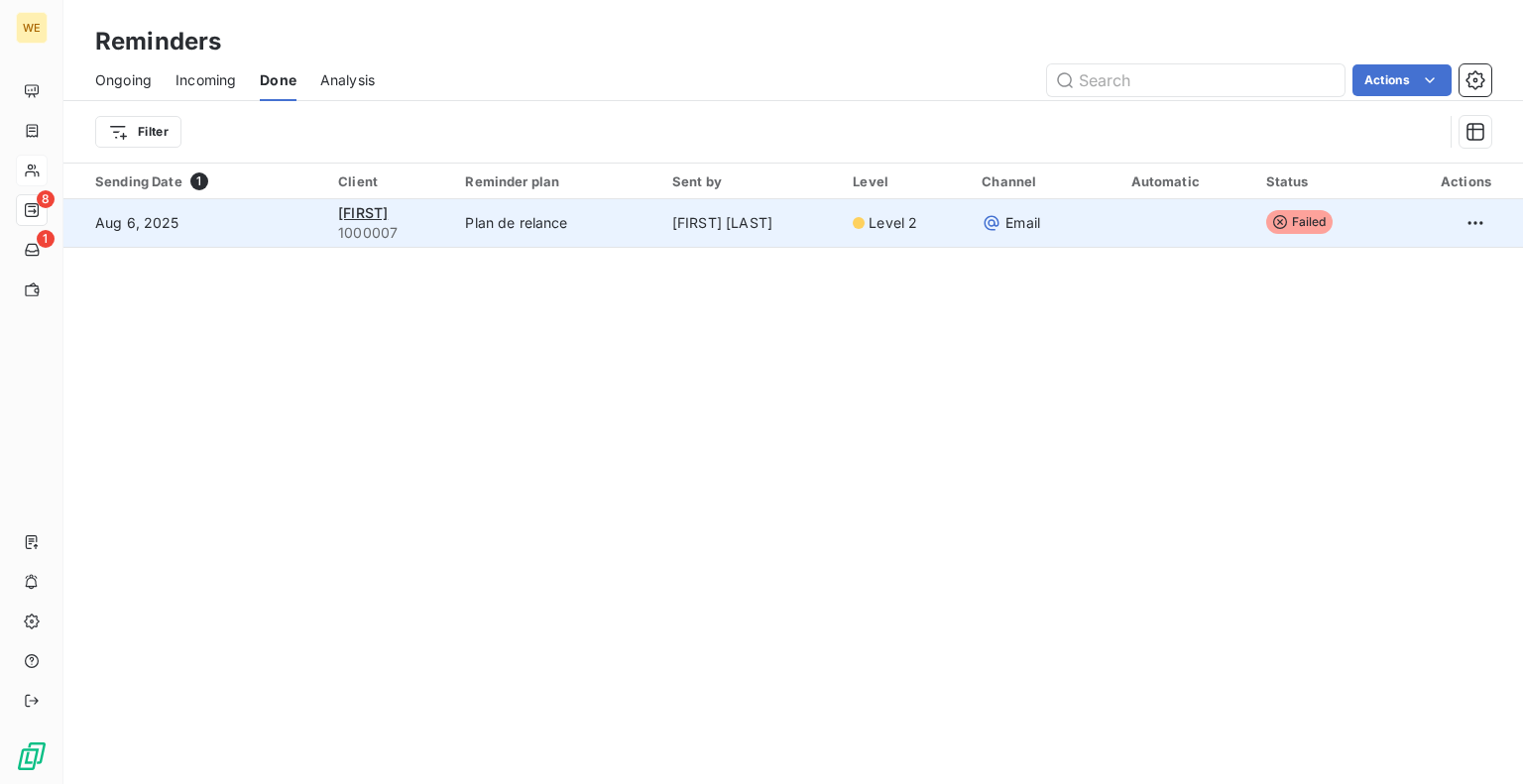 click on "Failed" at bounding box center [1299, 222] 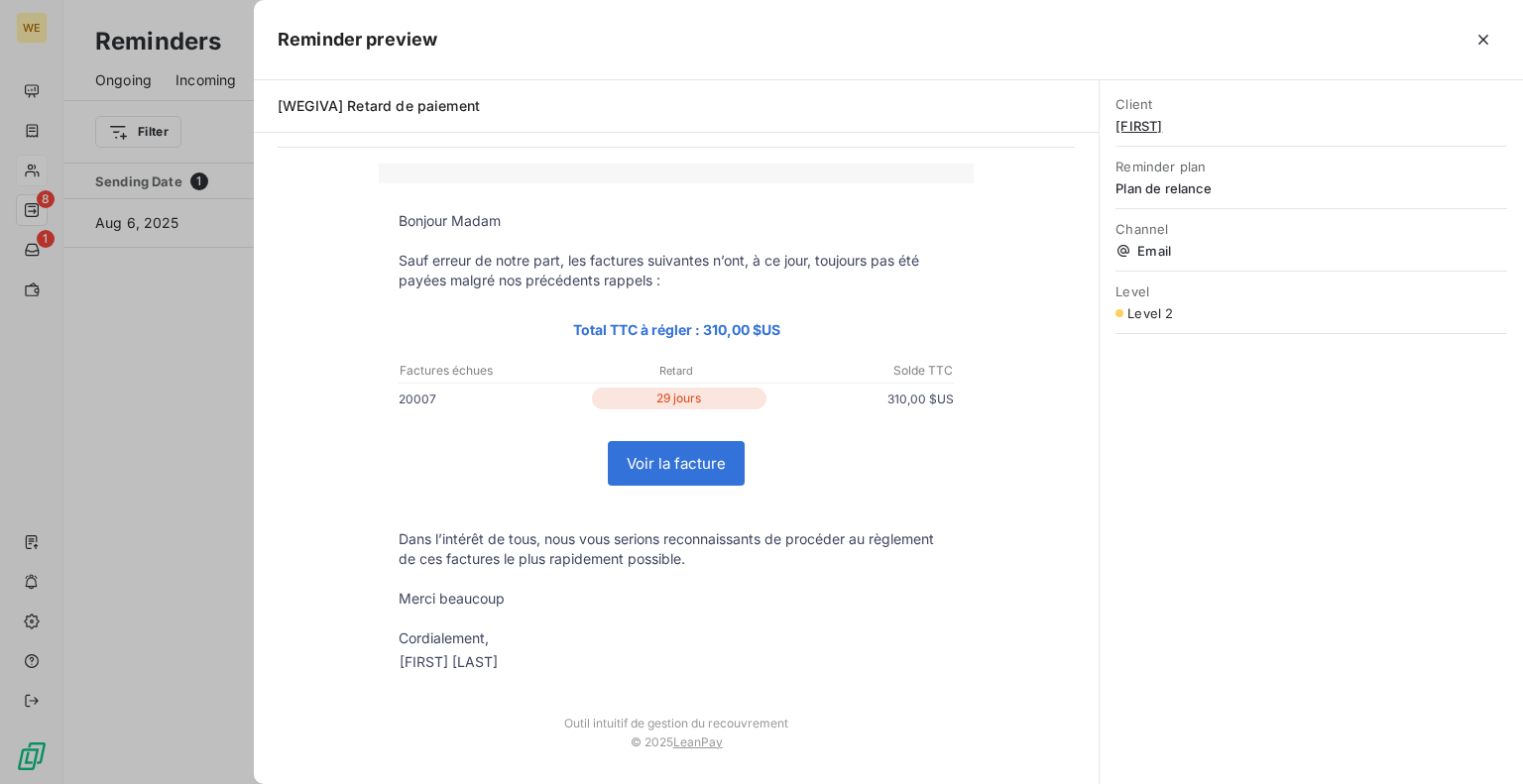 scroll, scrollTop: 0, scrollLeft: 0, axis: both 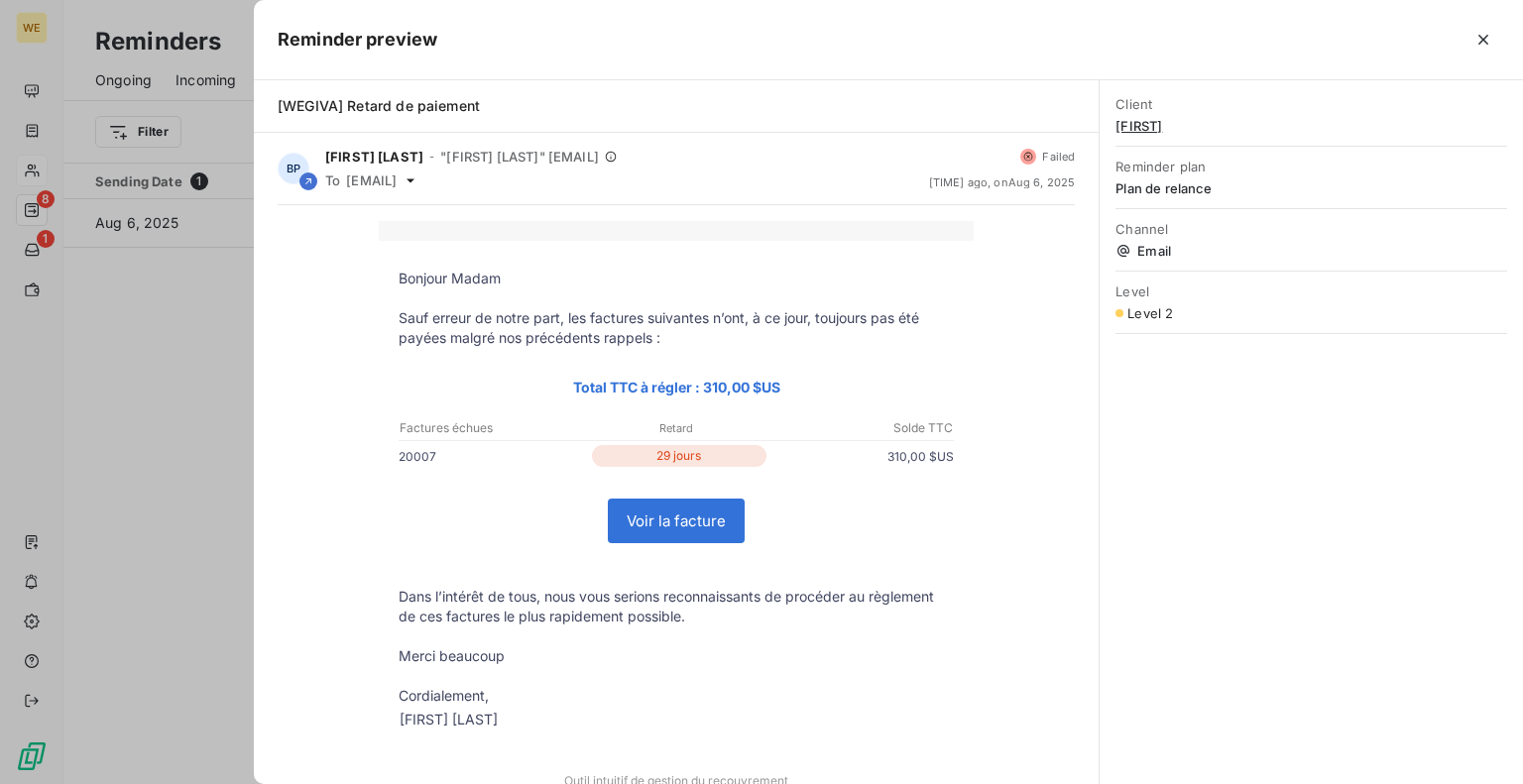 drag, startPoint x: 1486, startPoint y: 39, endPoint x: 1461, endPoint y: 60, distance: 32.649655 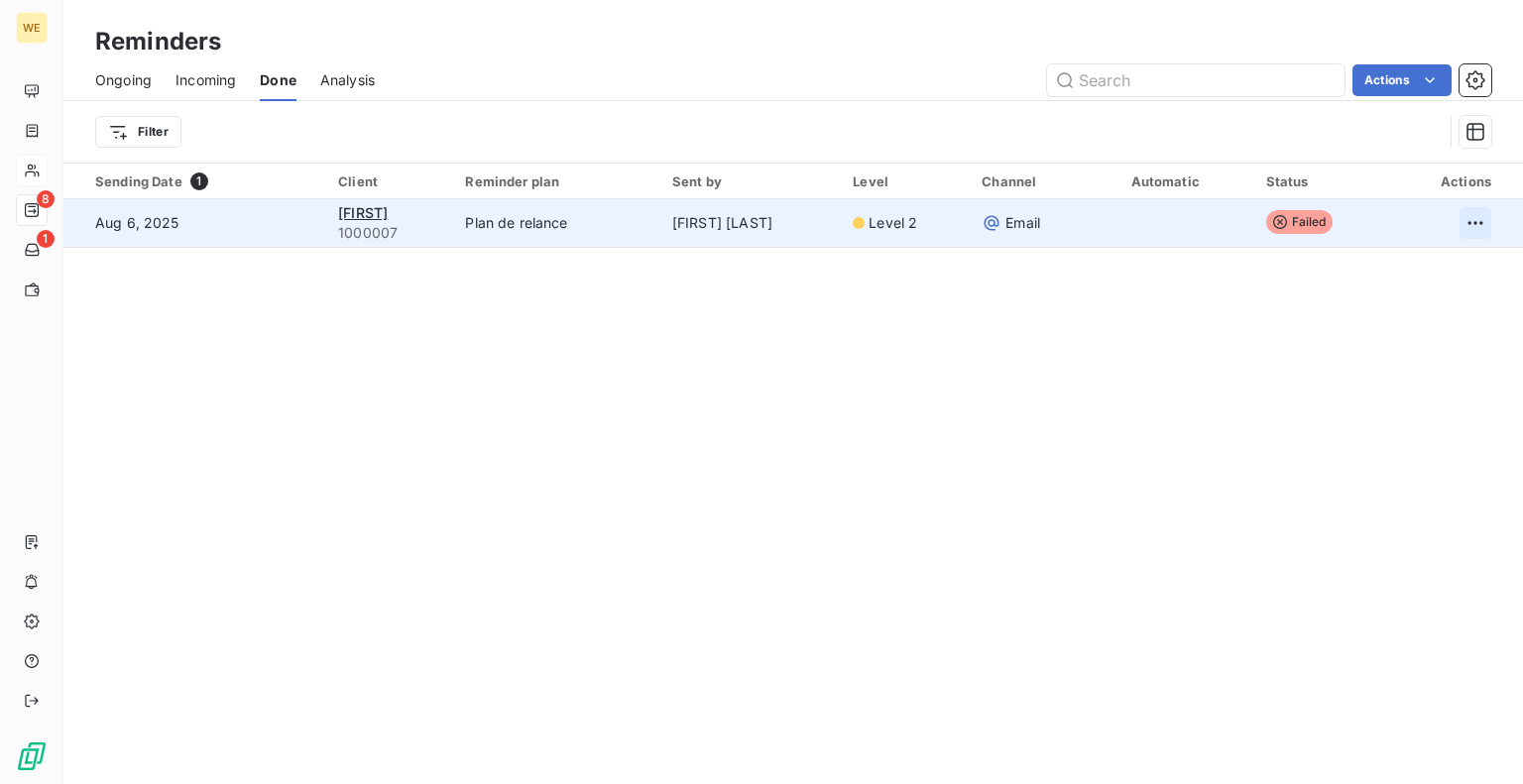 click on "WE 8 1 Reminders Ongoing Incoming Done Analysis Actions Filter Sending Date 1 Client Reminder plan Sent by Level Channel Automatic Status Actions Aug 6, 2025 Amelia 1000007 Plan de relance Вячеслав Резниченко Level 2 Email Failed Lines per Page 100 Previous 1 Next
Исходный текст Оцените этот перевод Ваш отзыв поможет нам улучшить Google Переводчик" at bounding box center [762, 392] 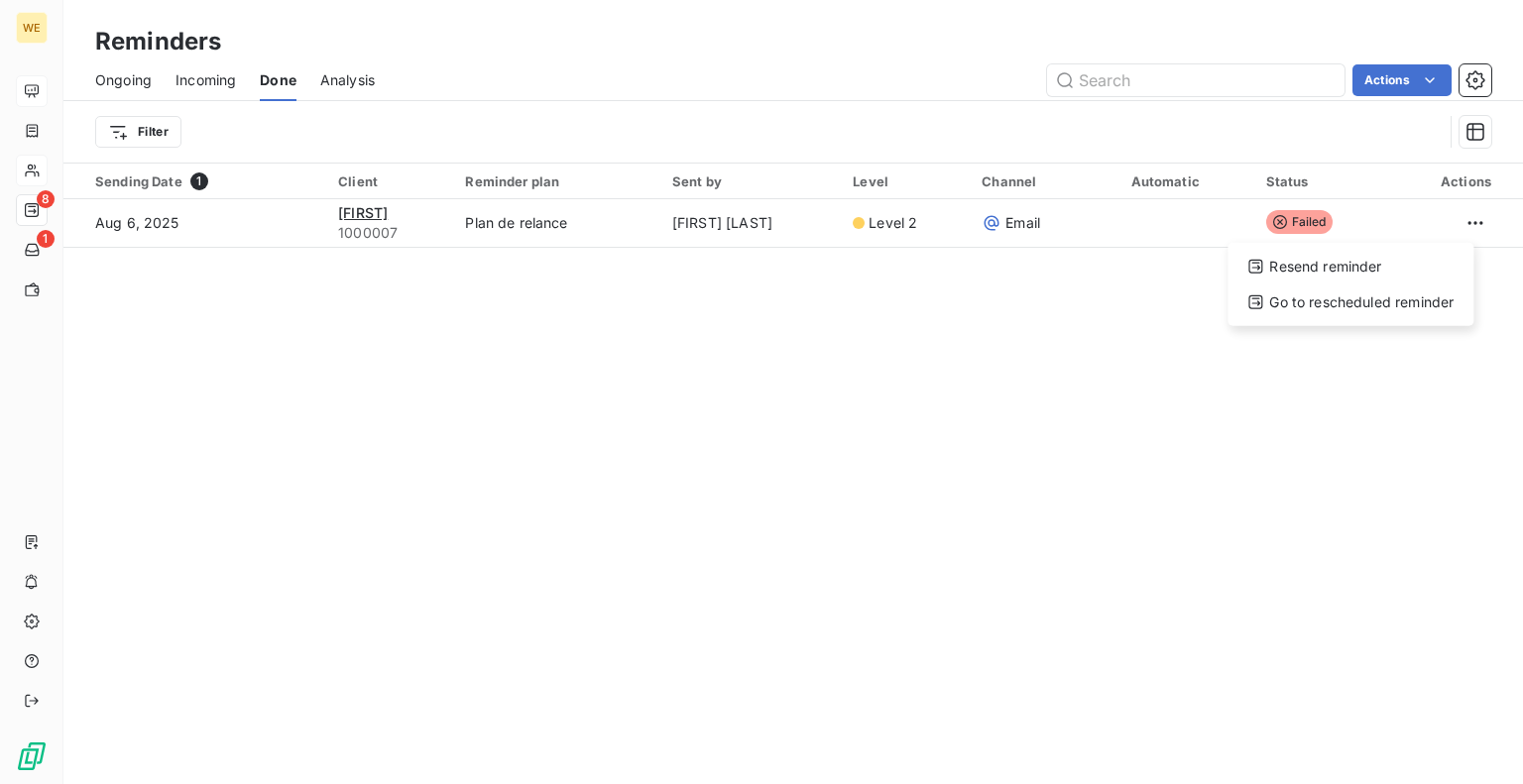click on "WE 8 1 Reminders Ongoing Incoming Done Analysis Actions Filter Sending Date 1 Client Reminder plan Sent by Level Channel Automatic Status Actions Aug 6, 2025 Amelia 1000007 Plan de relance Вячеслав Резниченко Level 2 Email Failed Resend reminder Go to rescheduled reminder Lines per Page 100 Previous 1 Next
Исходный текст Оцените этот перевод Ваш отзыв поможет нам улучшить Google Переводчик" at bounding box center (762, 392) 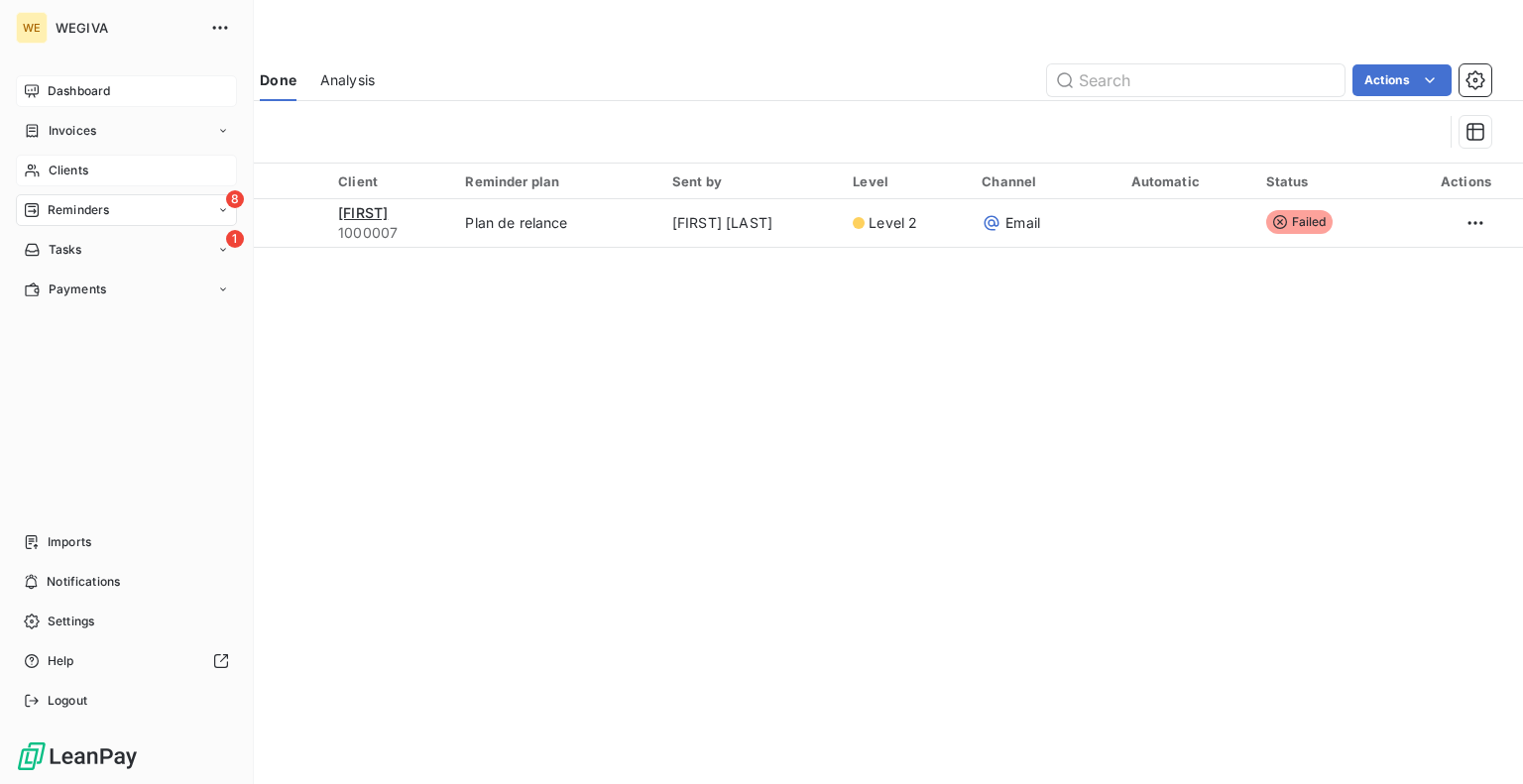 click on "Dashboard" at bounding box center (78, 91) 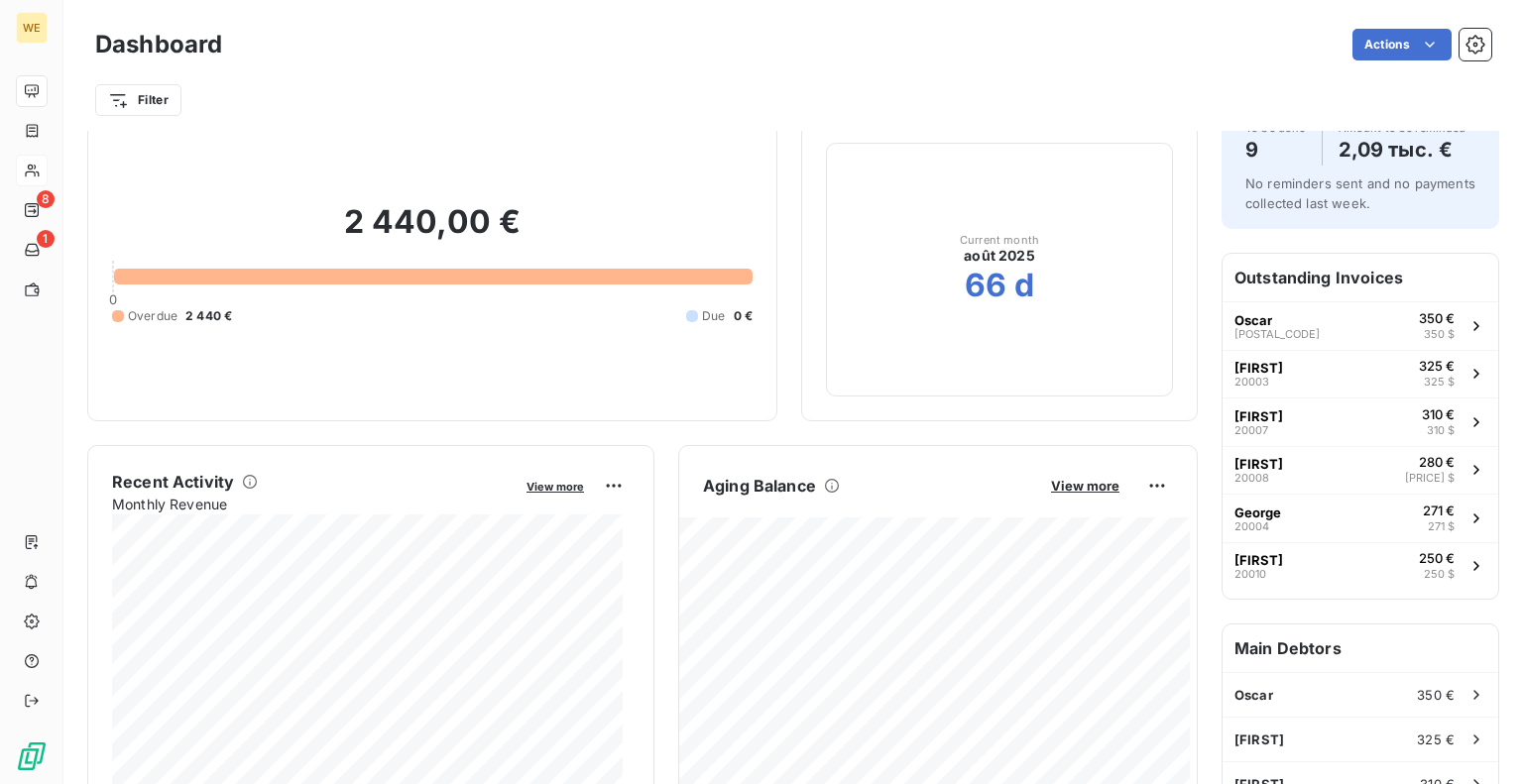 scroll, scrollTop: 0, scrollLeft: 0, axis: both 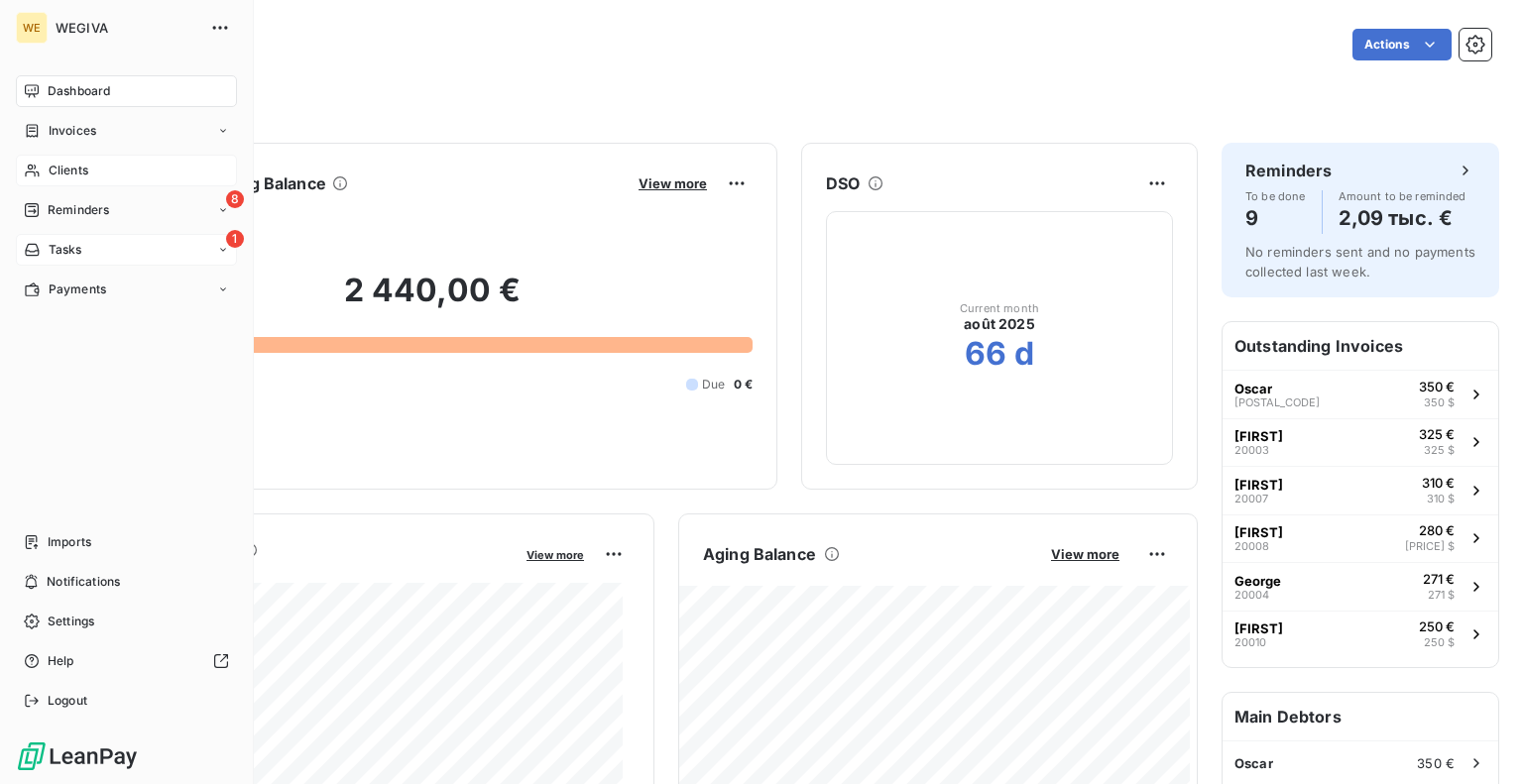 click on "1 Tasks" at bounding box center (126, 250) 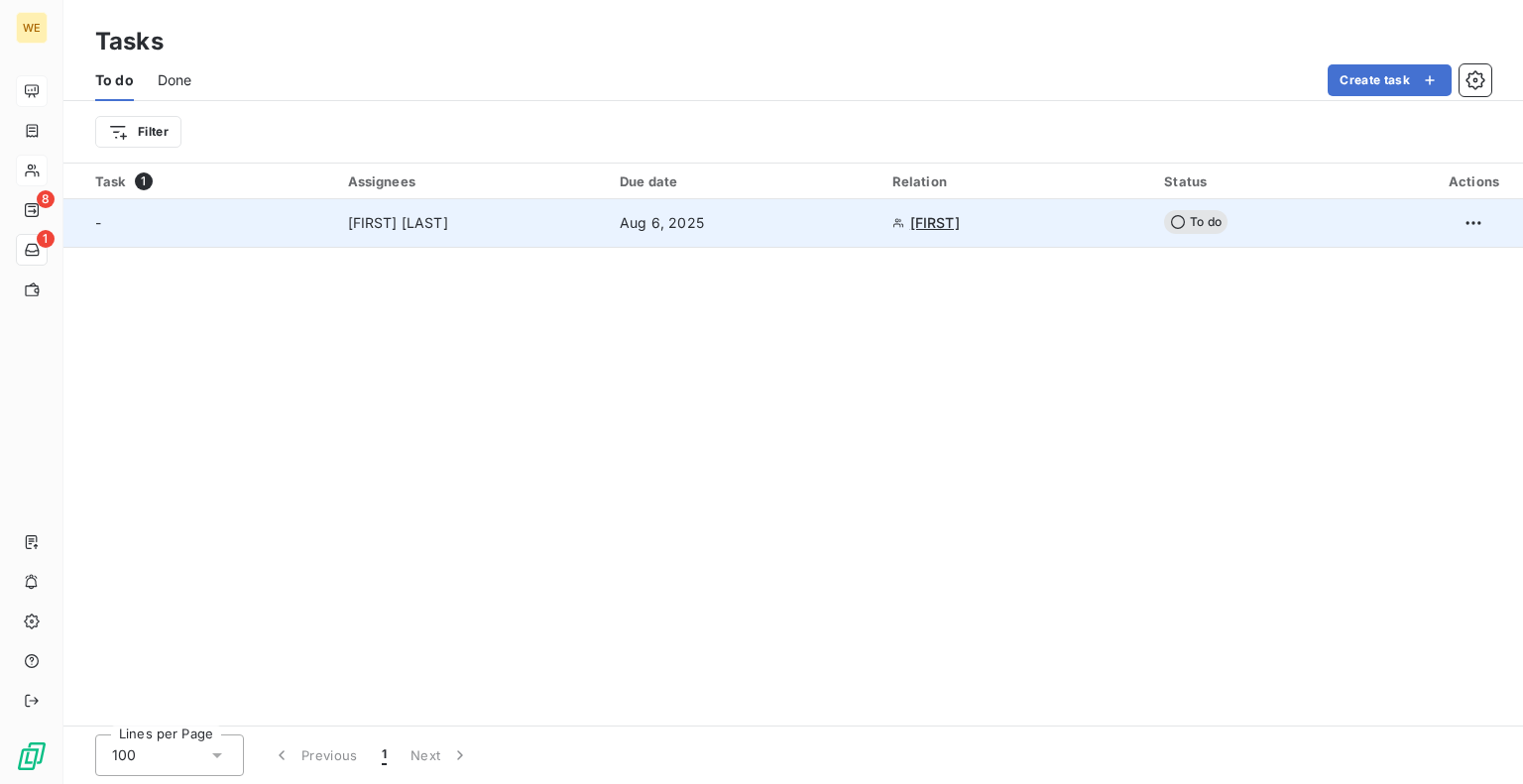 click on "To do" at bounding box center (1196, 222) 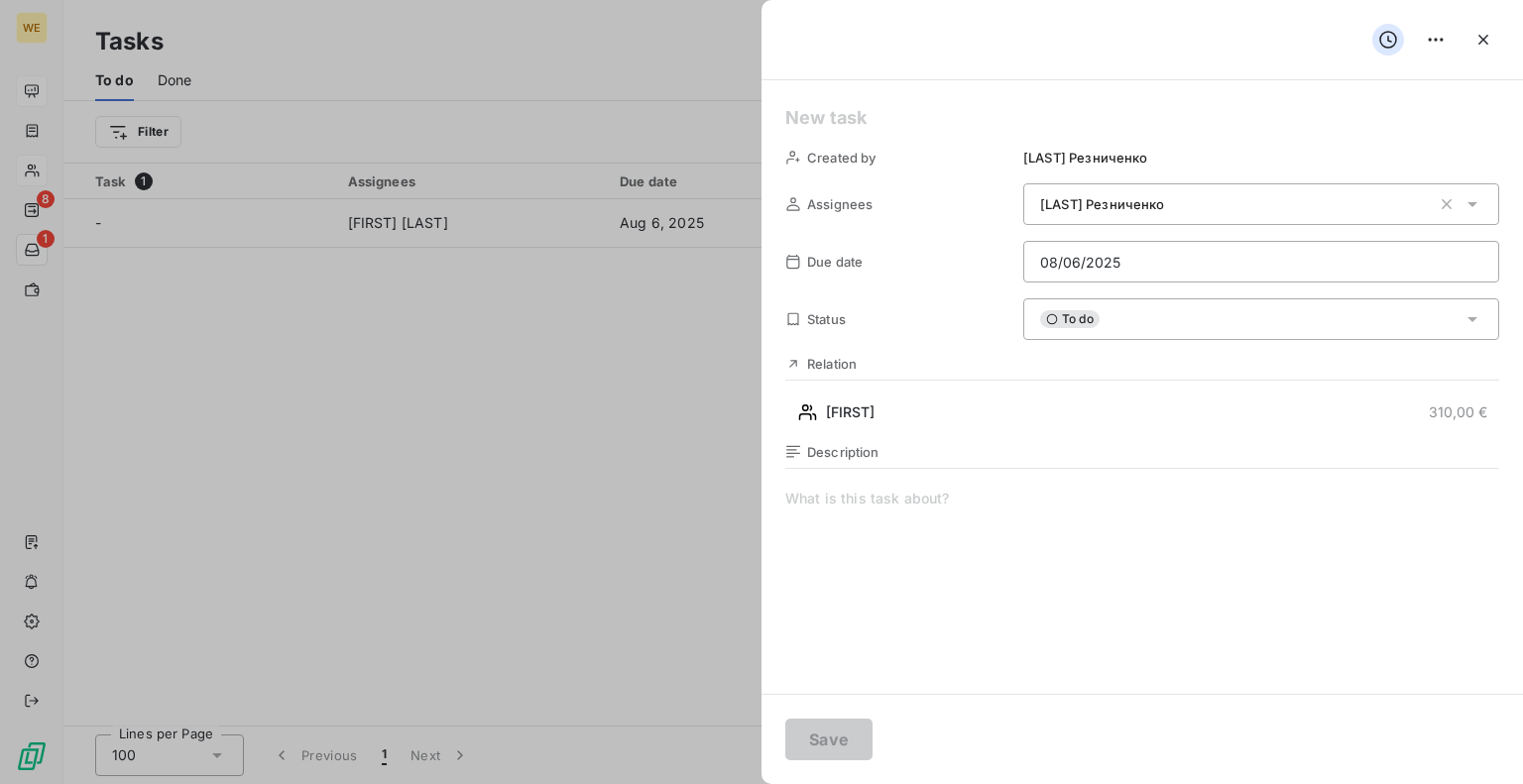 click on "To do" at bounding box center [1261, 319] 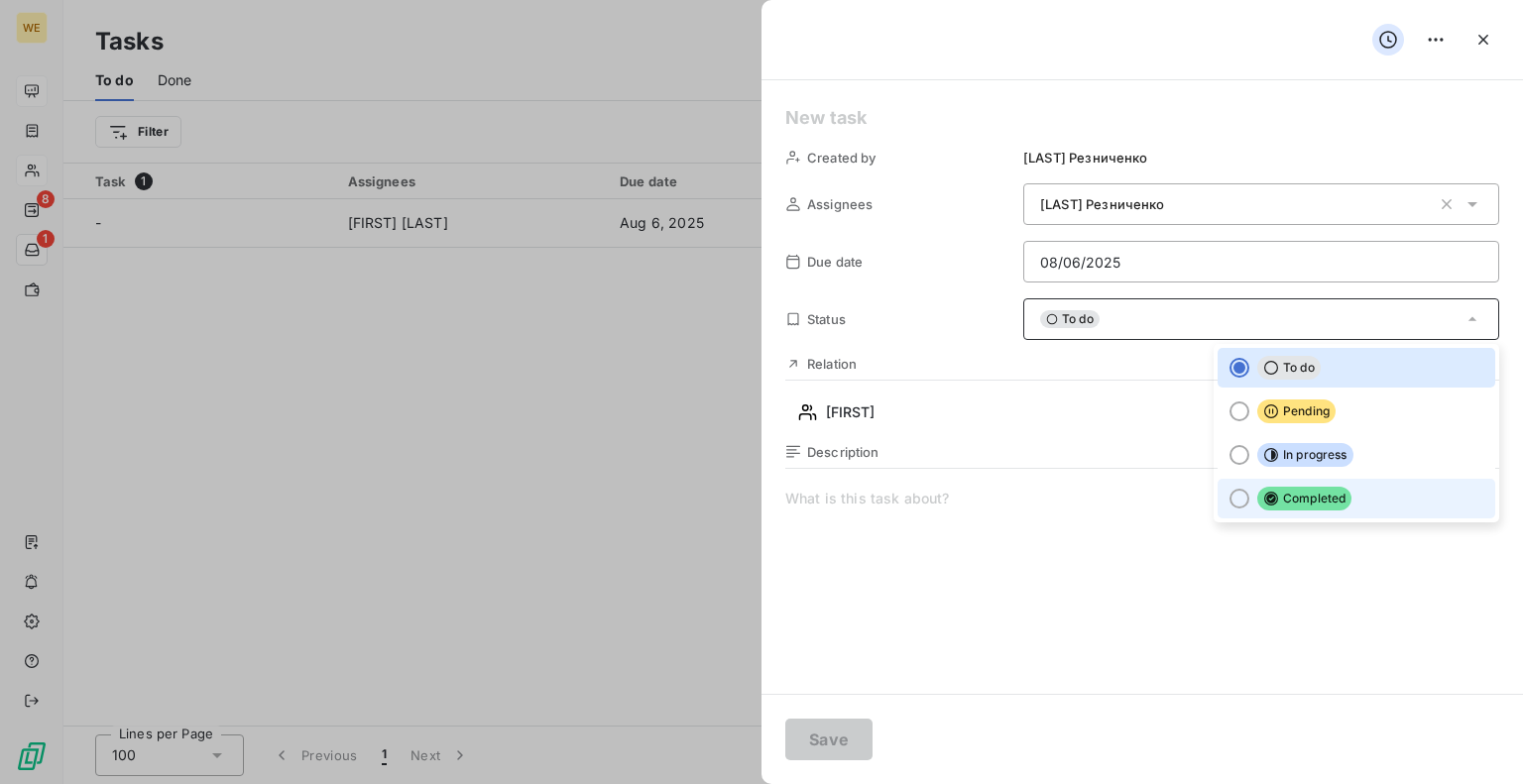 click 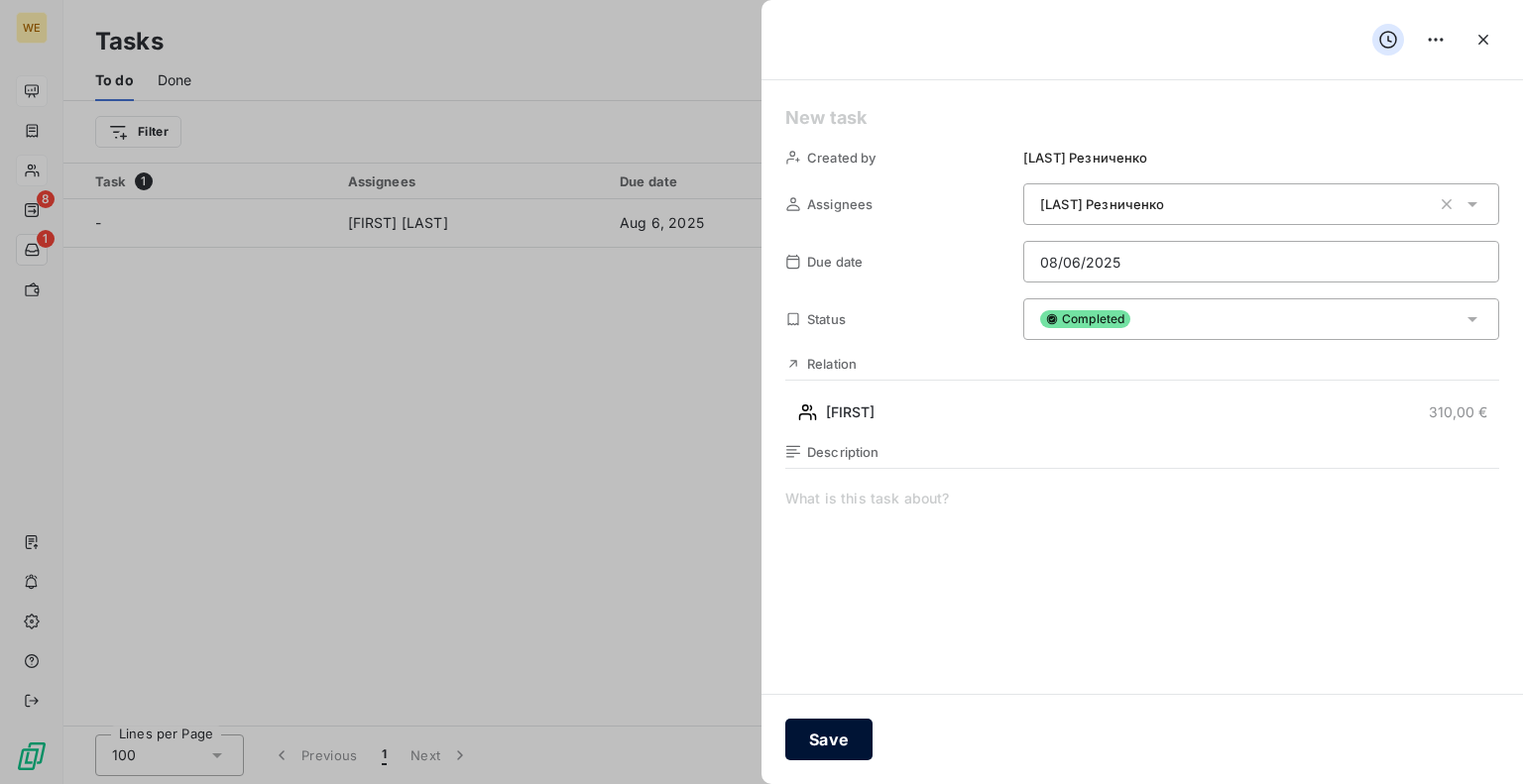 click on "Save" at bounding box center (829, 739) 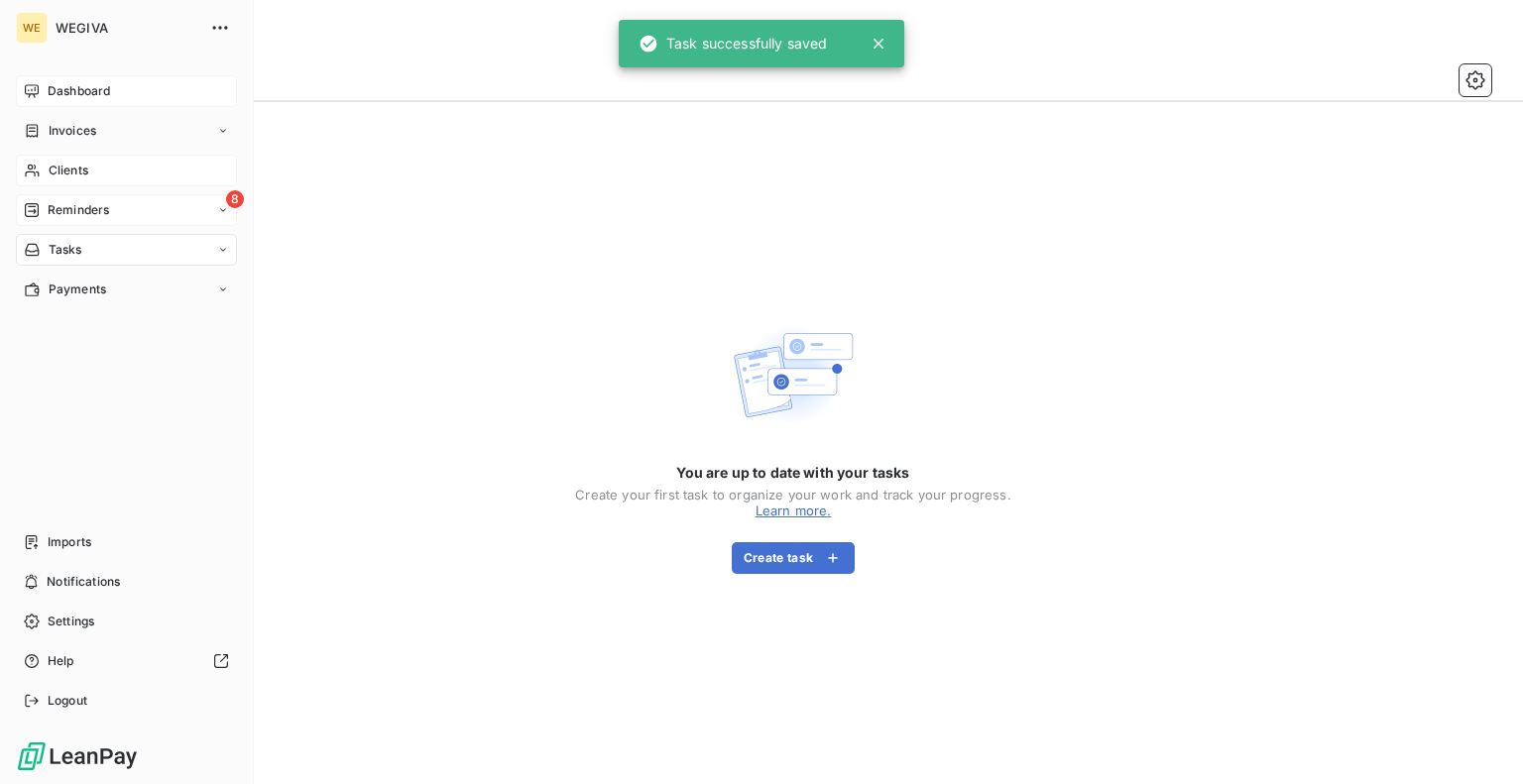 click on "Reminders" at bounding box center [78, 210] 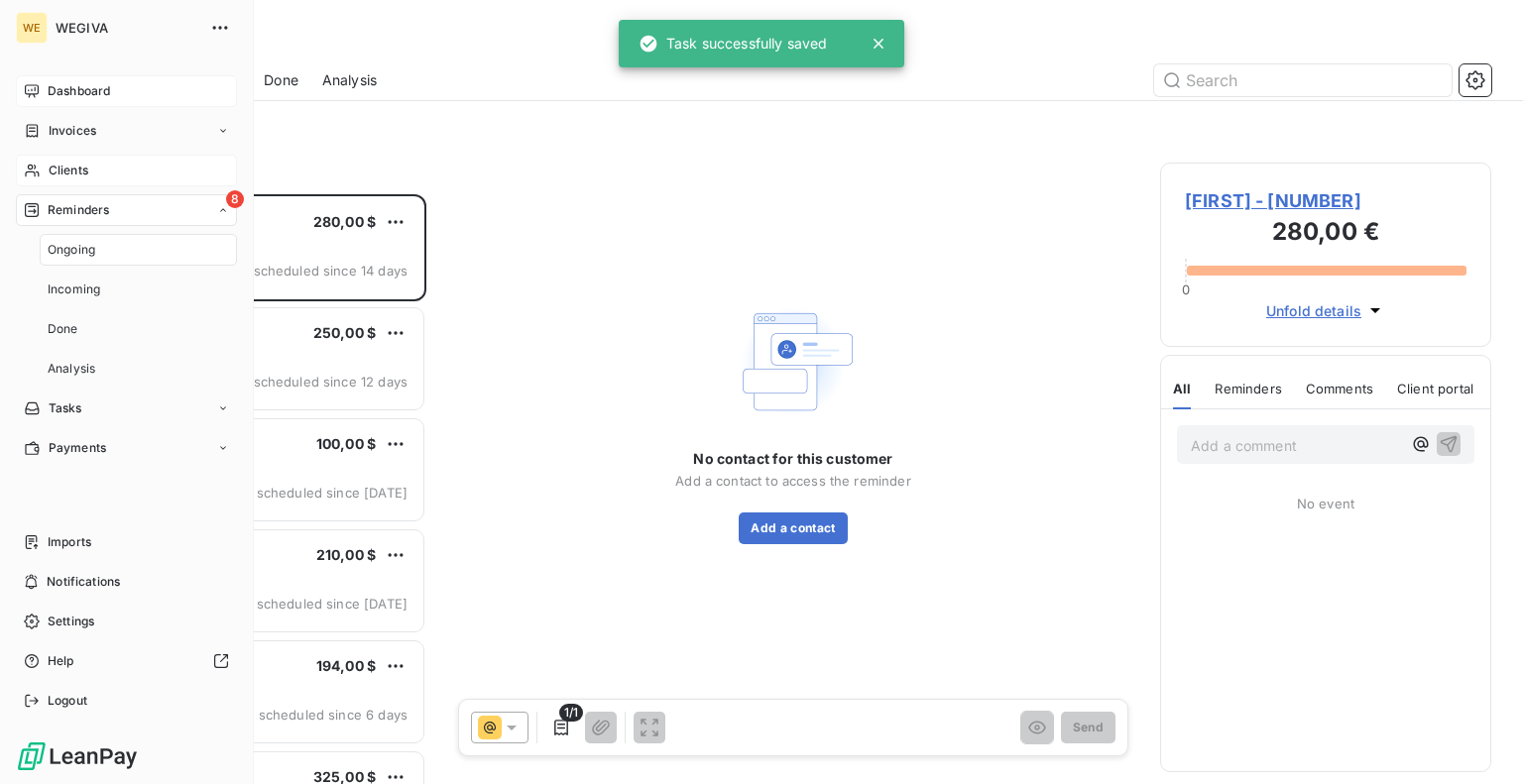 scroll, scrollTop: 16, scrollLeft: 16, axis: both 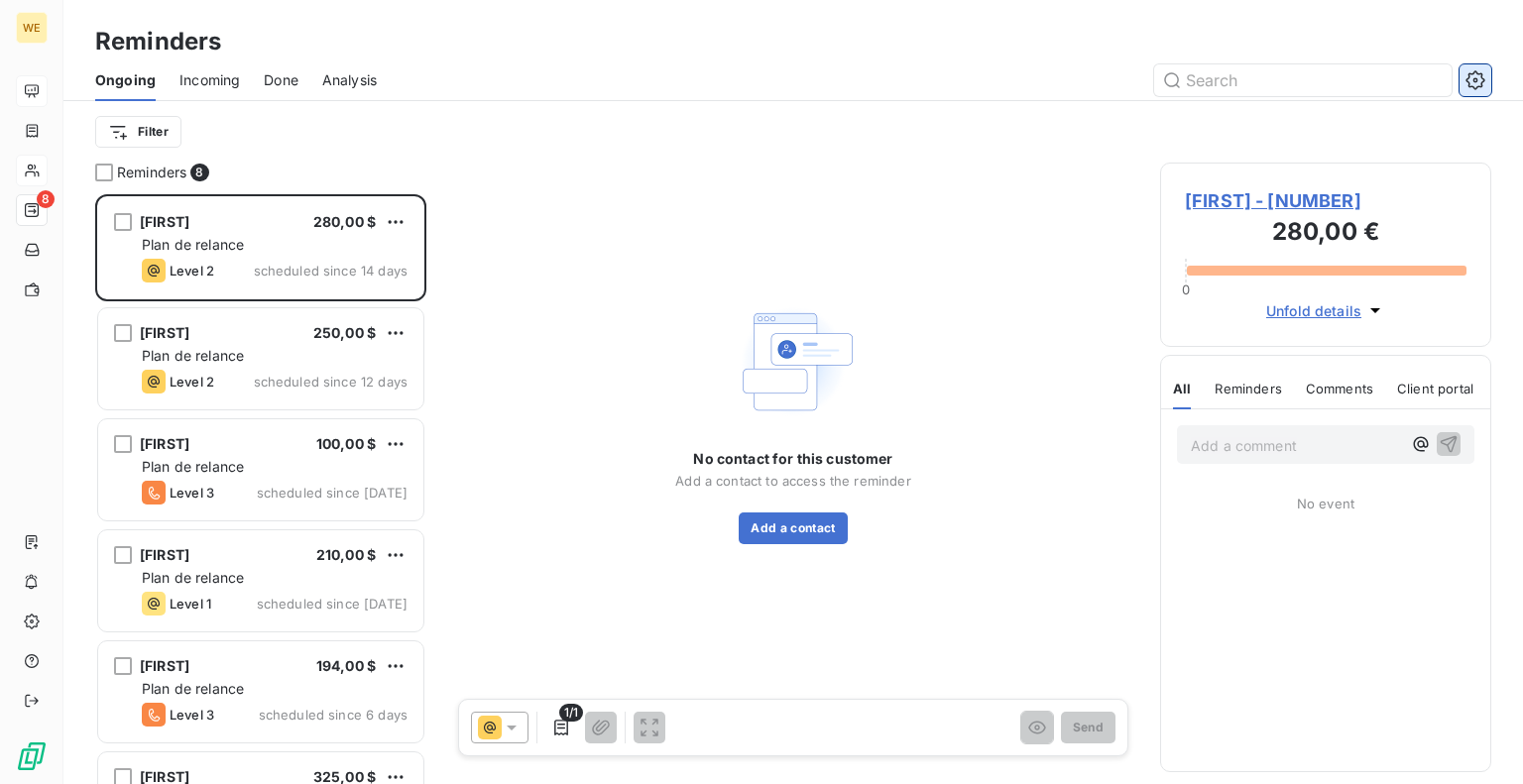 click 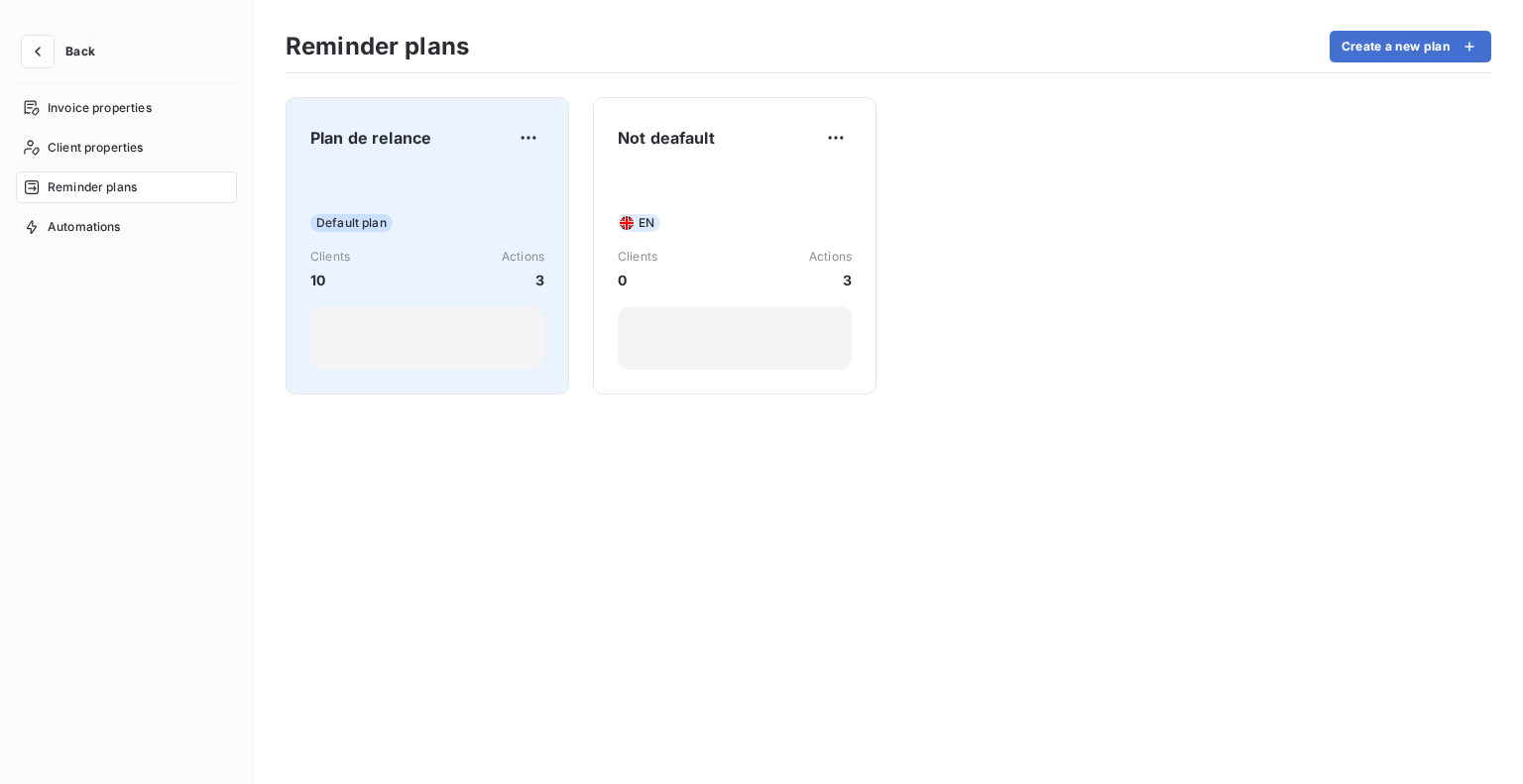 click on "Default plan Clients 10 Actions 3" at bounding box center [427, 270] 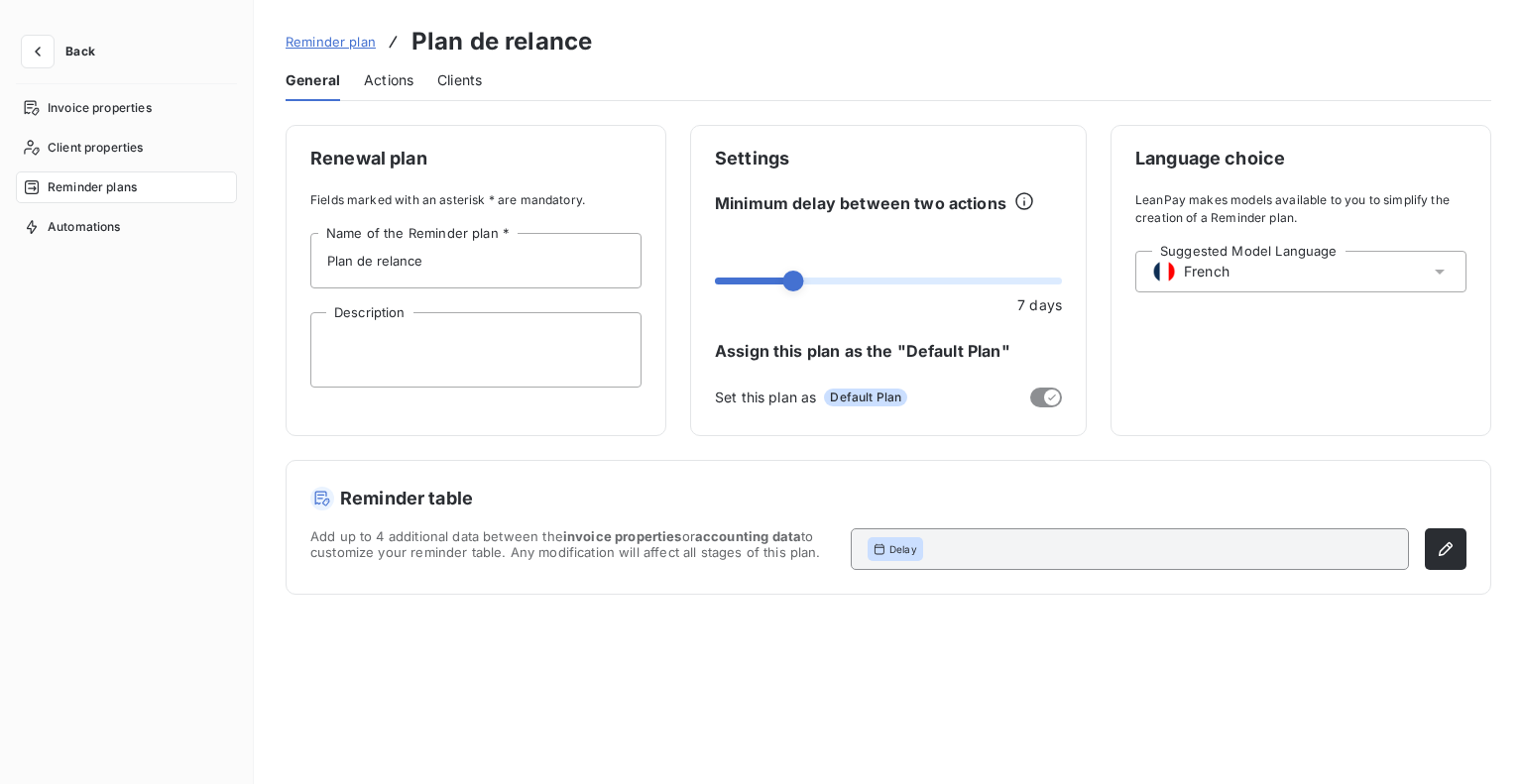 click on "Actions" at bounding box center [389, 80] 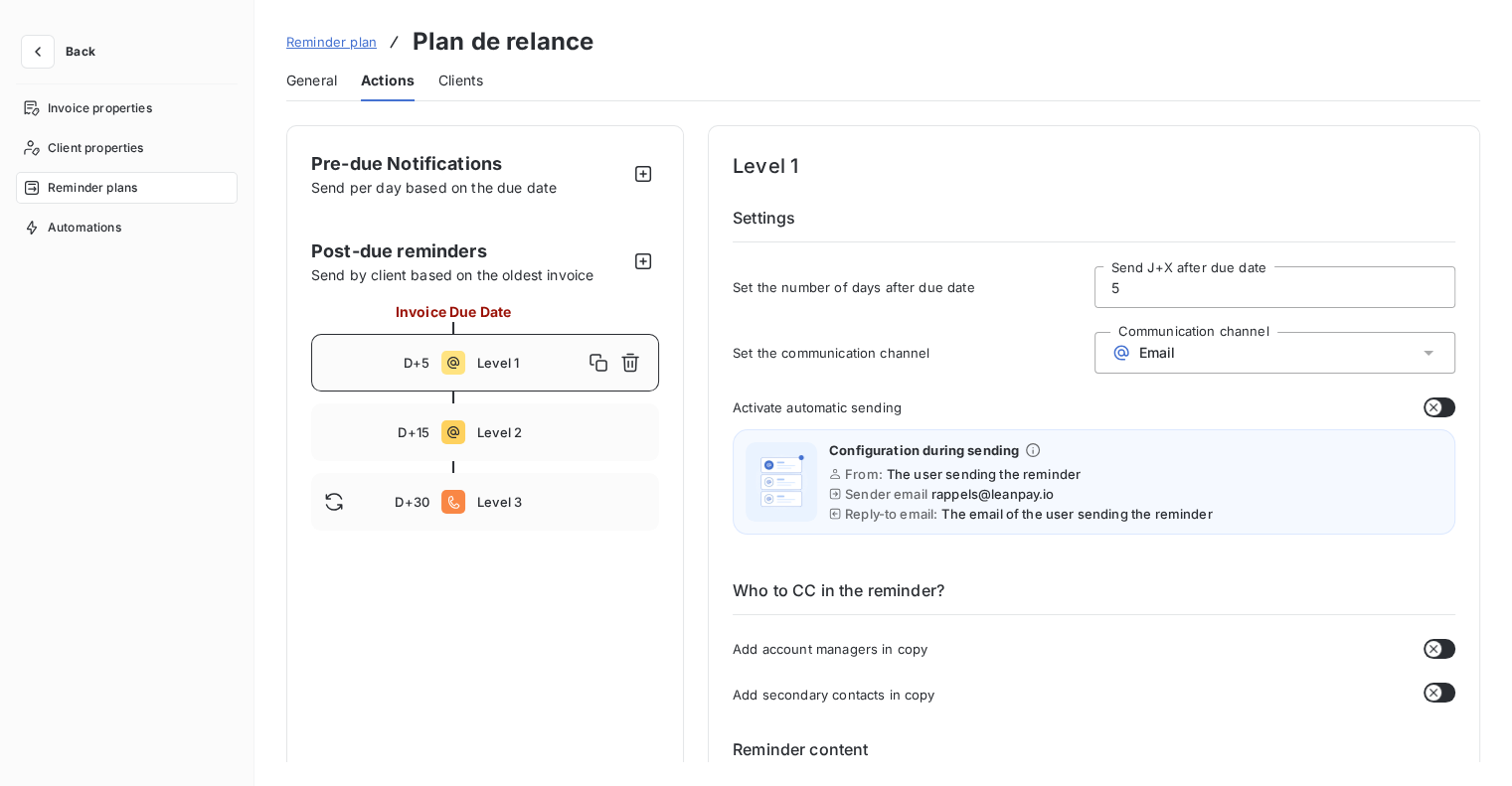 click 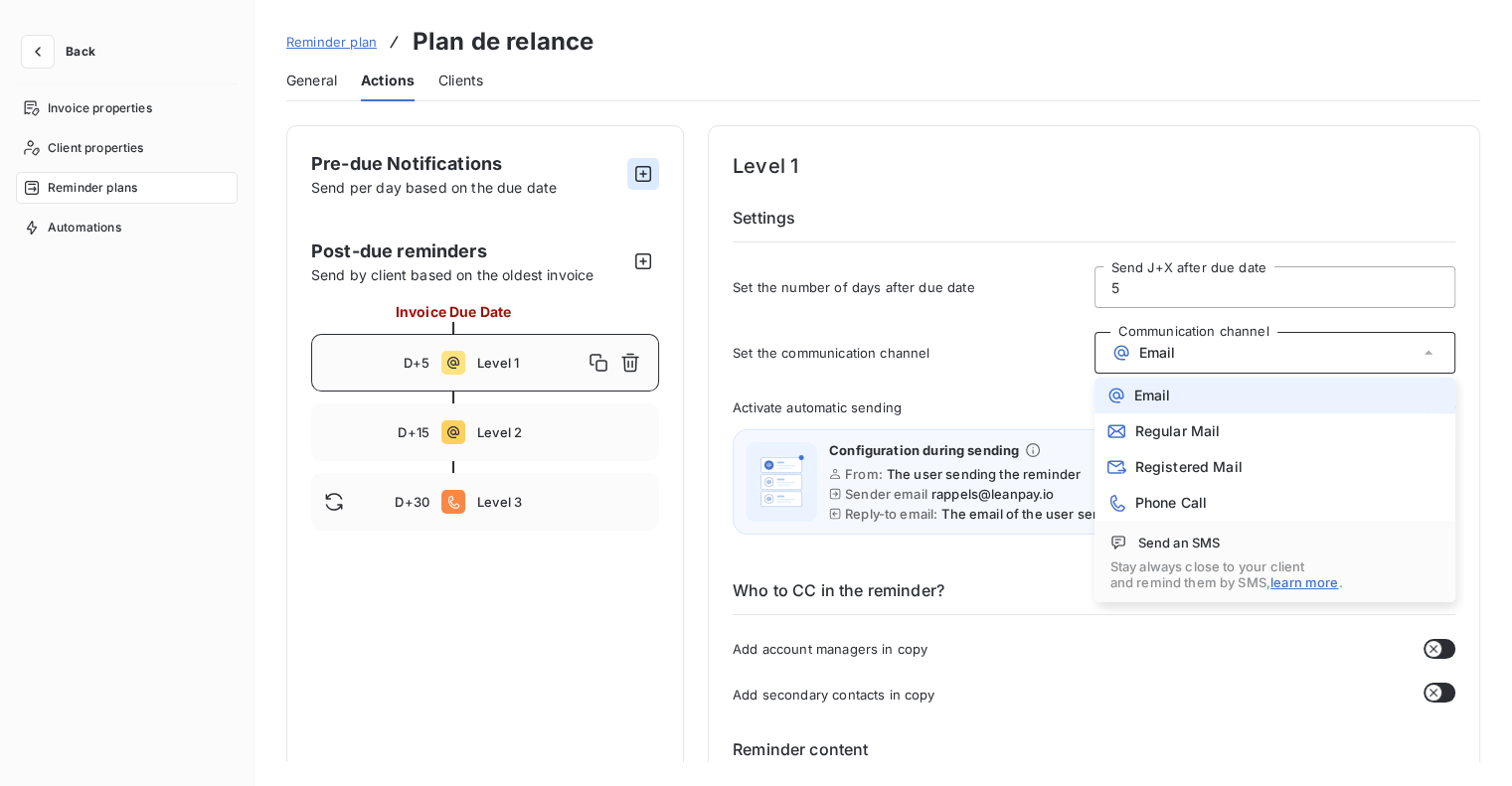 click 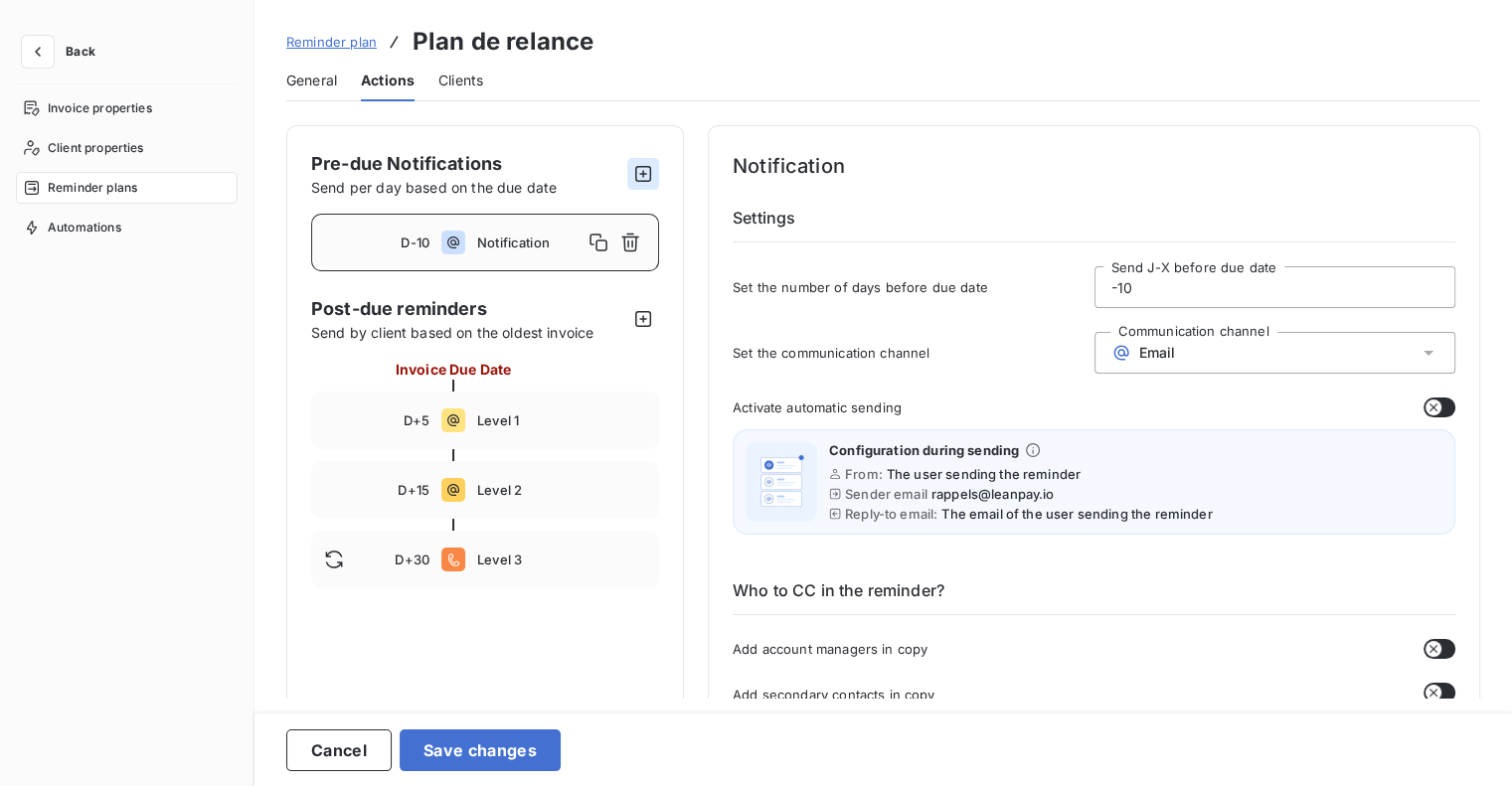 click 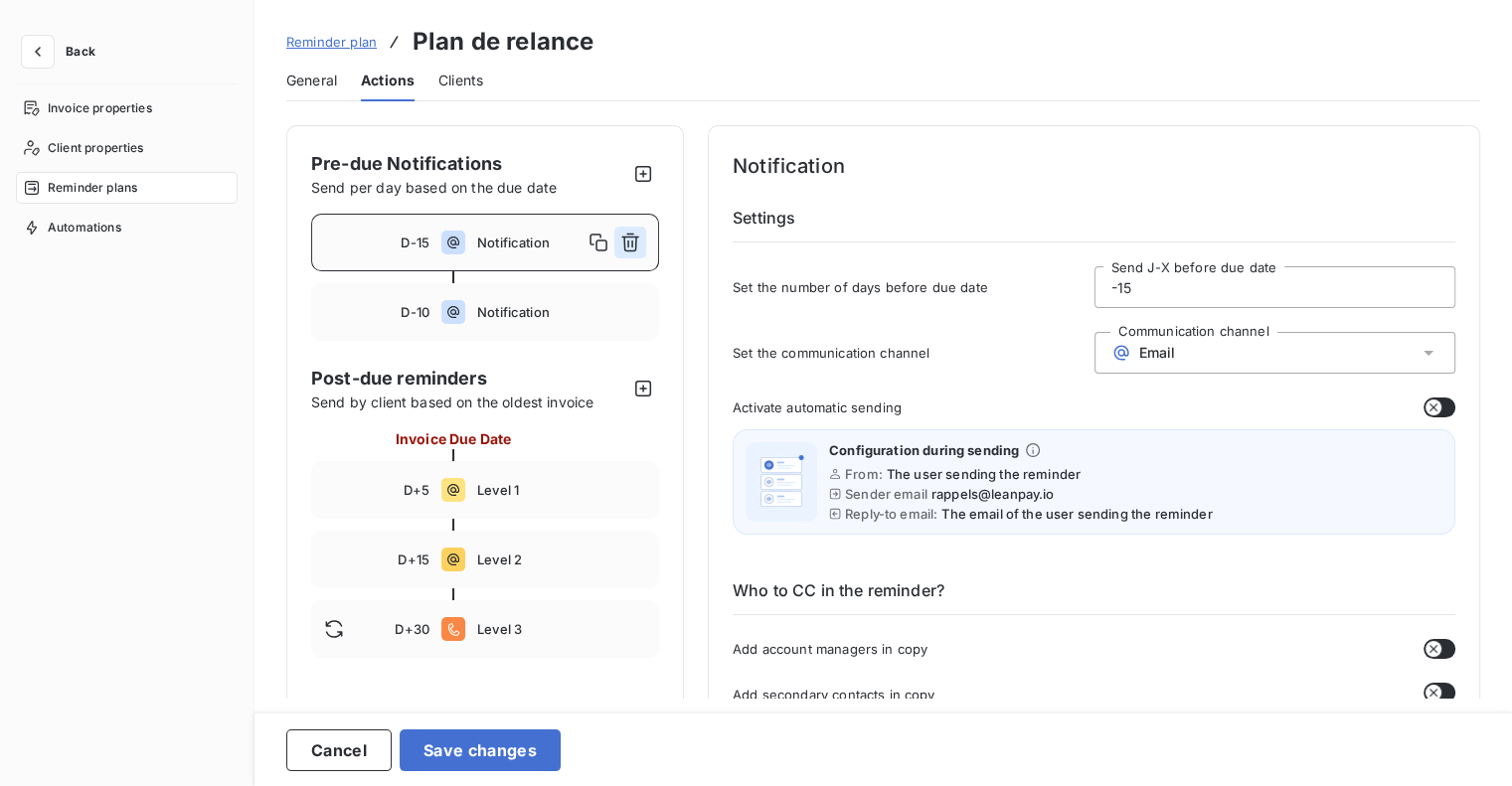 click 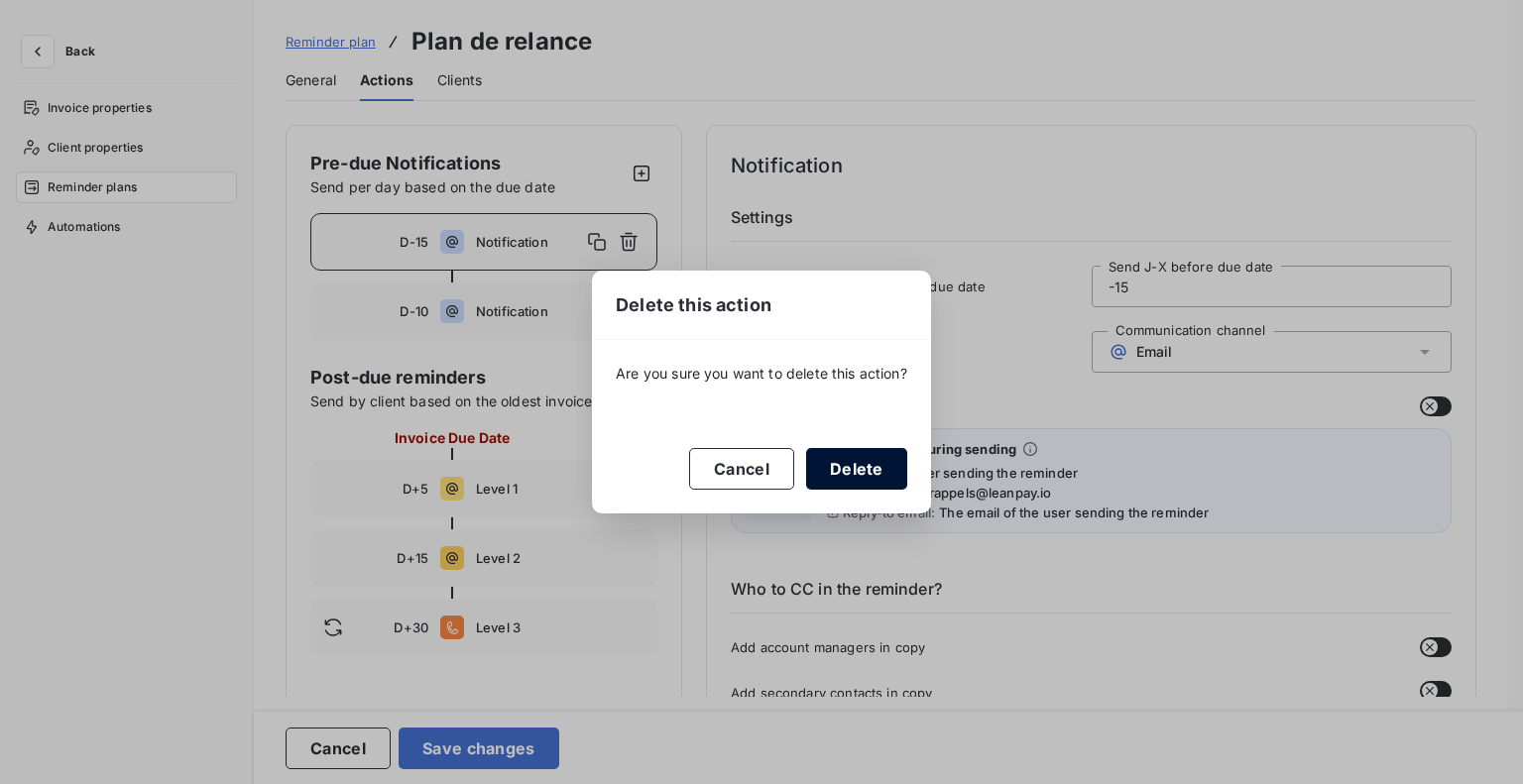 click on "Delete" at bounding box center (857, 469) 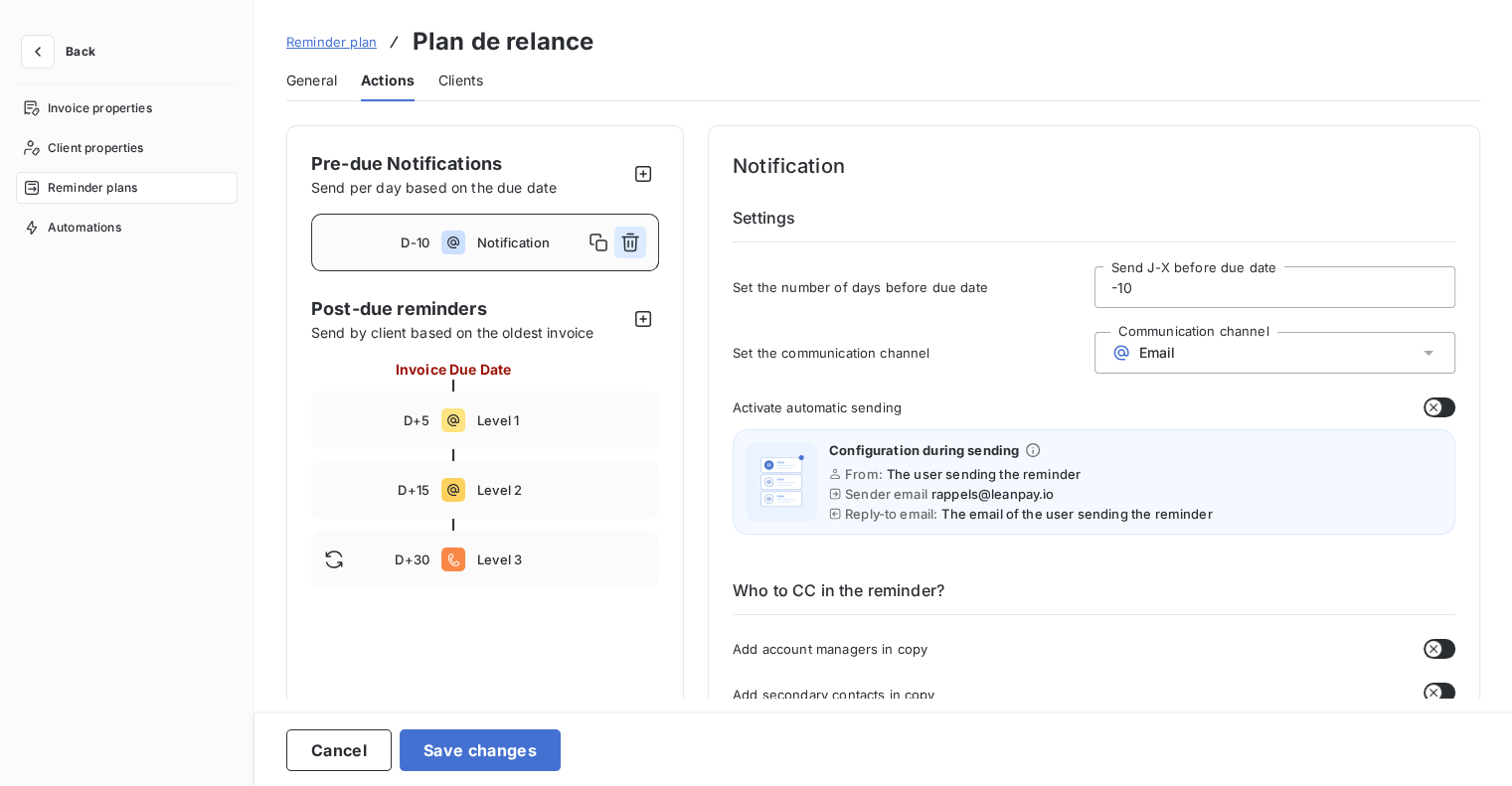 click 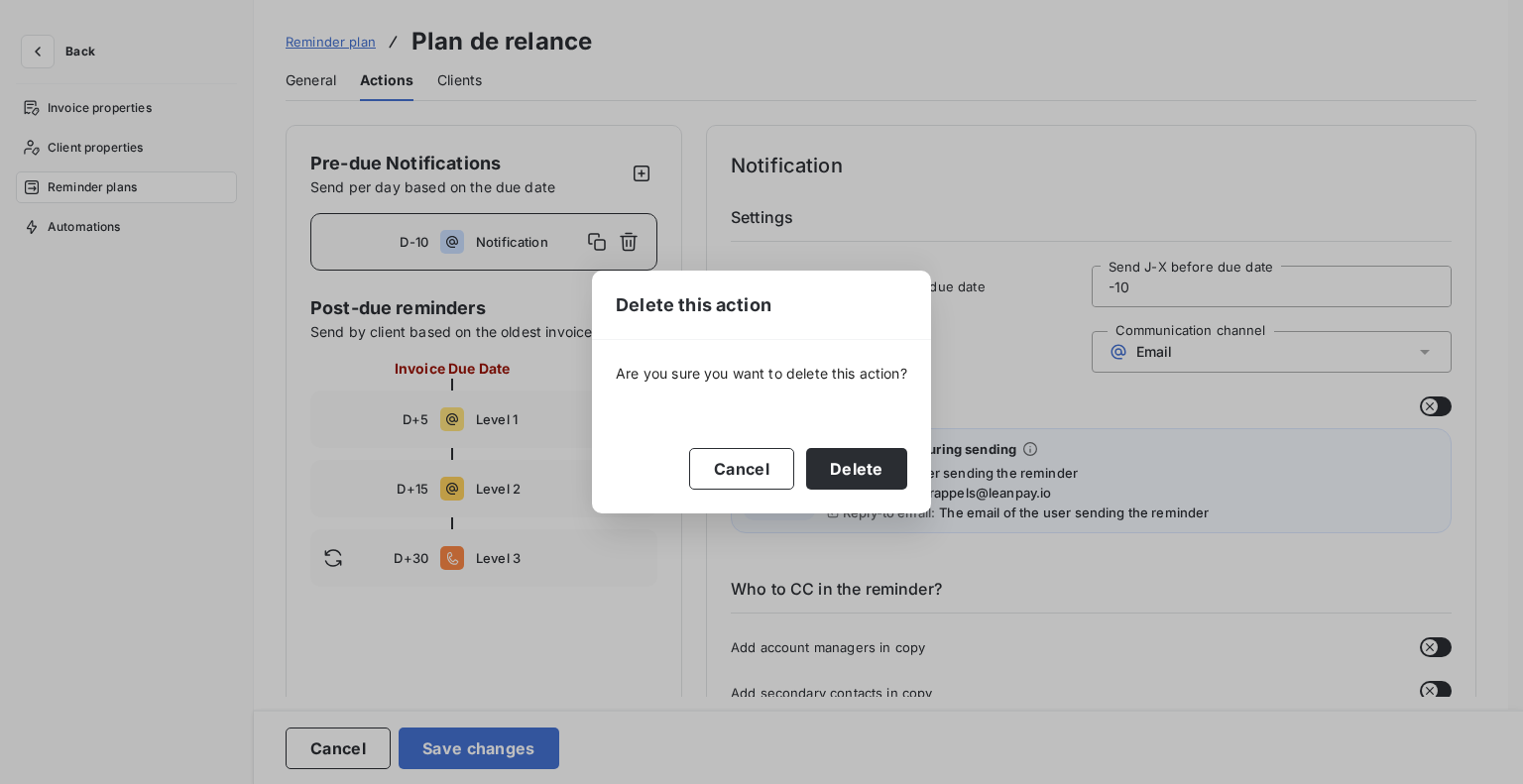 click on "Delete" at bounding box center [857, 469] 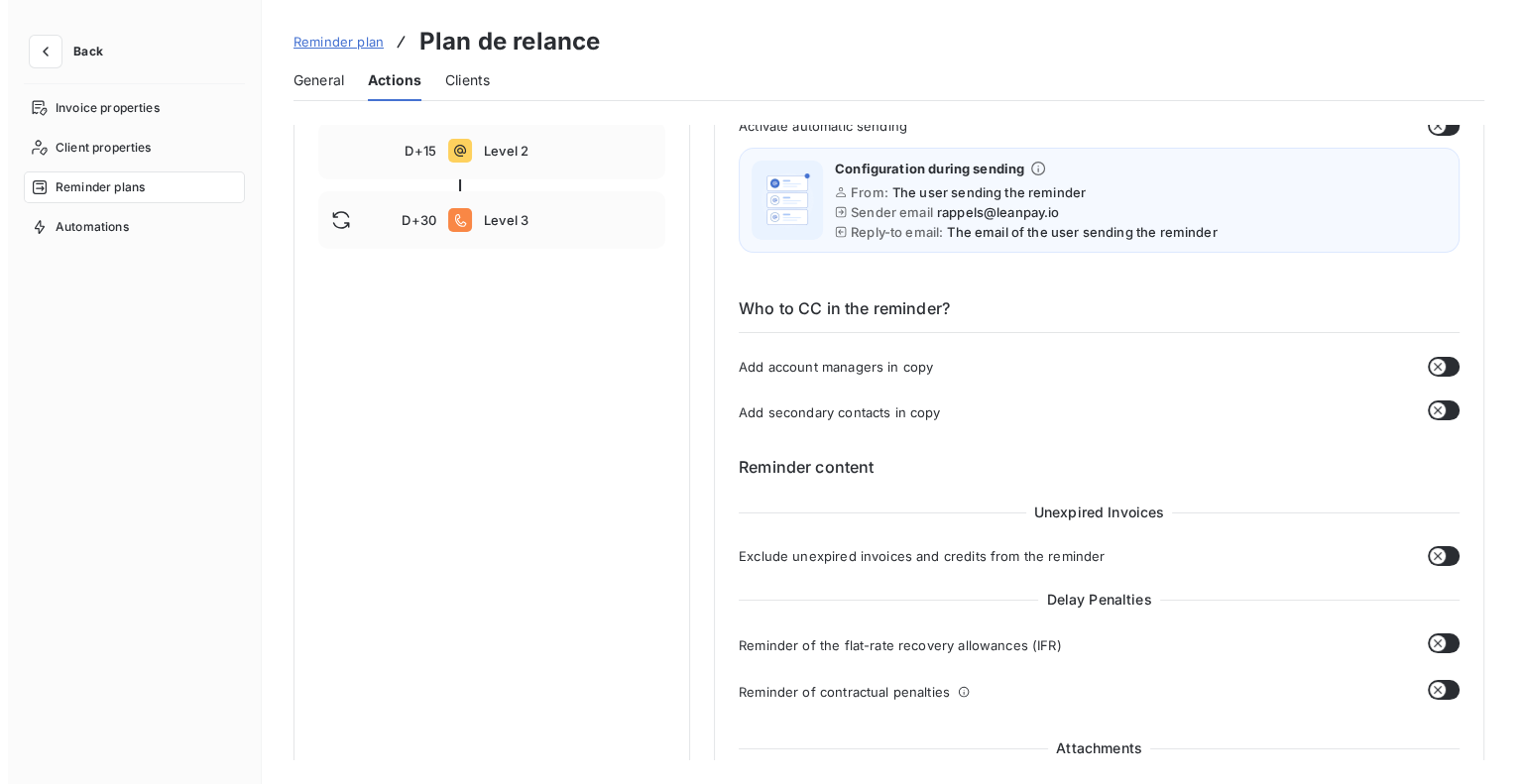 scroll, scrollTop: 0, scrollLeft: 0, axis: both 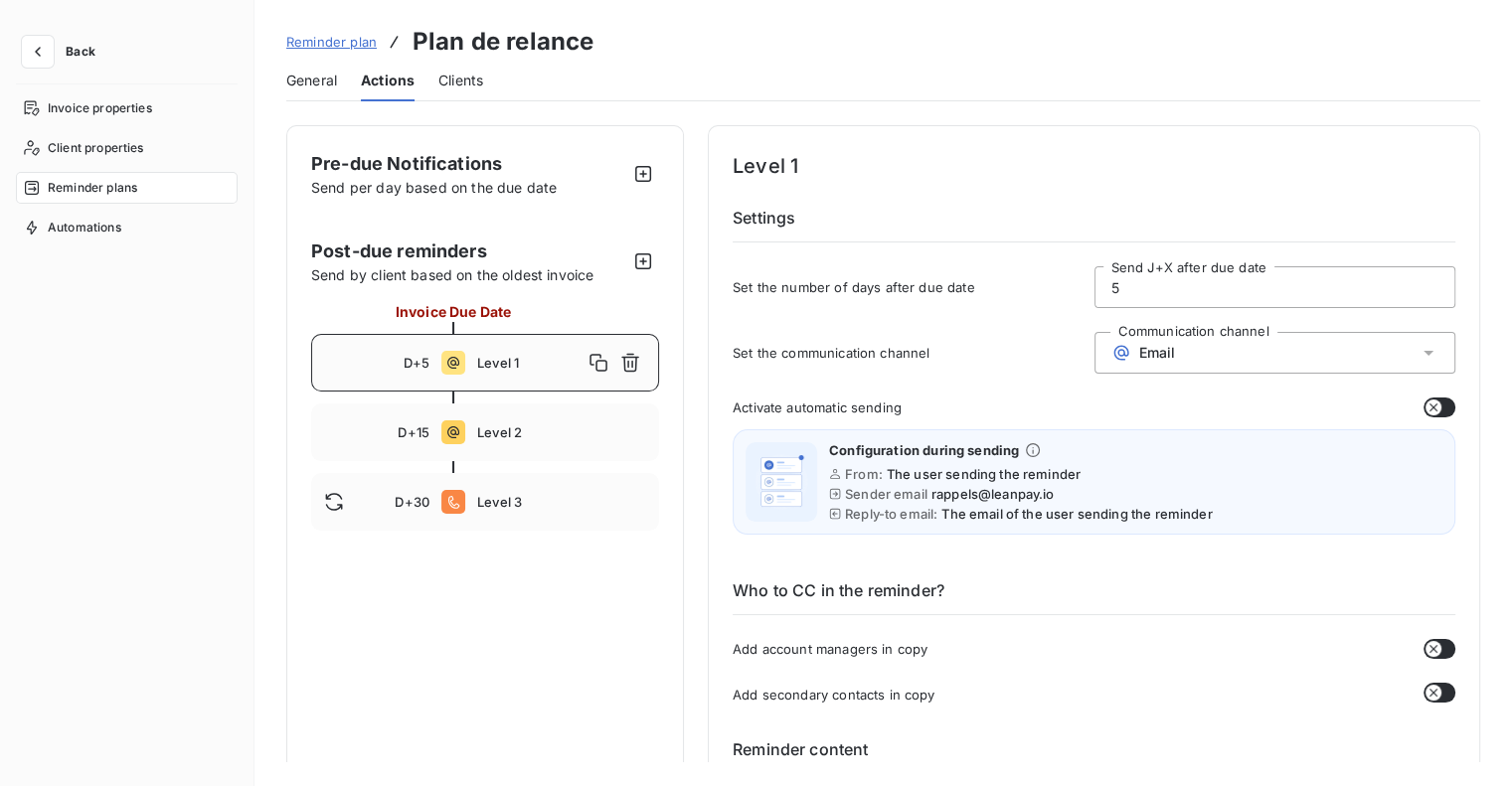 click on "General" at bounding box center (311, 80) 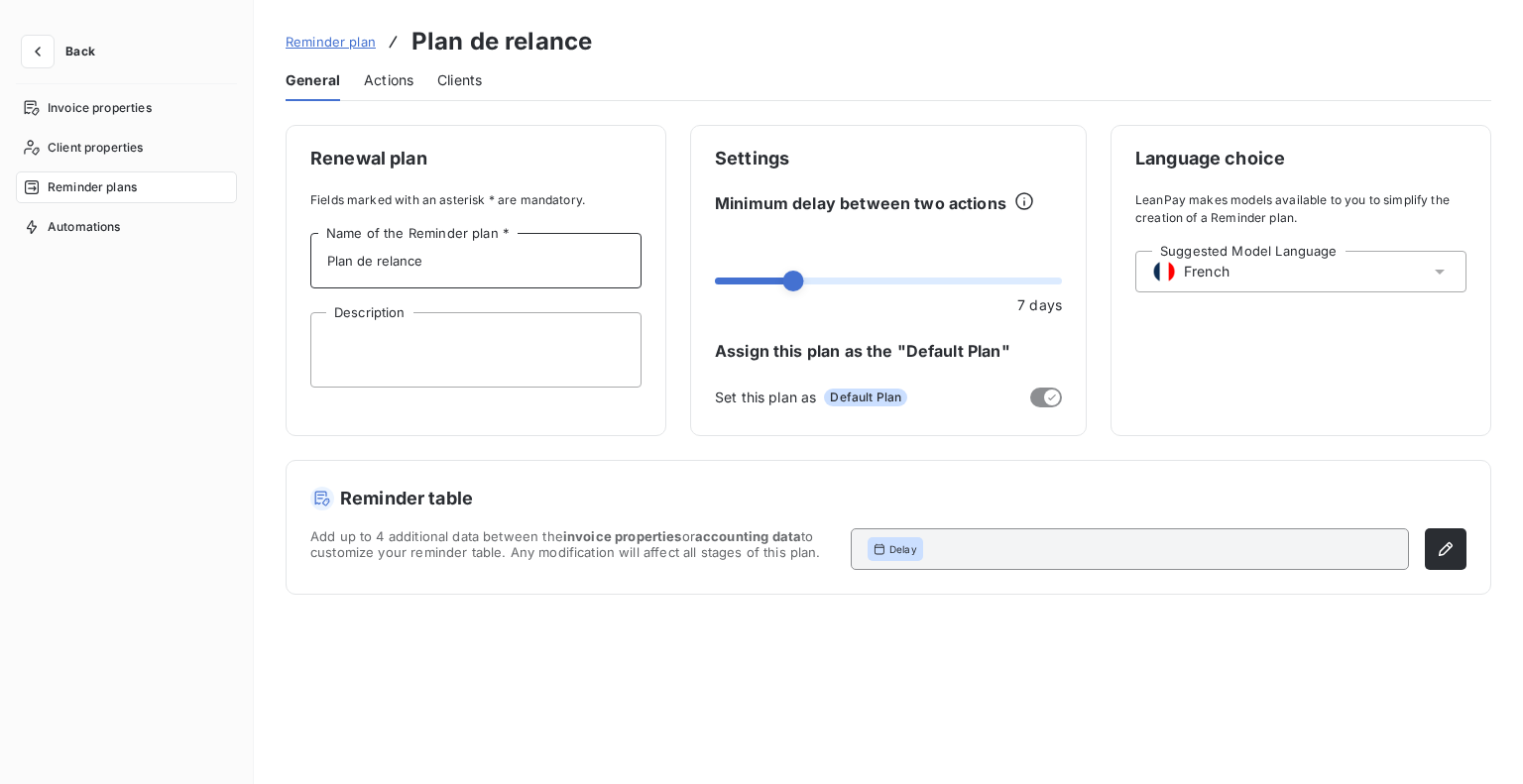 click on "Plan de relance" at bounding box center (476, 261) 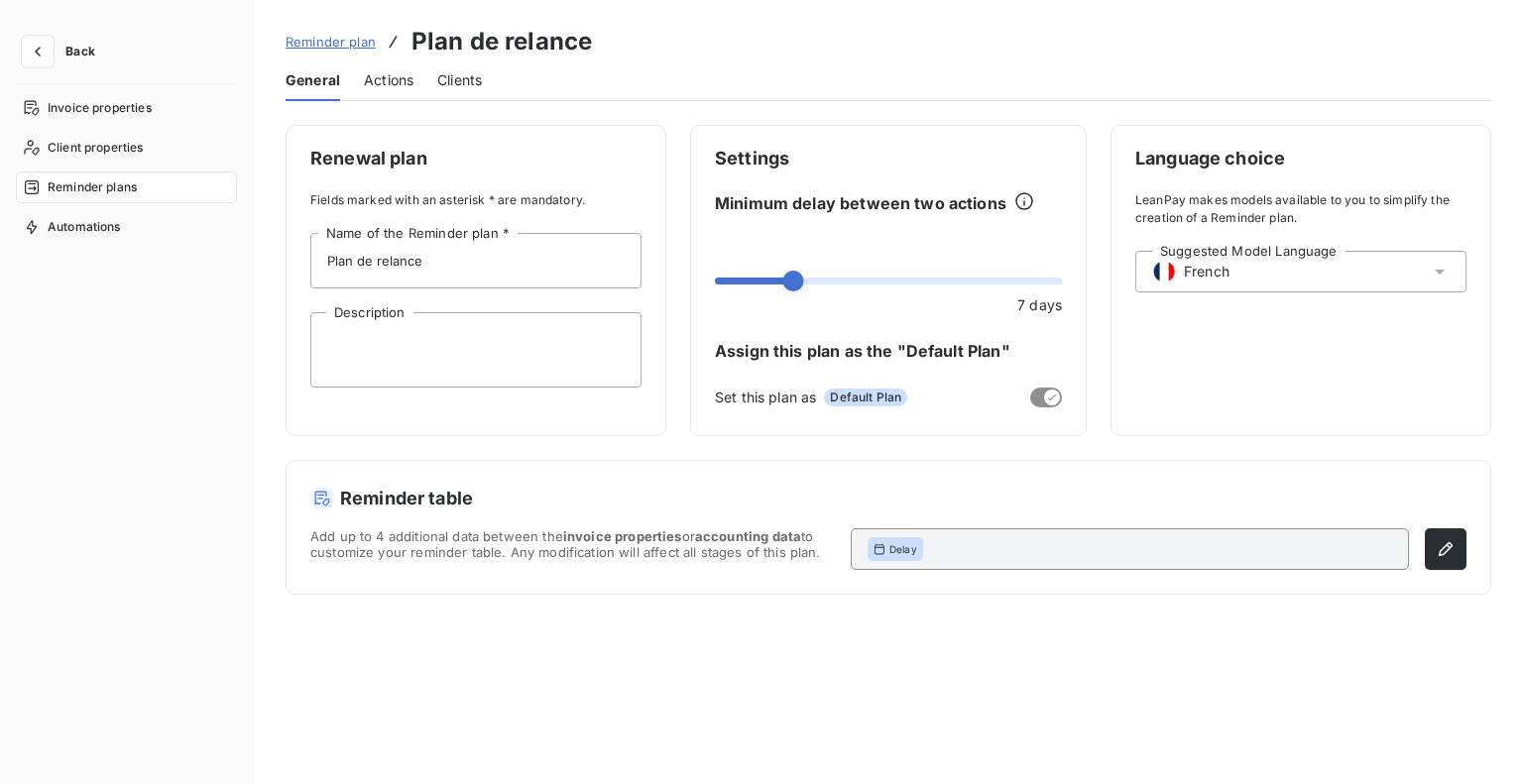 click 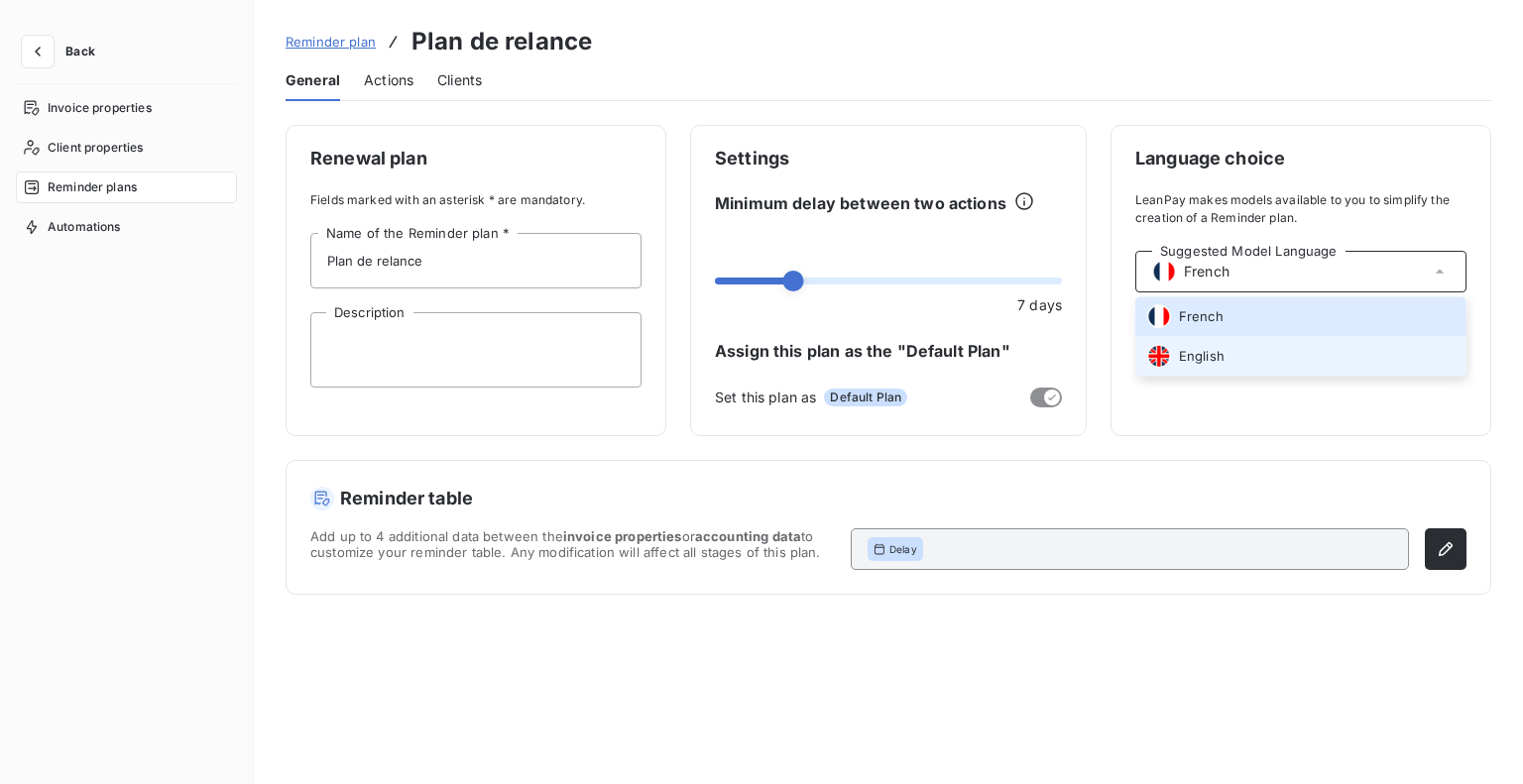 click on "English" at bounding box center [1202, 356] 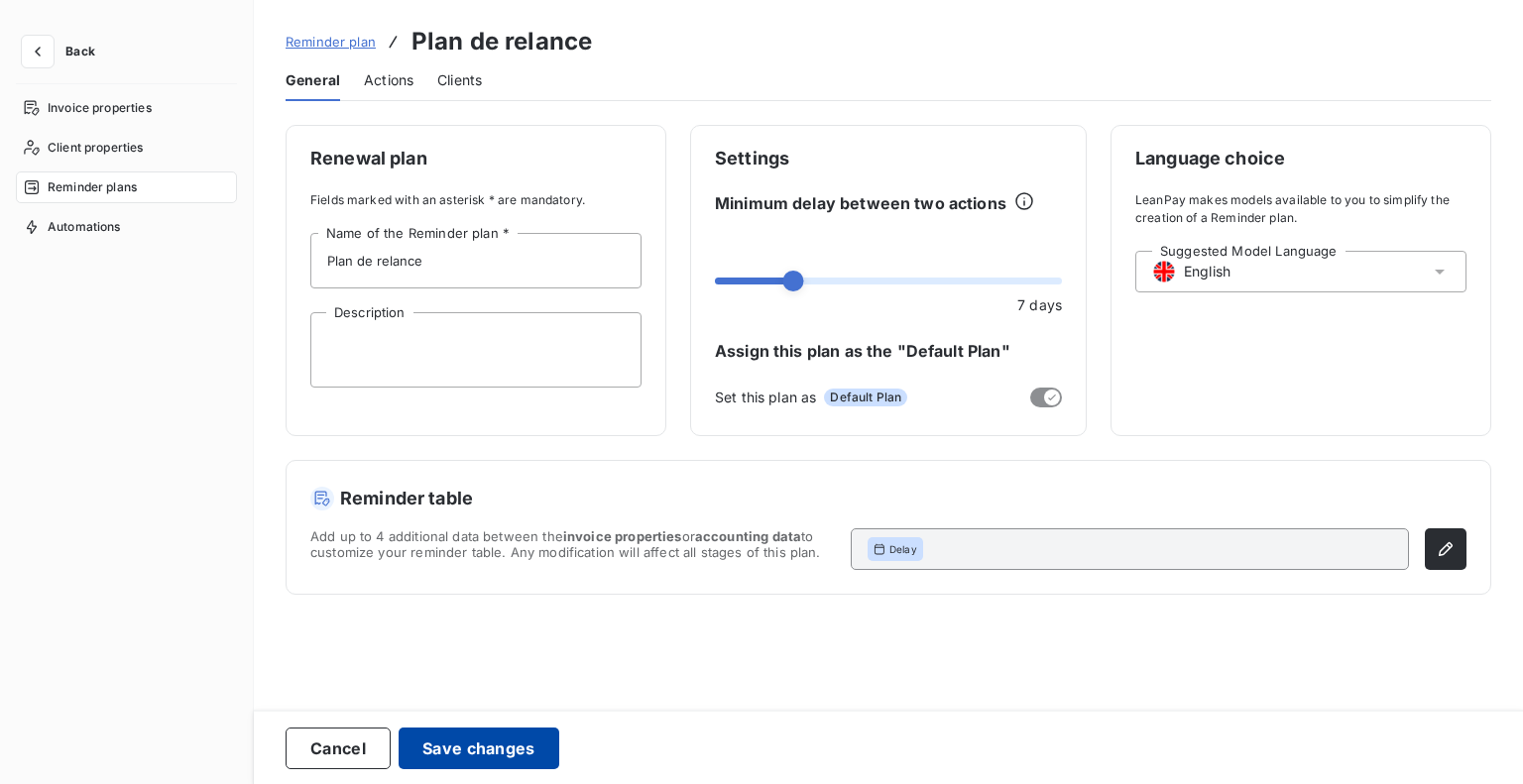 click on "Save changes" at bounding box center [479, 748] 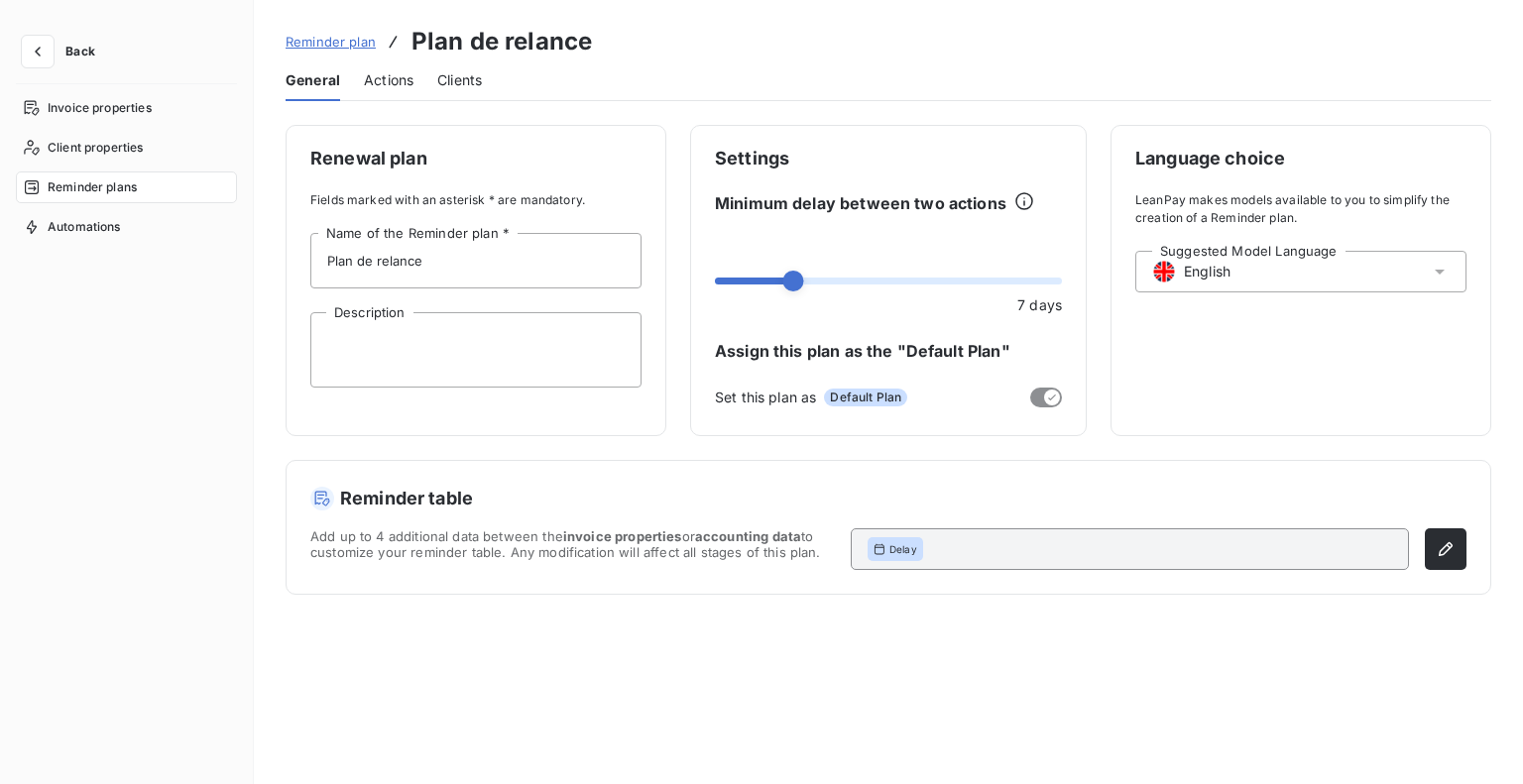 click on "Actions" at bounding box center [389, 80] 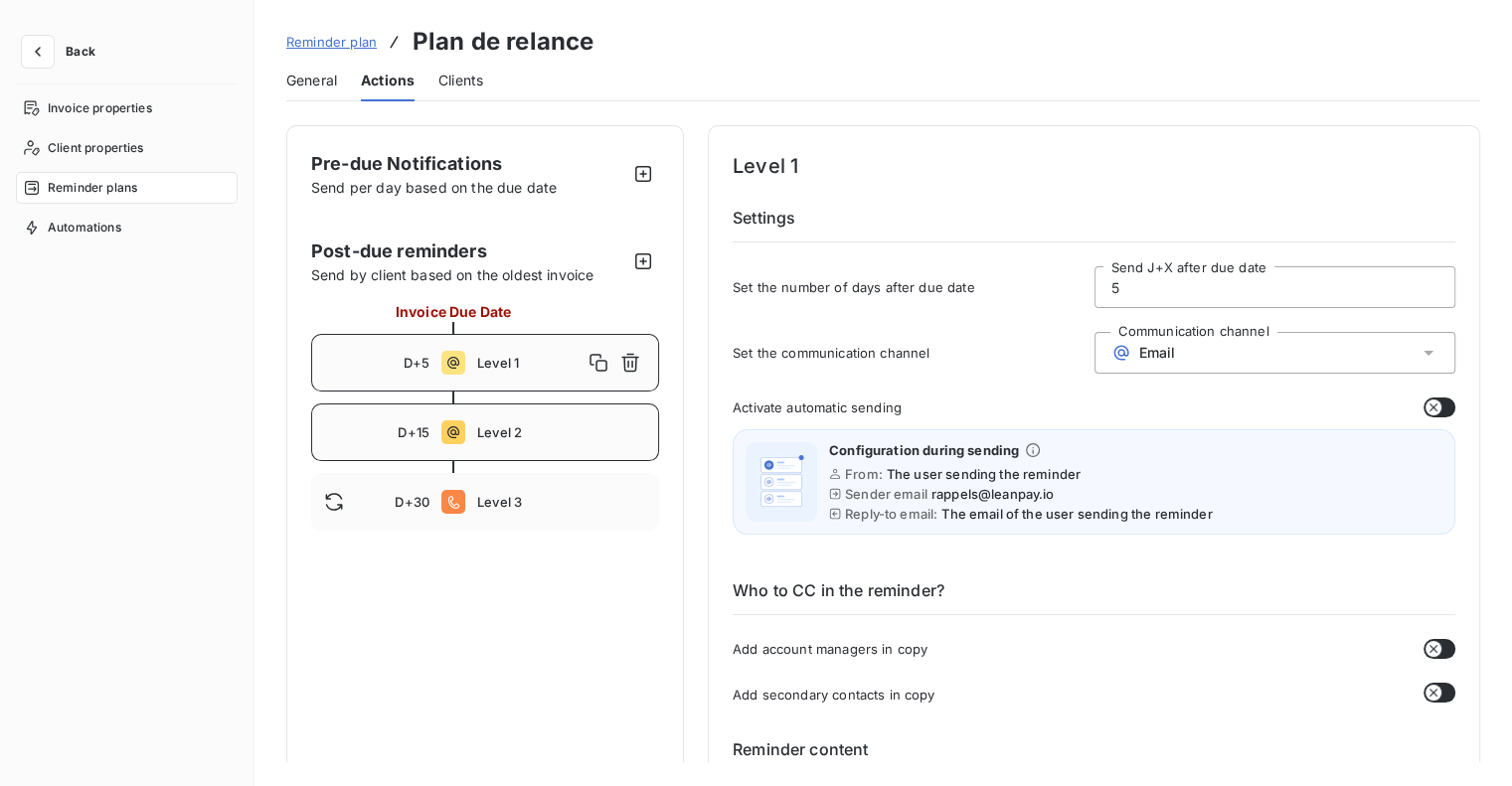 click on "D+15 Level 2" at bounding box center (485, 432) 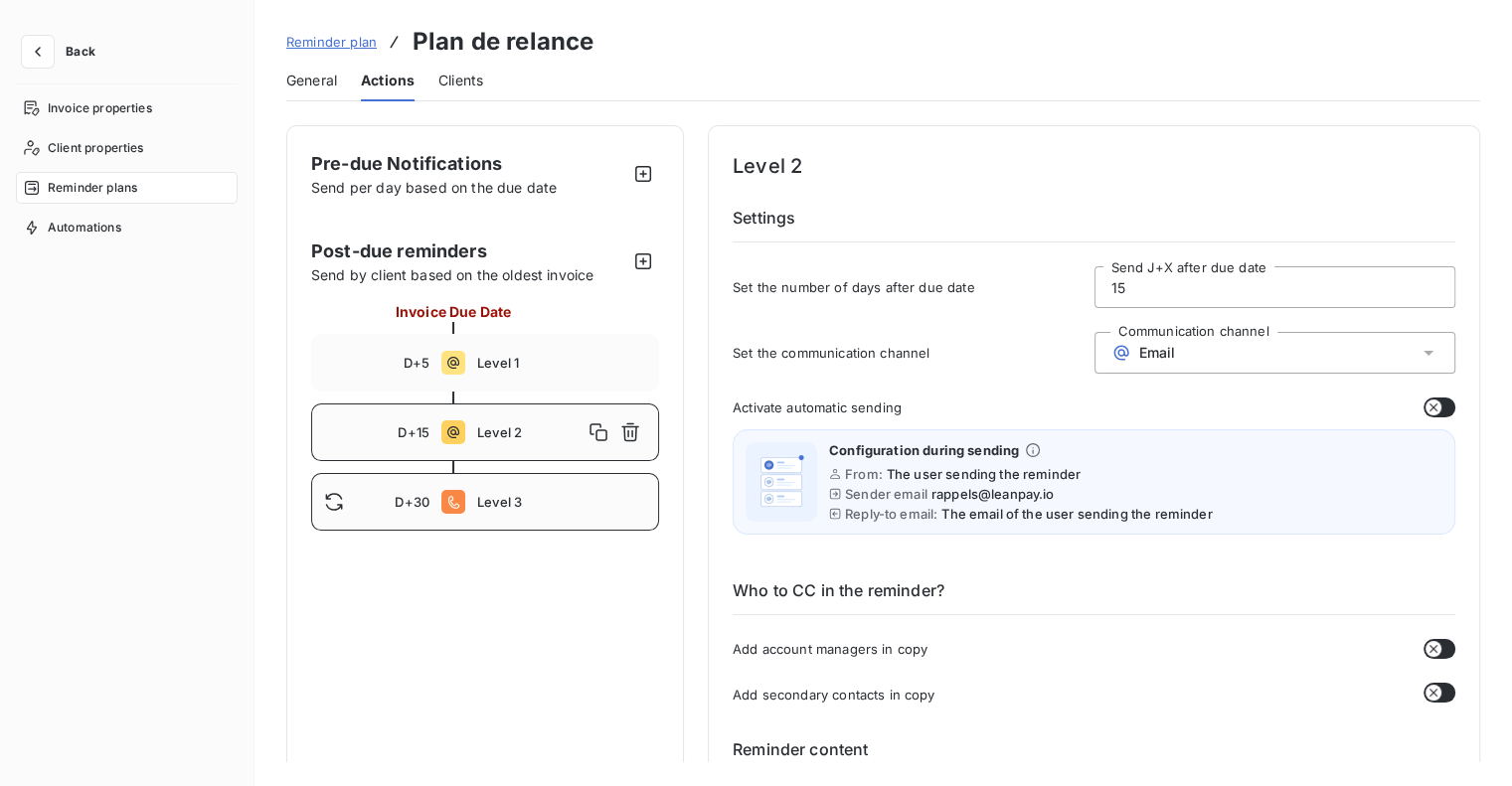 click on "Level 3" at bounding box center [562, 502] 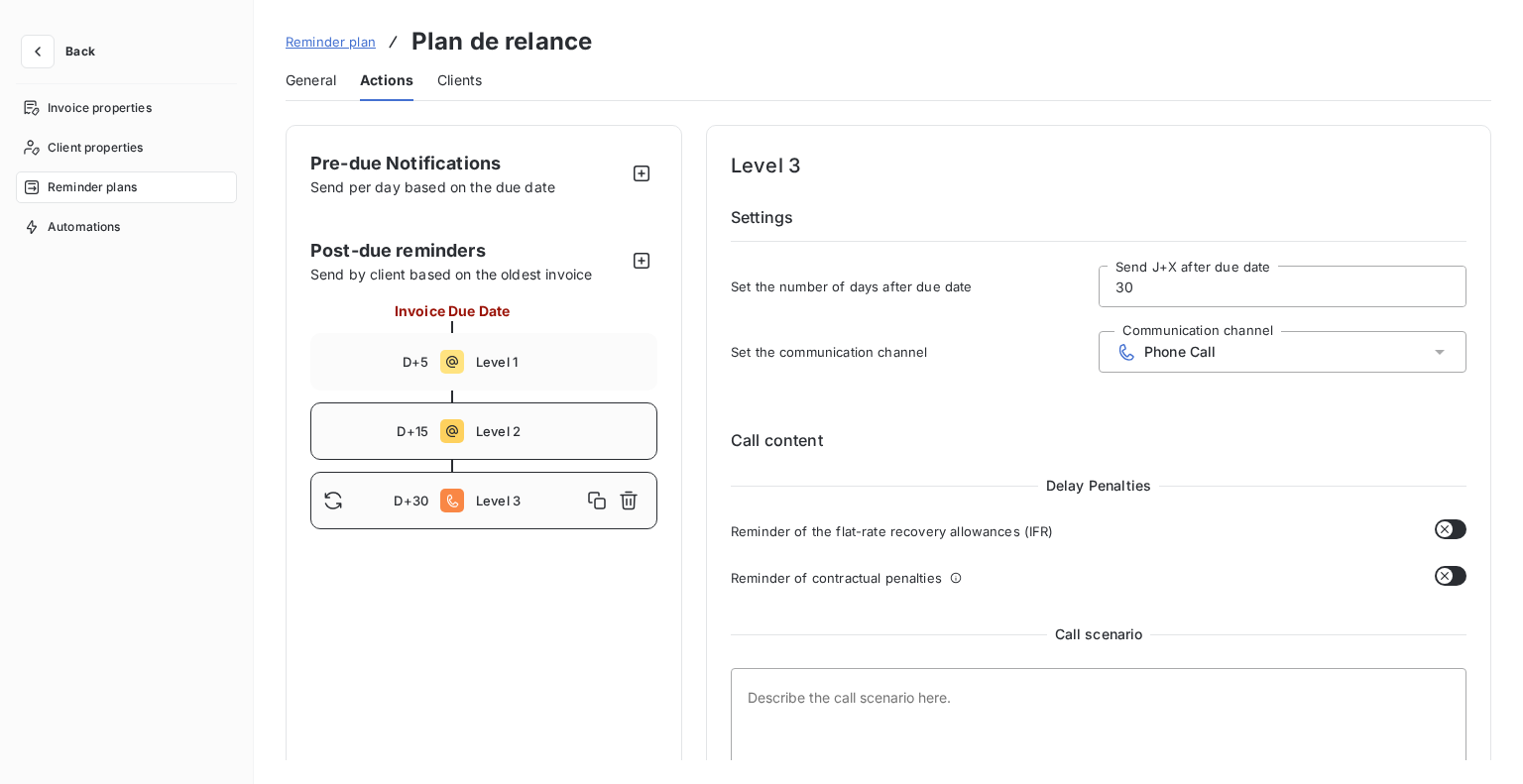 click on "Level 2" at bounding box center [560, 431] 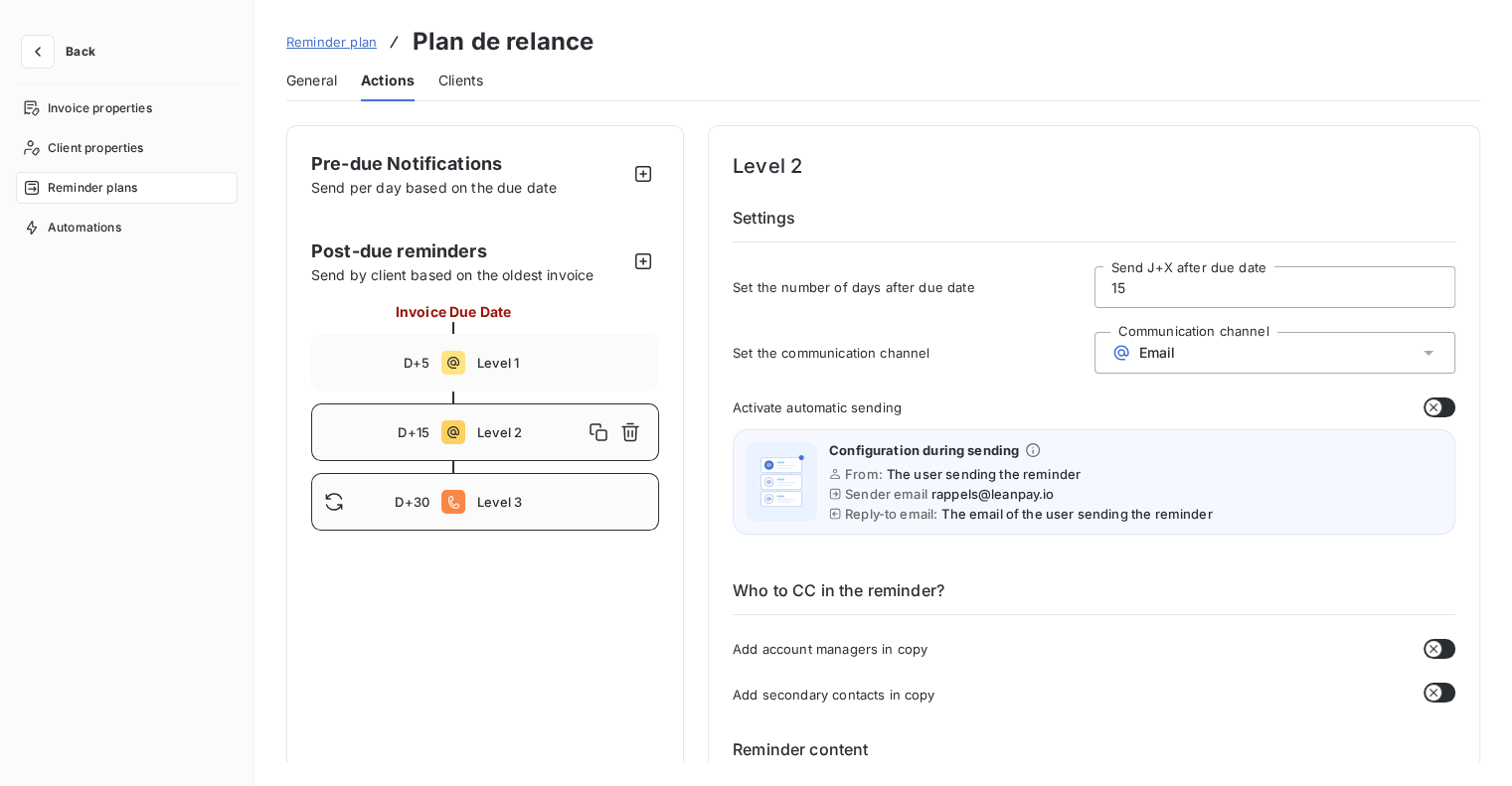 click on "Level 3" at bounding box center [562, 502] 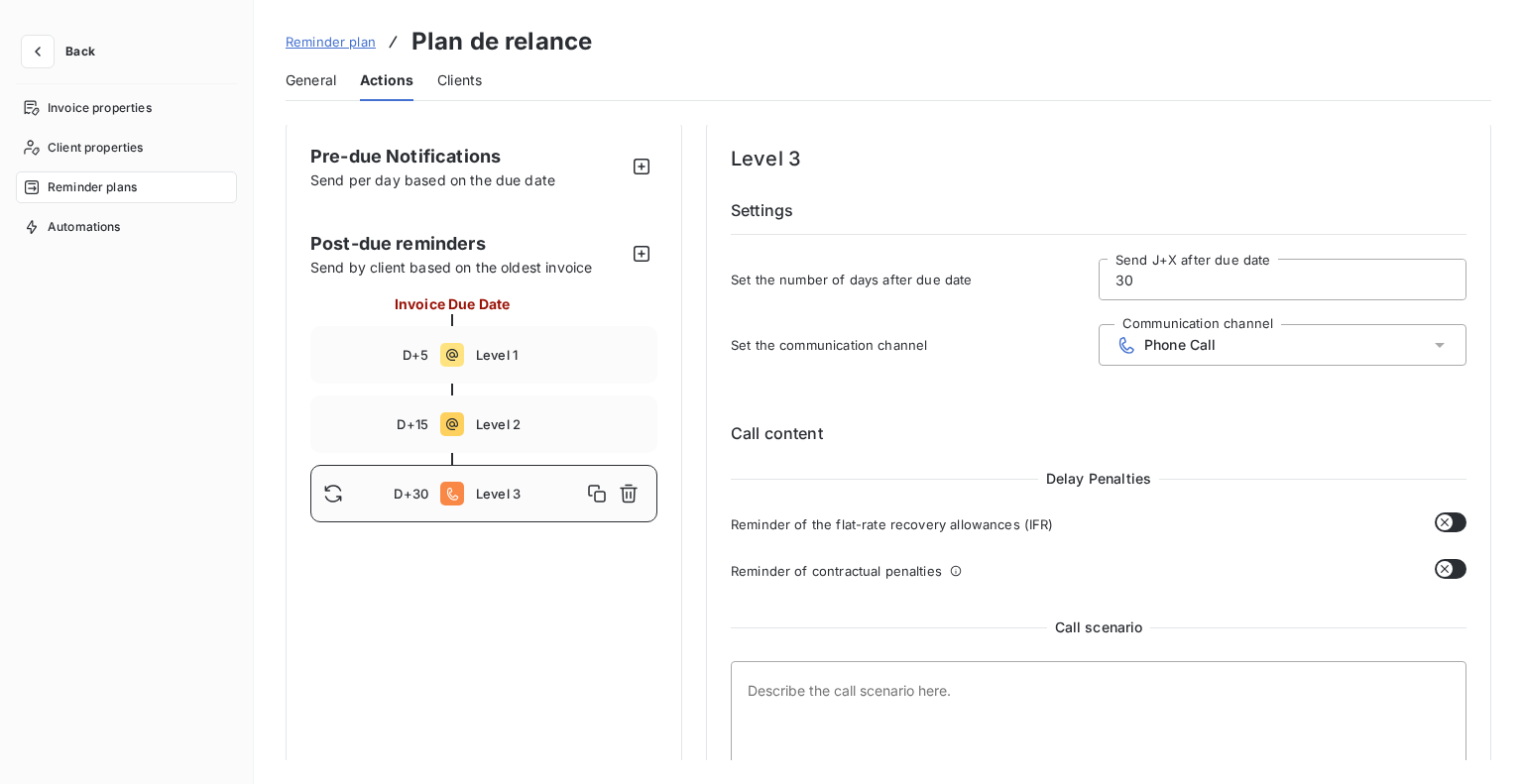 scroll, scrollTop: 0, scrollLeft: 0, axis: both 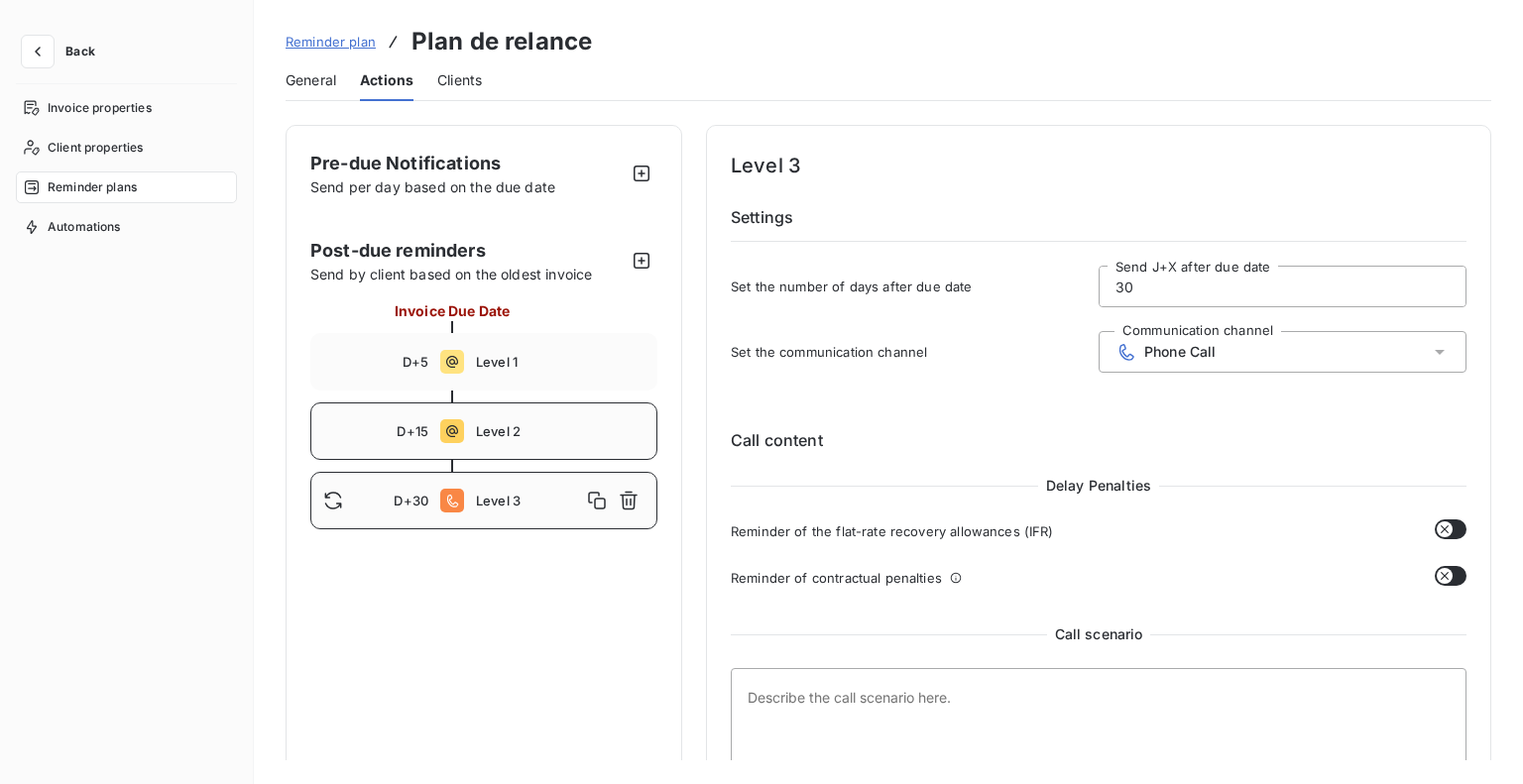 click on "Level 2" at bounding box center (560, 431) 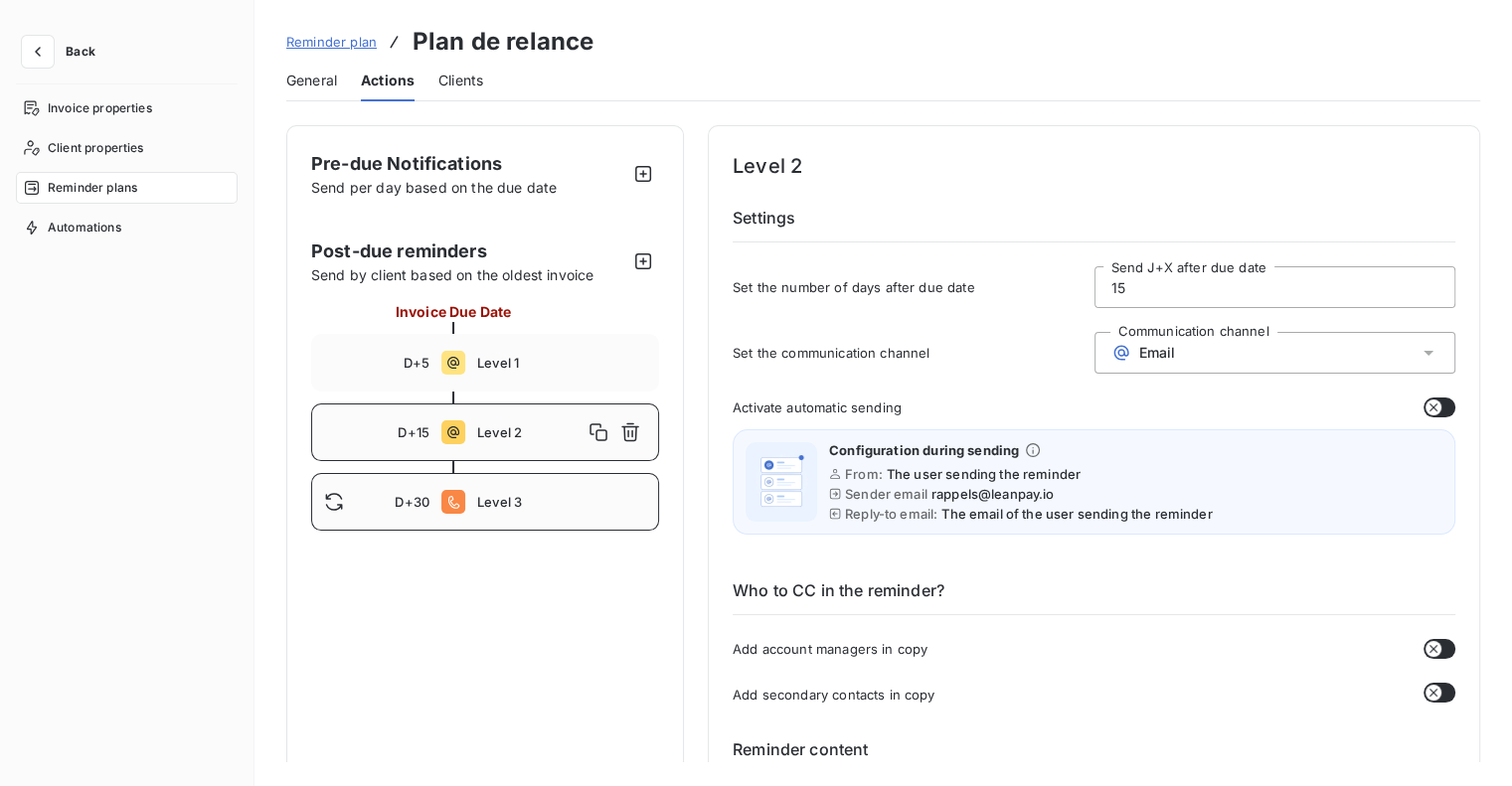 click on "Level 3" at bounding box center [562, 502] 